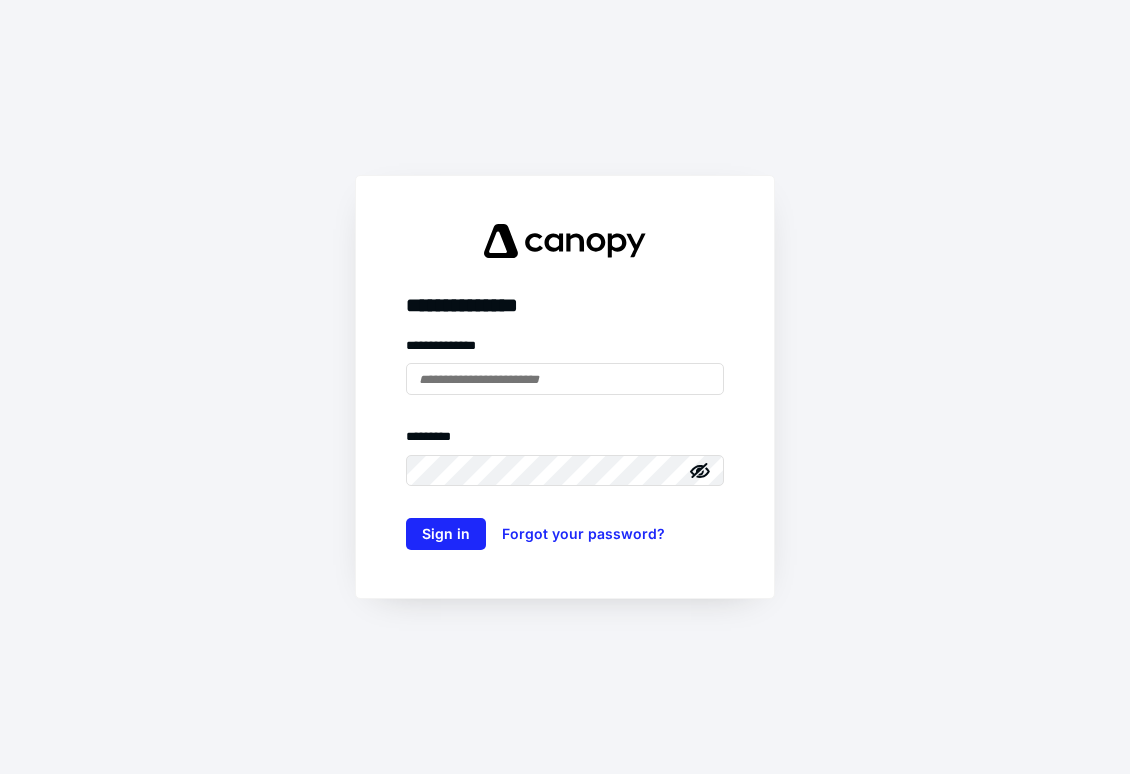 scroll, scrollTop: 0, scrollLeft: 0, axis: both 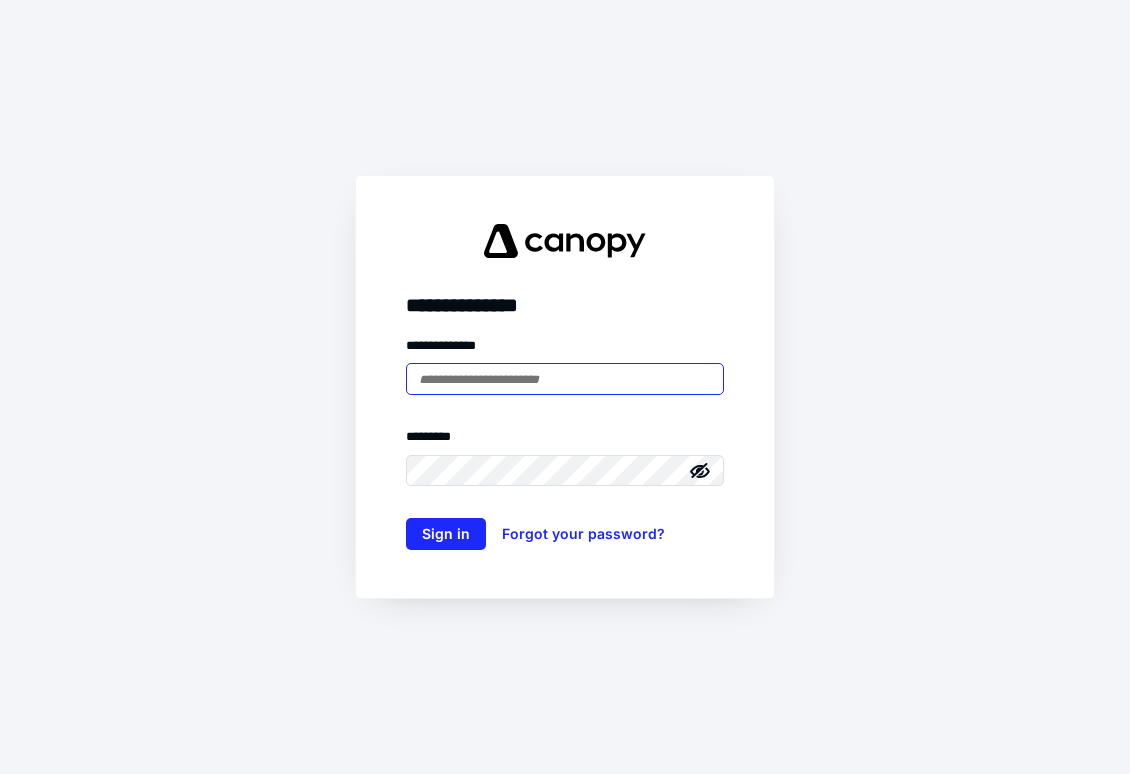 click at bounding box center (565, 379) 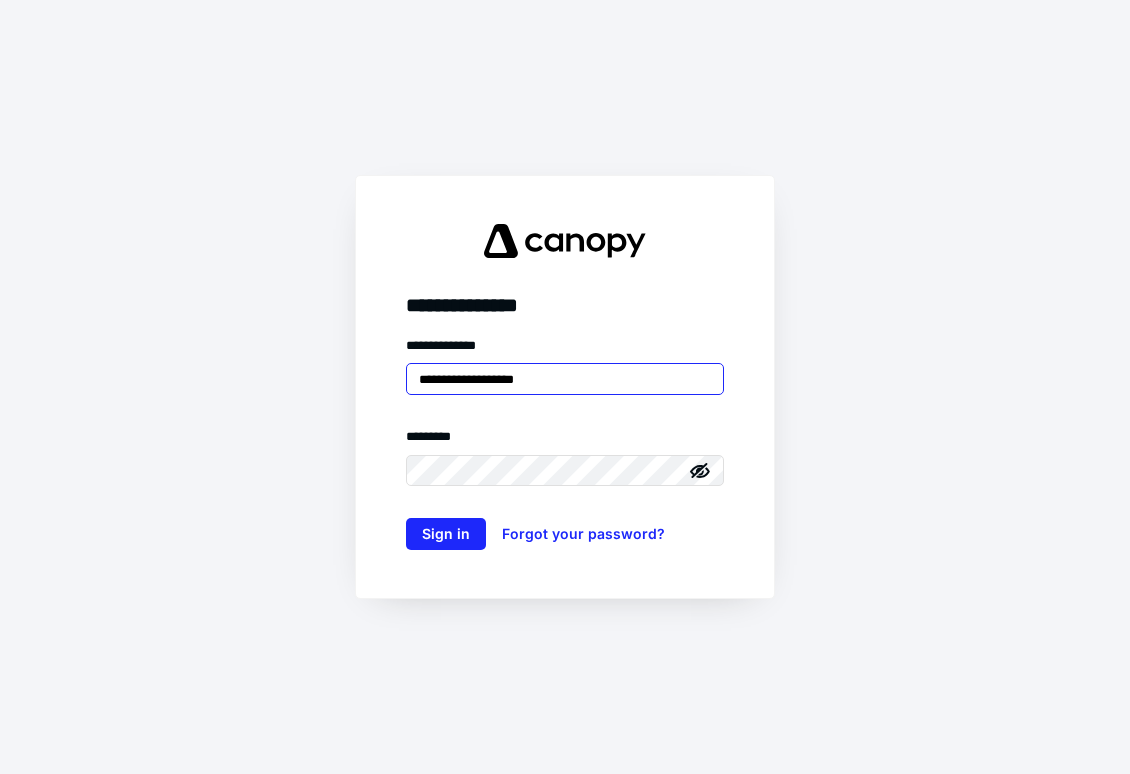 type on "**********" 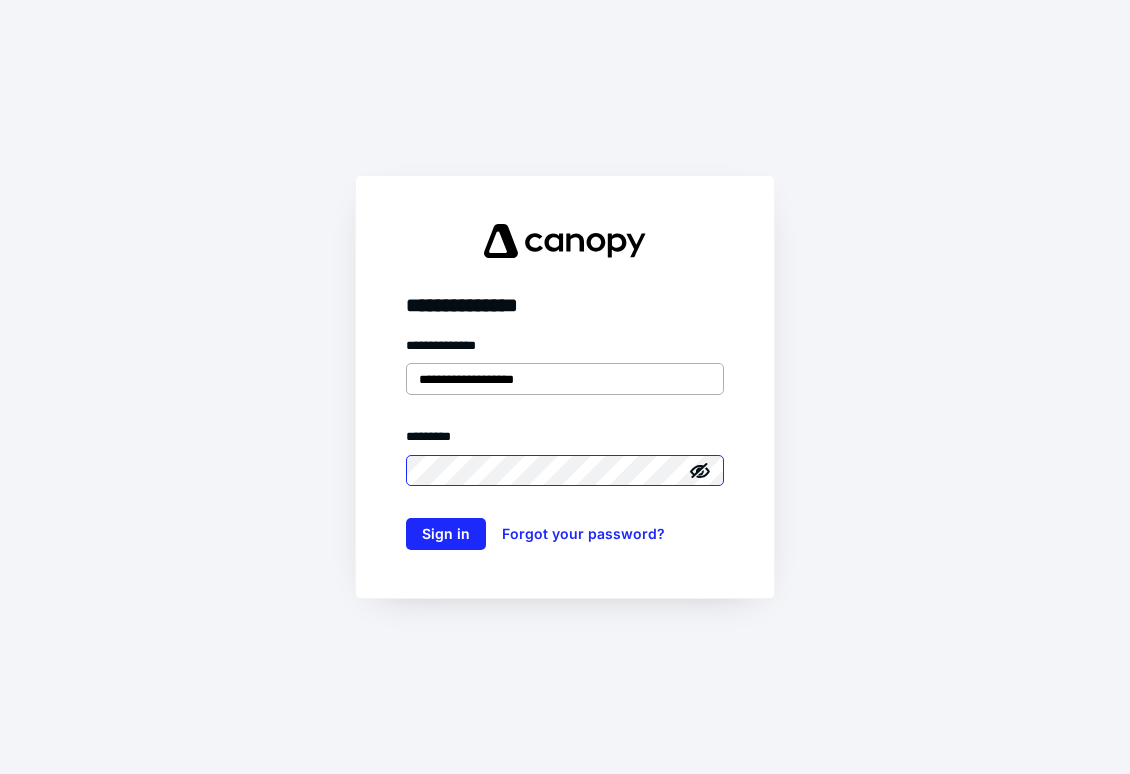 click on "Sign in" at bounding box center (446, 534) 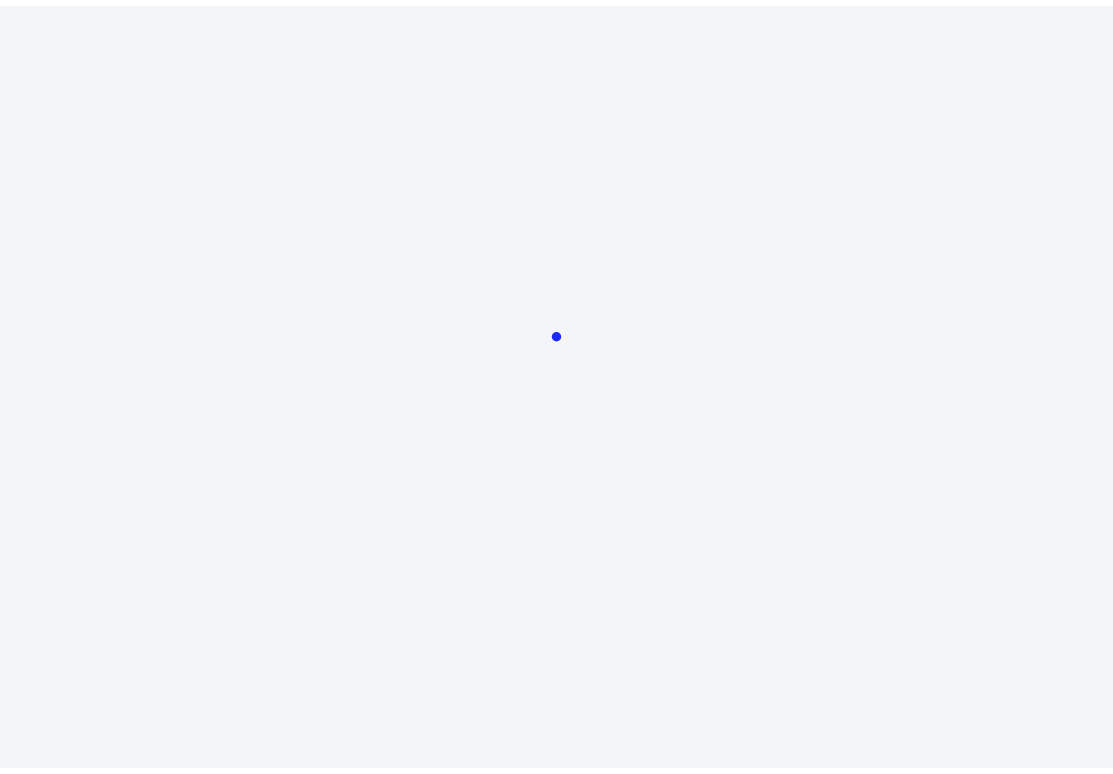 scroll, scrollTop: 0, scrollLeft: 0, axis: both 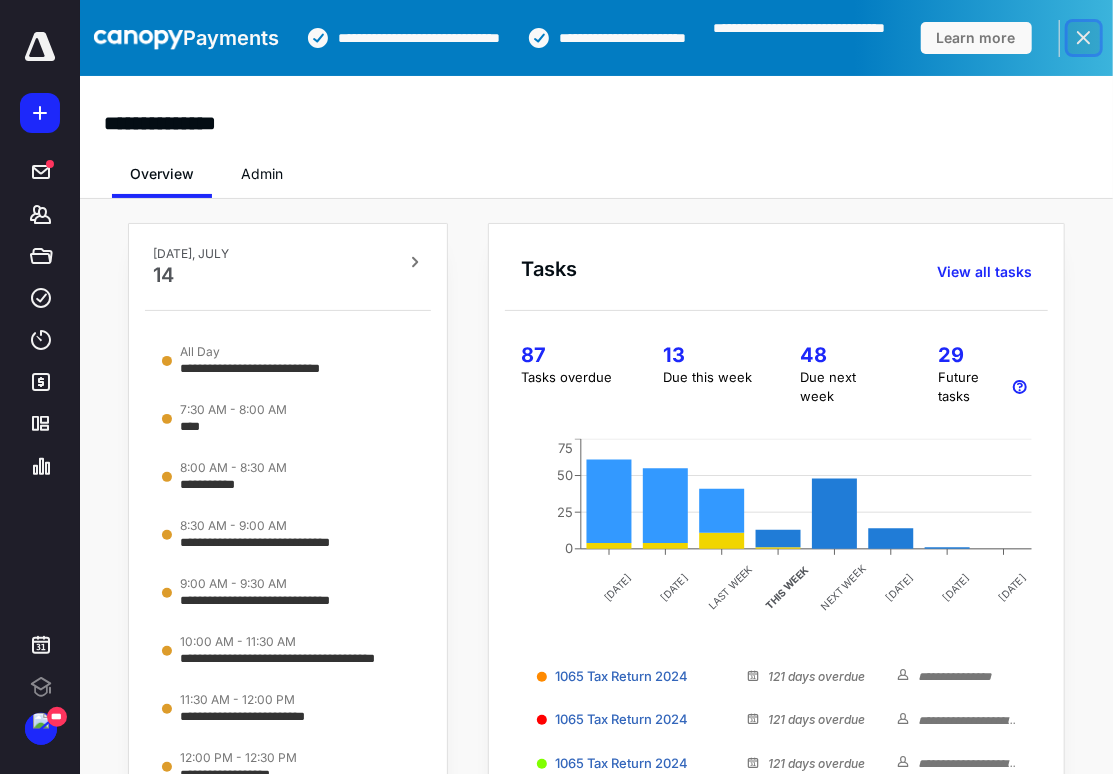 click at bounding box center (1084, 38) 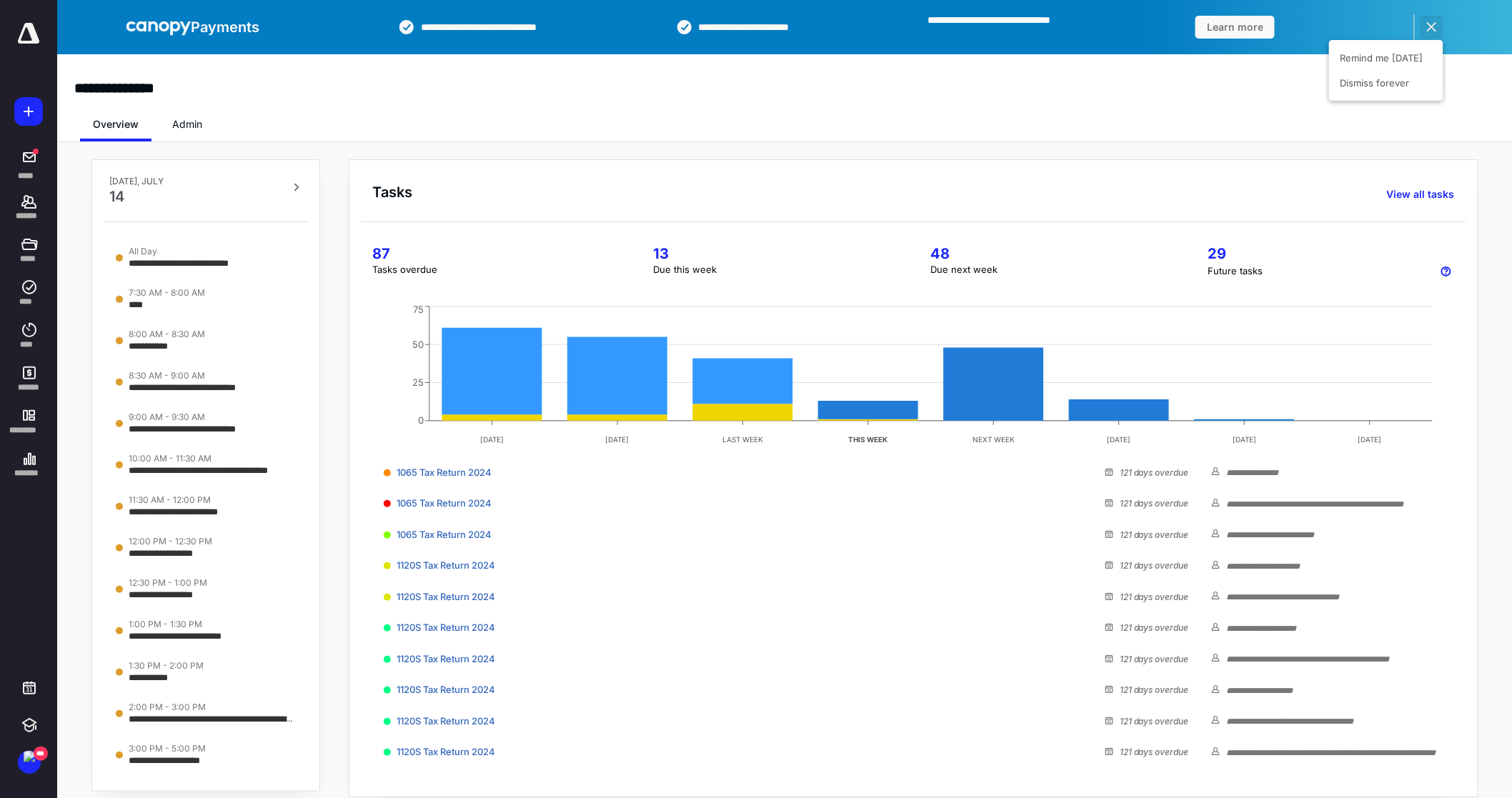 click at bounding box center [1432, 27] 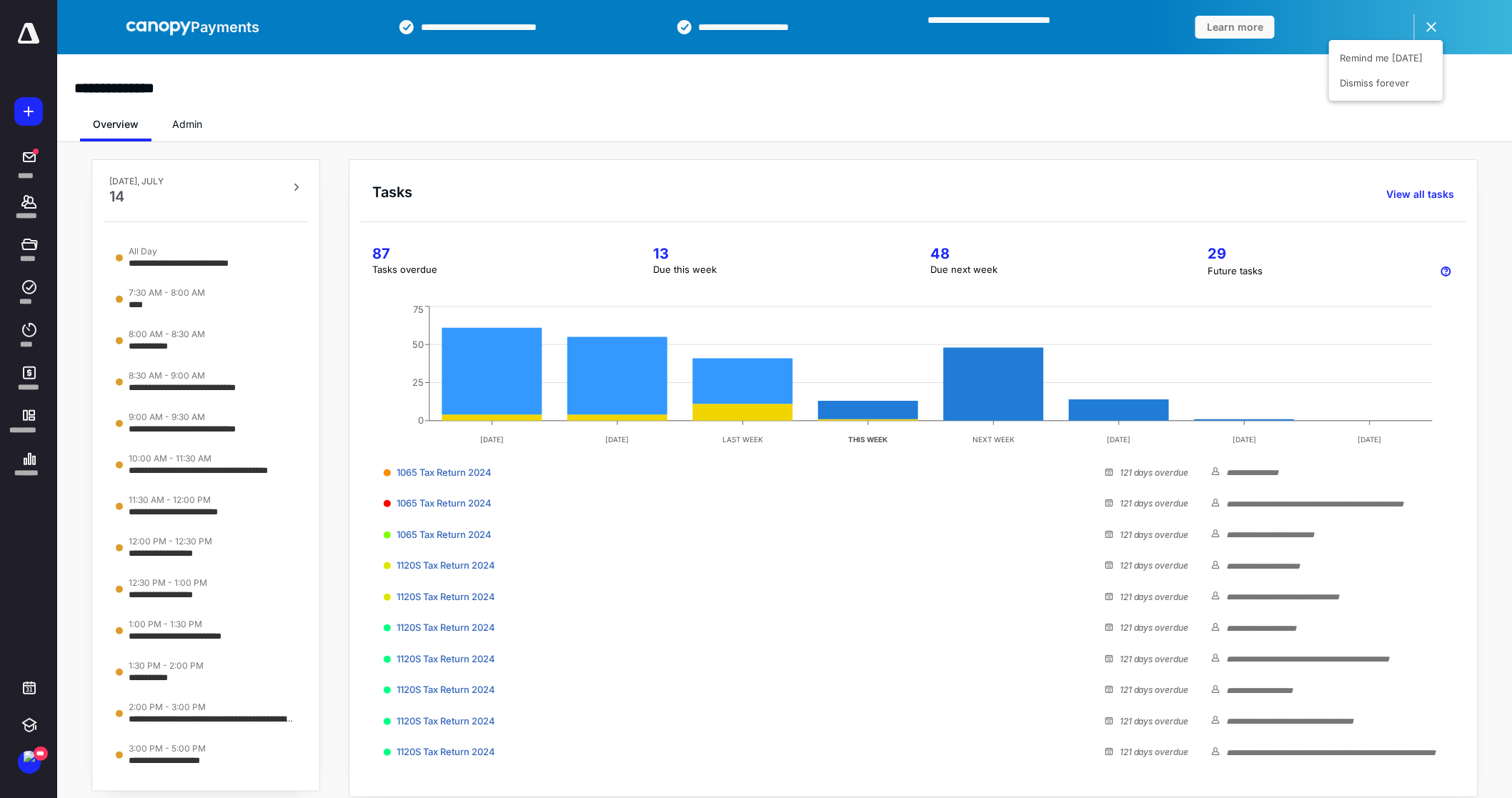 click on "87" at bounding box center (495, 254) 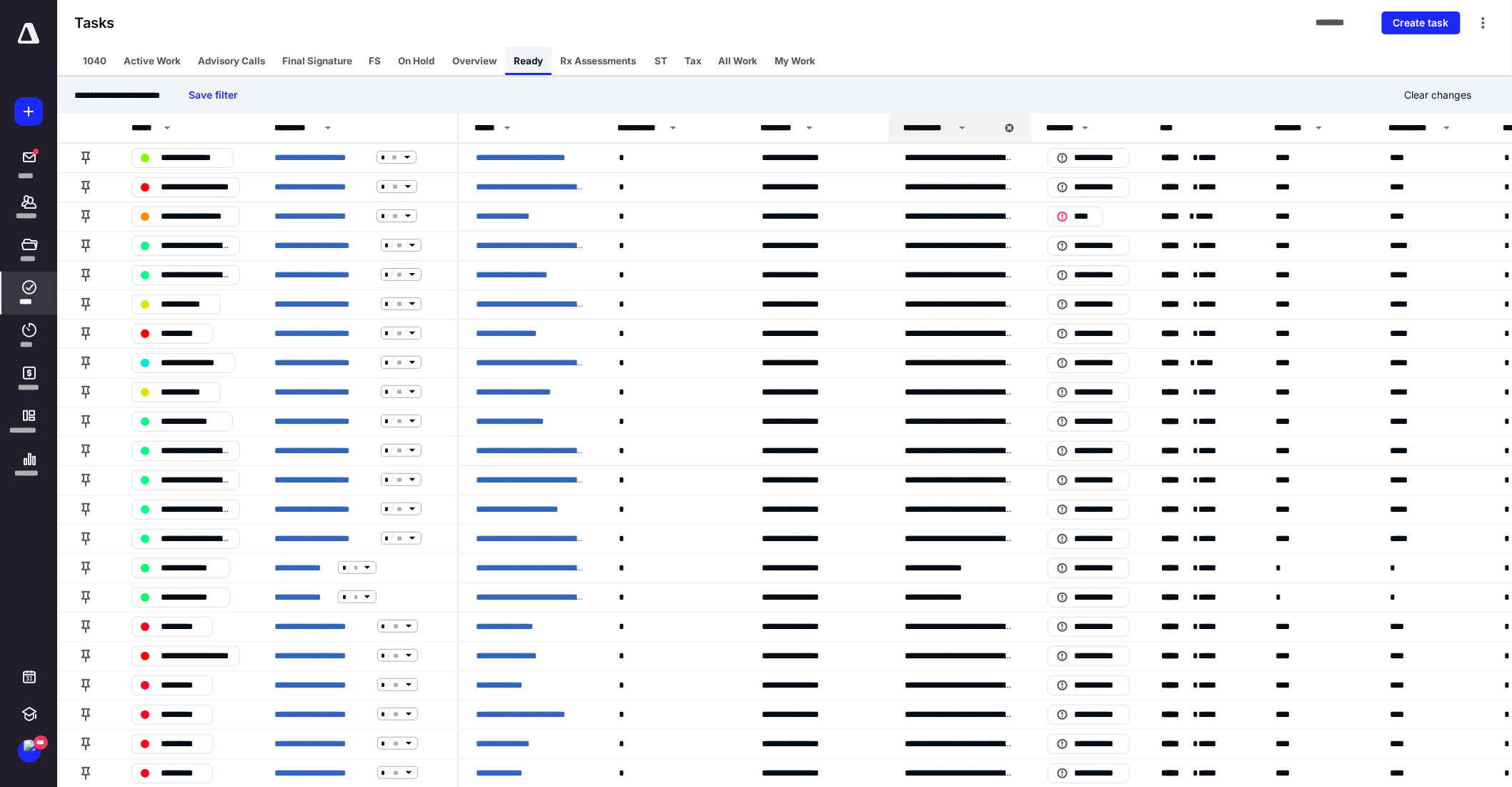 click on "Ready" at bounding box center (528, 61) 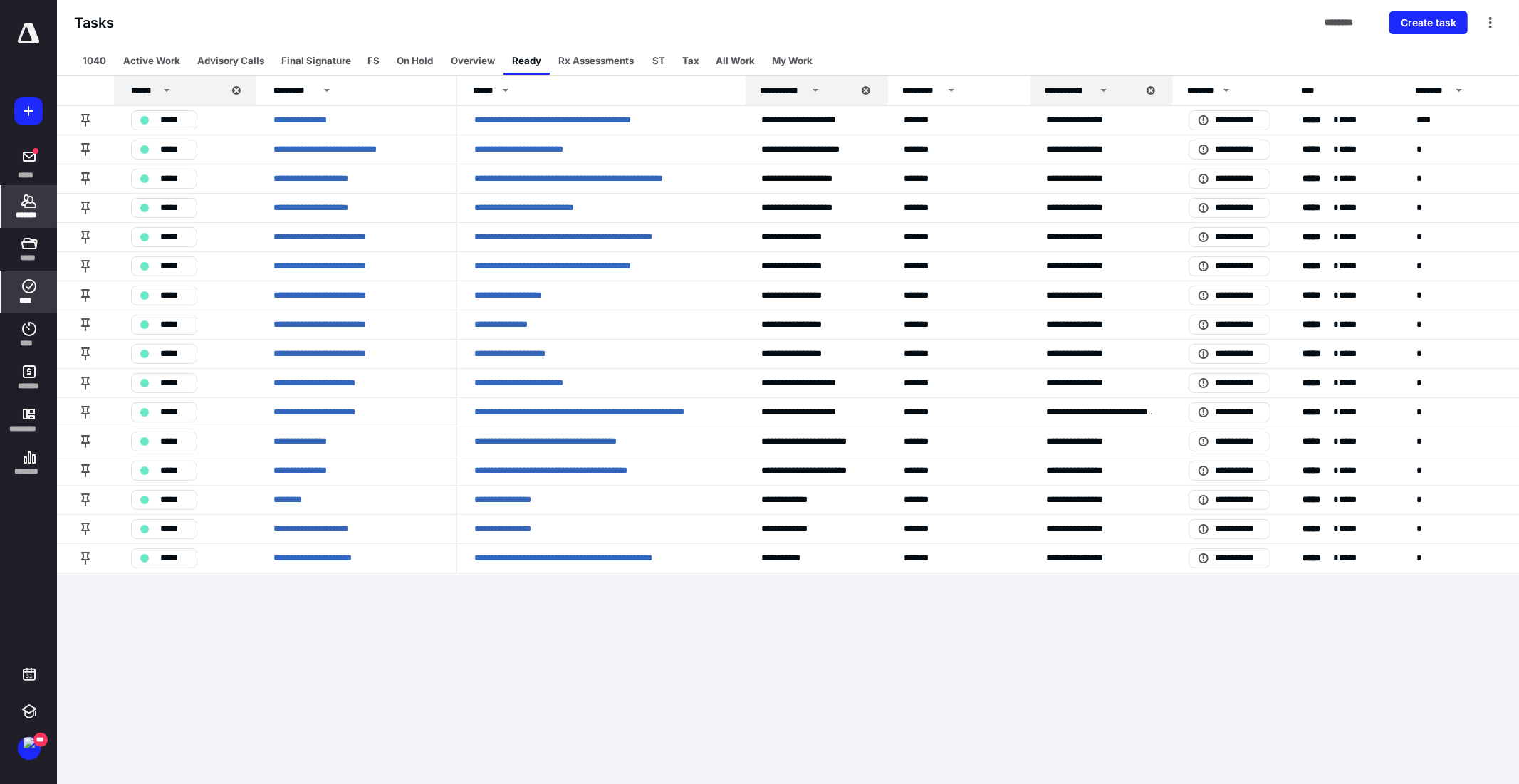 click 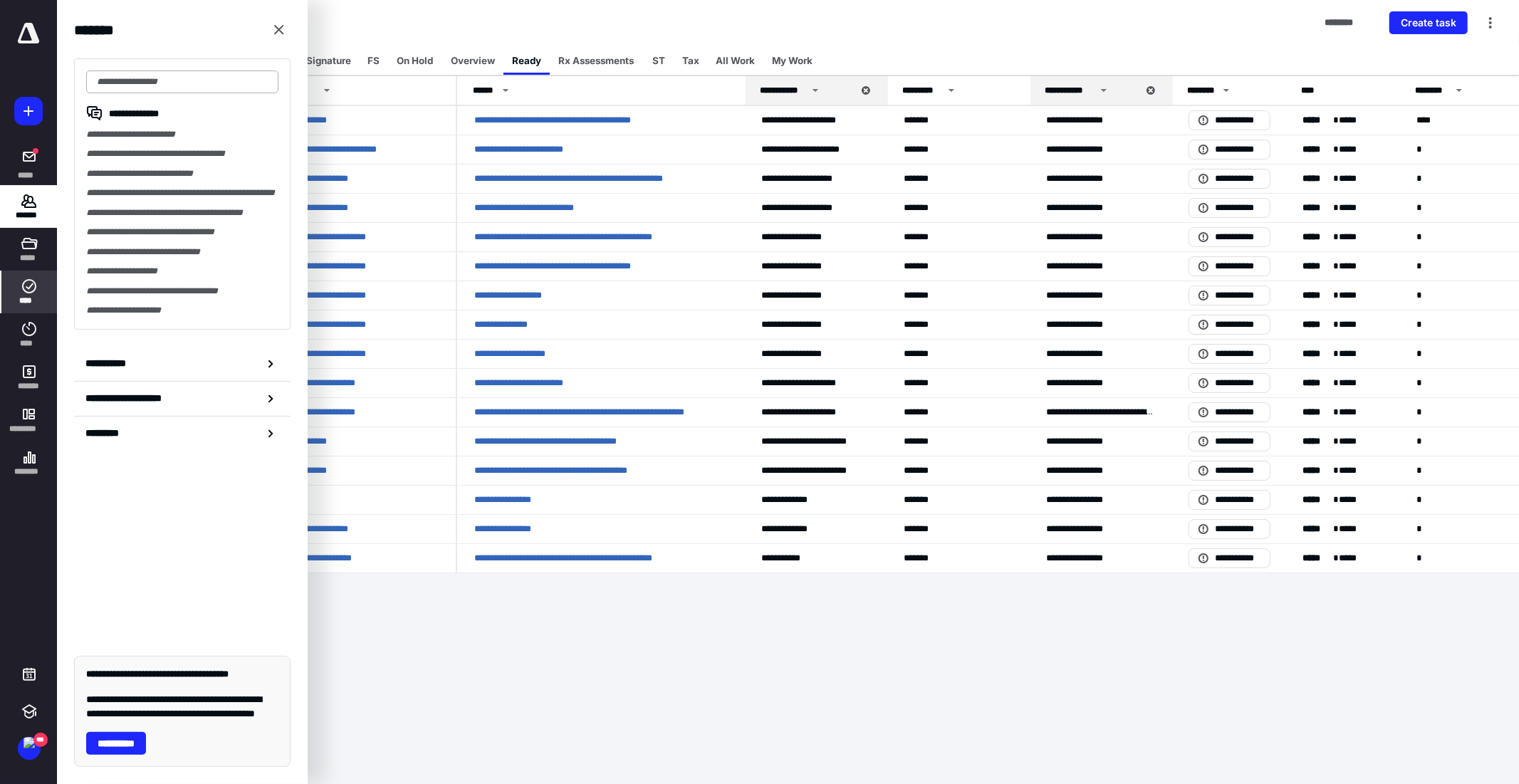 click at bounding box center (182, 82) 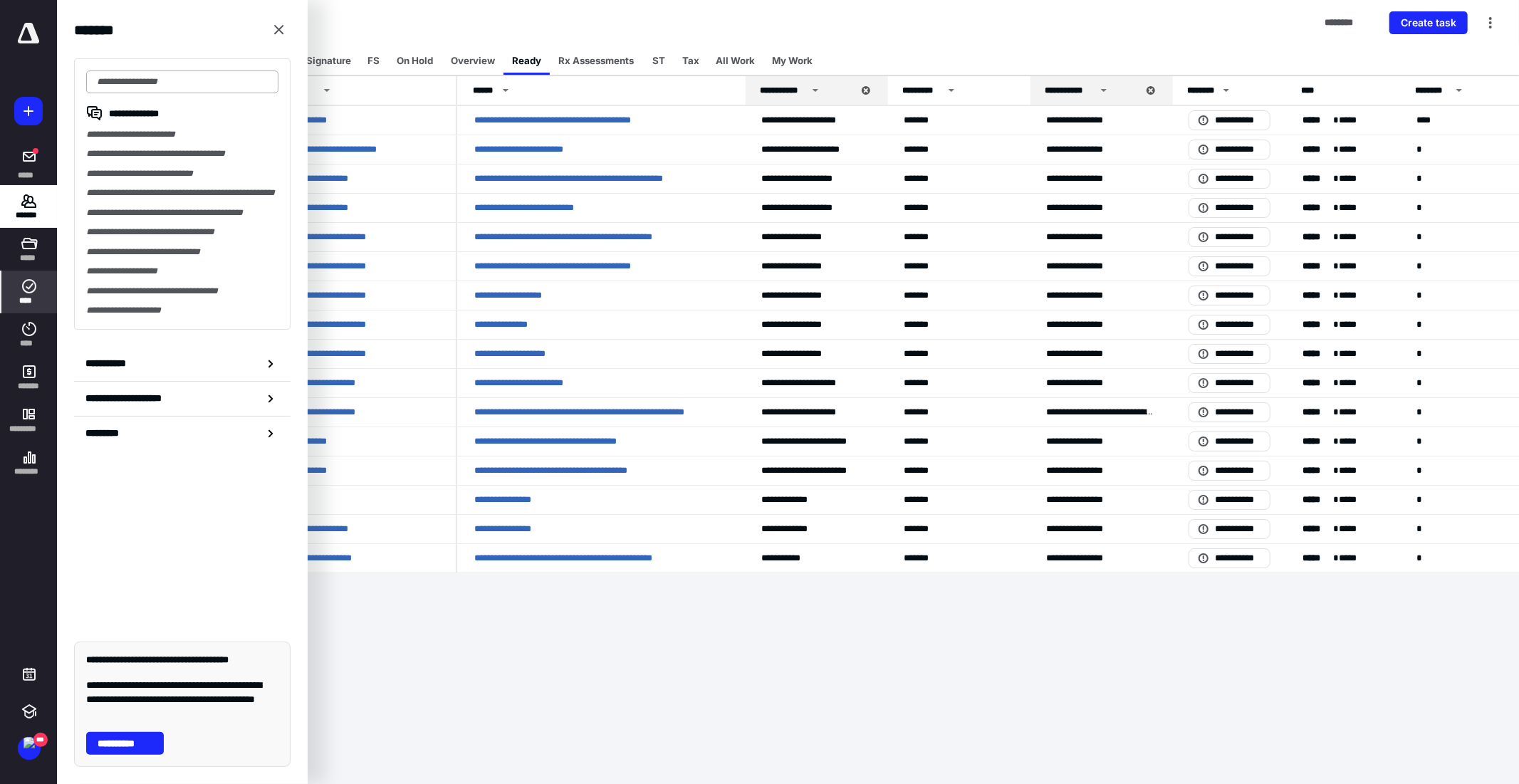 type on "*" 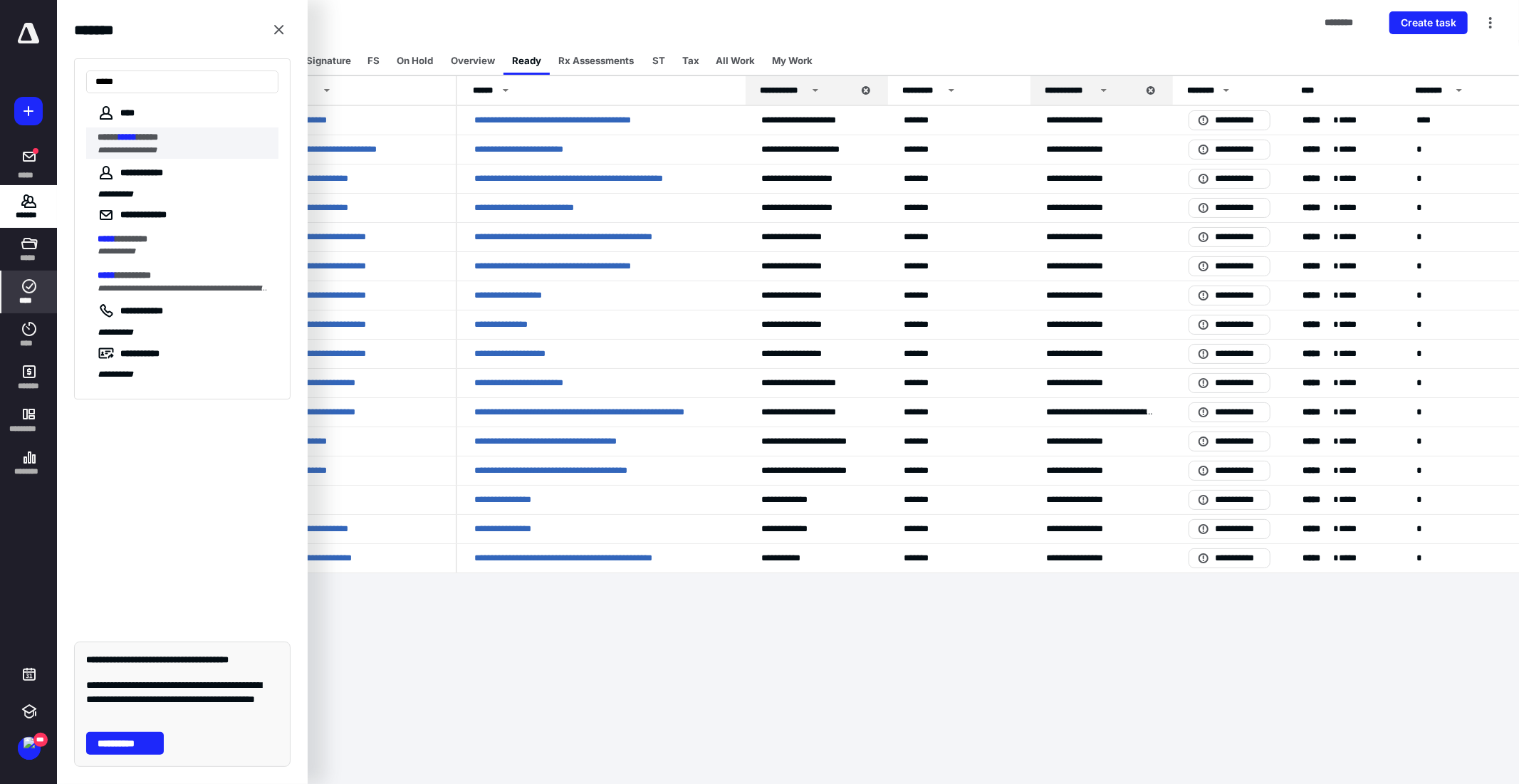 type on "*****" 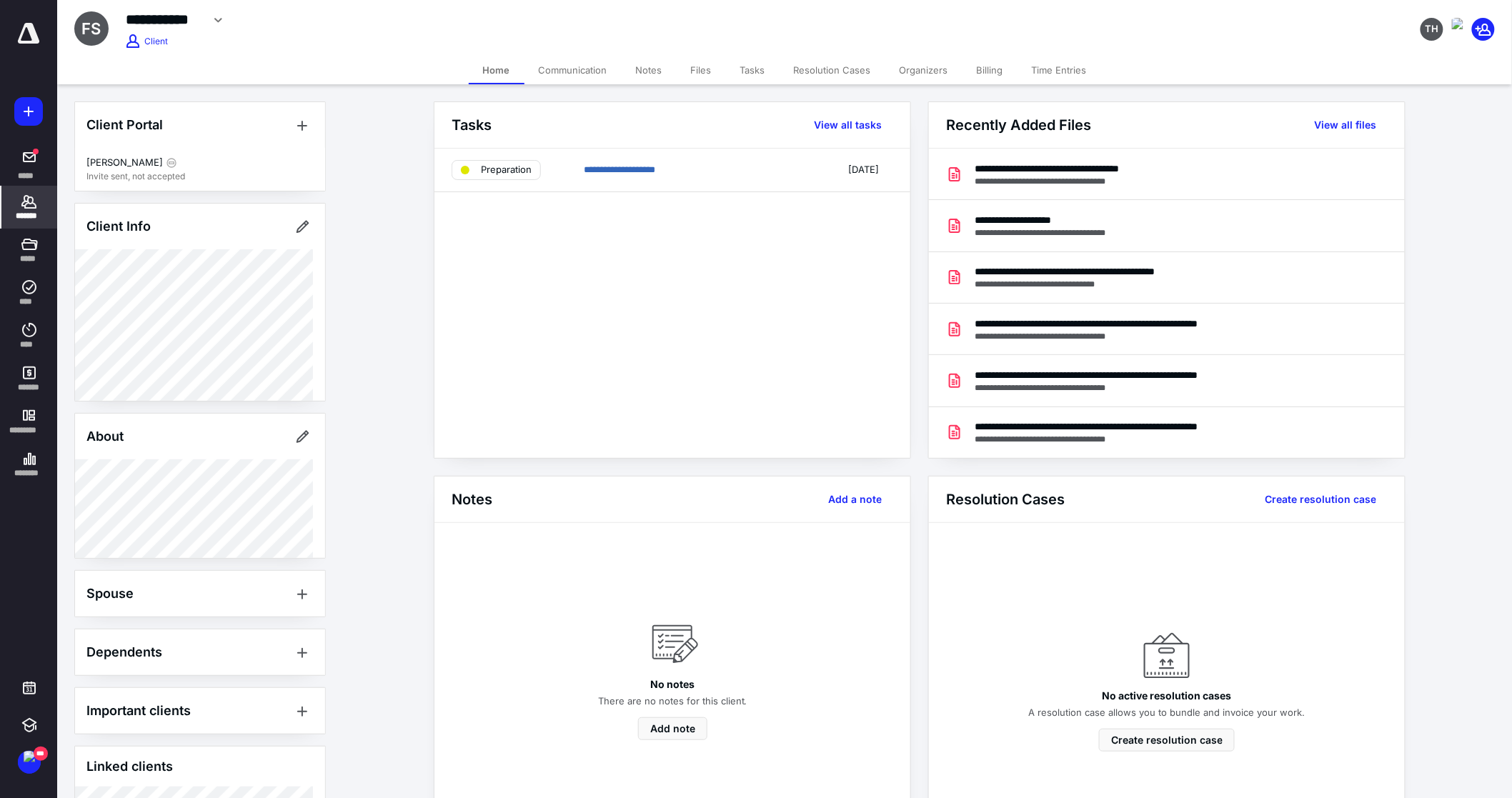click on "*******" at bounding box center (29, 216) 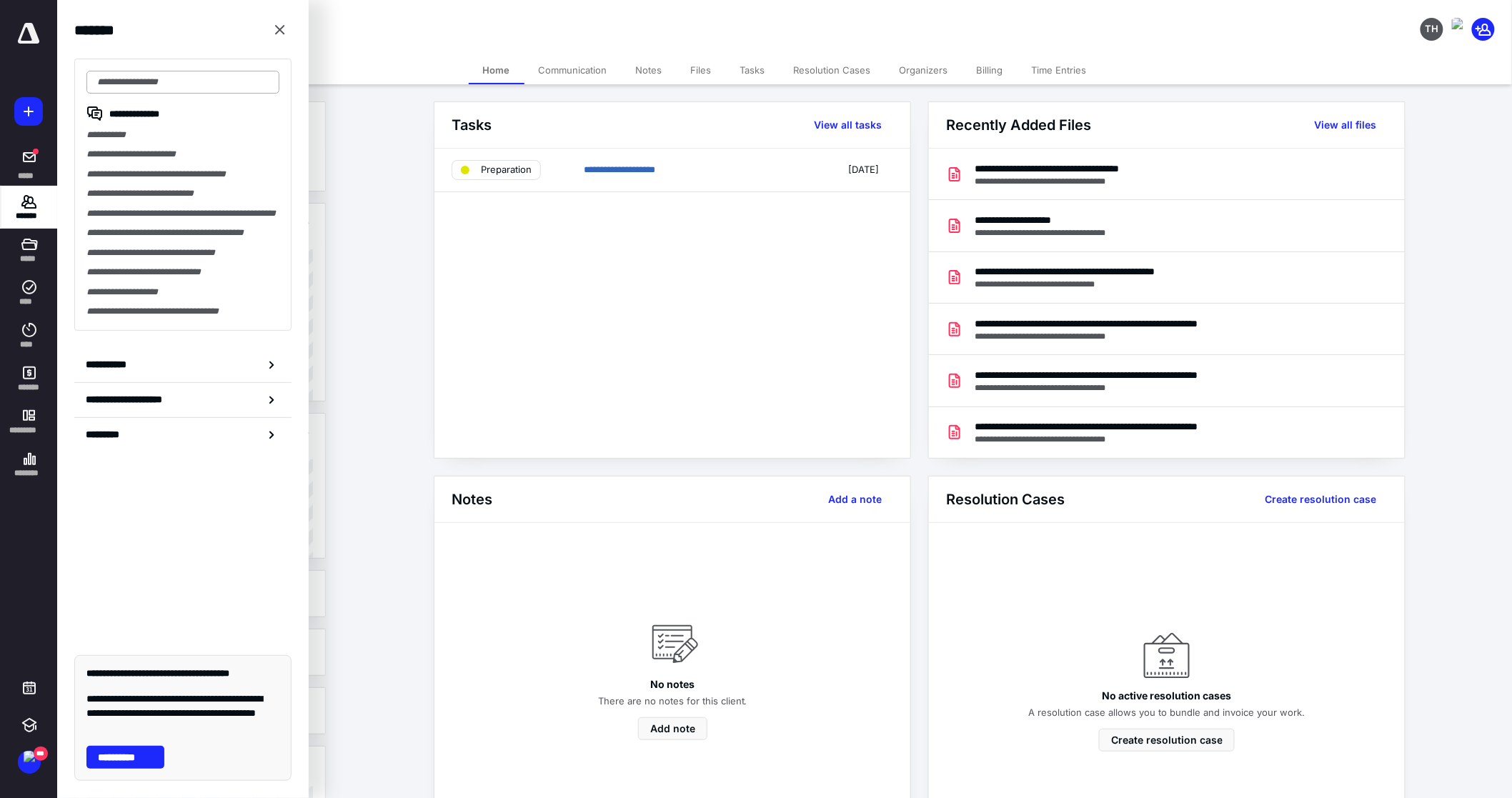 click at bounding box center (183, 82) 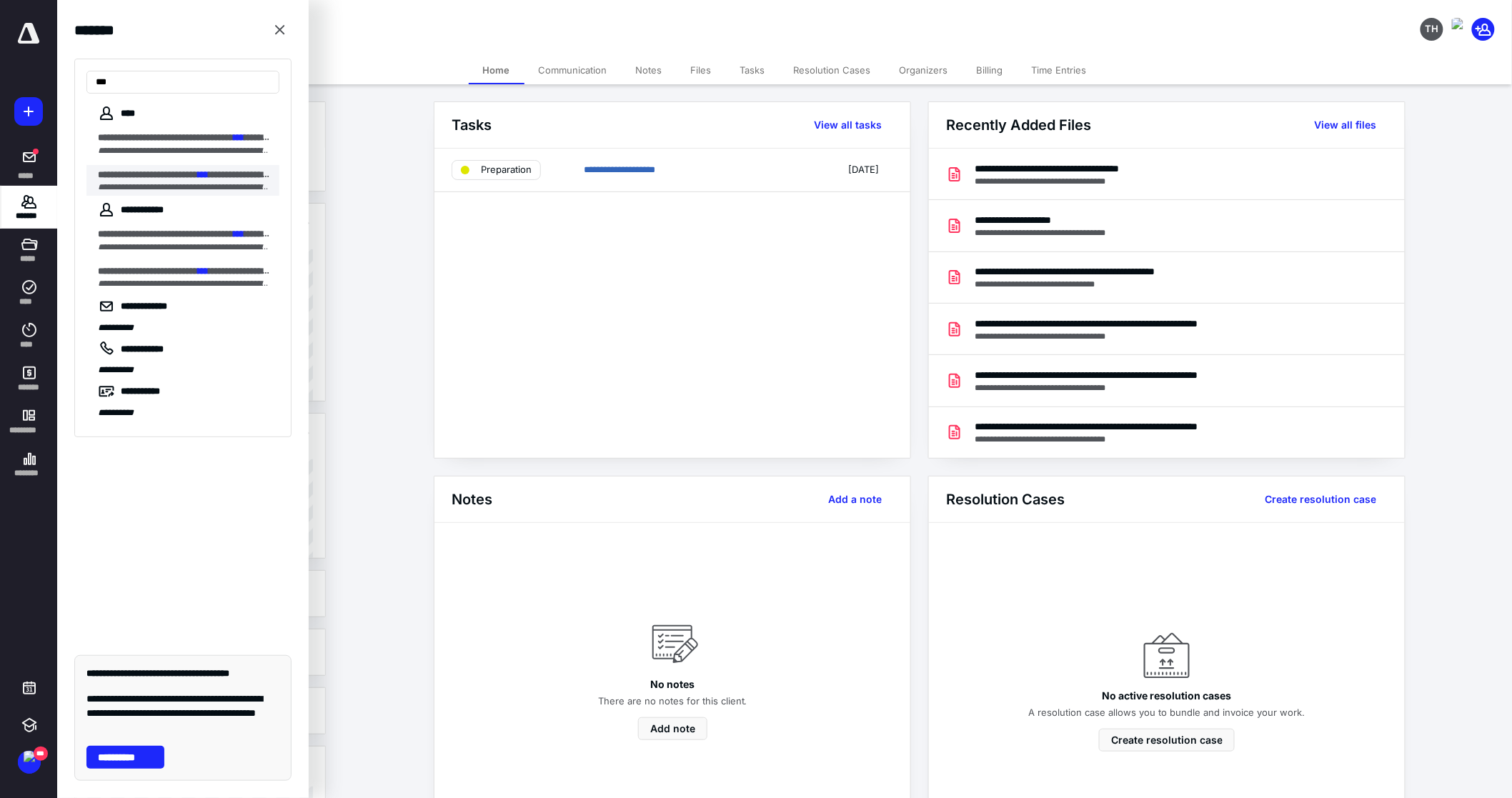 type on "***" 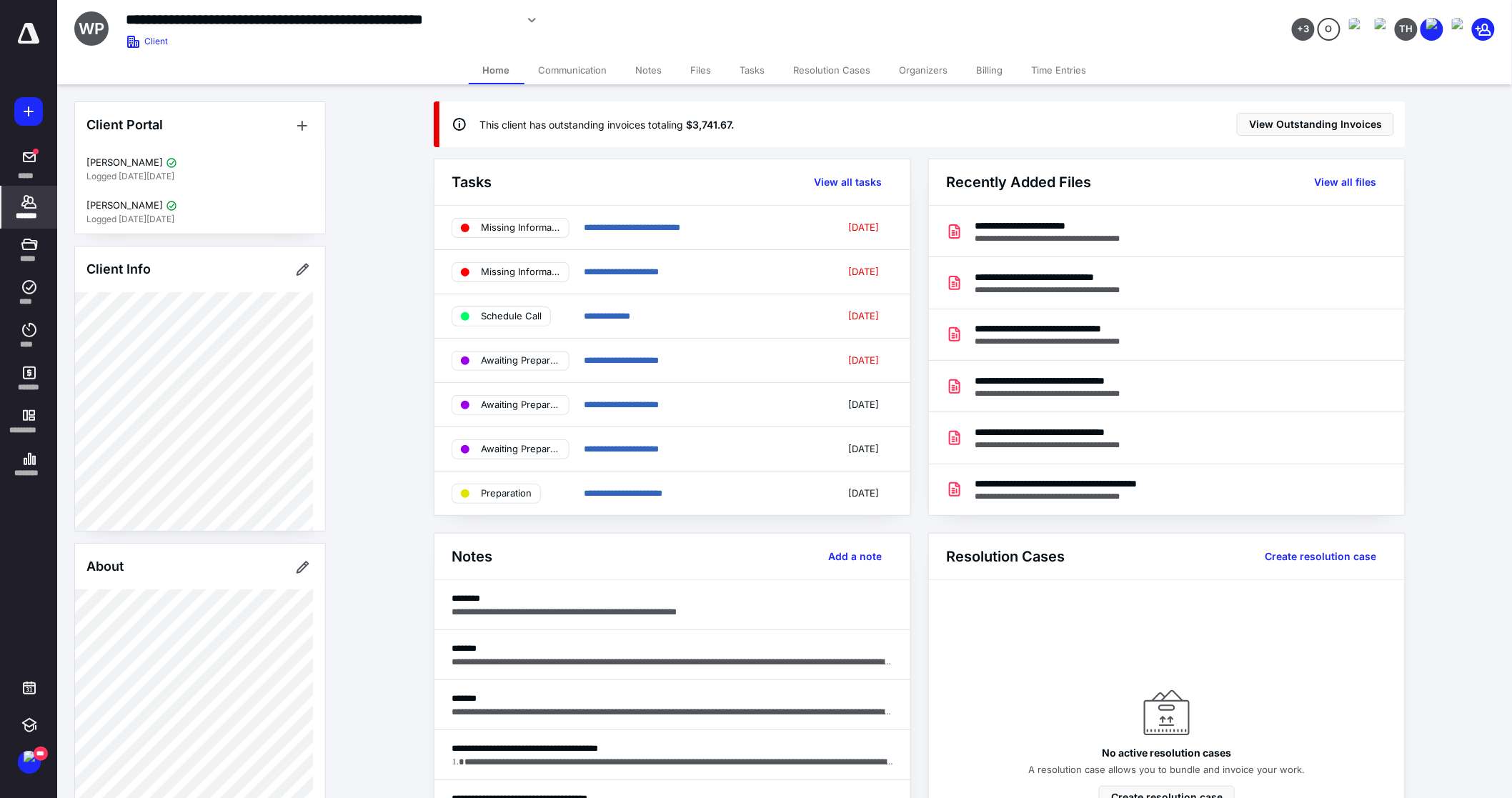 click 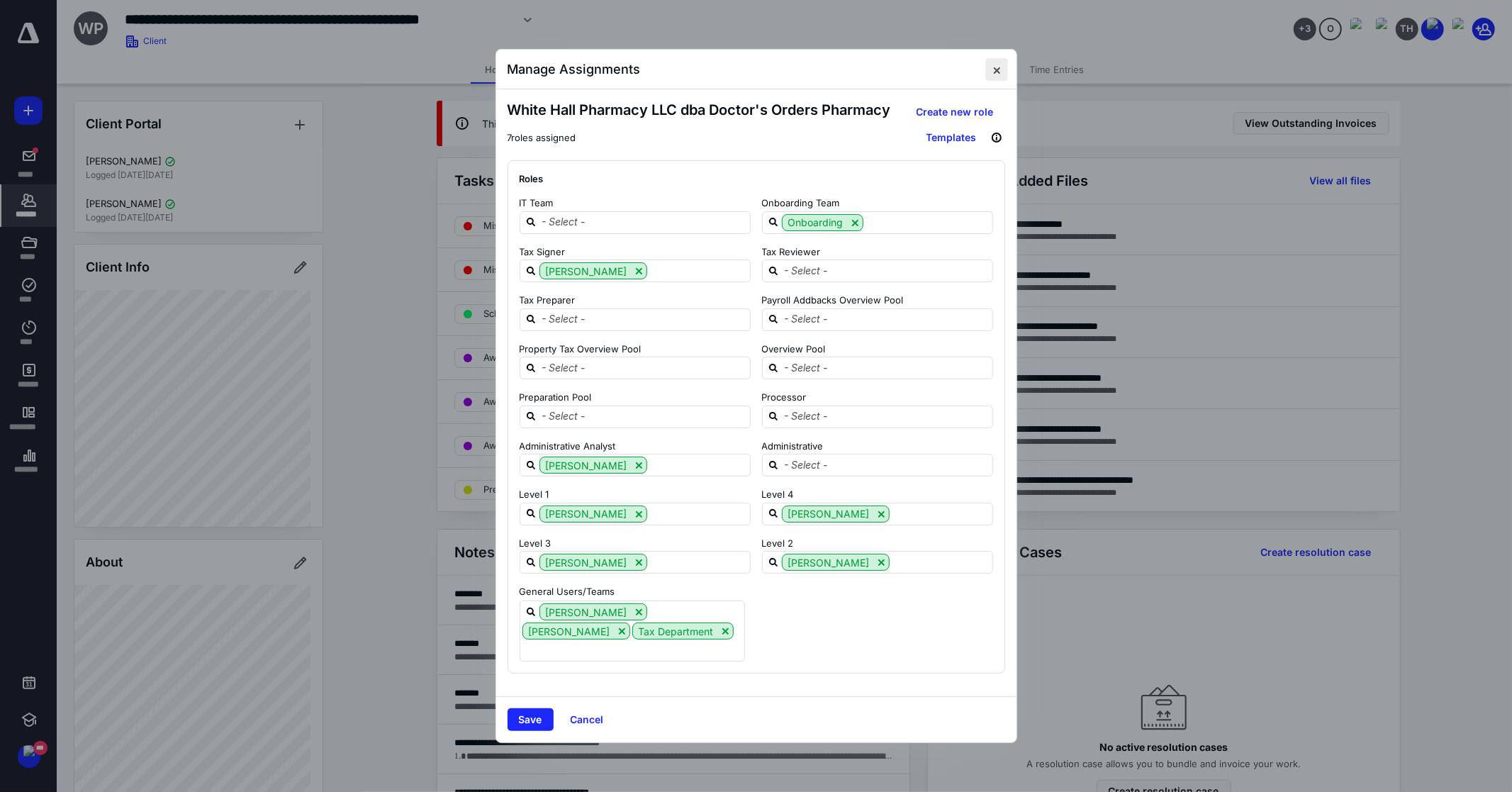 click at bounding box center [997, 69] 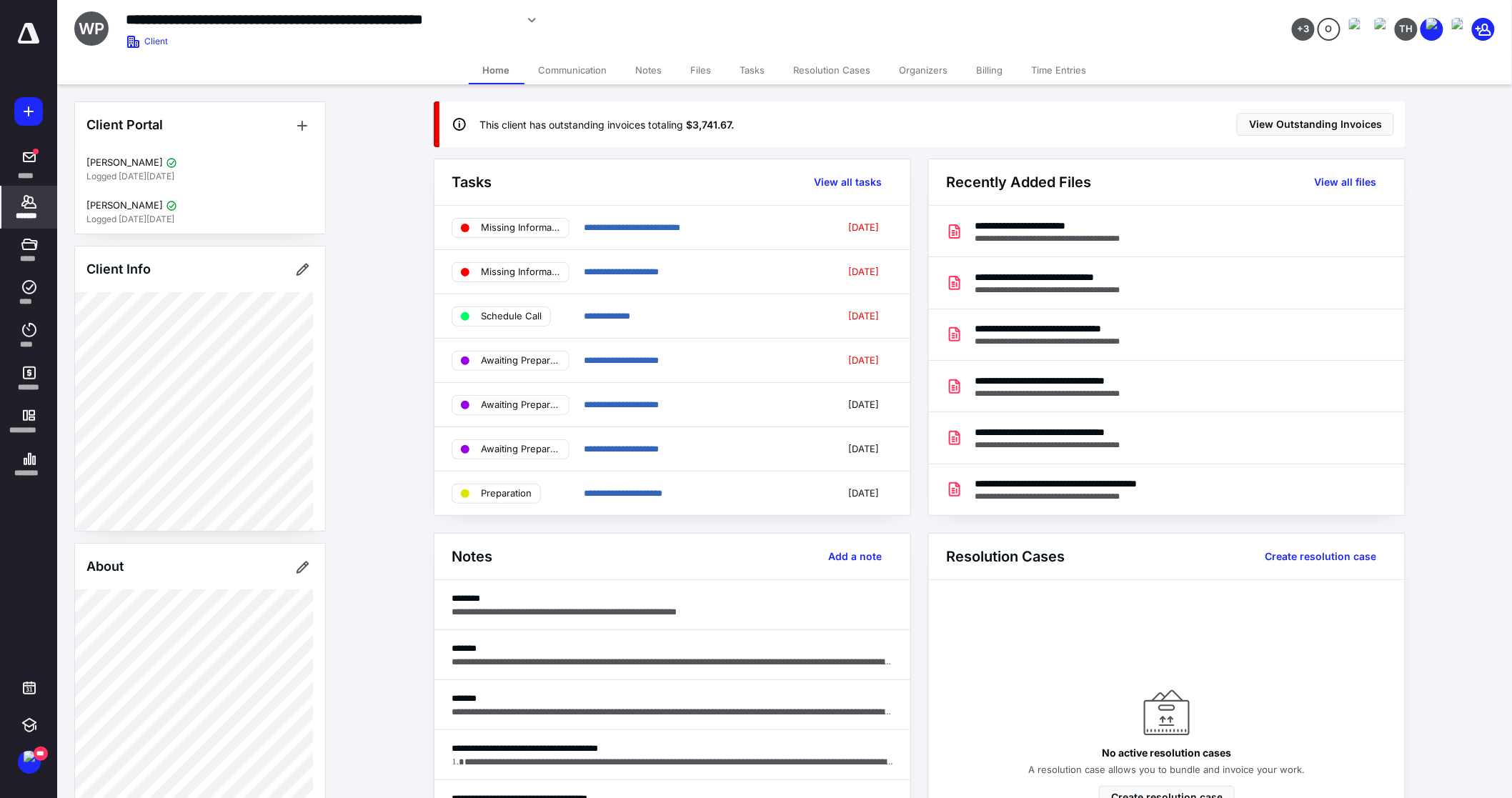 click on "*******" at bounding box center (29, 216) 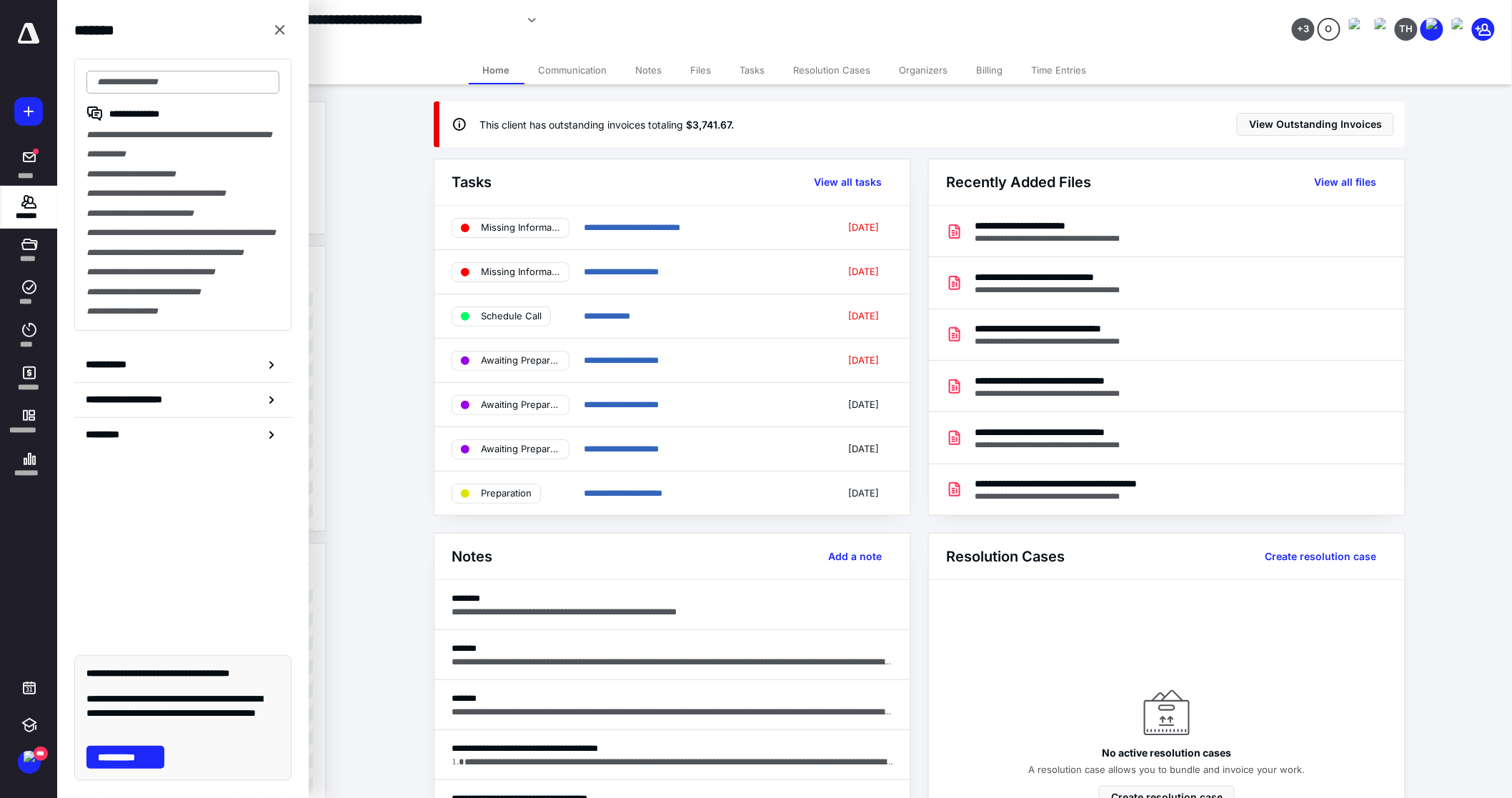 click at bounding box center [183, 82] 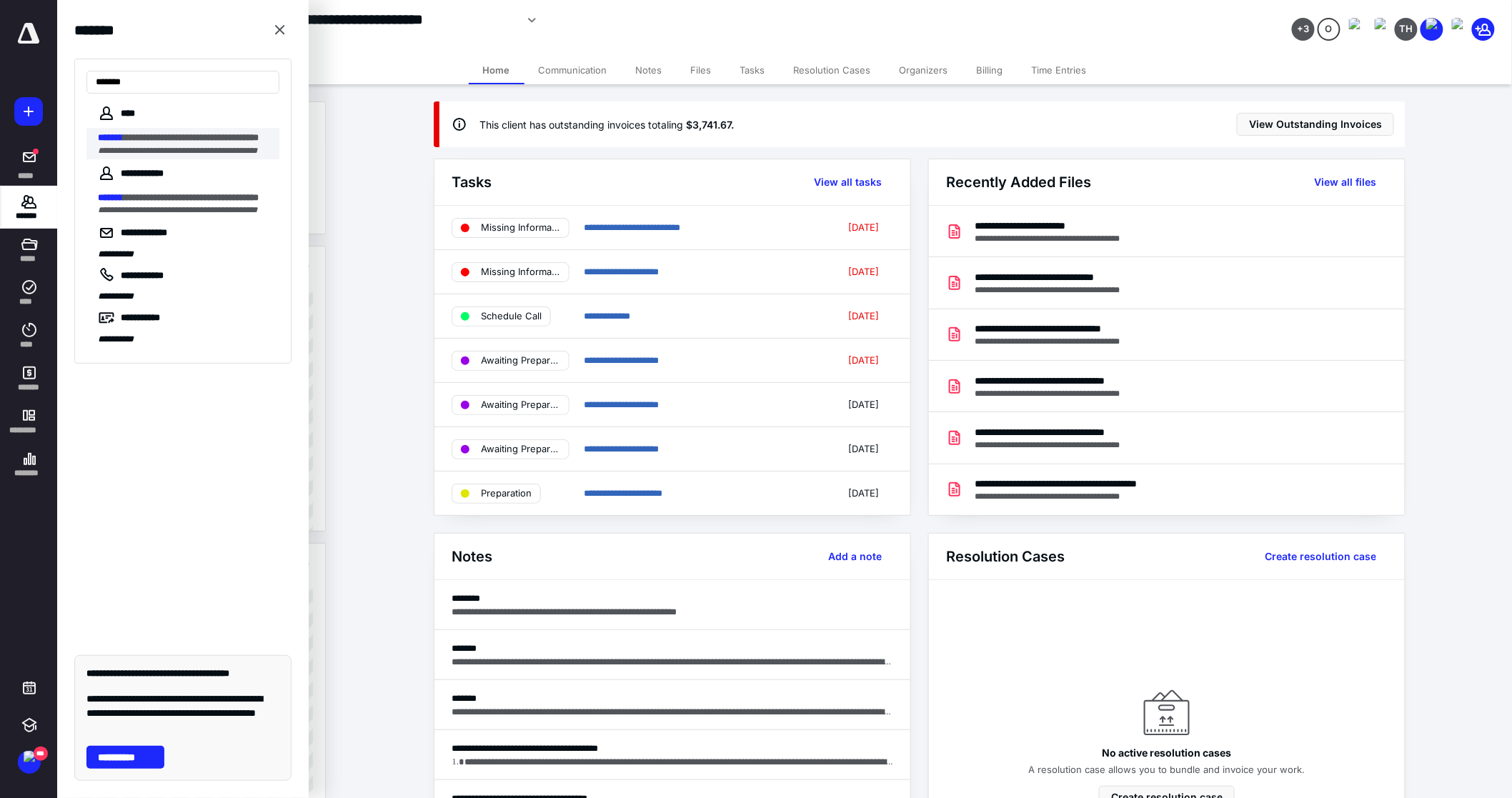 type on "*******" 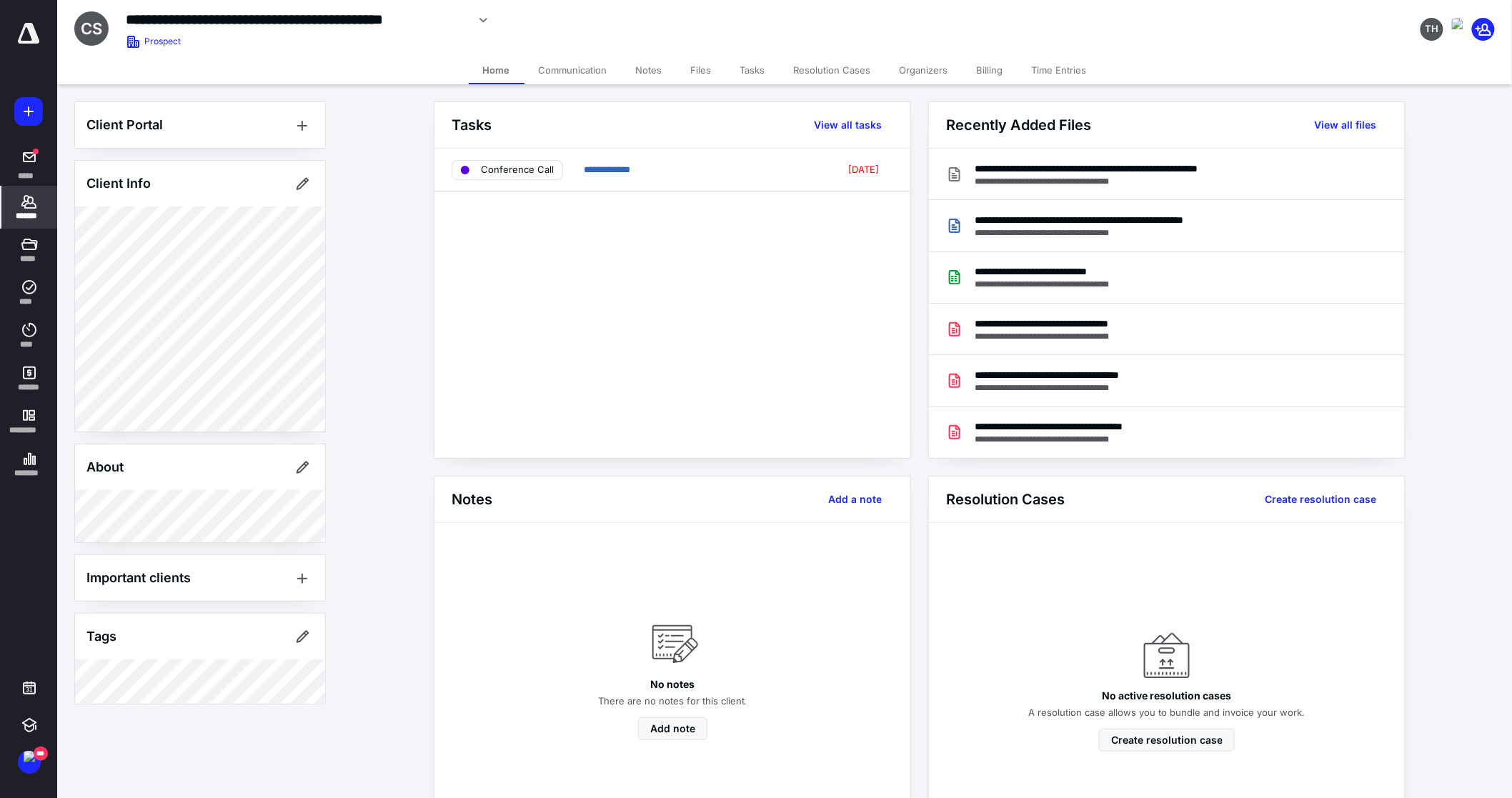 click at bounding box center (29, 34) 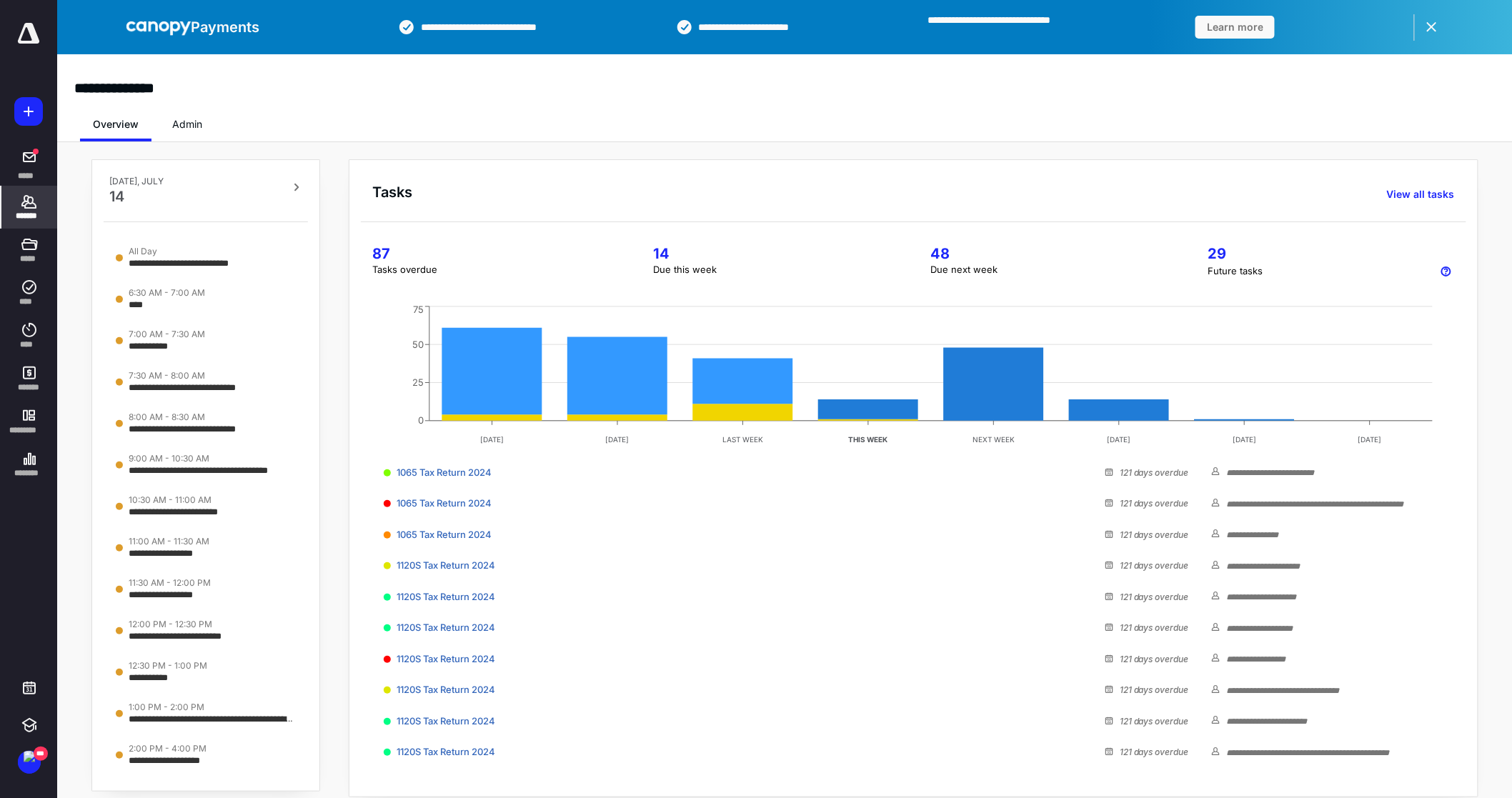click 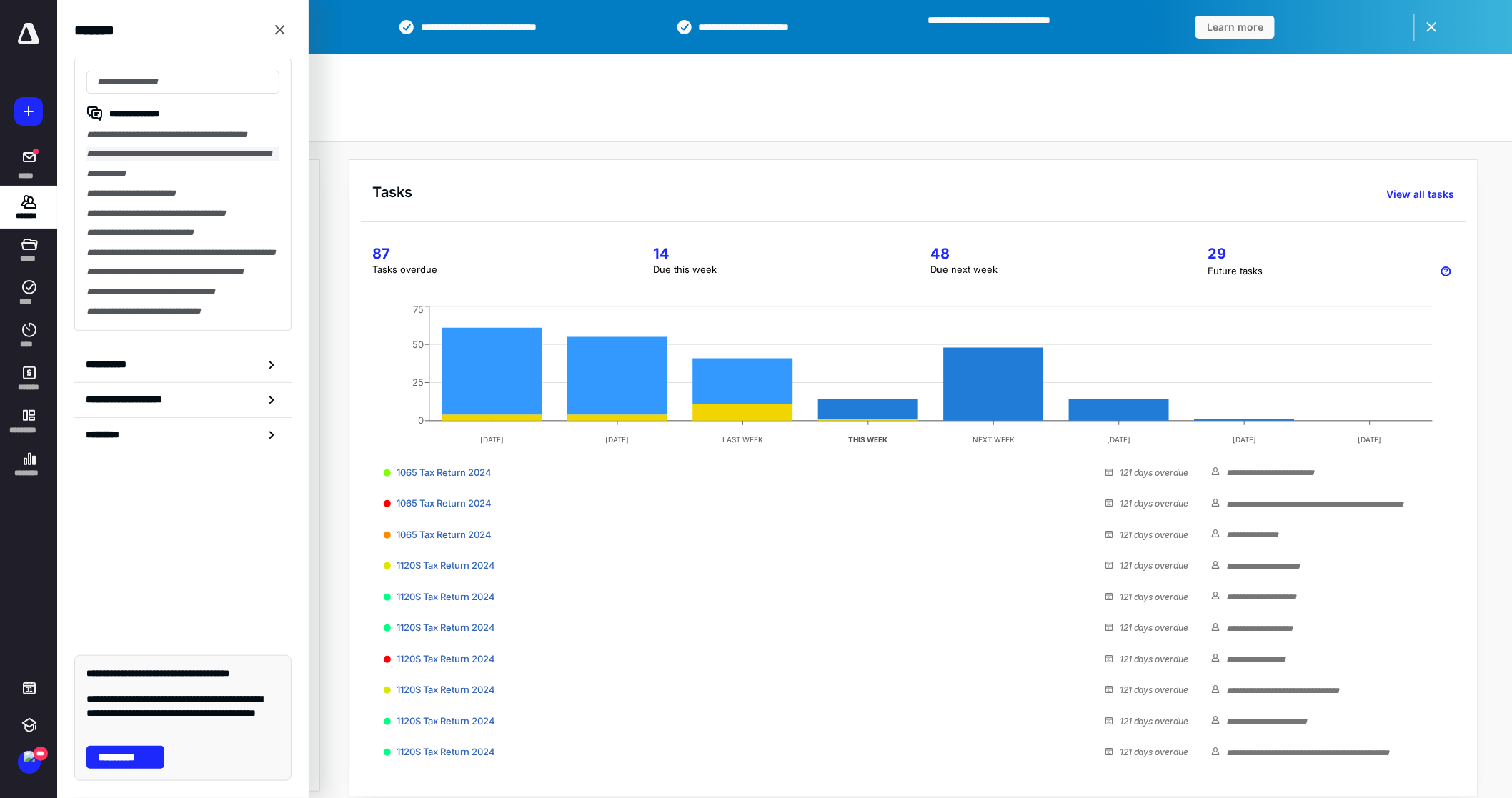 click on "**********" at bounding box center [183, 154] 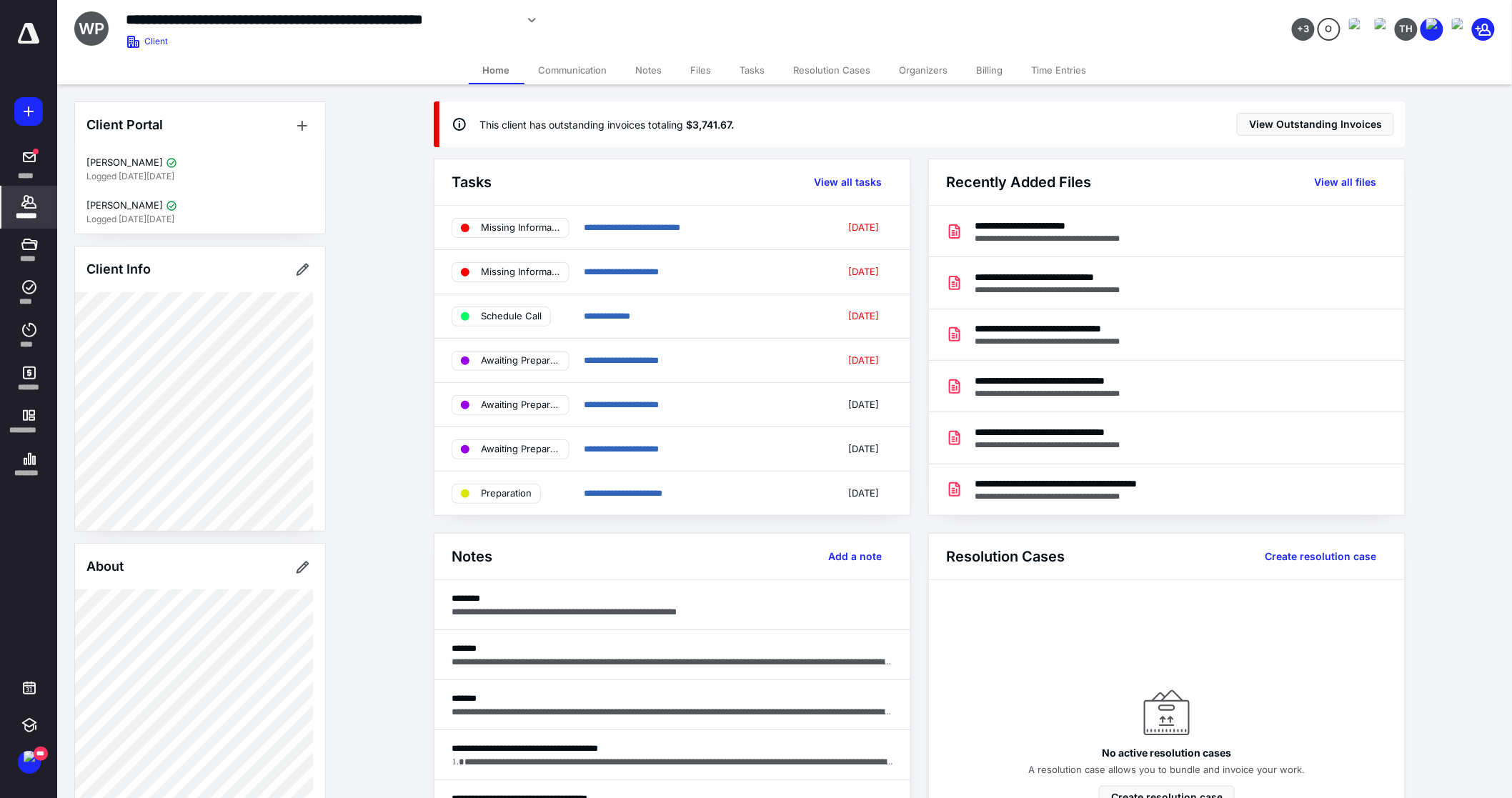 click on "Files" at bounding box center [701, 70] 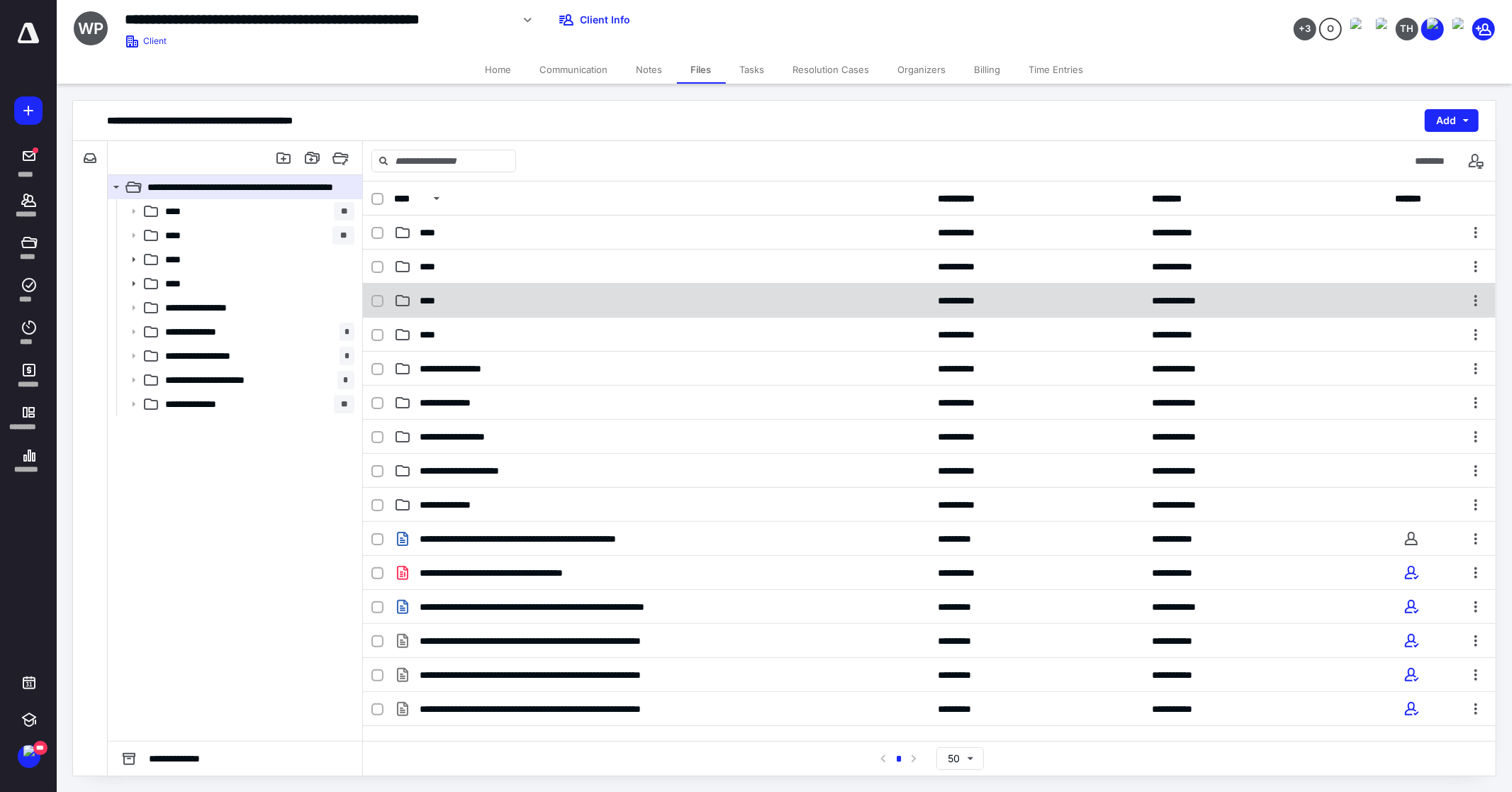 click on "****" at bounding box center (661, 301) 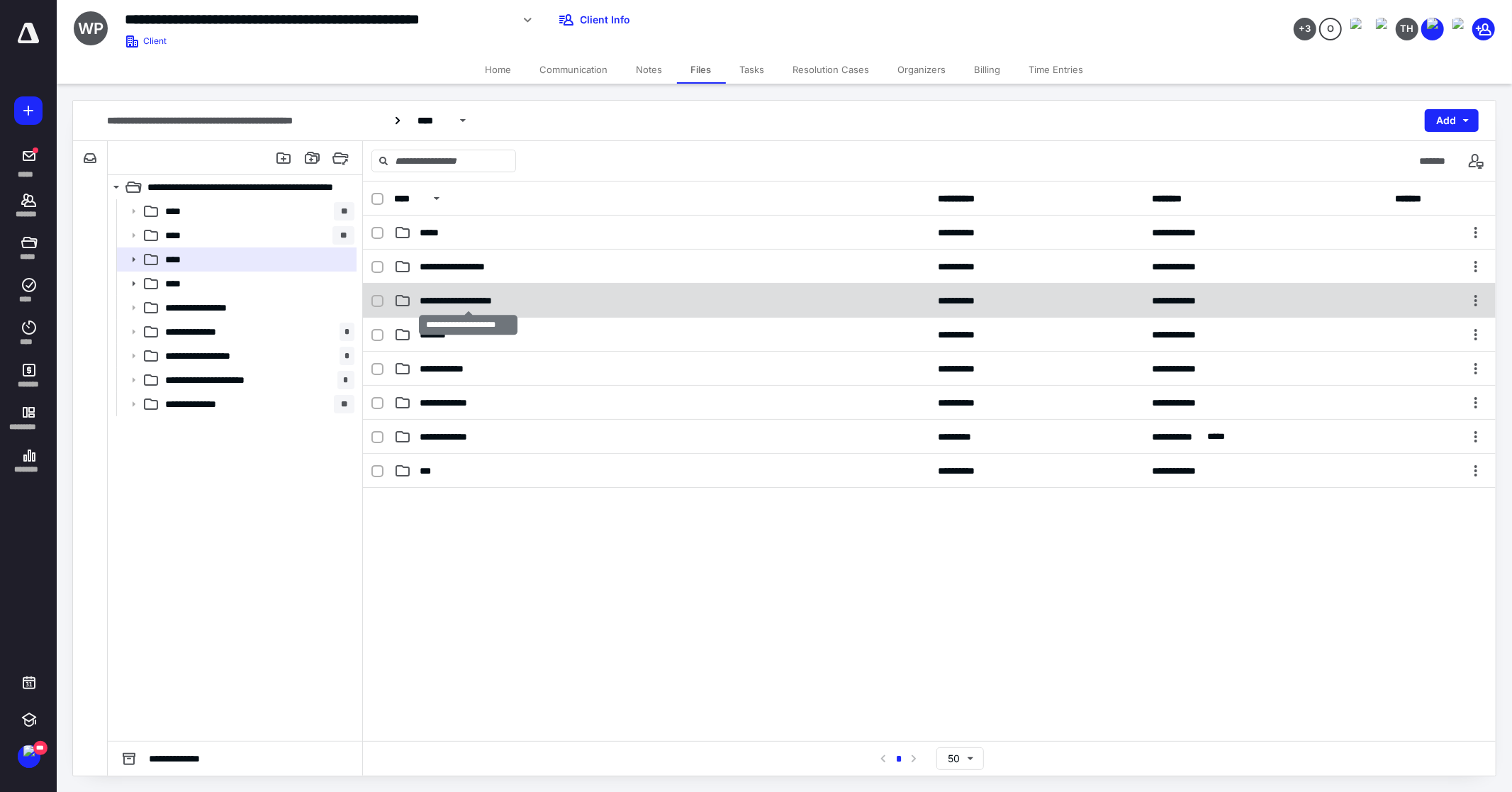click on "**********" at bounding box center (468, 301) 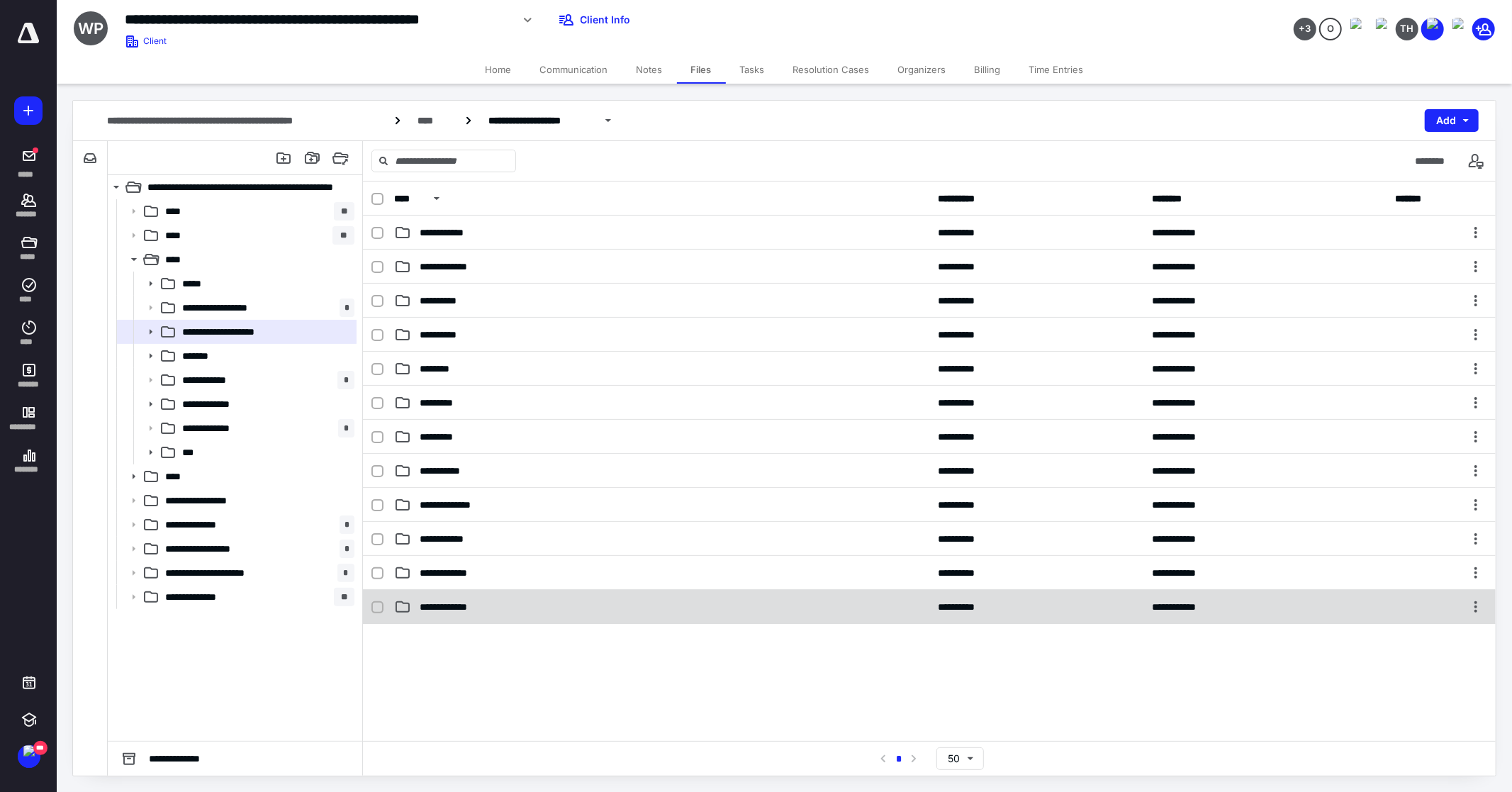 click on "**********" at bounding box center (454, 607) 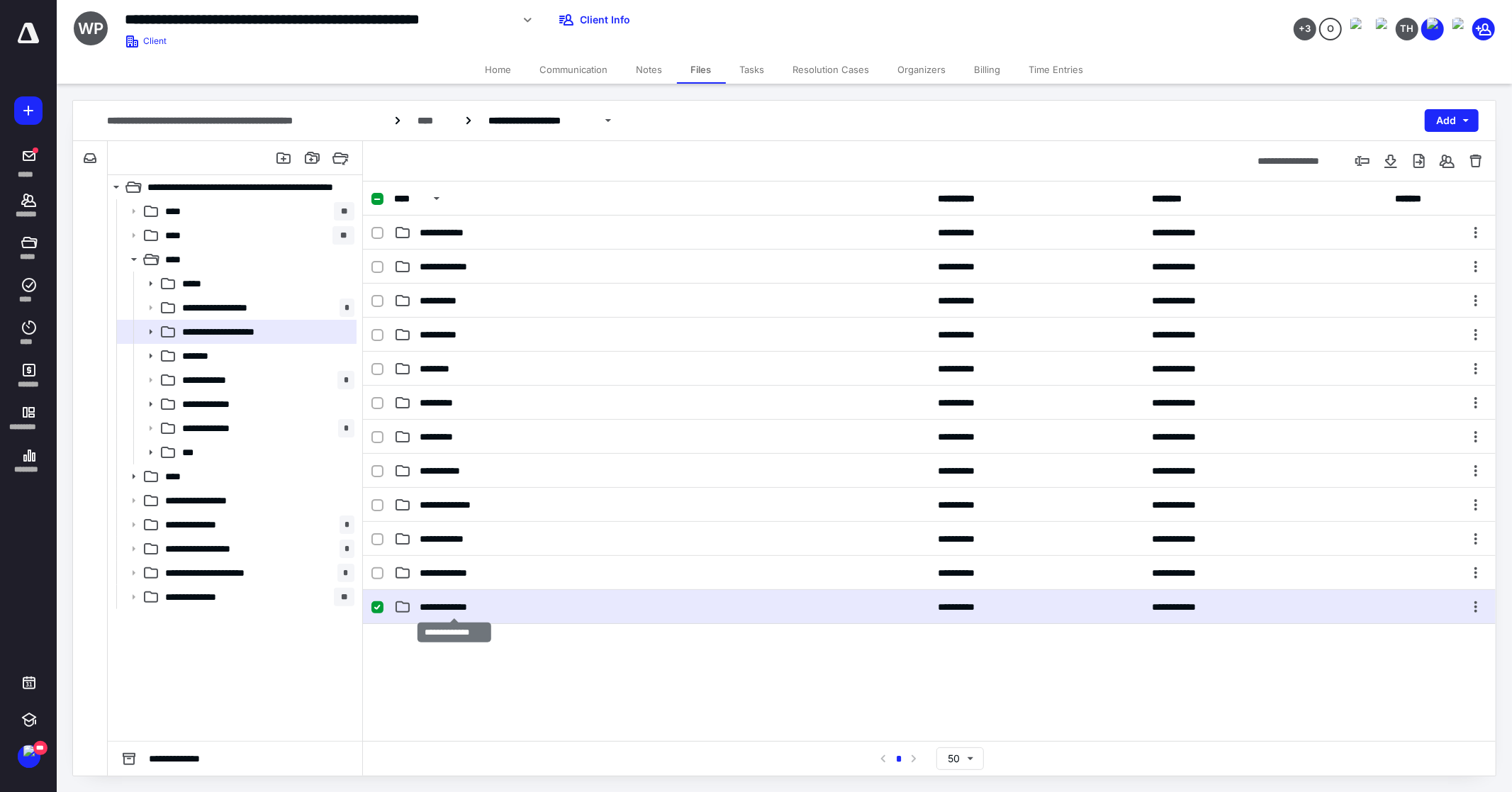 click on "**********" at bounding box center [454, 607] 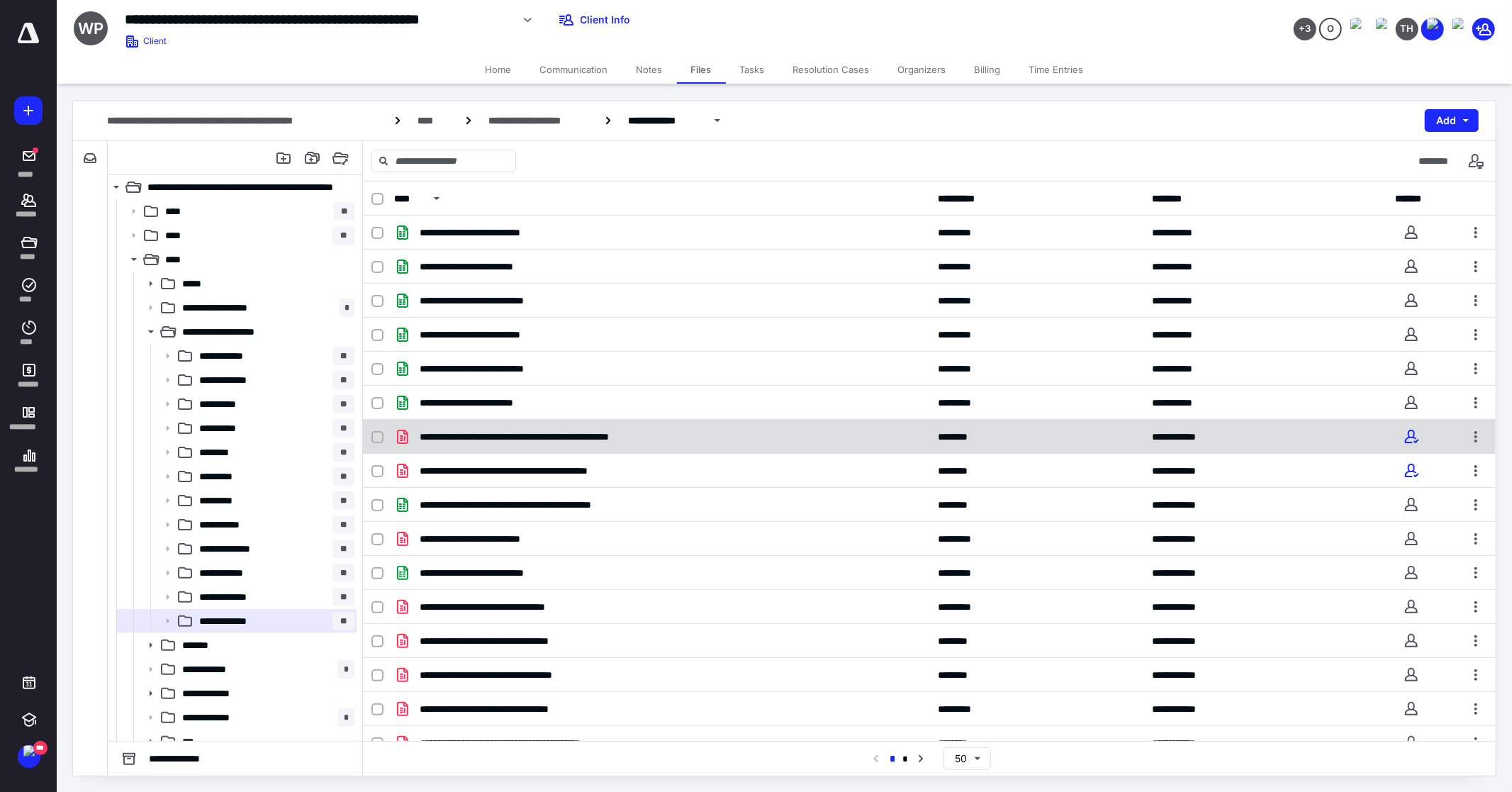 click on "**********" at bounding box center [549, 437] 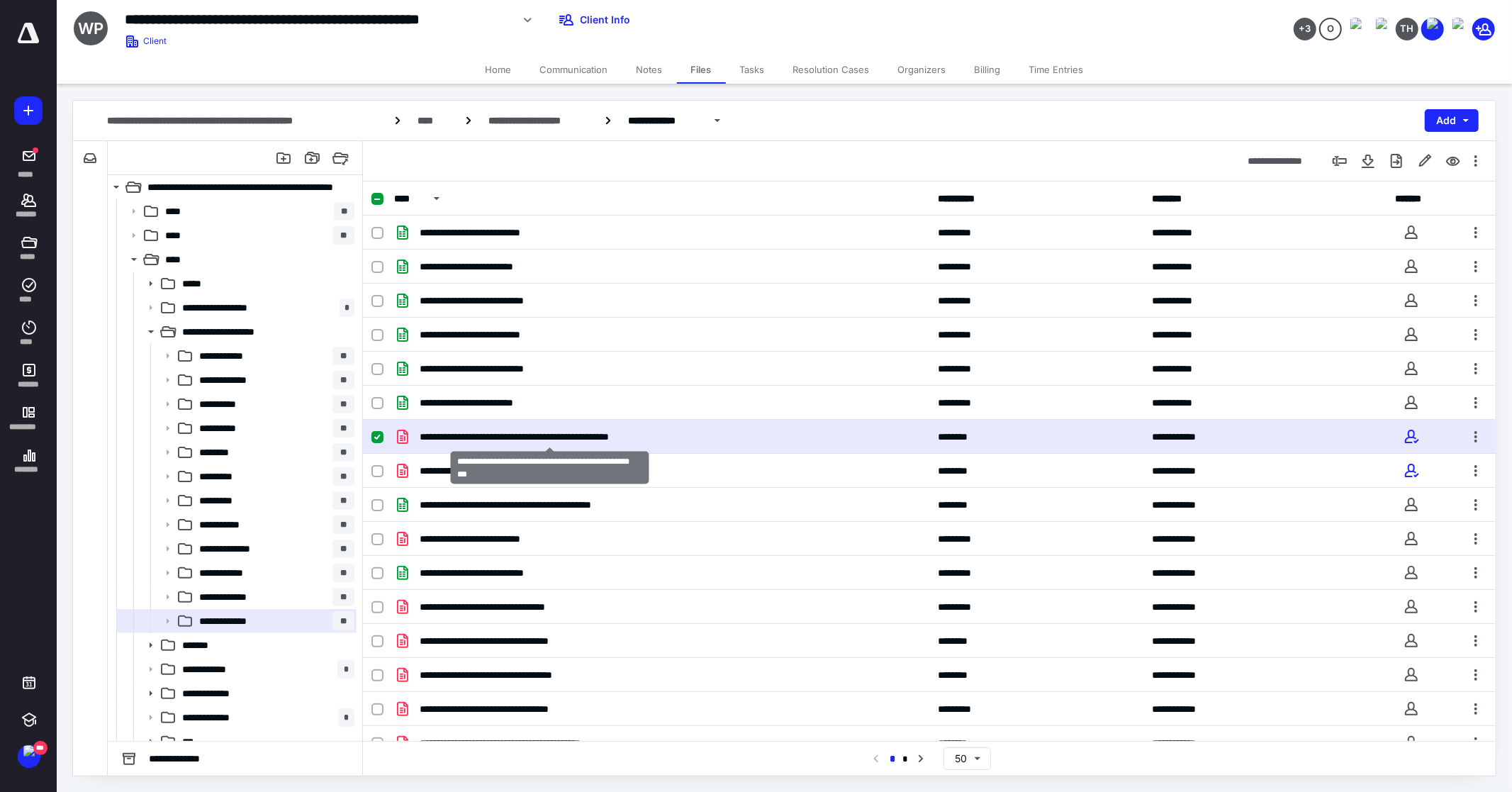 click on "**********" at bounding box center [549, 437] 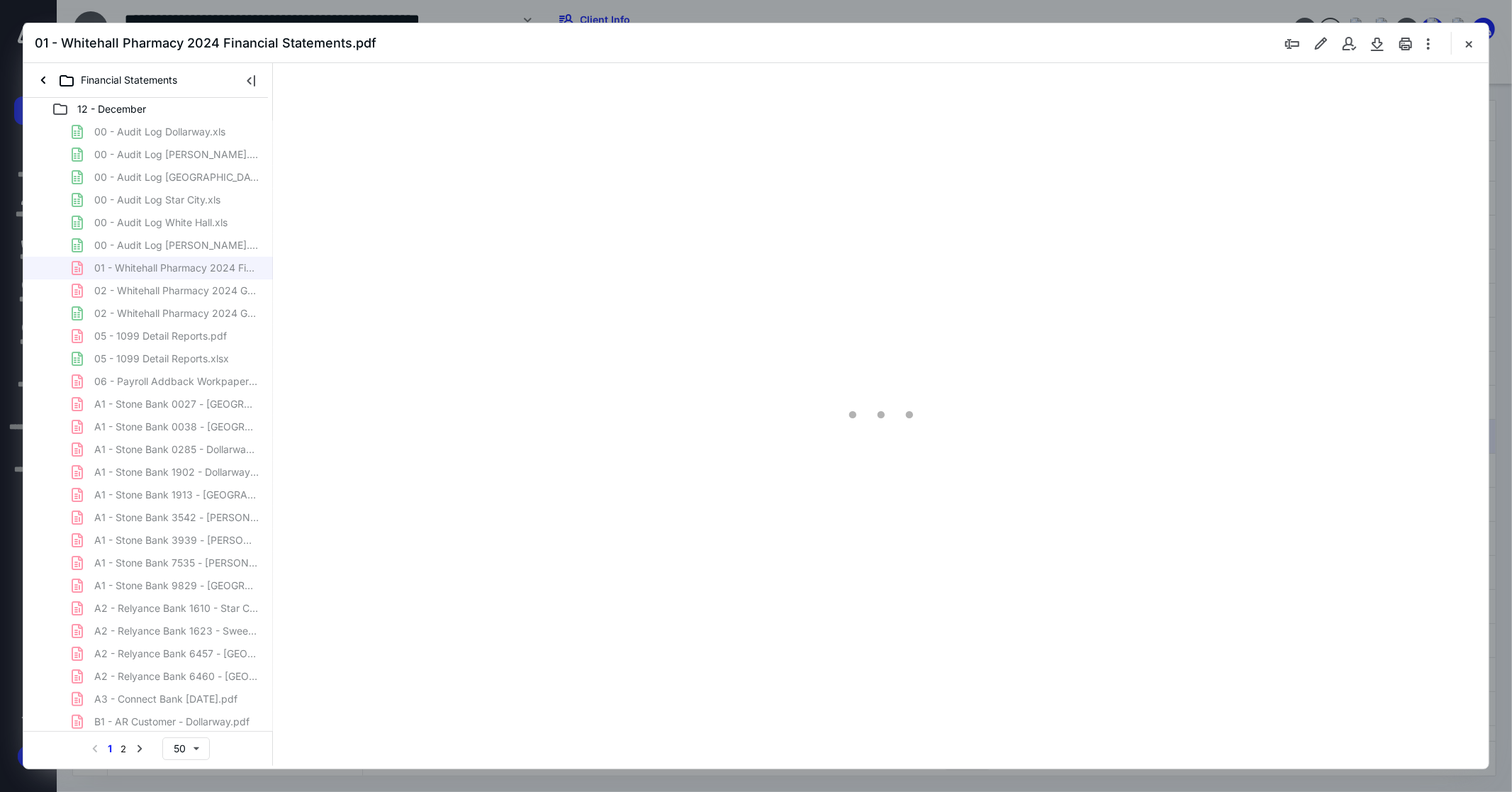scroll, scrollTop: 0, scrollLeft: 0, axis: both 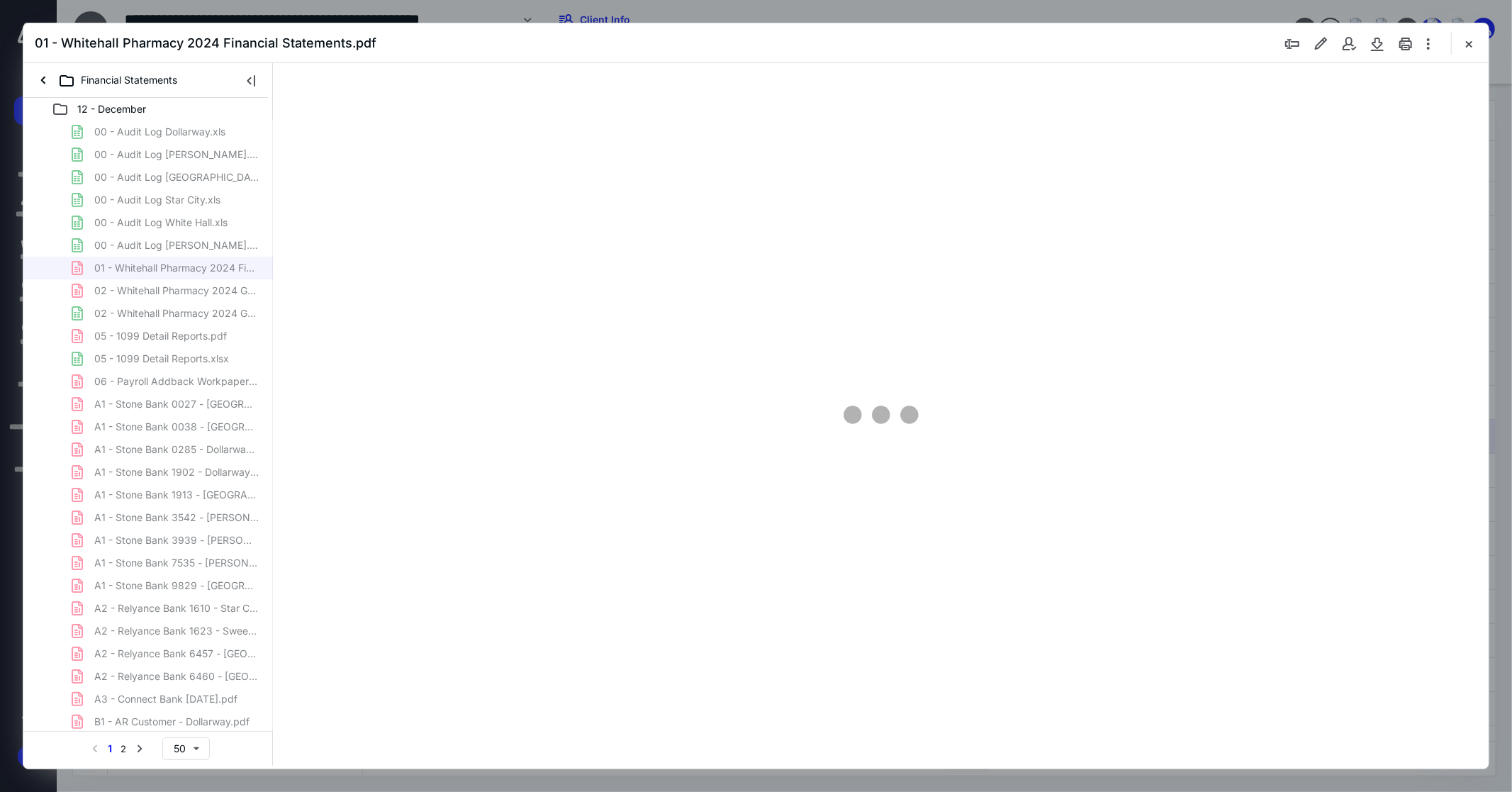 type on "115" 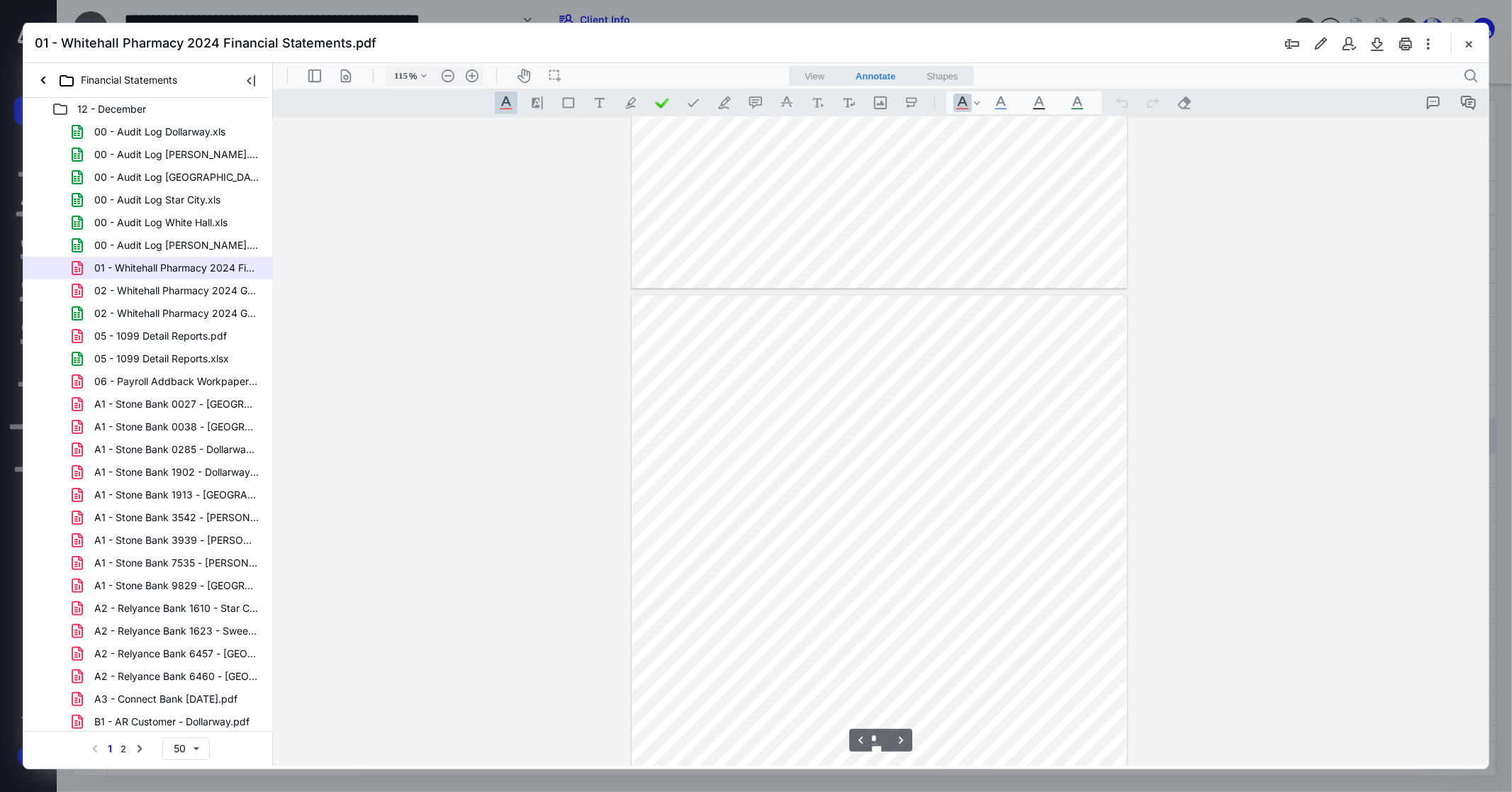 scroll, scrollTop: 2972, scrollLeft: 0, axis: vertical 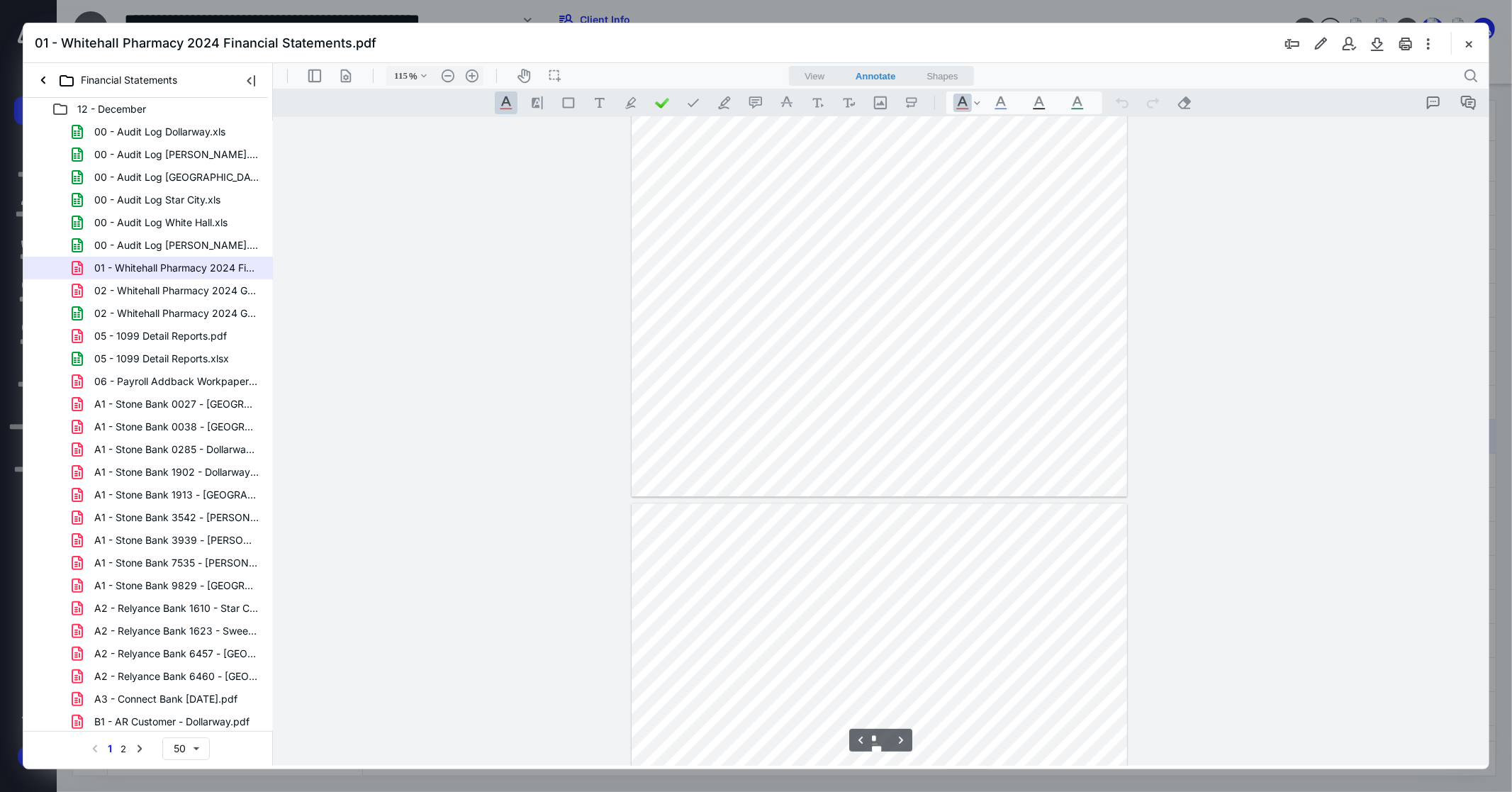 type on "*" 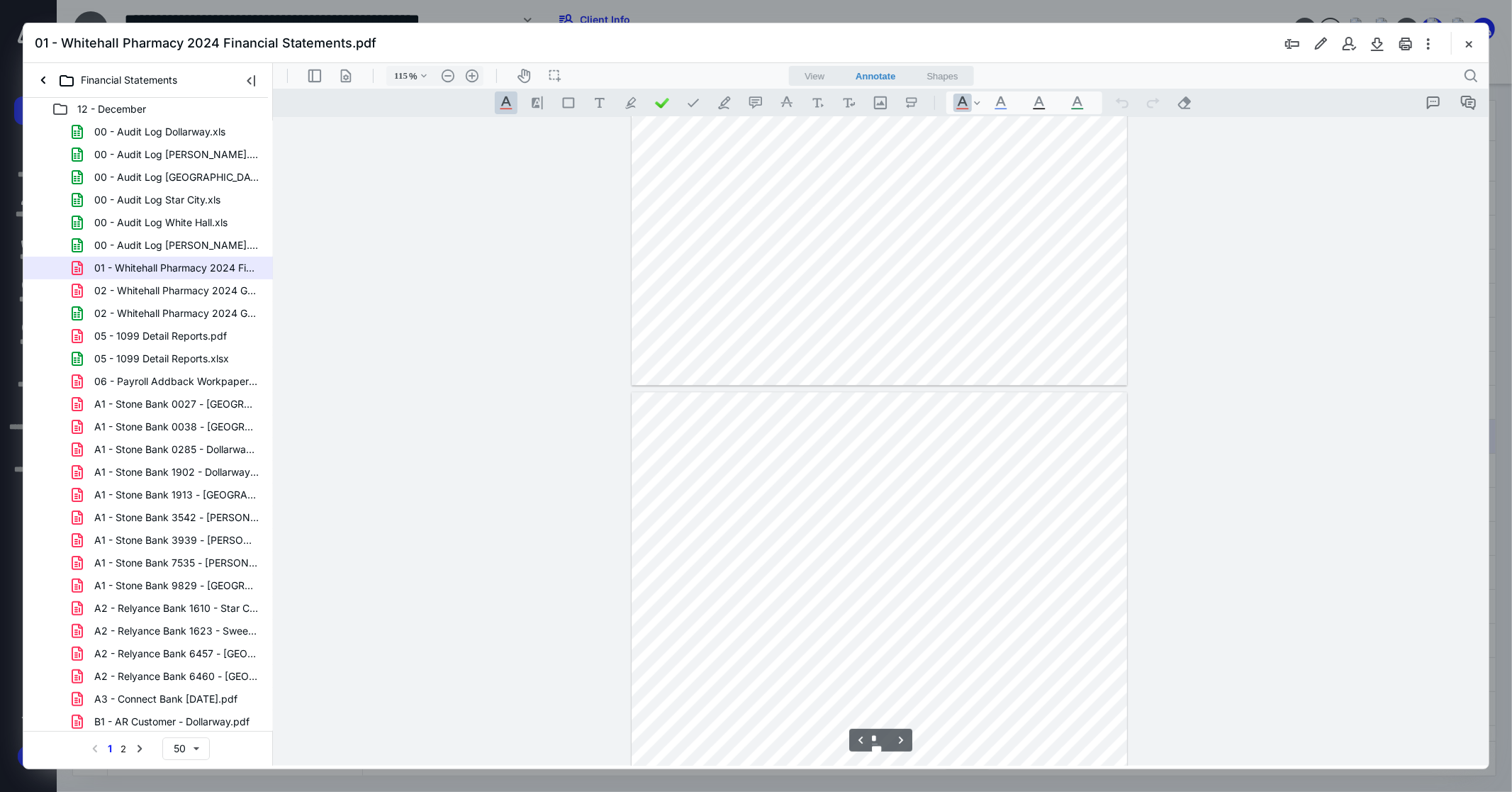 scroll, scrollTop: 3208, scrollLeft: 0, axis: vertical 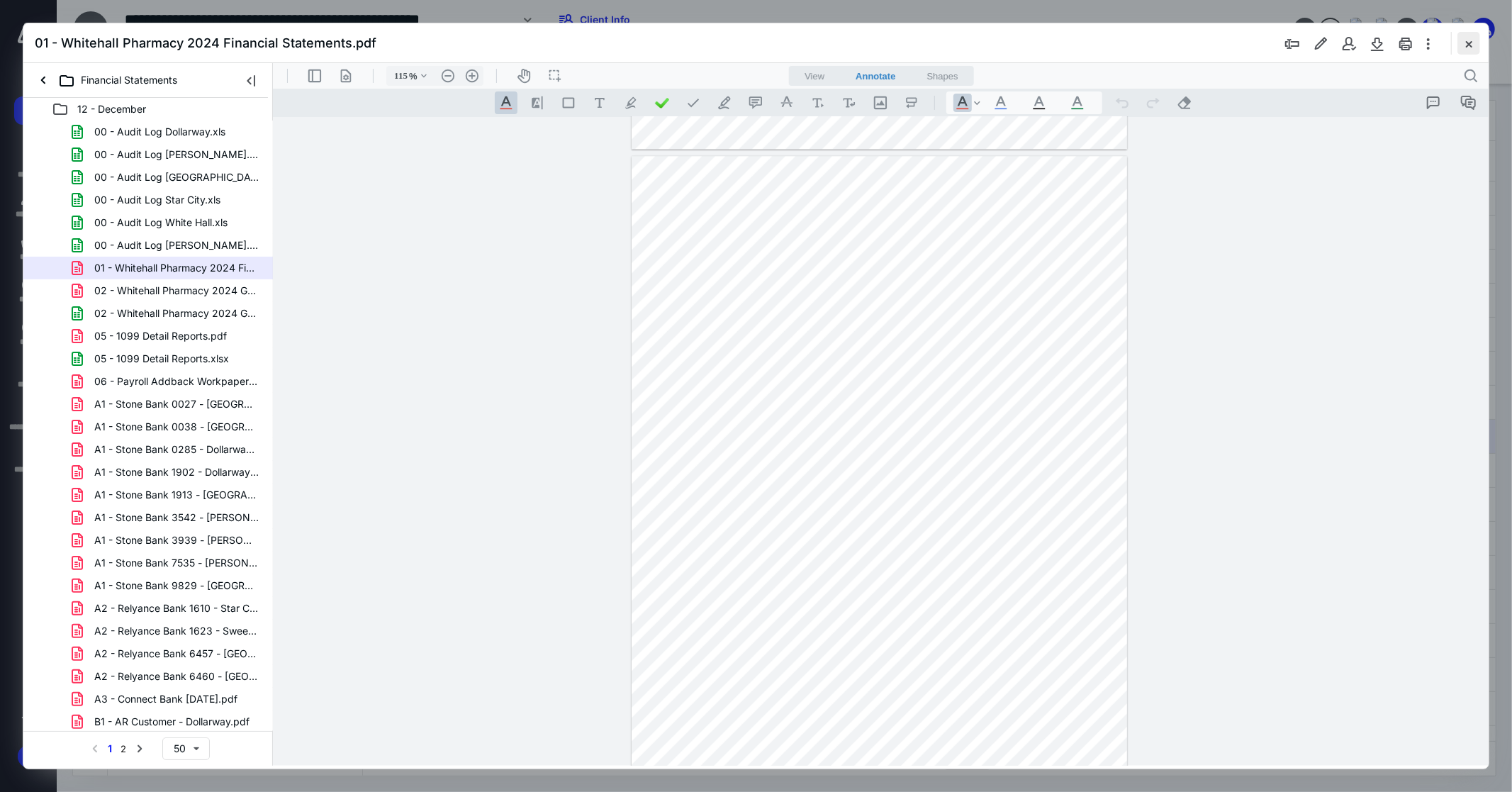 click at bounding box center [1469, 43] 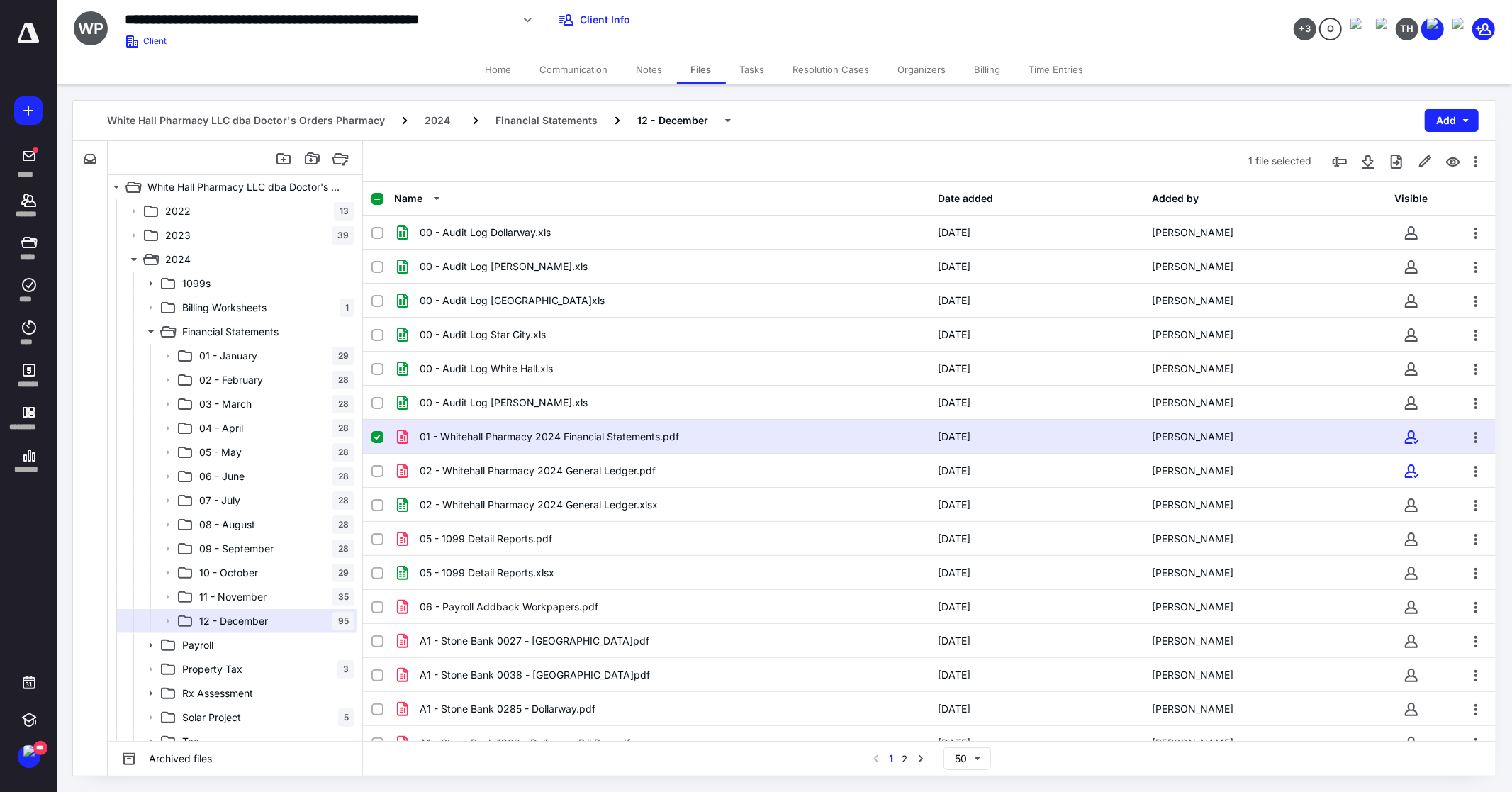 click at bounding box center [28, 41] 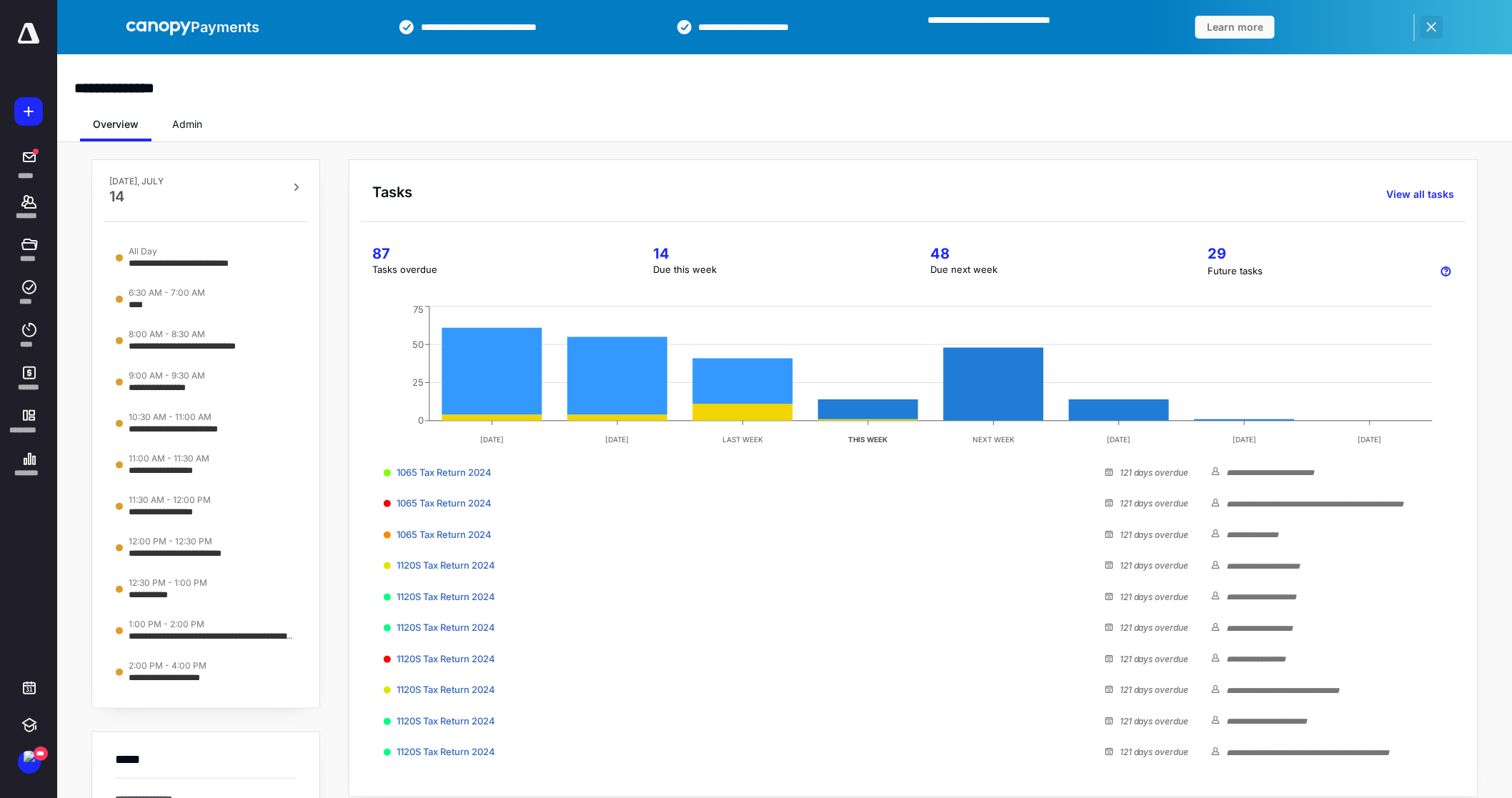 click at bounding box center [1432, 27] 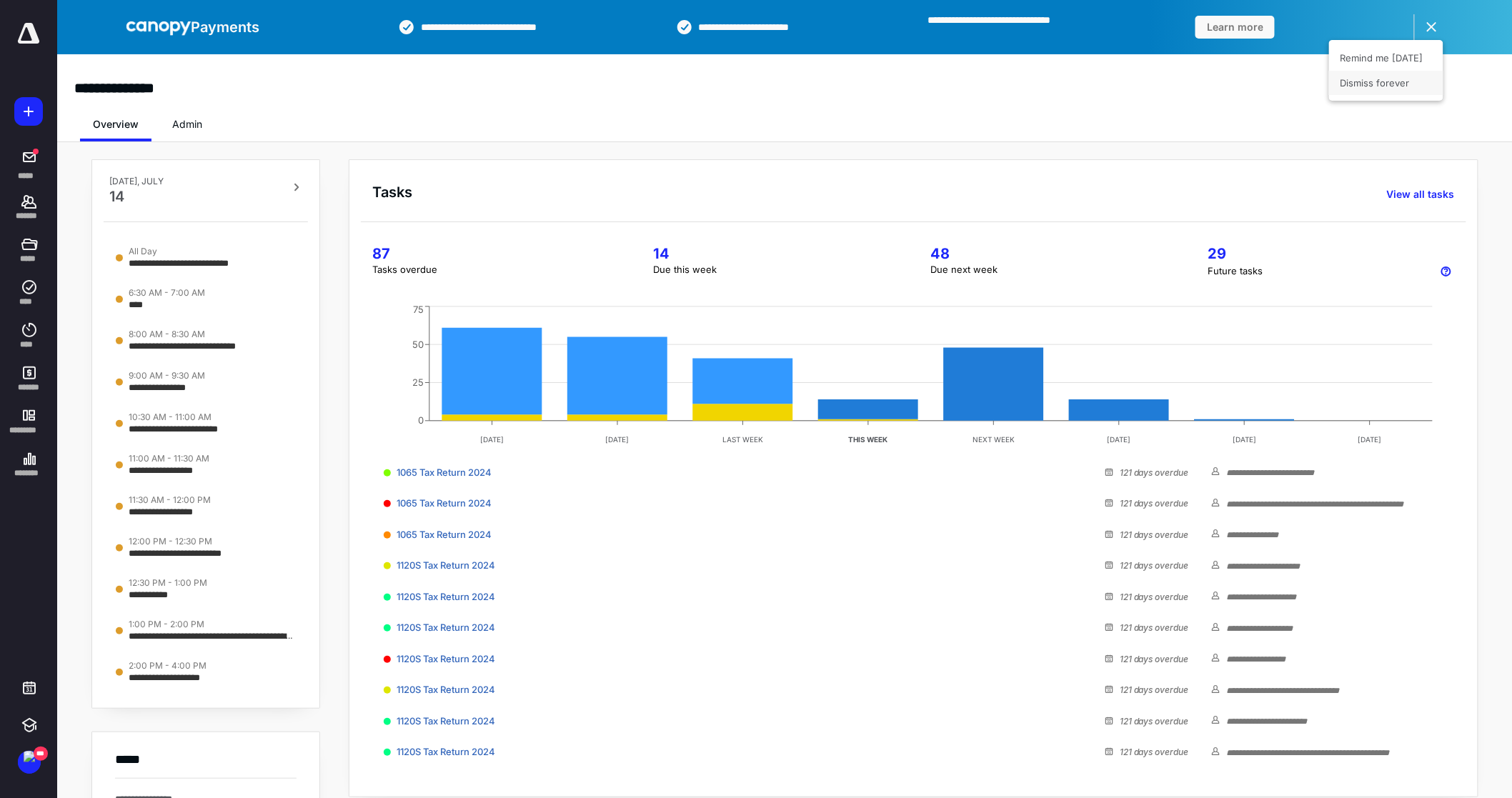 click on "Dismiss forever" at bounding box center (1386, 83) 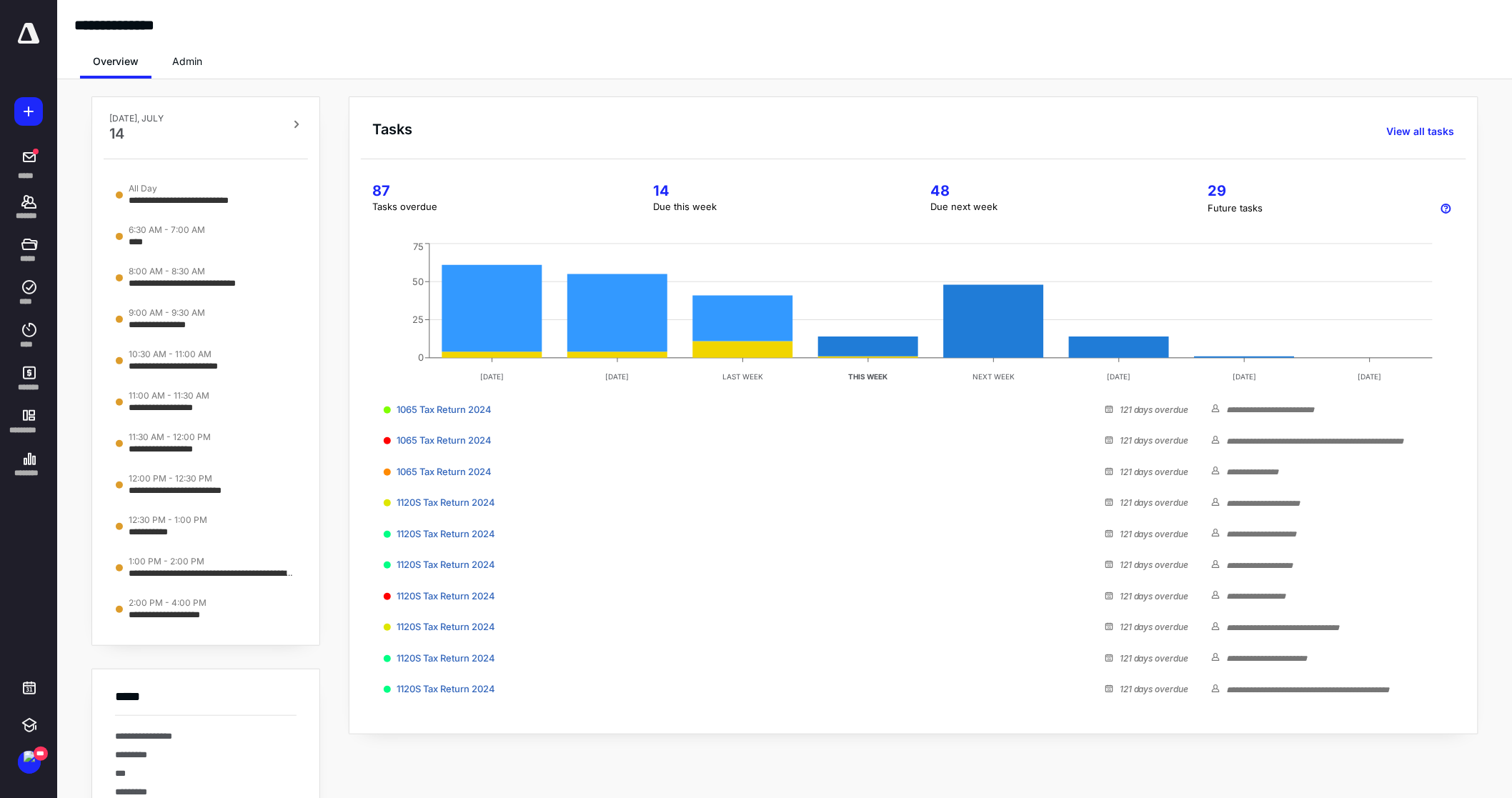 click on "87" at bounding box center [495, 191] 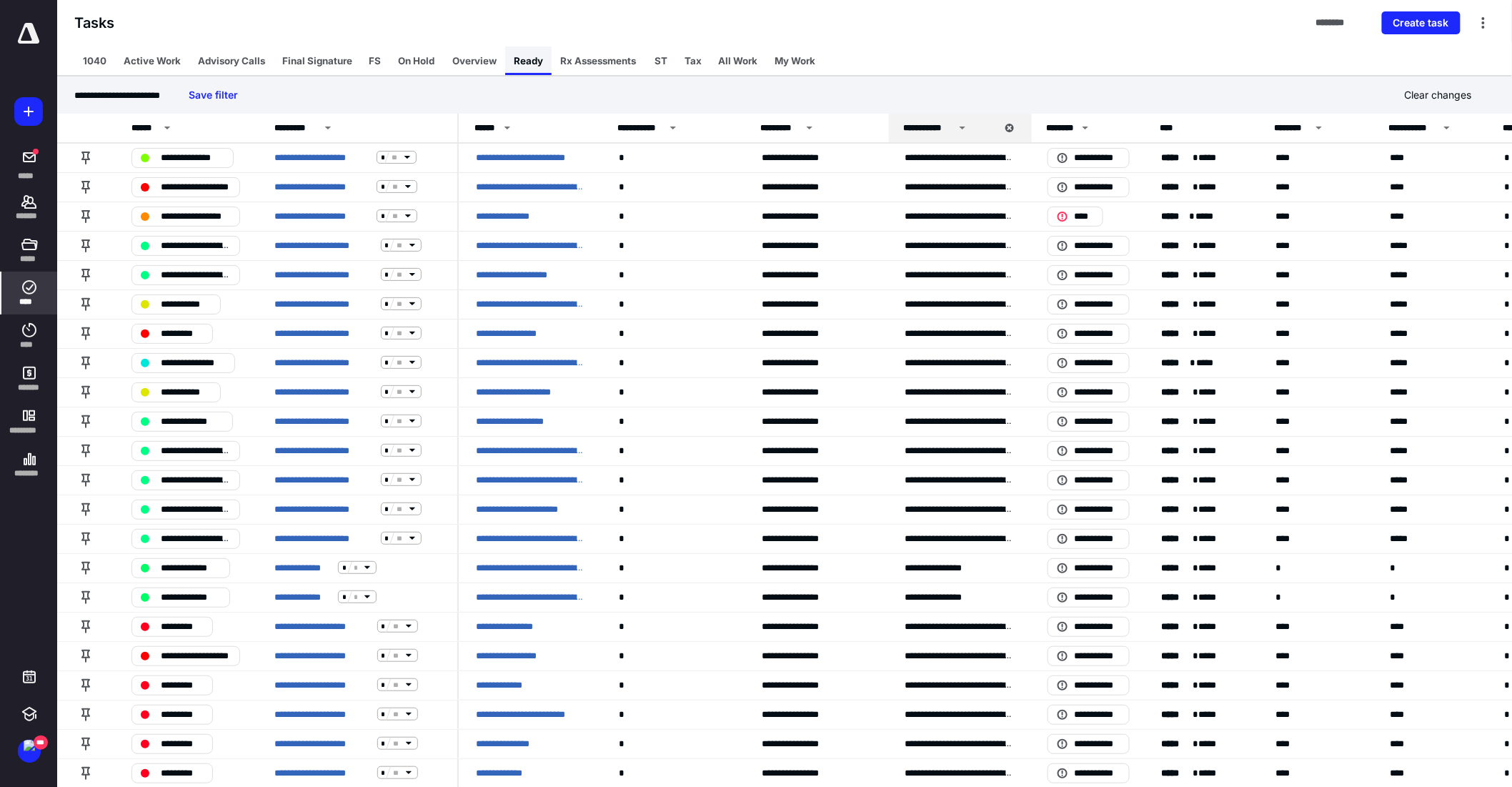 click on "Ready" at bounding box center [528, 61] 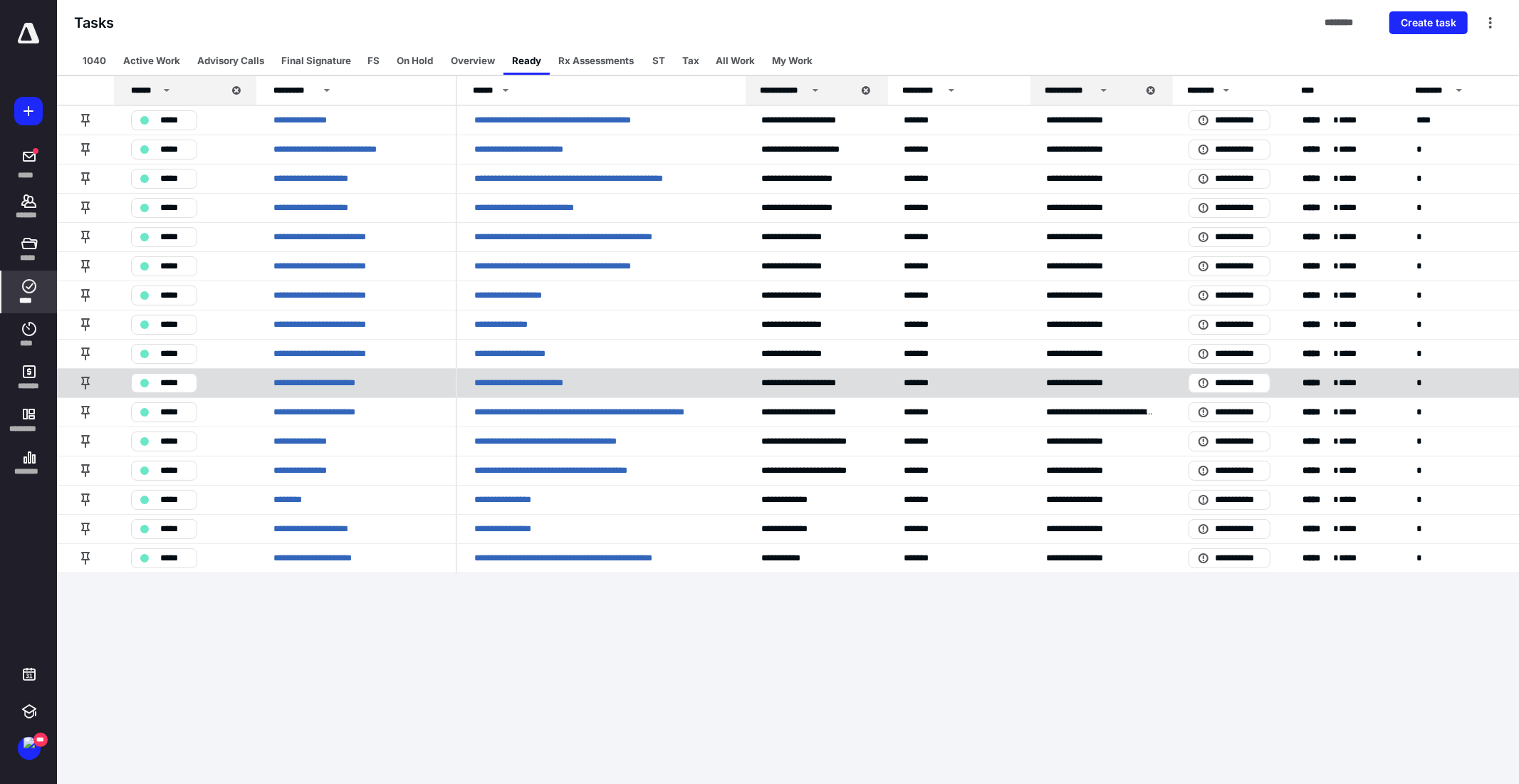 click on "**********" at bounding box center [531, 382] 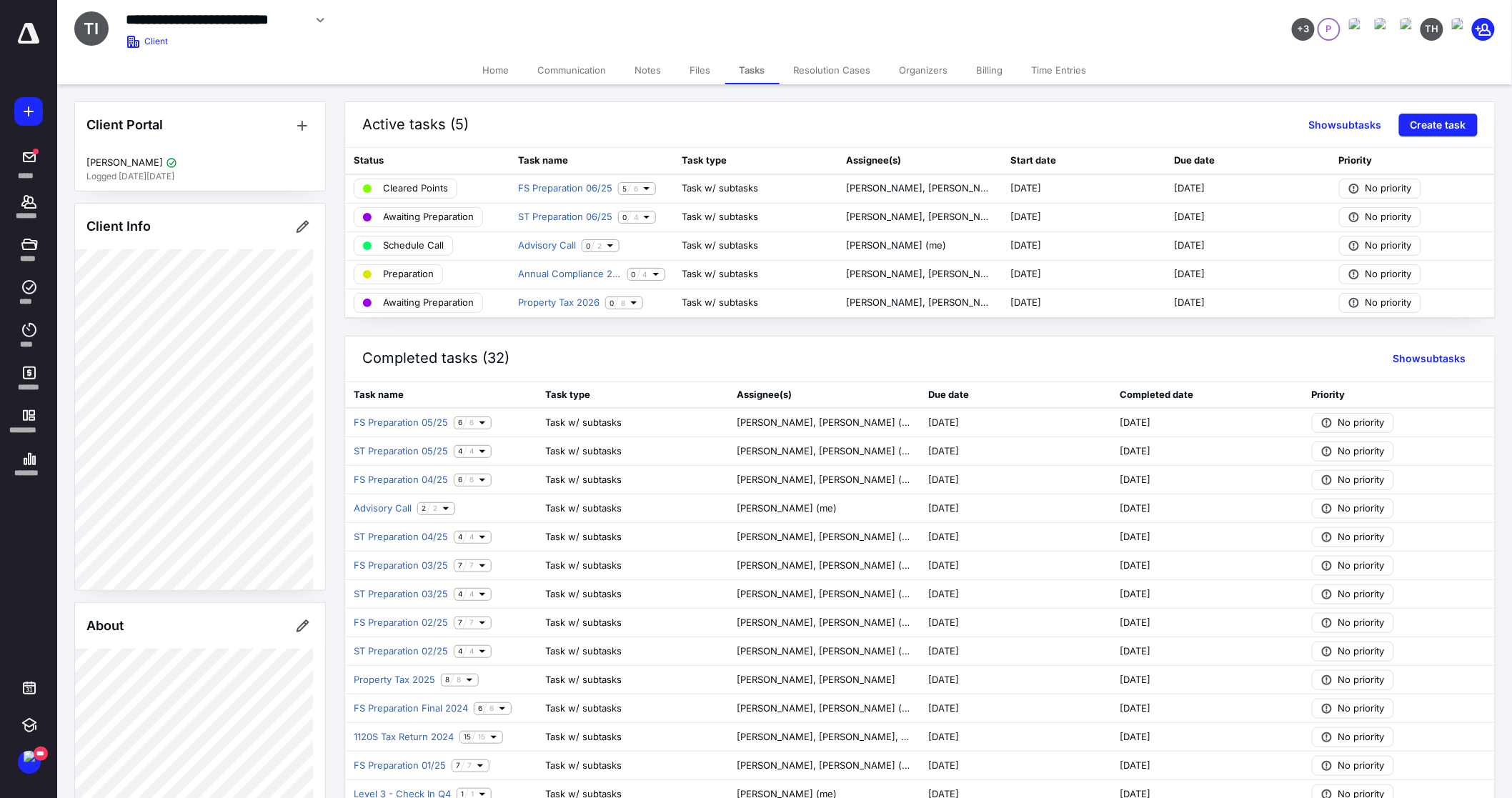 click on "Files" at bounding box center (700, 70) 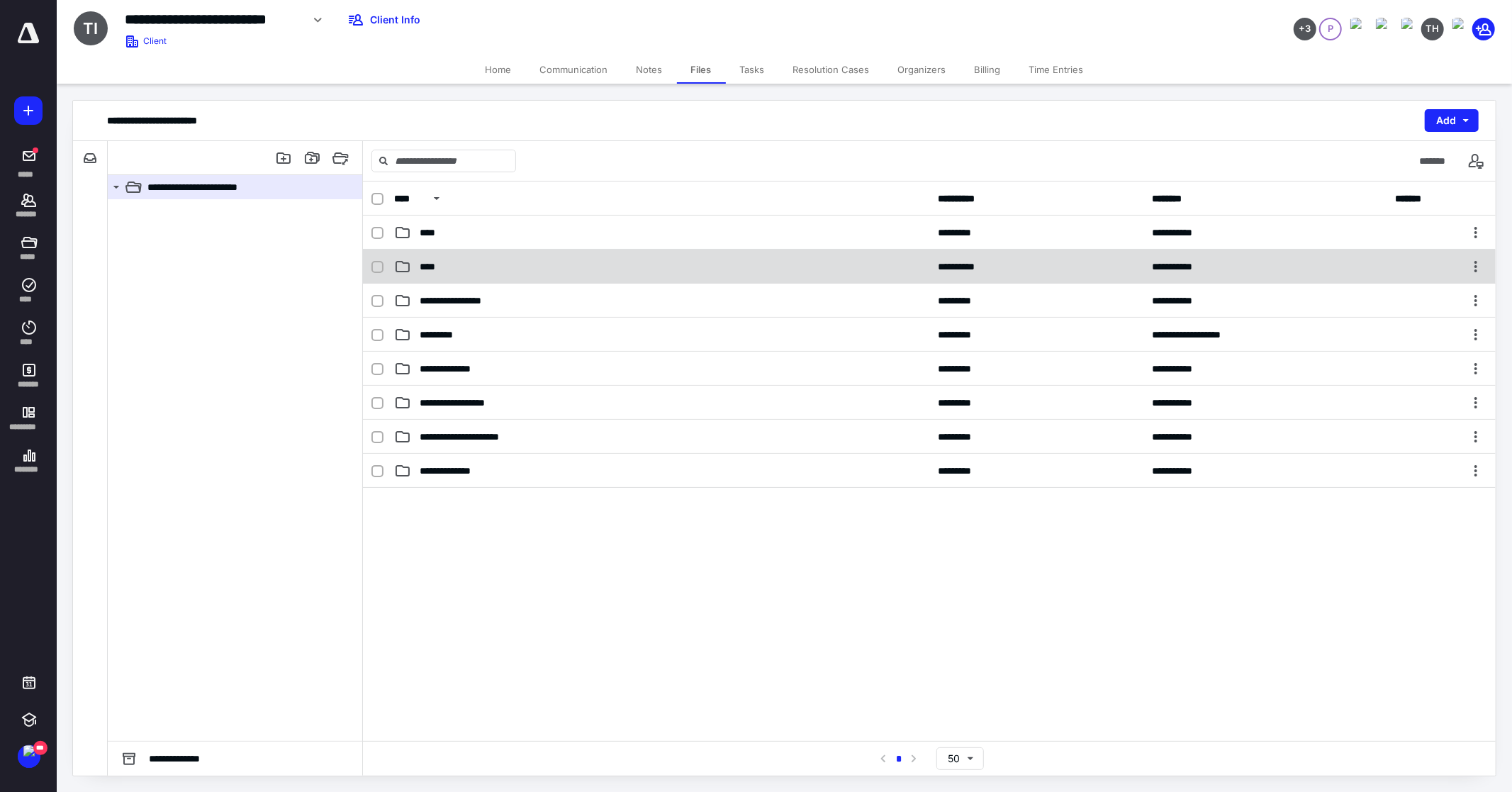 click on "**********" at bounding box center [929, 267] 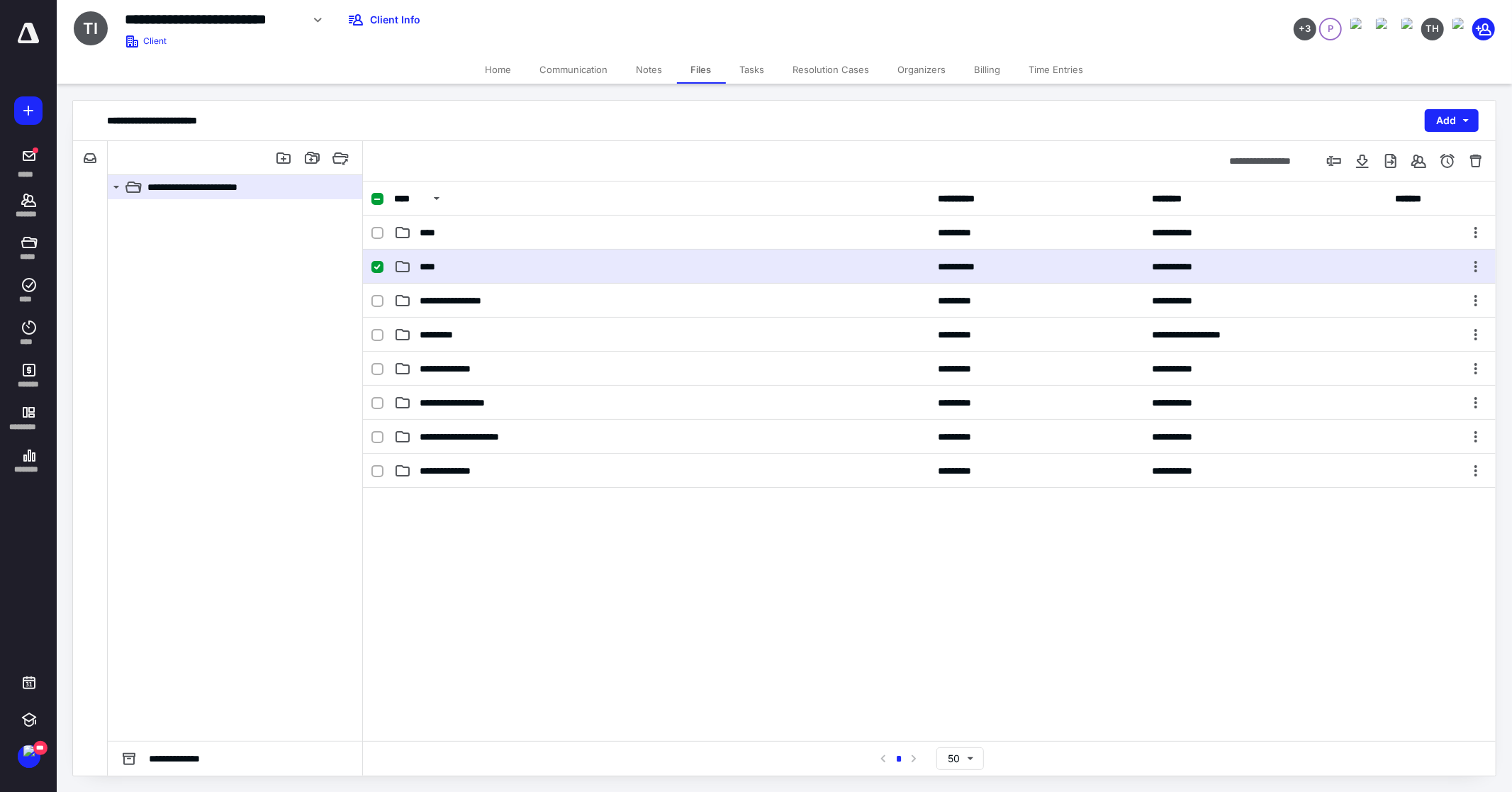 click on "**********" at bounding box center [929, 267] 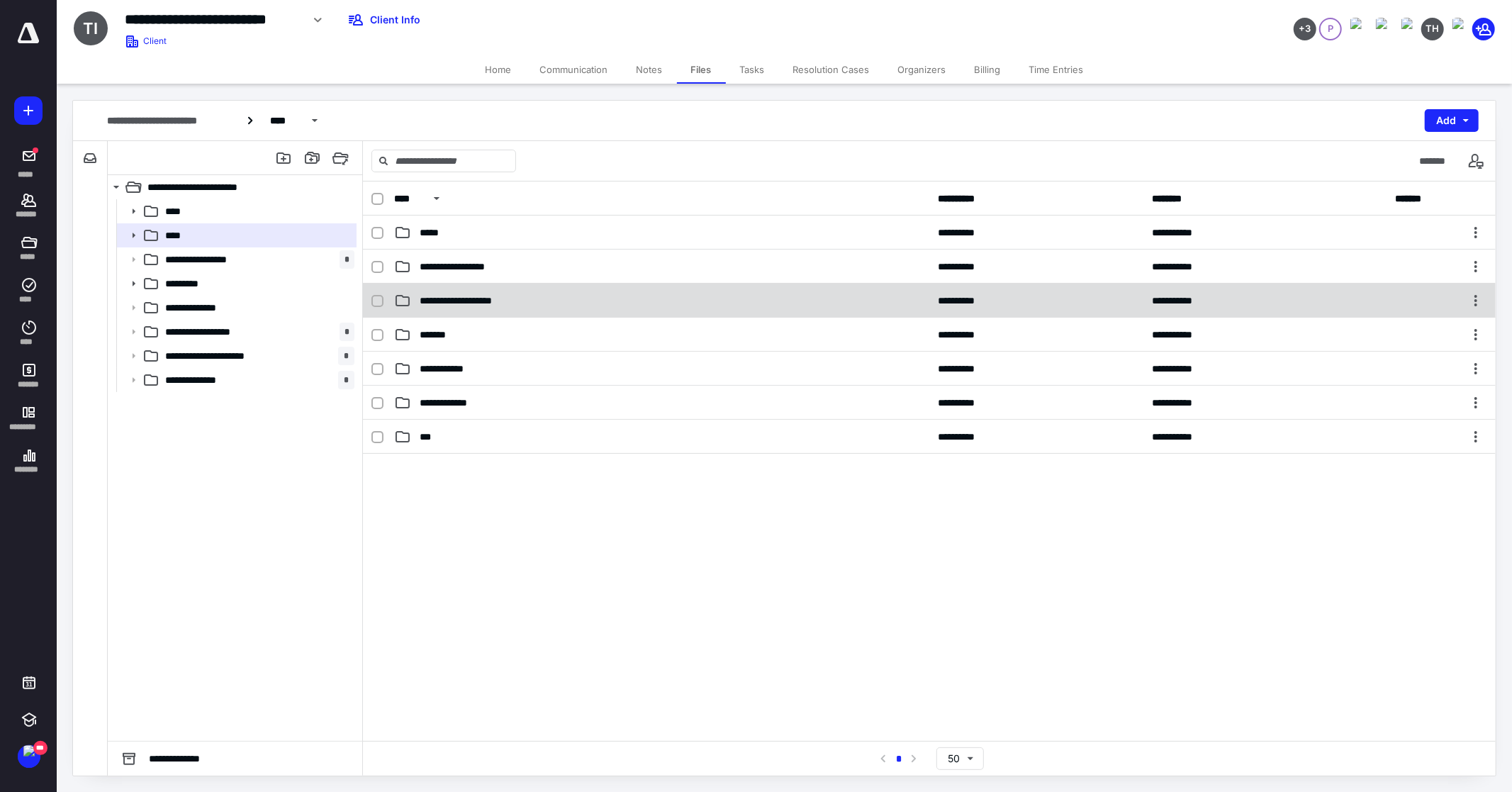click on "**********" at bounding box center (468, 301) 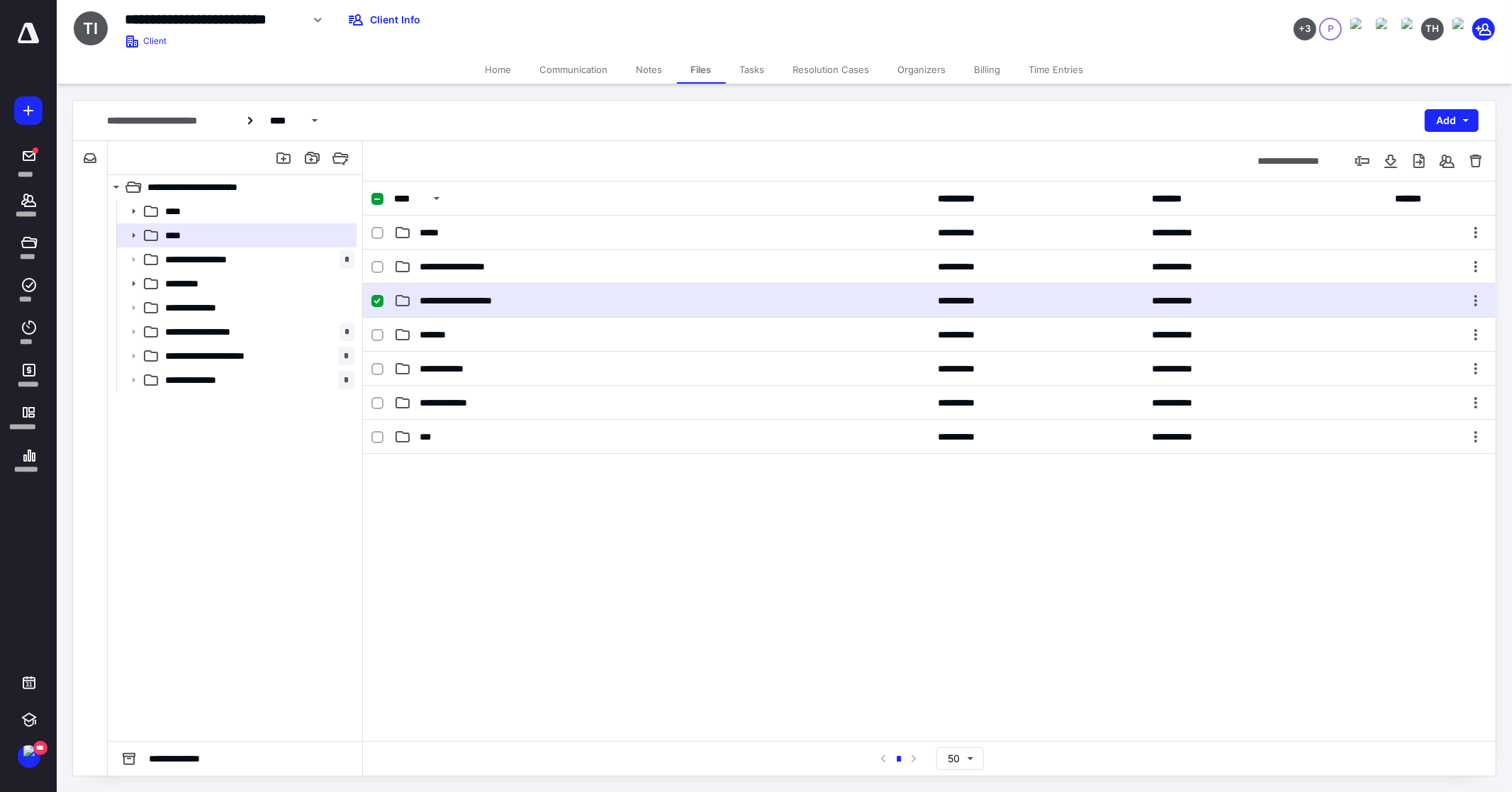 click on "**********" at bounding box center (468, 301) 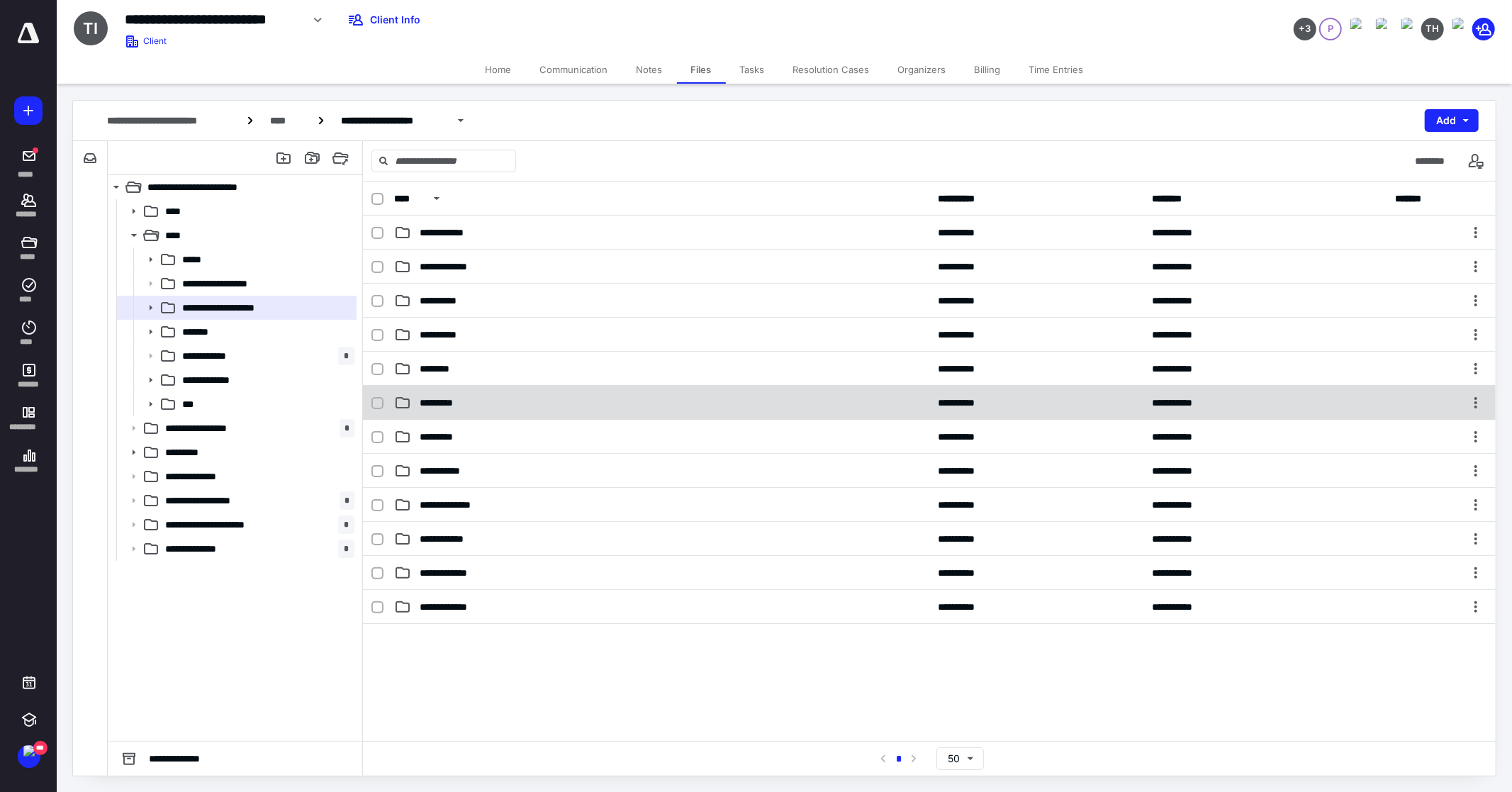 click on "**********" at bounding box center [929, 403] 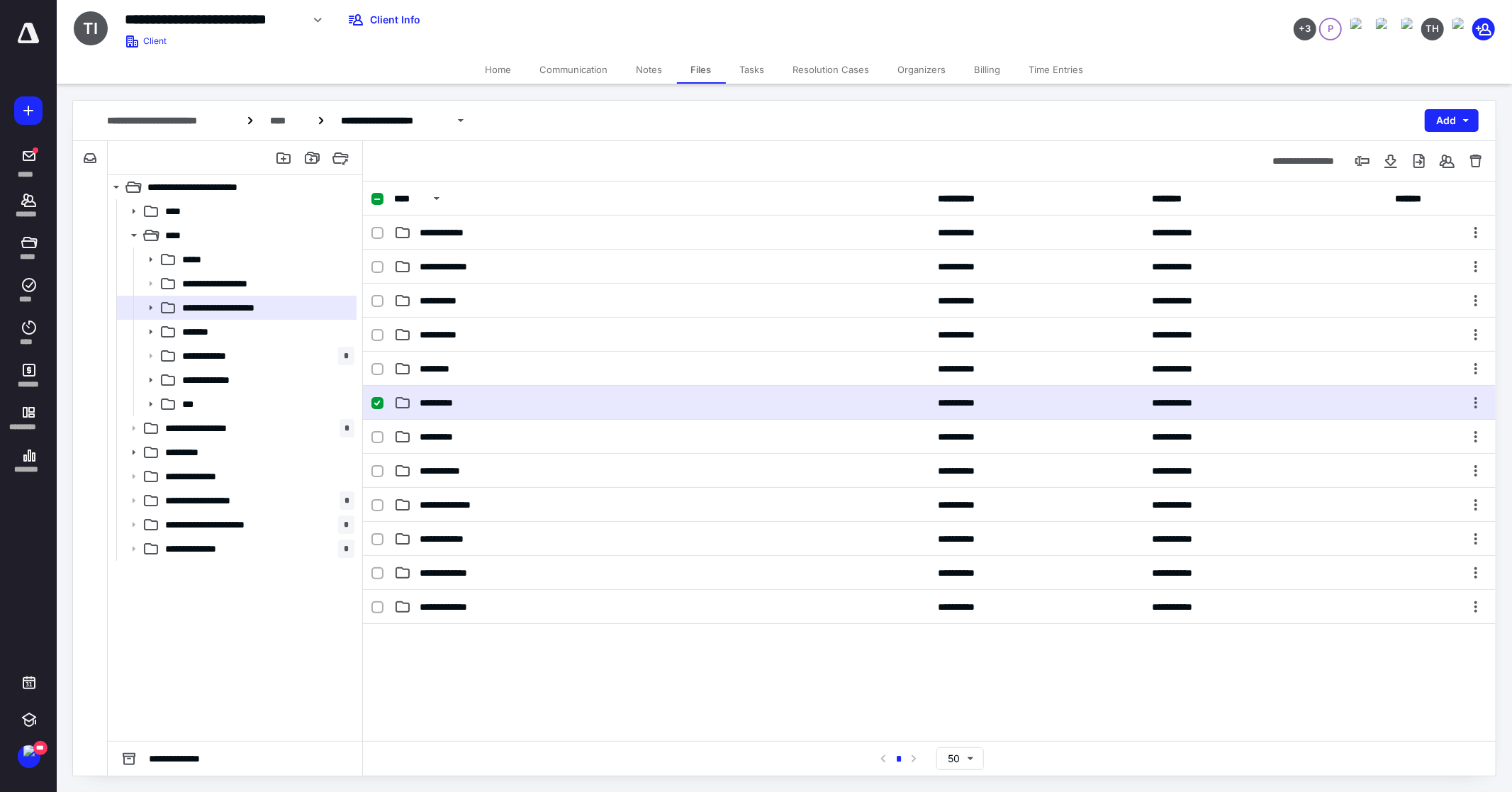 click on "**********" at bounding box center (929, 403) 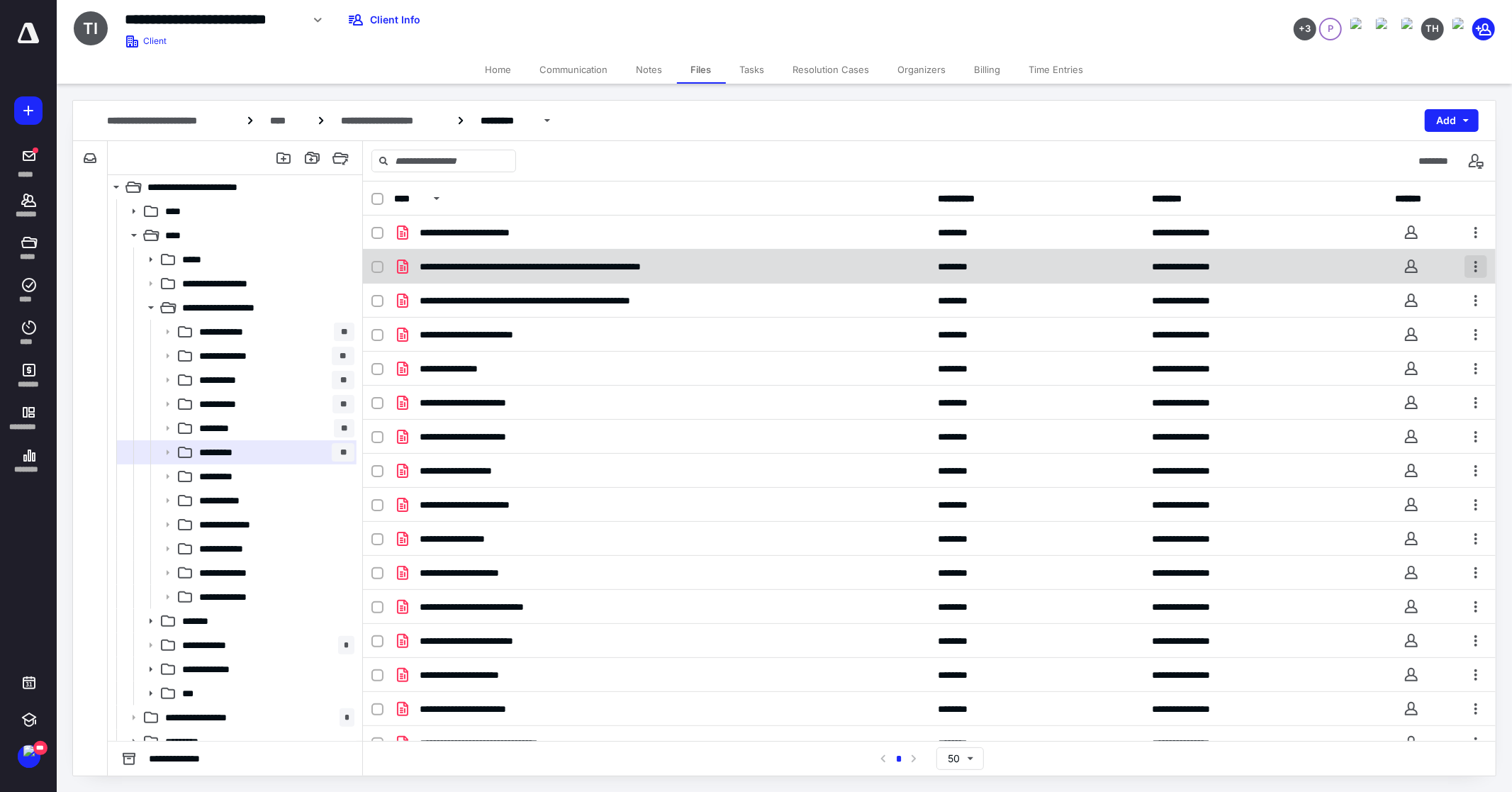 click at bounding box center [1476, 267] 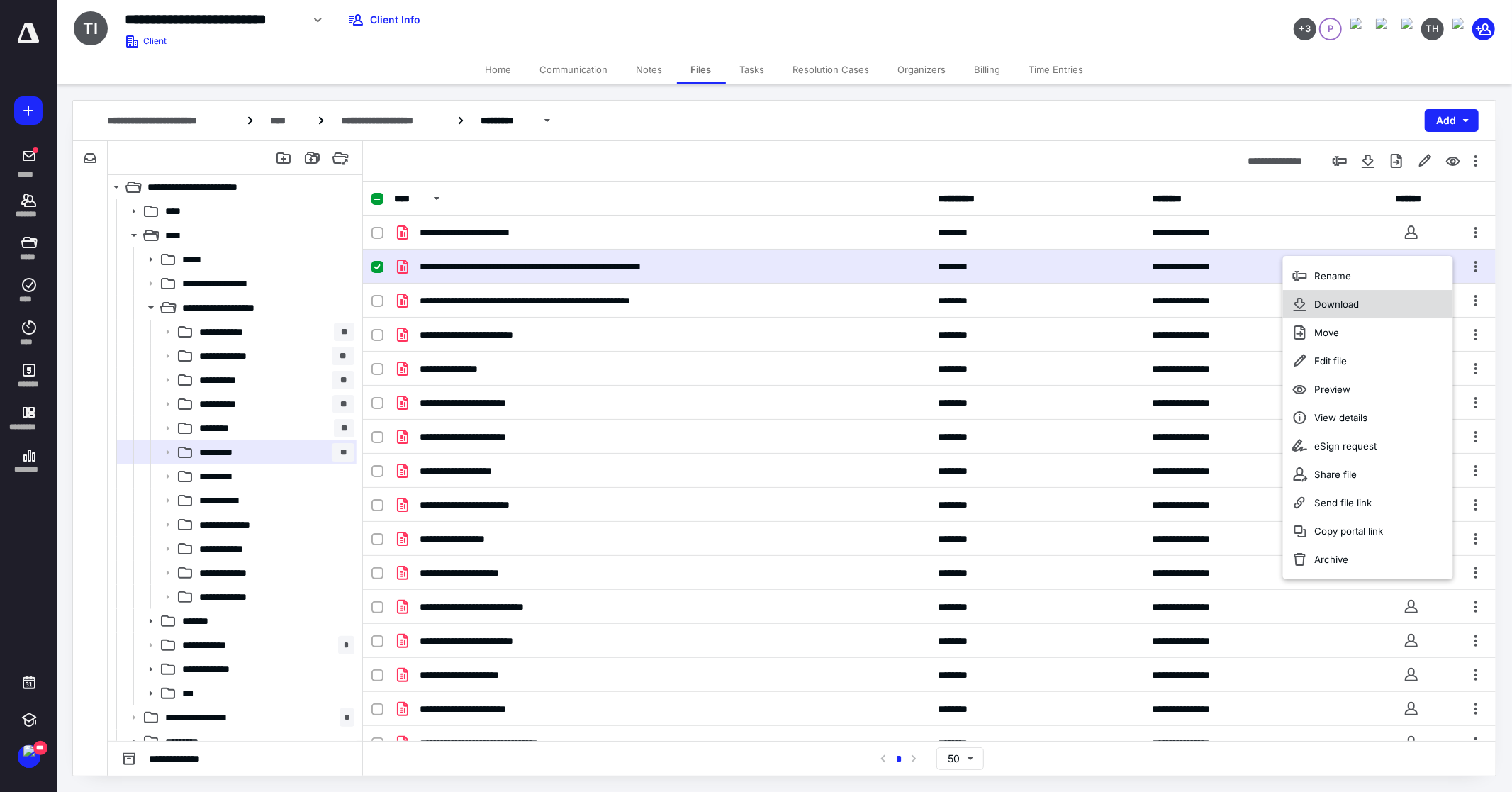 click on "Download" at bounding box center [1336, 304] 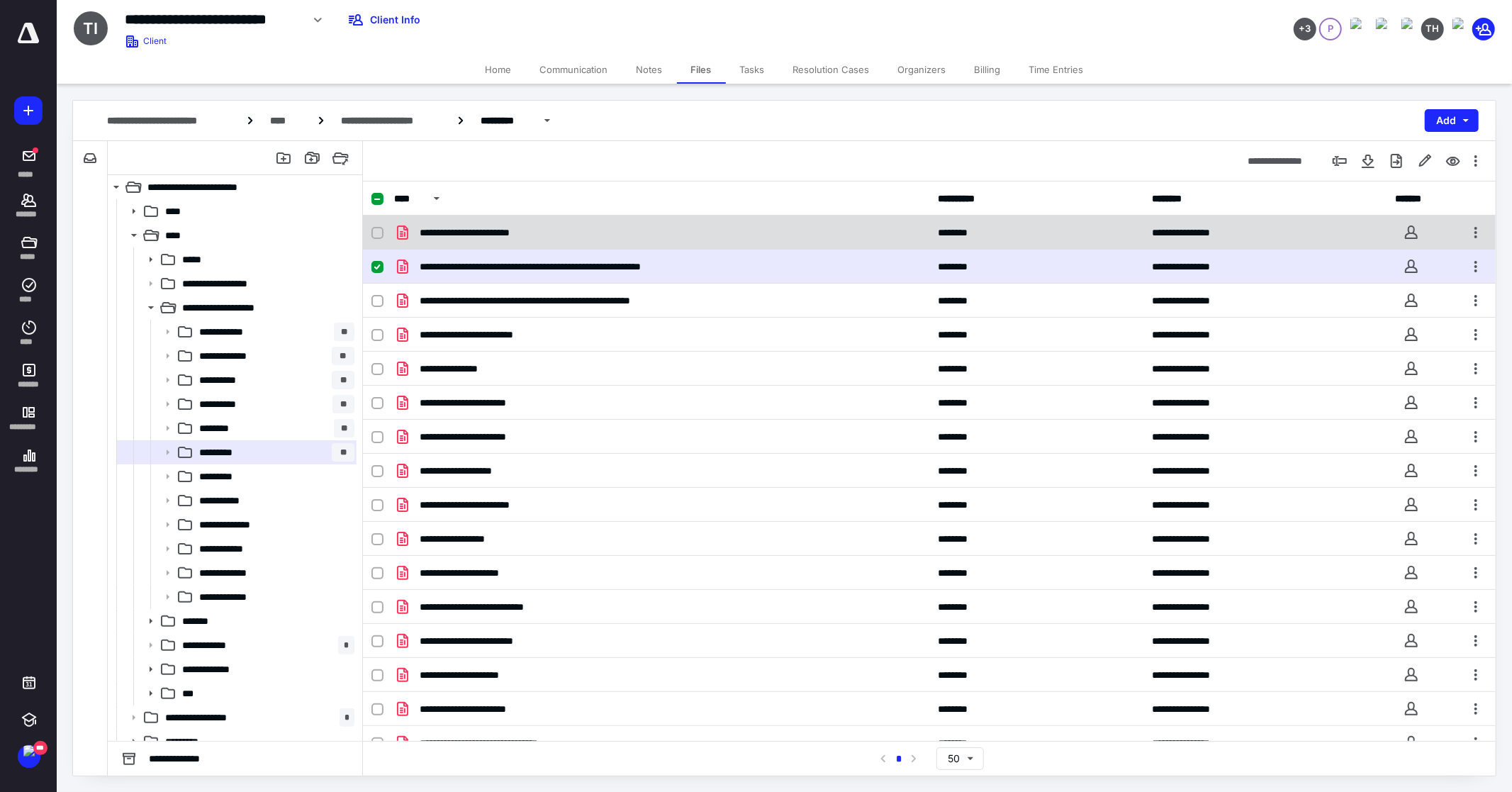 click on "**********" at bounding box center (481, 233) 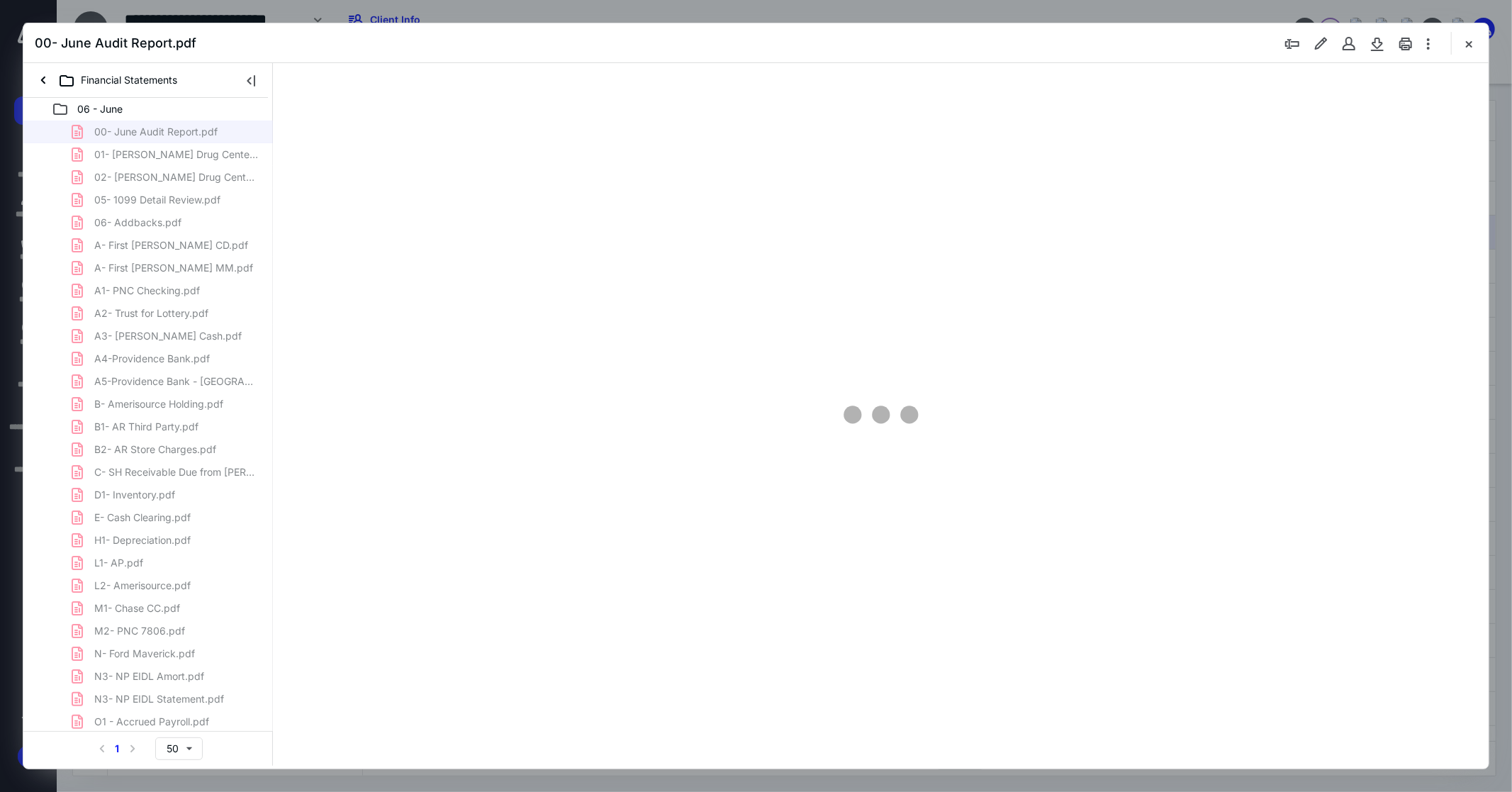 scroll, scrollTop: 0, scrollLeft: 0, axis: both 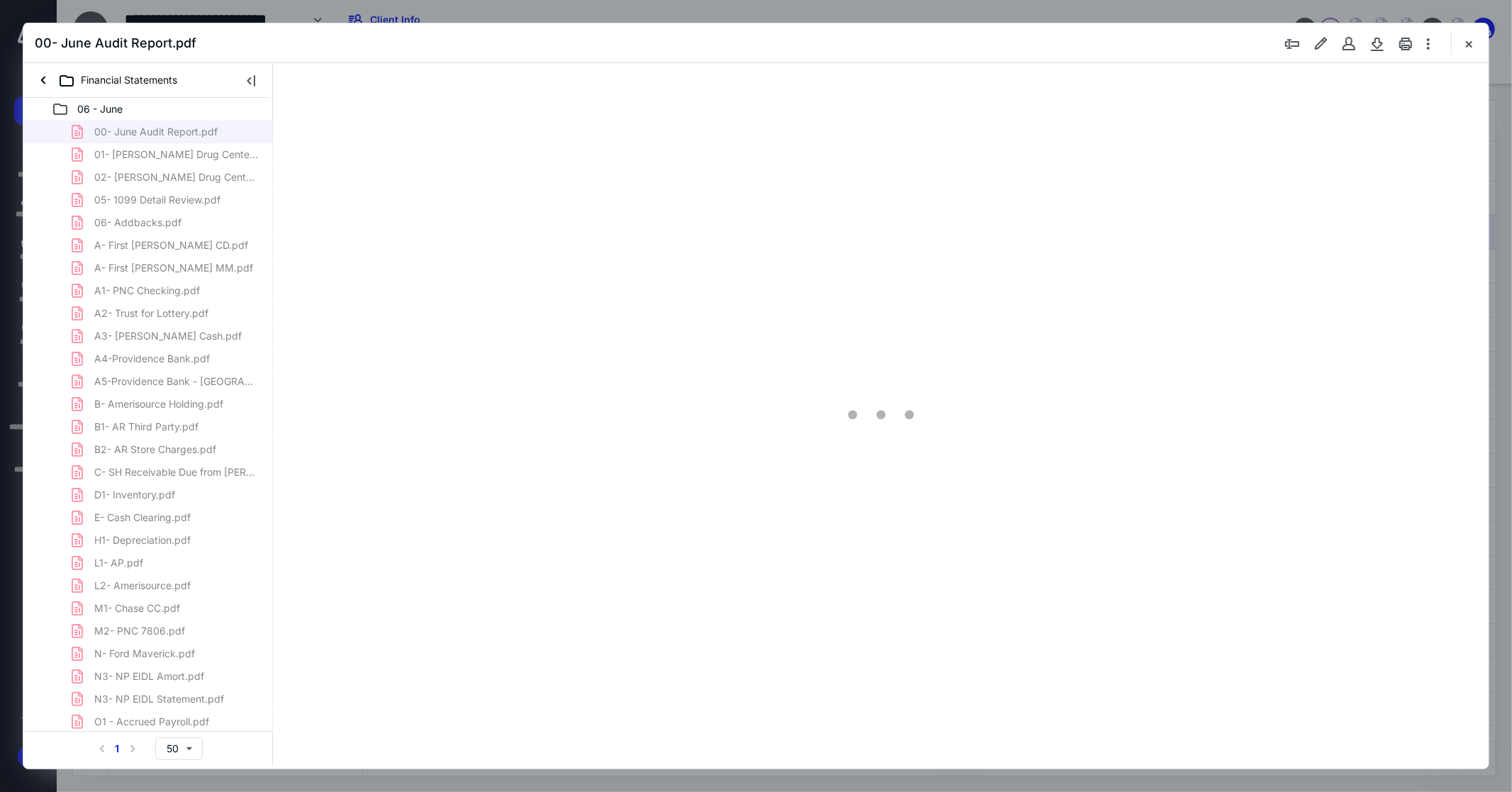 type on "115" 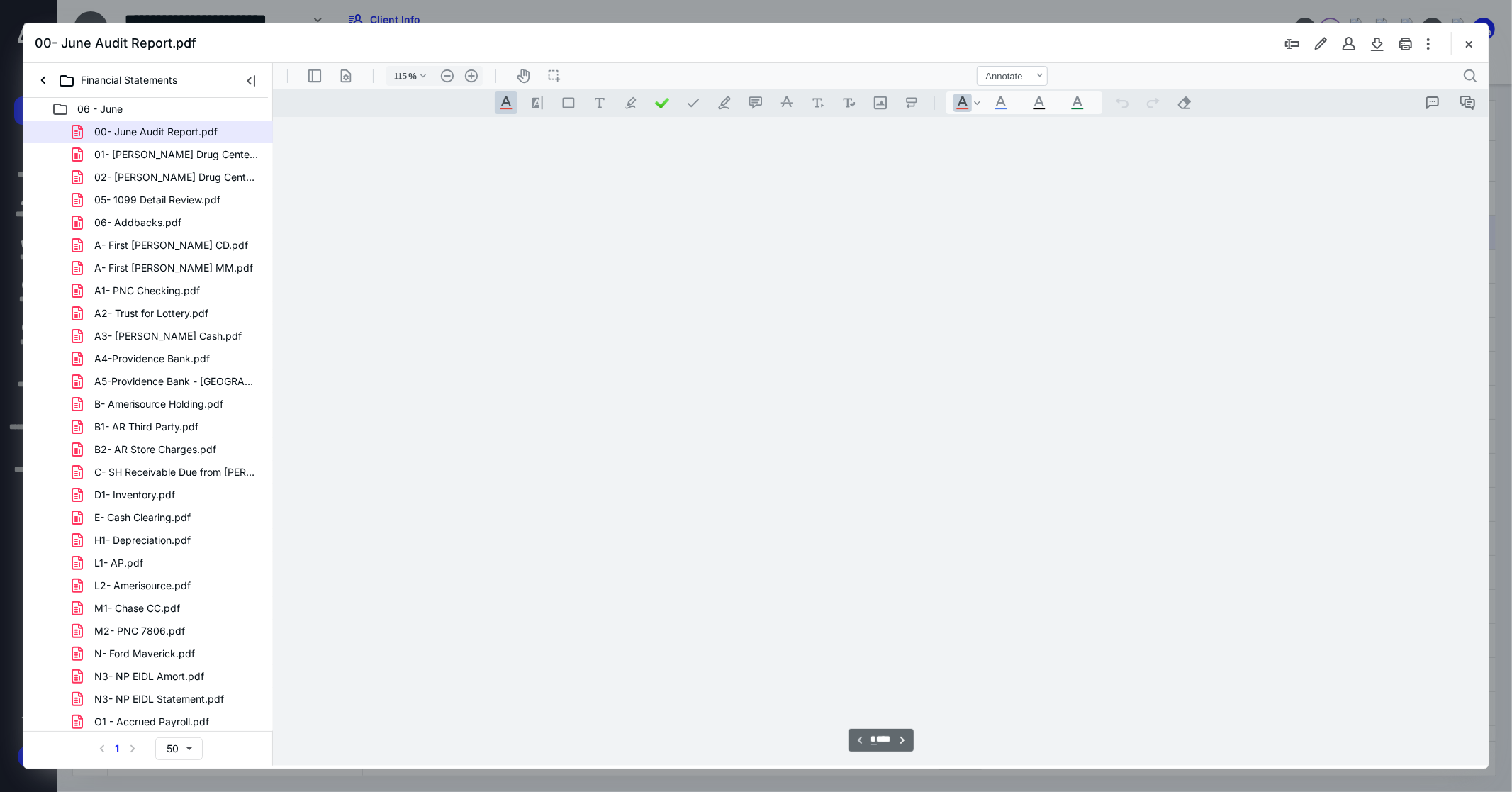 scroll, scrollTop: 57, scrollLeft: 0, axis: vertical 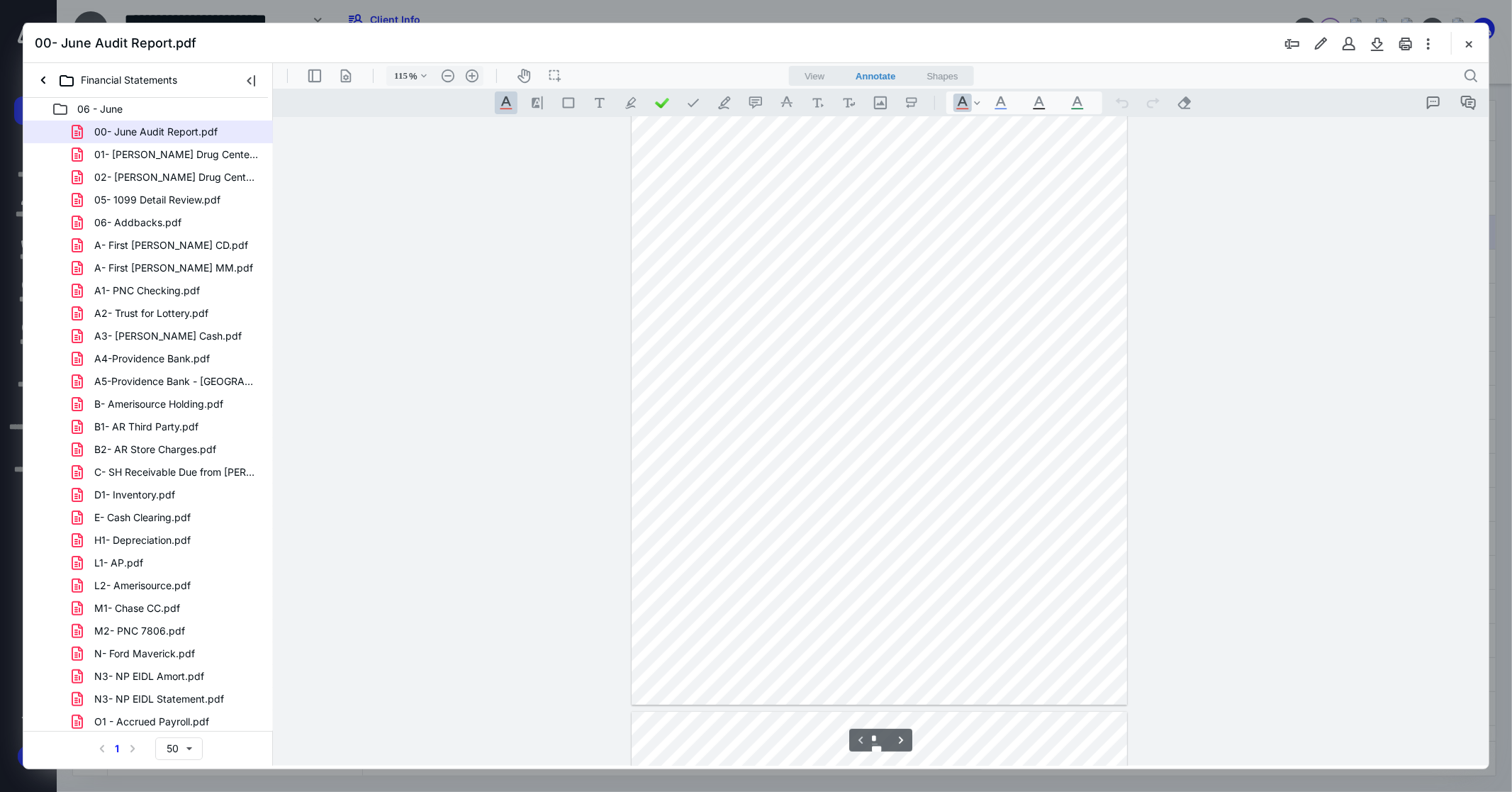 type on "*" 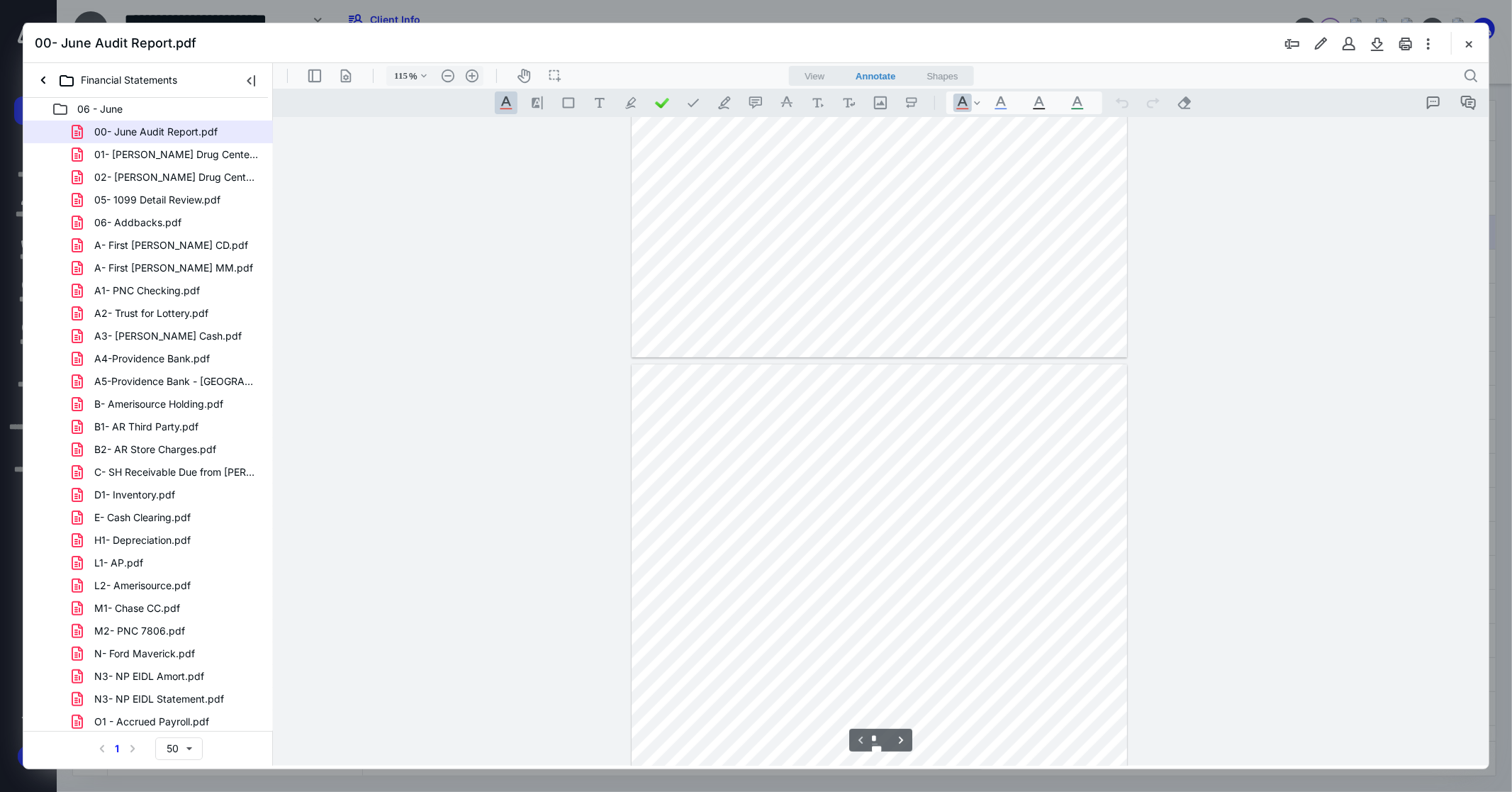 scroll, scrollTop: 608, scrollLeft: 0, axis: vertical 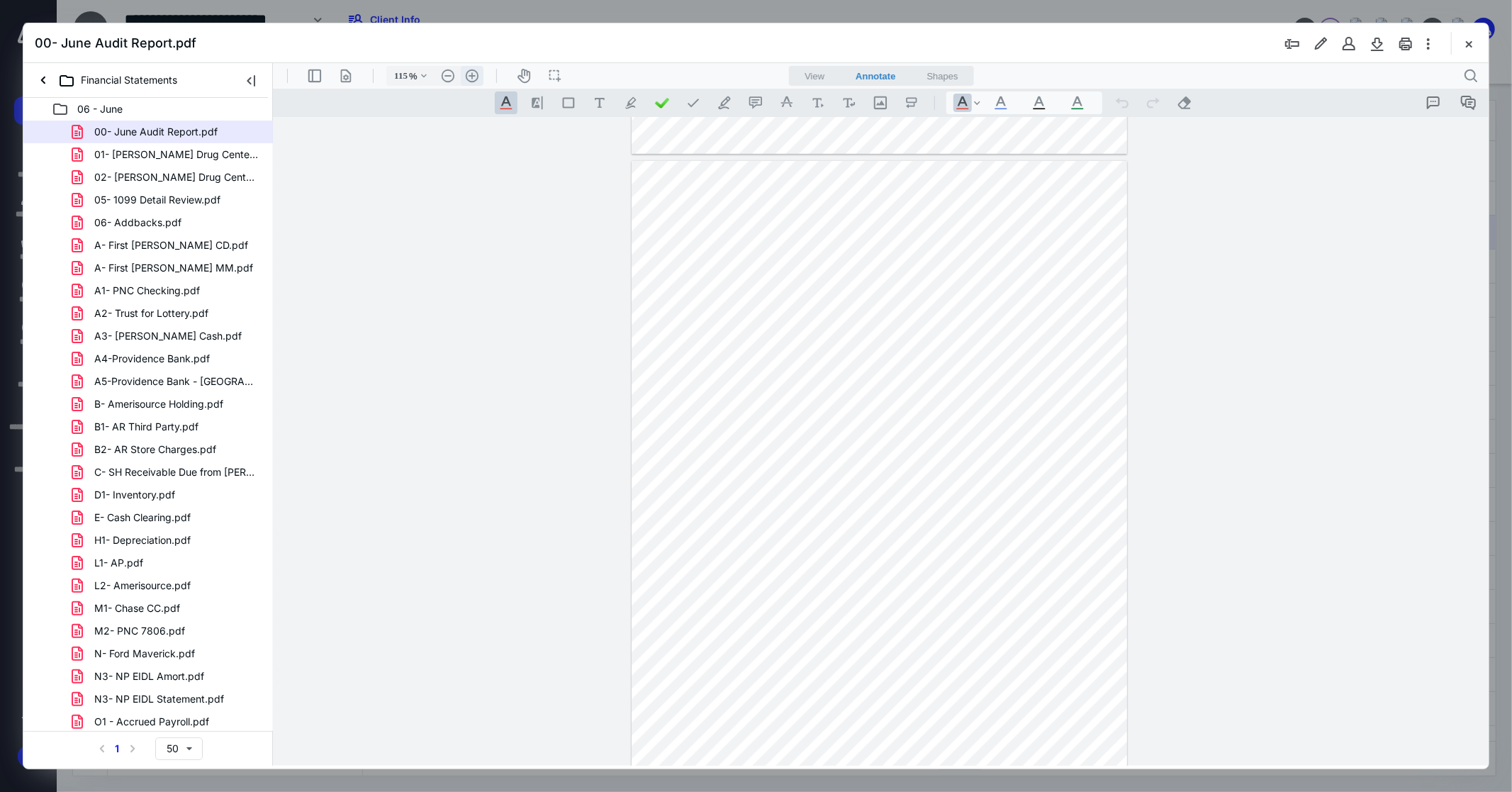 click on ".cls-1{fill:#abb0c4;} icon - header - zoom - in - line" at bounding box center (471, 75) 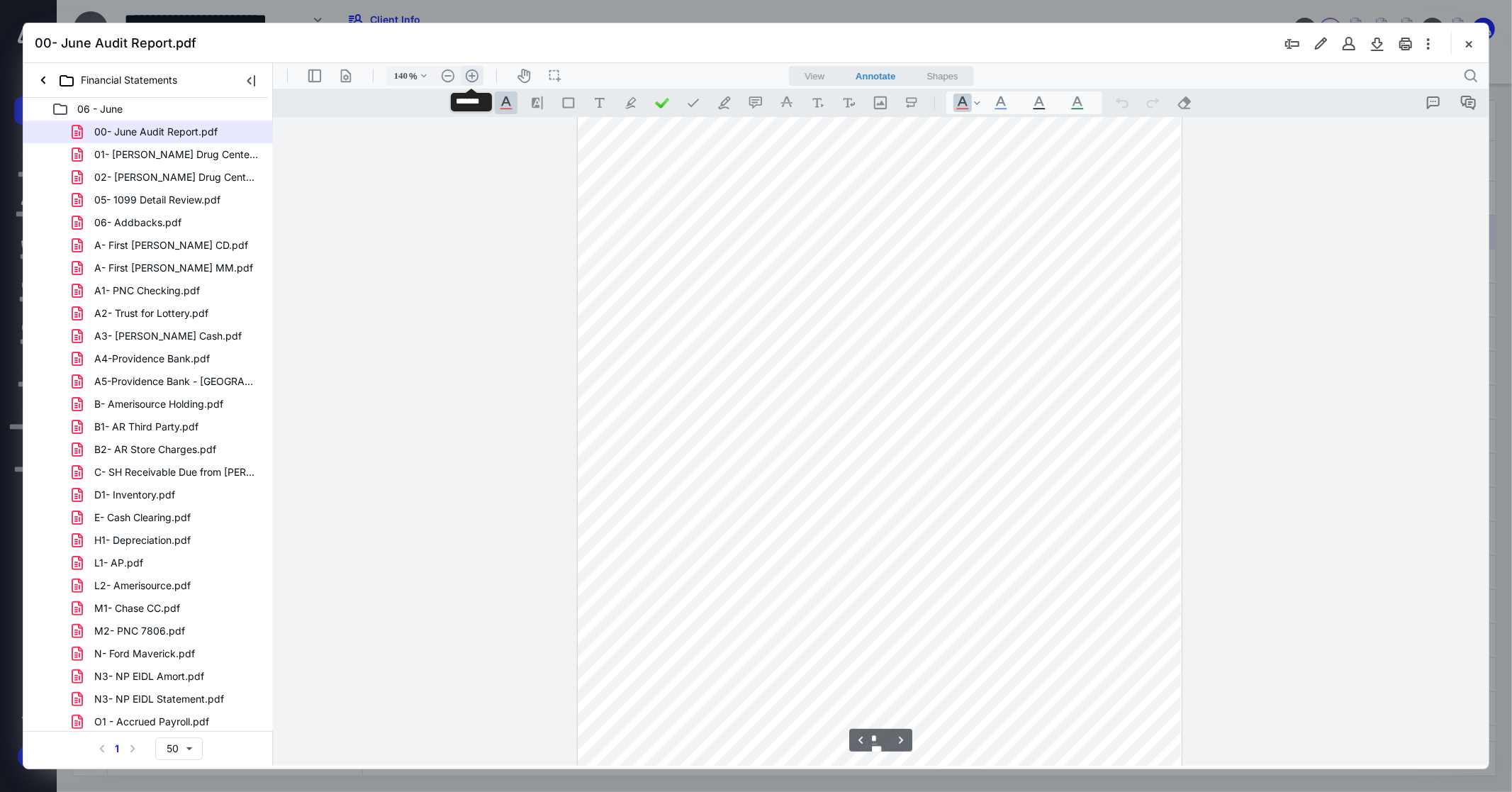 click on ".cls-1{fill:#abb0c4;} icon - header - zoom - in - line" at bounding box center (471, 75) 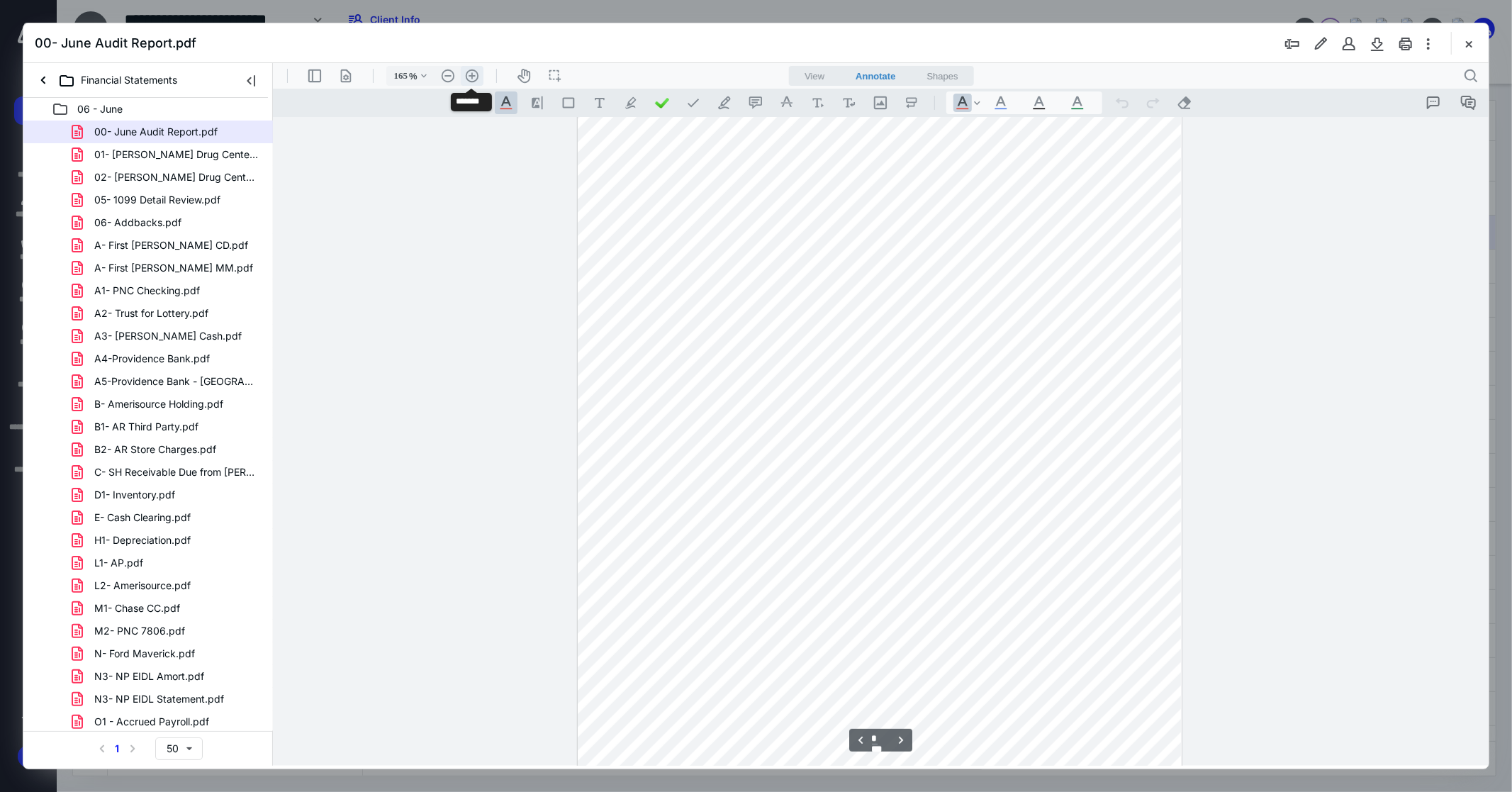 scroll, scrollTop: 1004, scrollLeft: 0, axis: vertical 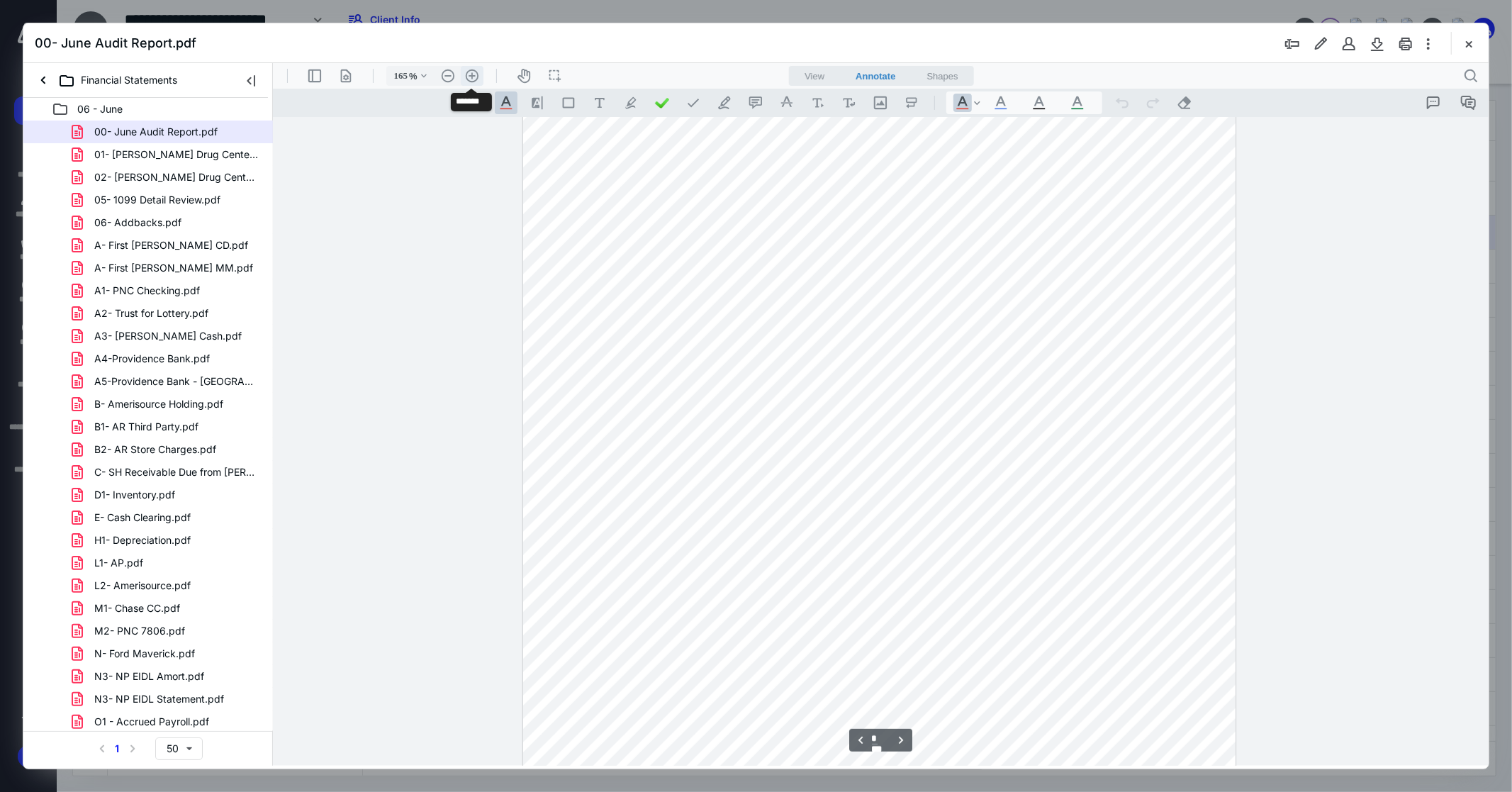 click on ".cls-1{fill:#abb0c4;} icon - header - zoom - in - line" at bounding box center (471, 75) 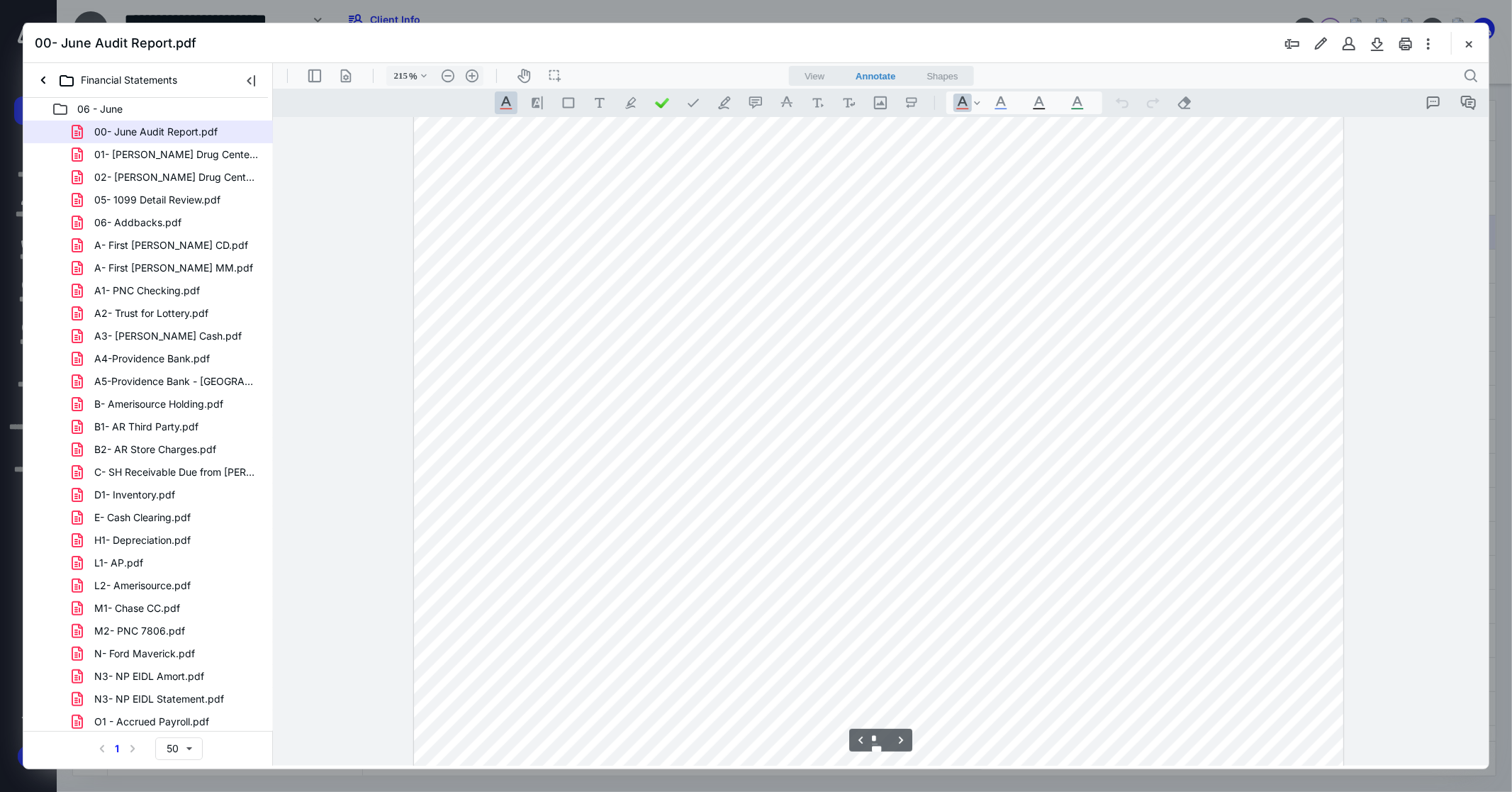 scroll, scrollTop: 1243, scrollLeft: 4, axis: both 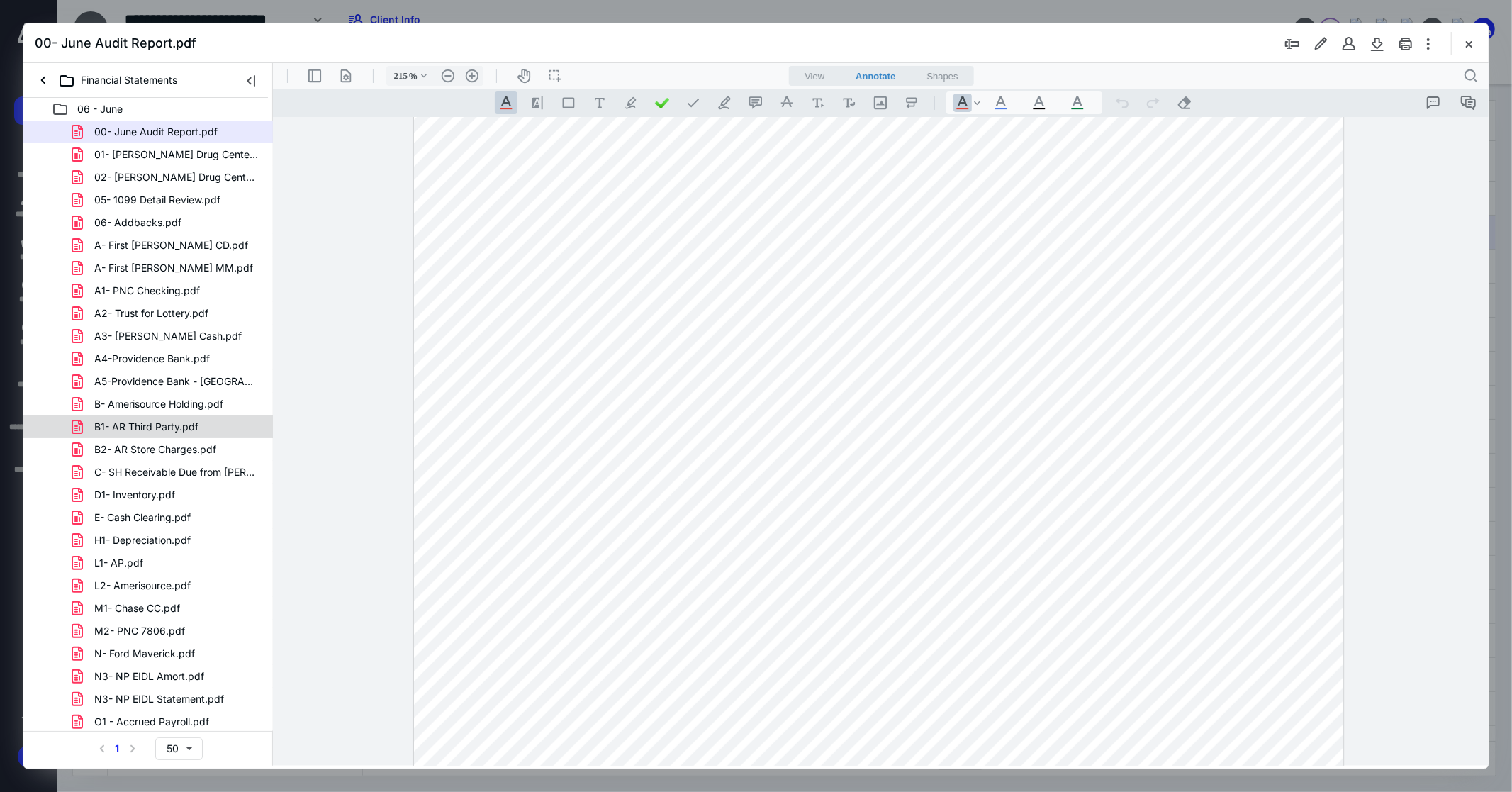 click on "B1- AR Third Party.pdf" at bounding box center [146, 427] 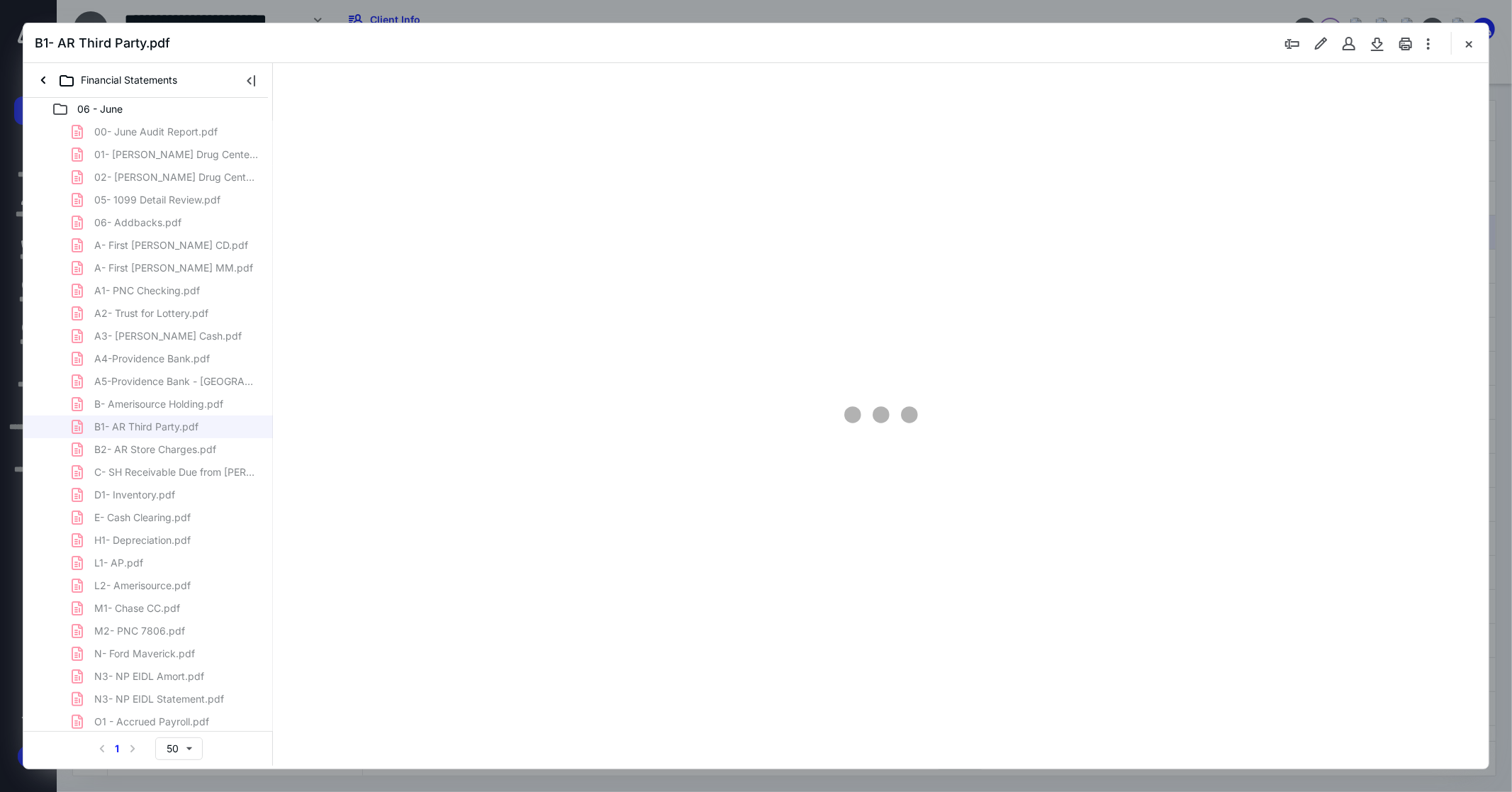 type on "148" 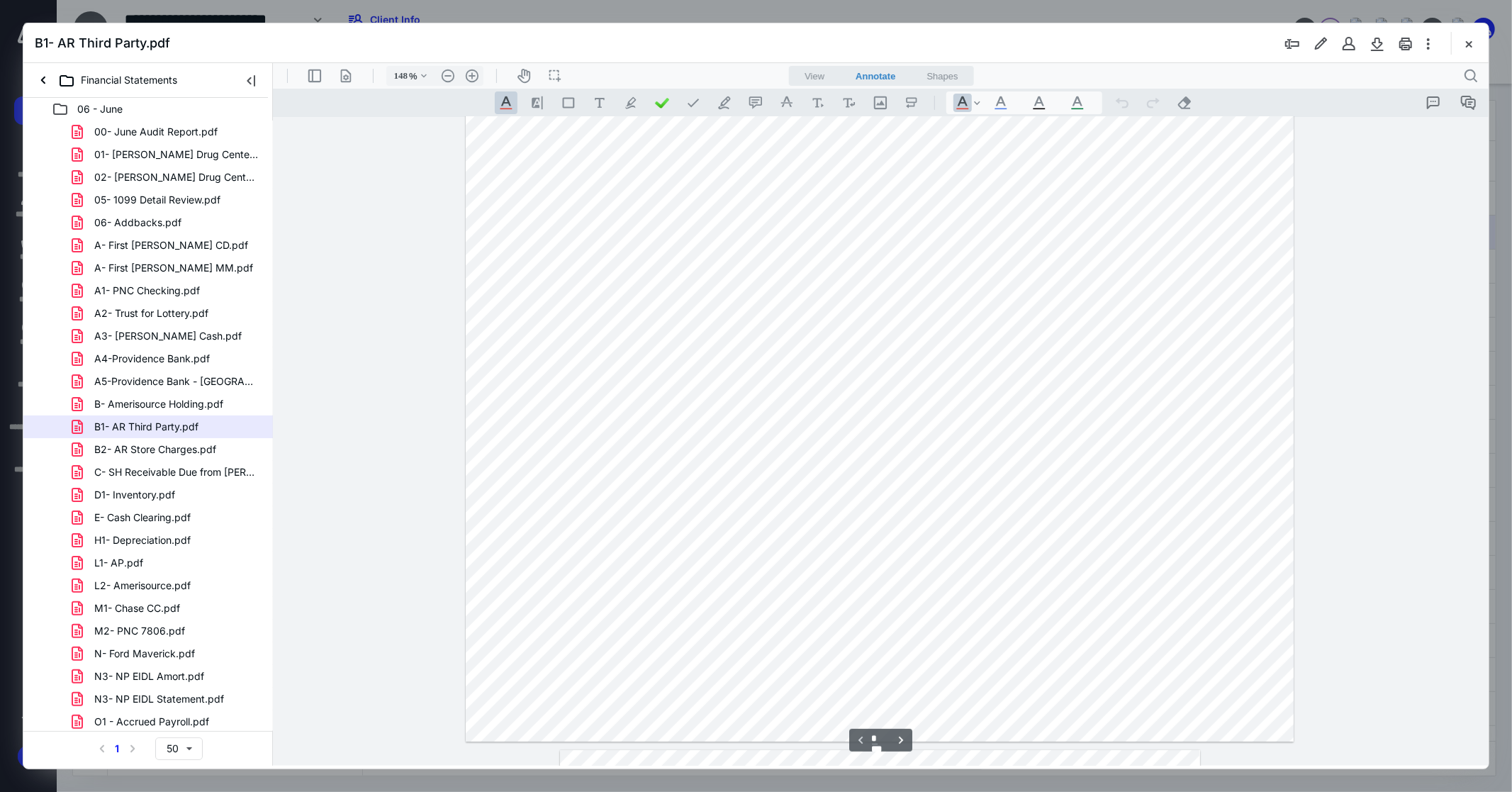 scroll, scrollTop: 0, scrollLeft: 0, axis: both 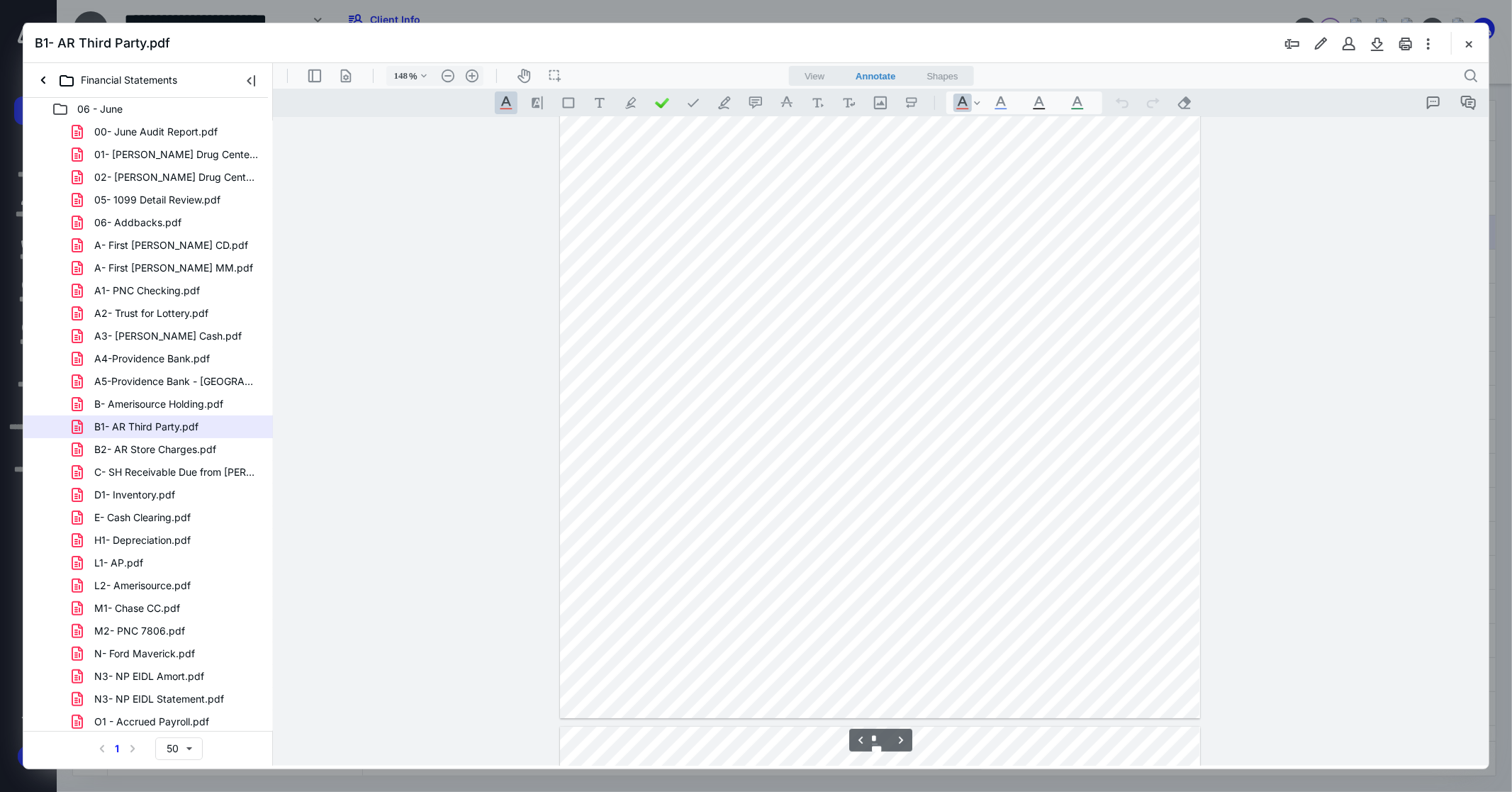 type on "*" 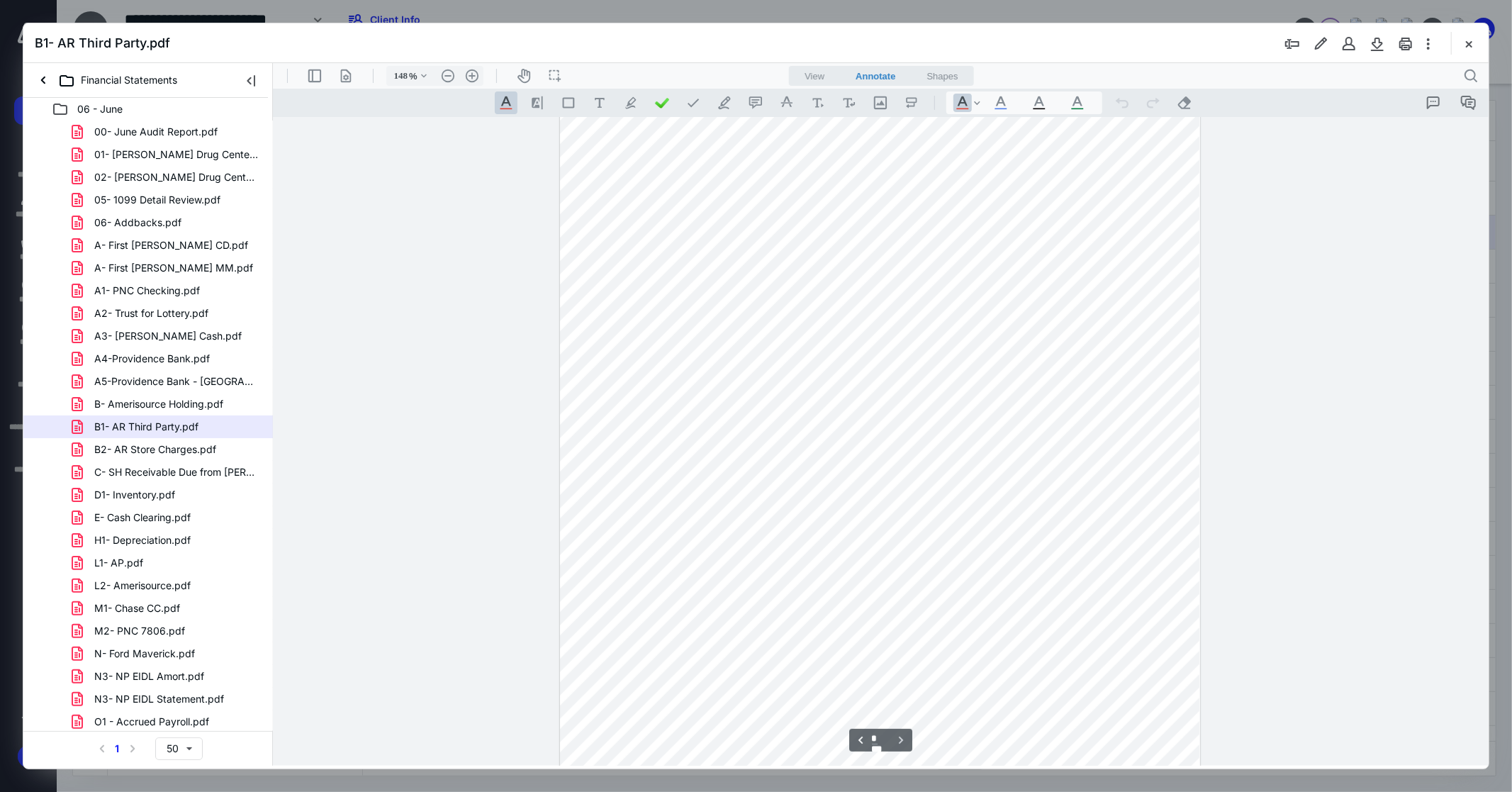 scroll, scrollTop: 5292, scrollLeft: 0, axis: vertical 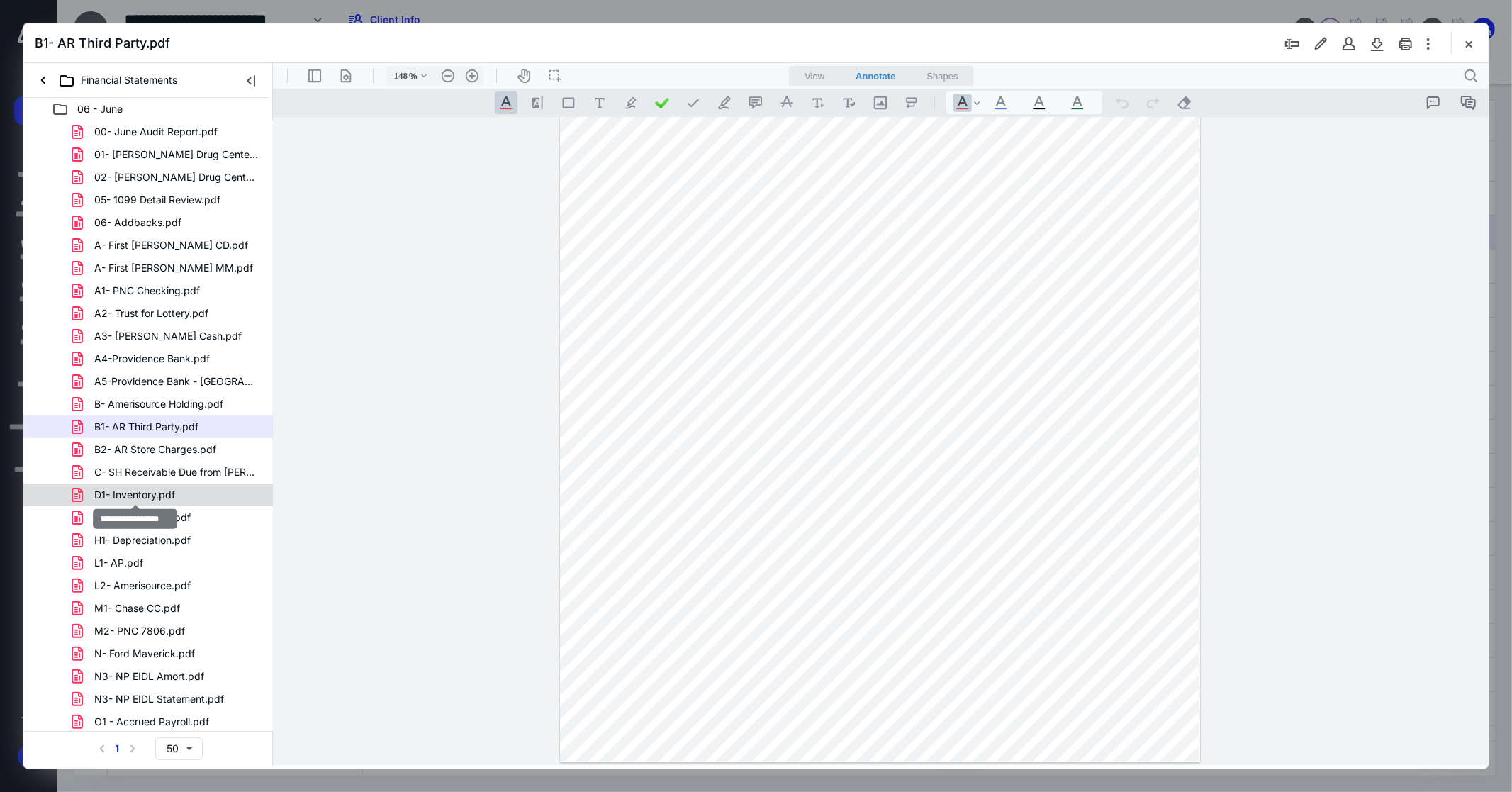 click on "D1- Inventory.pdf" at bounding box center (135, 495) 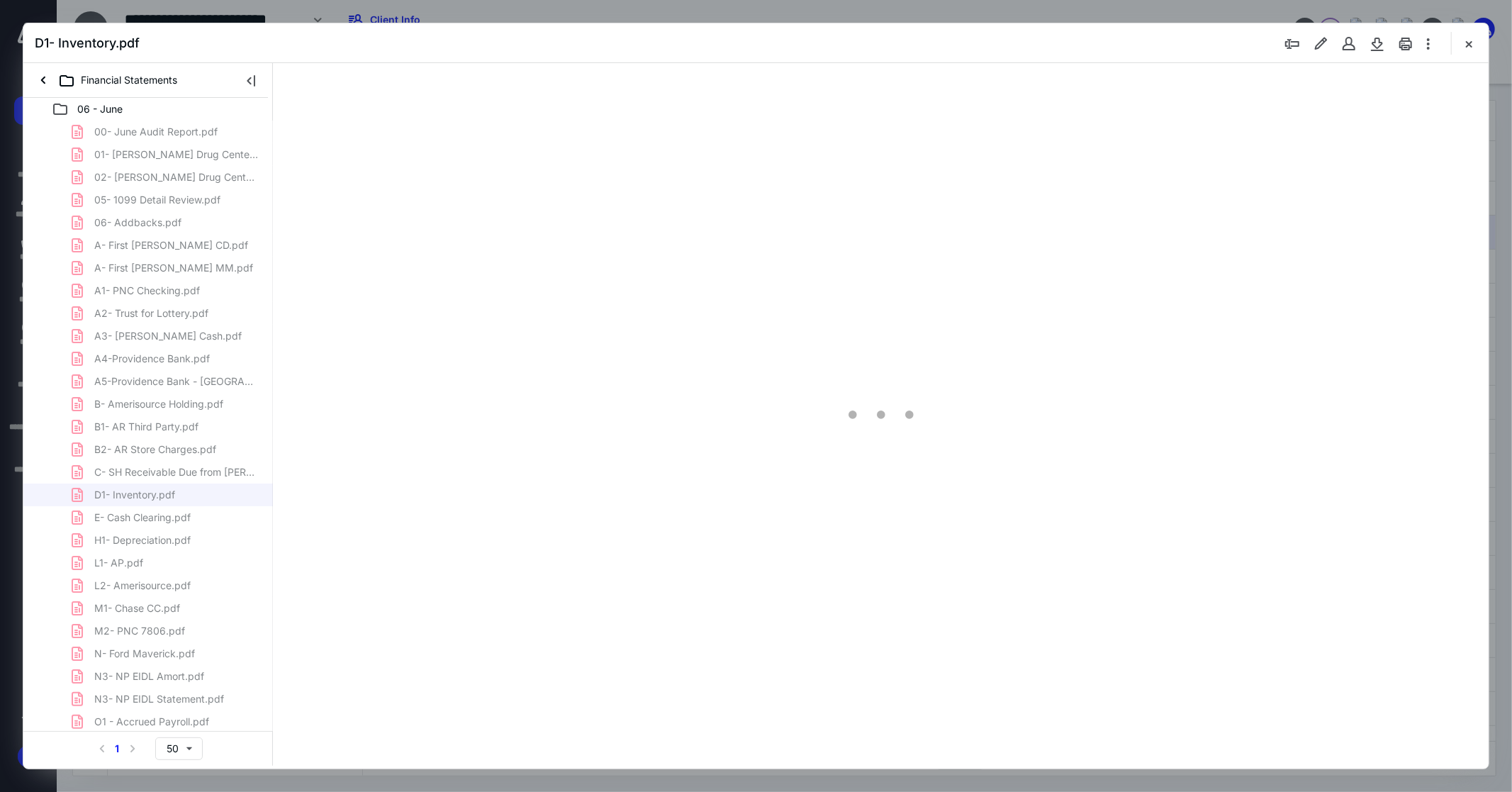 scroll, scrollTop: 0, scrollLeft: 0, axis: both 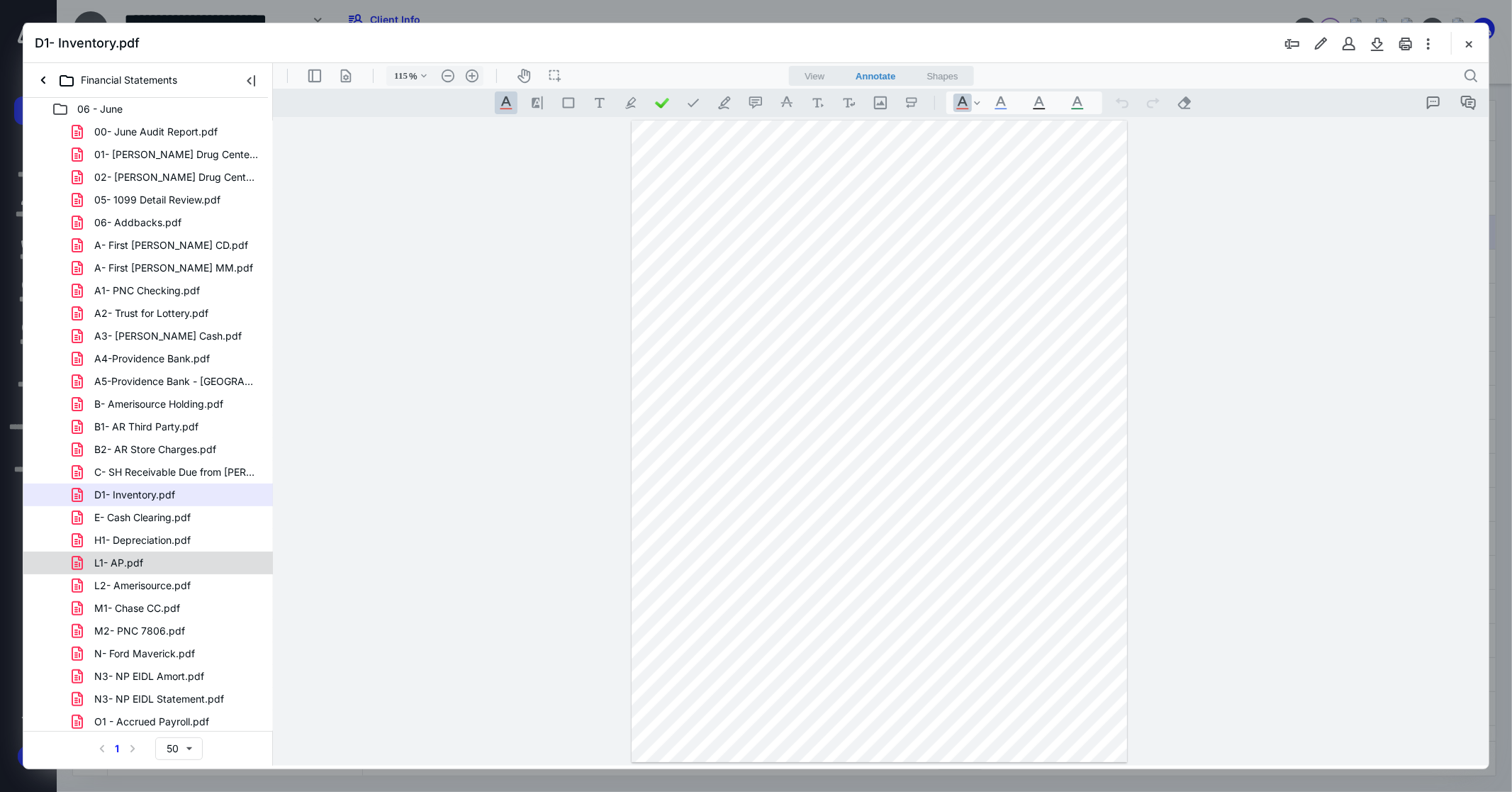 click on "L1- AP.pdf" at bounding box center [118, 563] 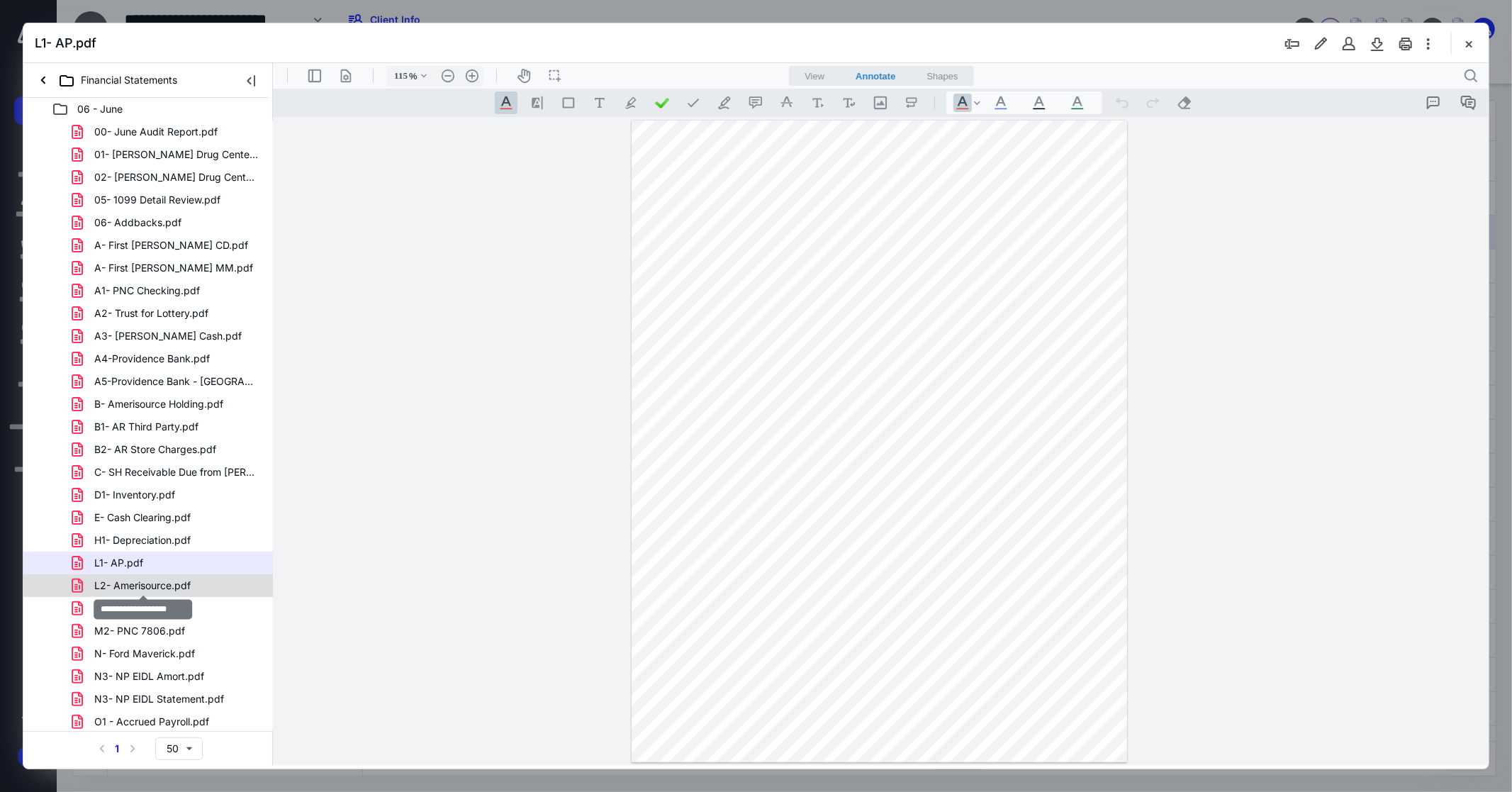 click on "L2- Amerisource.pdf" at bounding box center [142, 586] 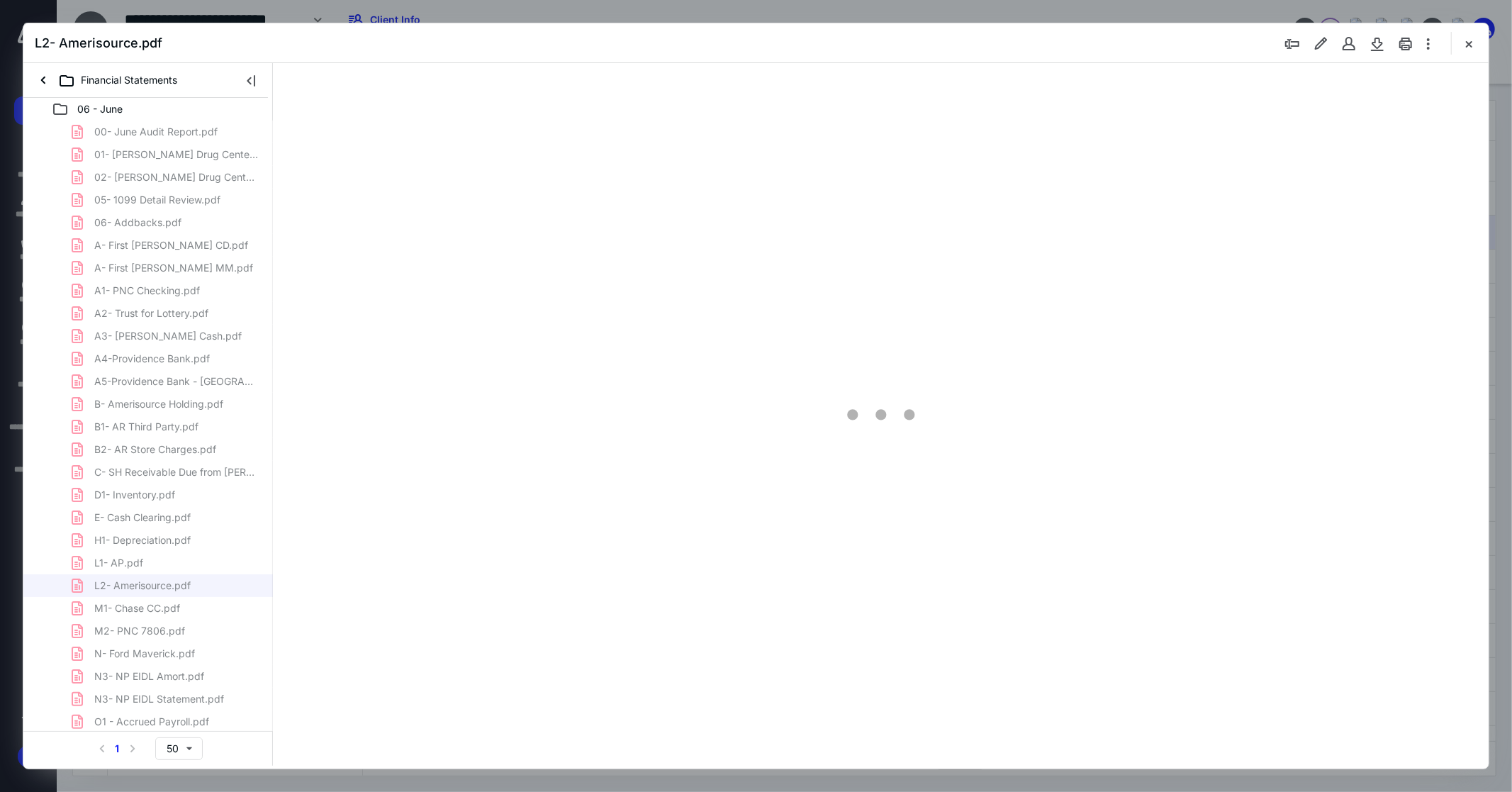 type on "148" 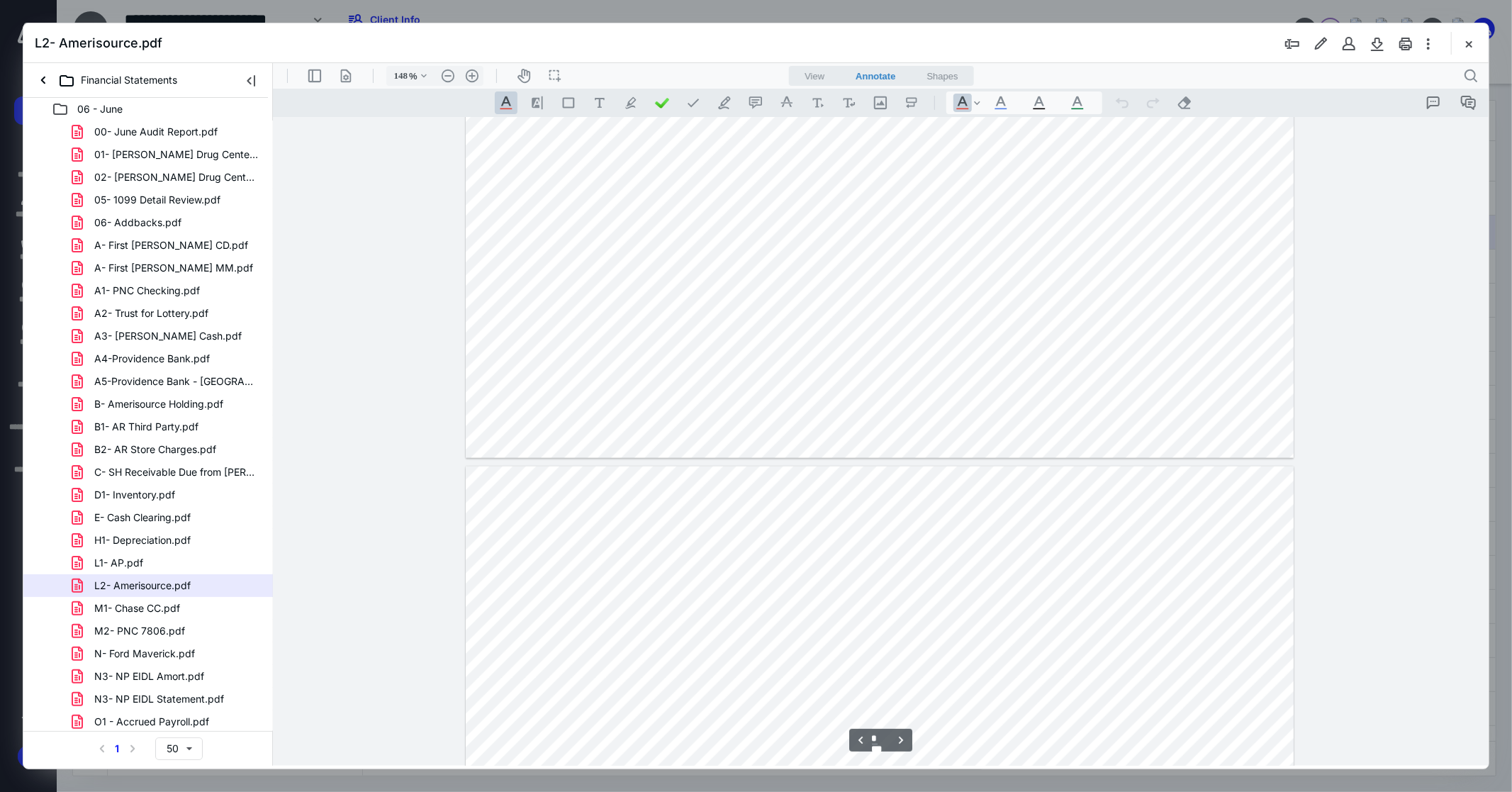 scroll, scrollTop: 1654, scrollLeft: 0, axis: vertical 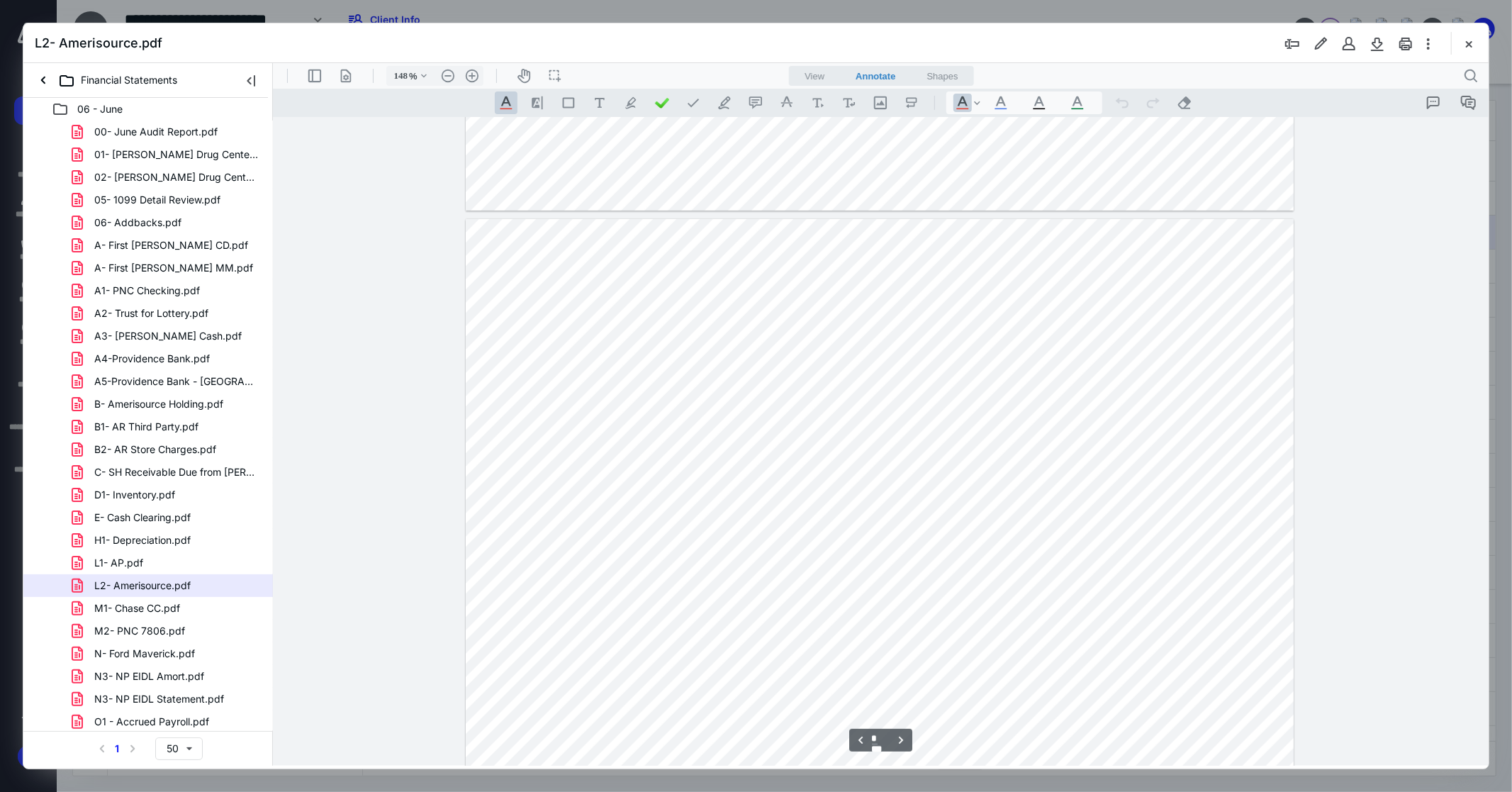 type on "*" 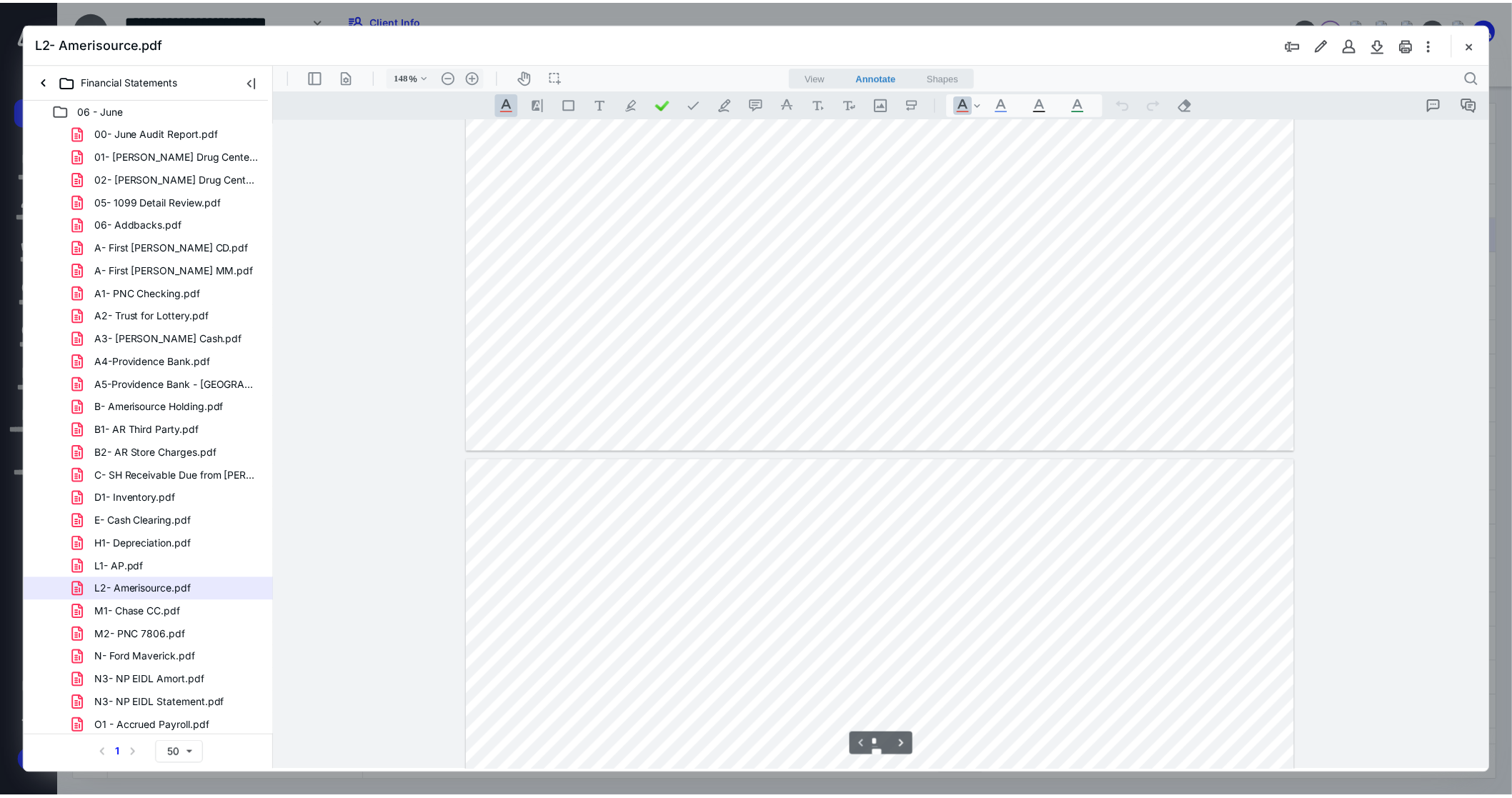 scroll, scrollTop: 159, scrollLeft: 0, axis: vertical 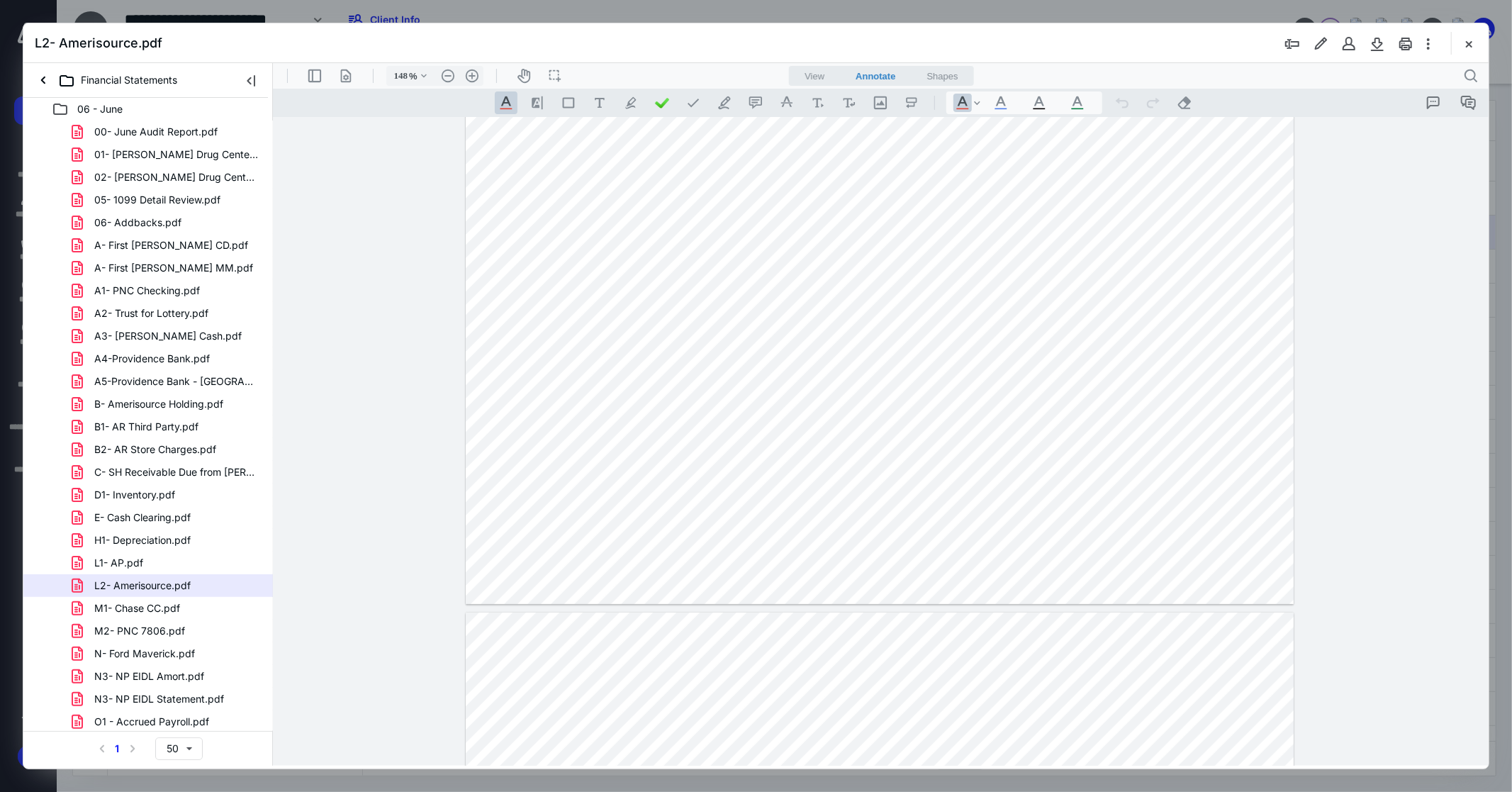 drag, startPoint x: 1467, startPoint y: 41, endPoint x: 1121, endPoint y: 88, distance: 349.1776 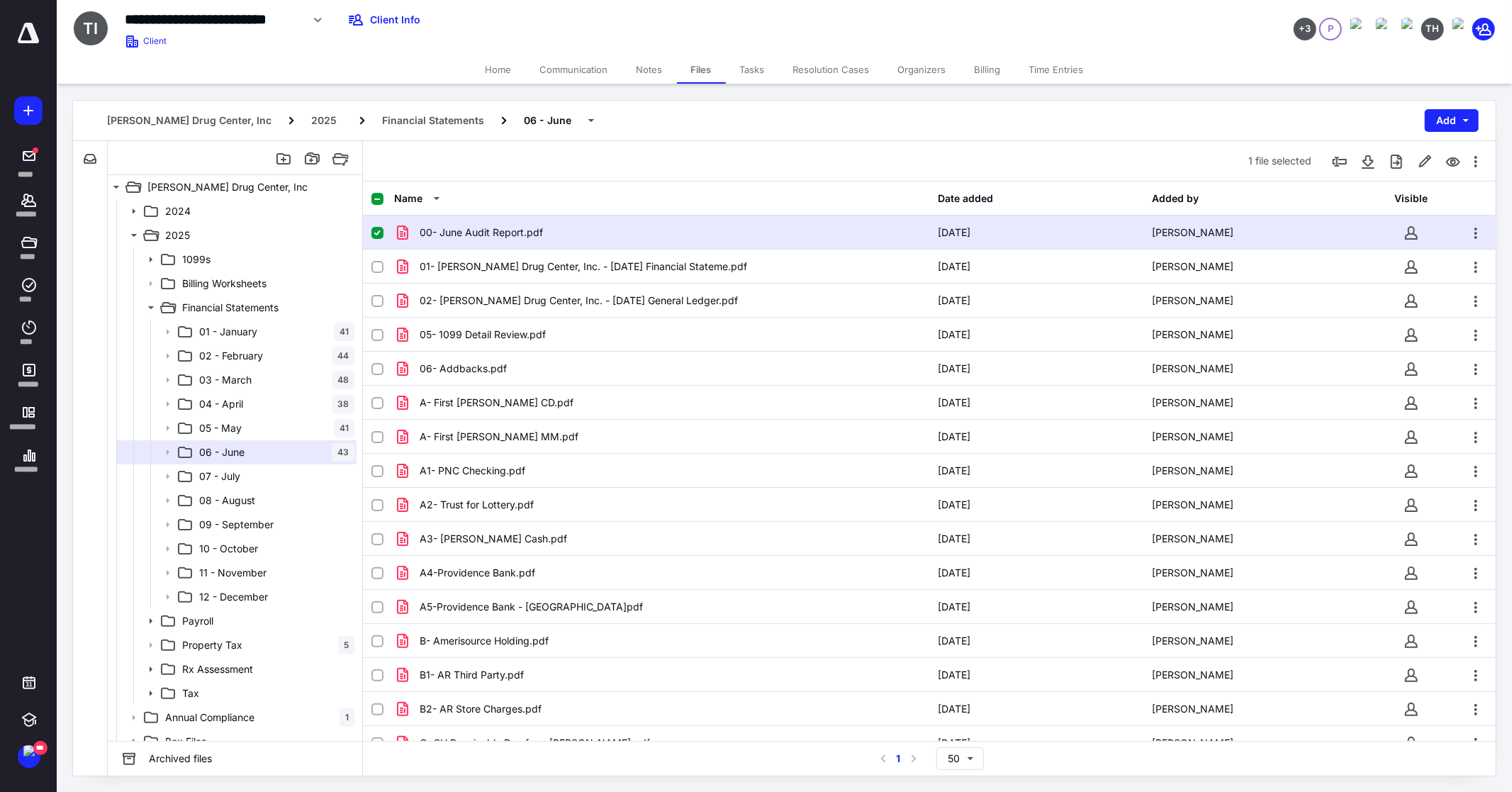click on "Tasks" at bounding box center (752, 69) 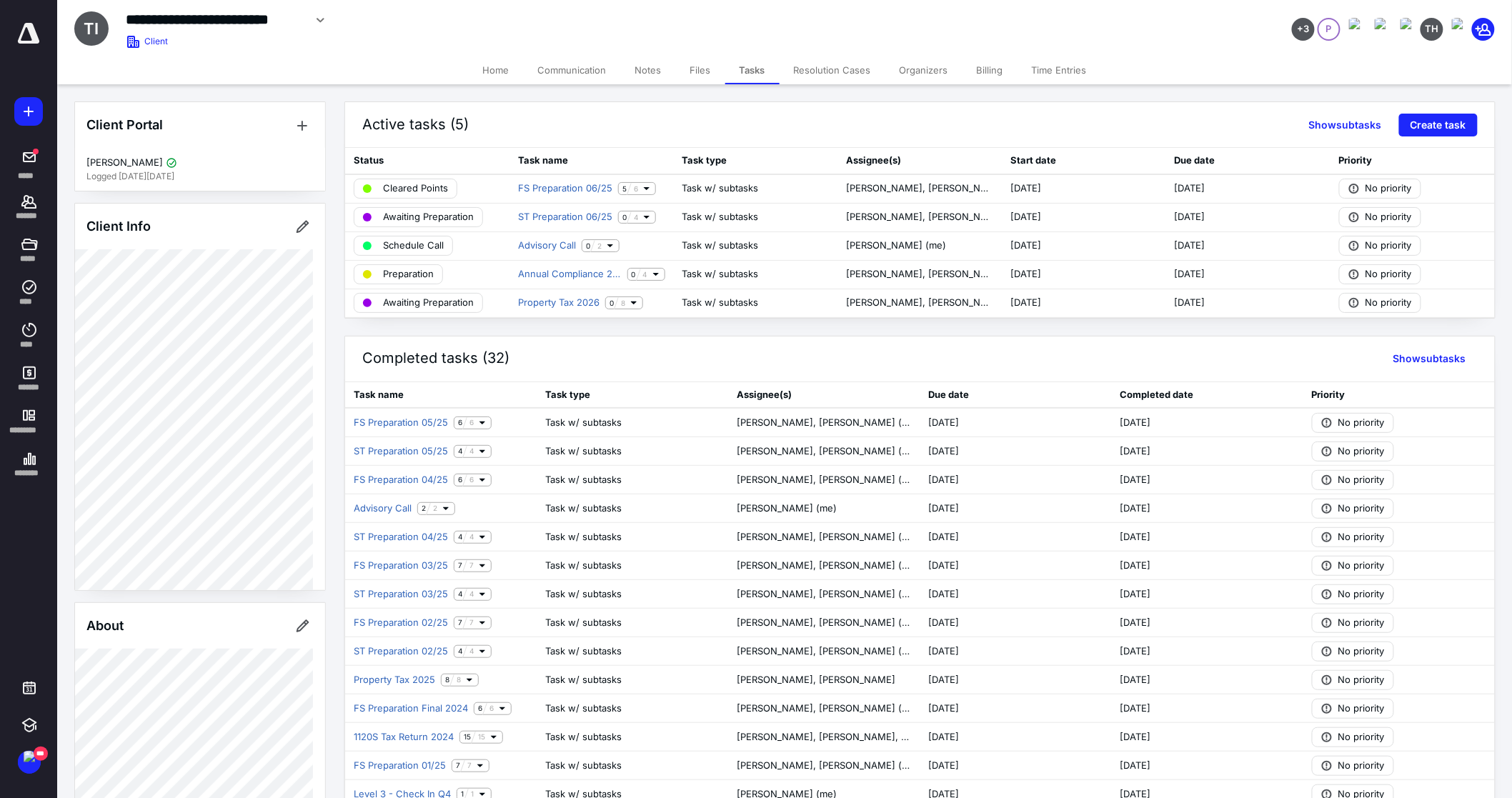 click on "Time Entries" at bounding box center (1059, 70) 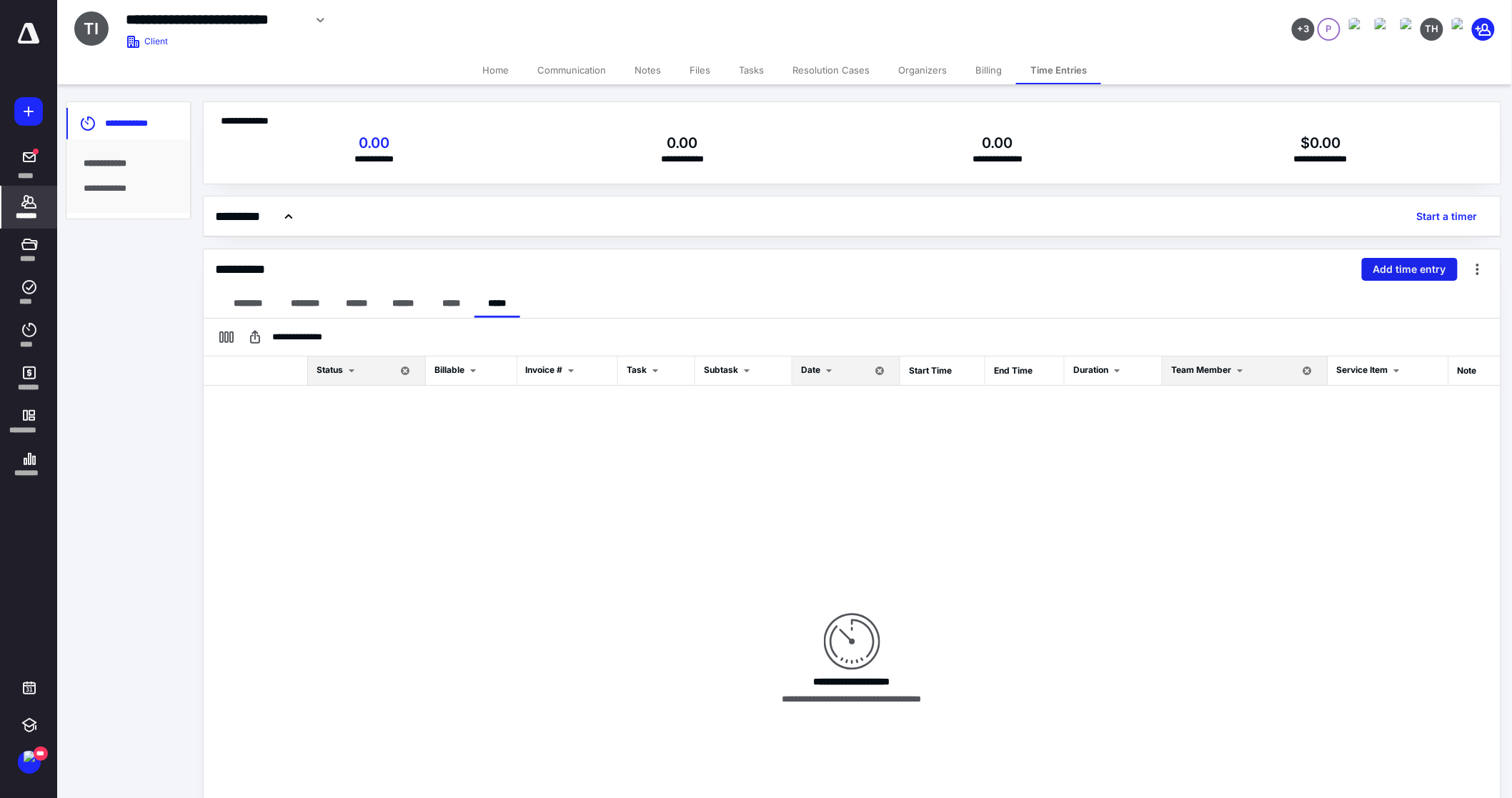 click on "Add time entry" at bounding box center (1410, 269) 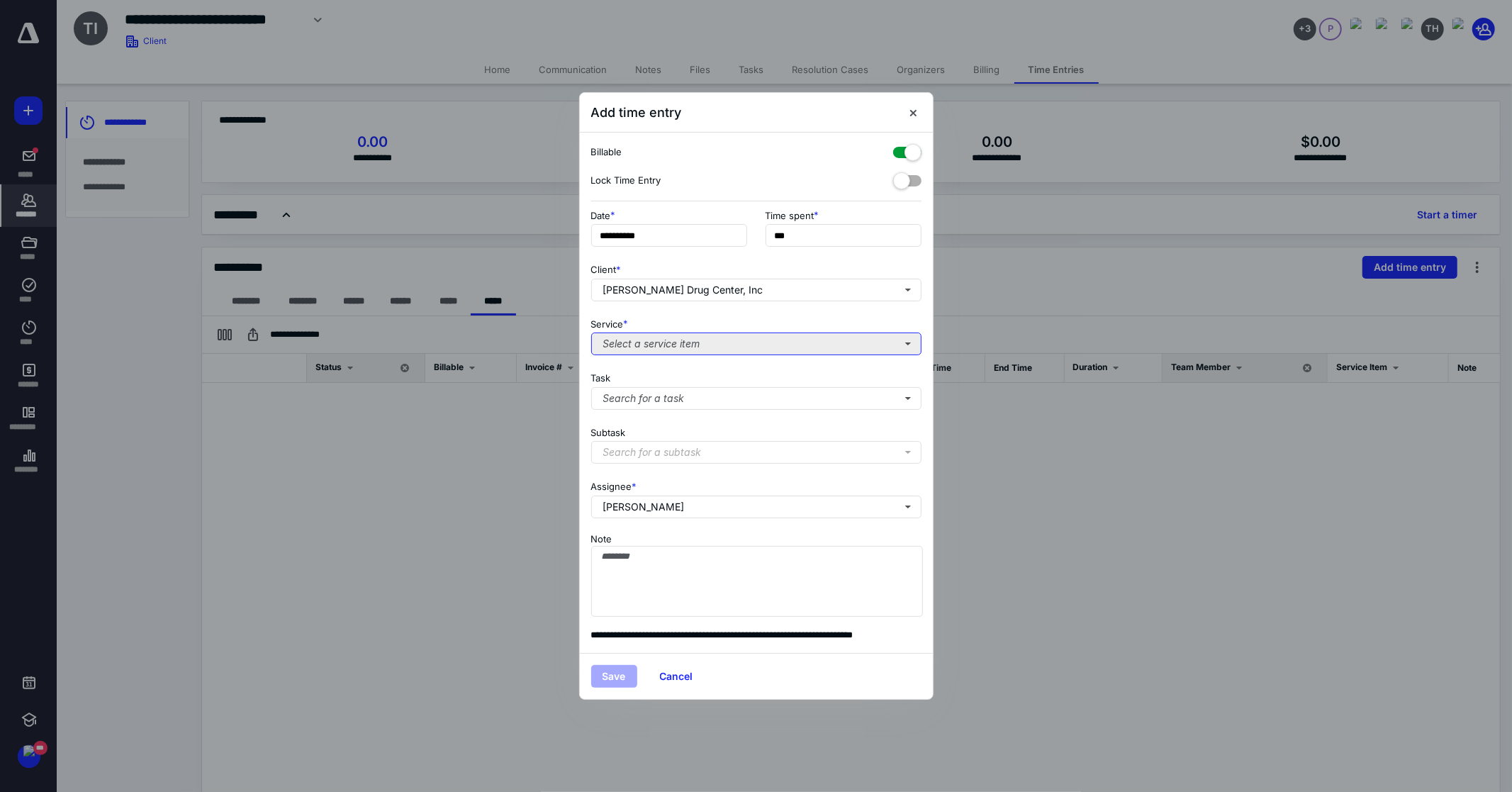 click on "Select a service item" at bounding box center [756, 344] 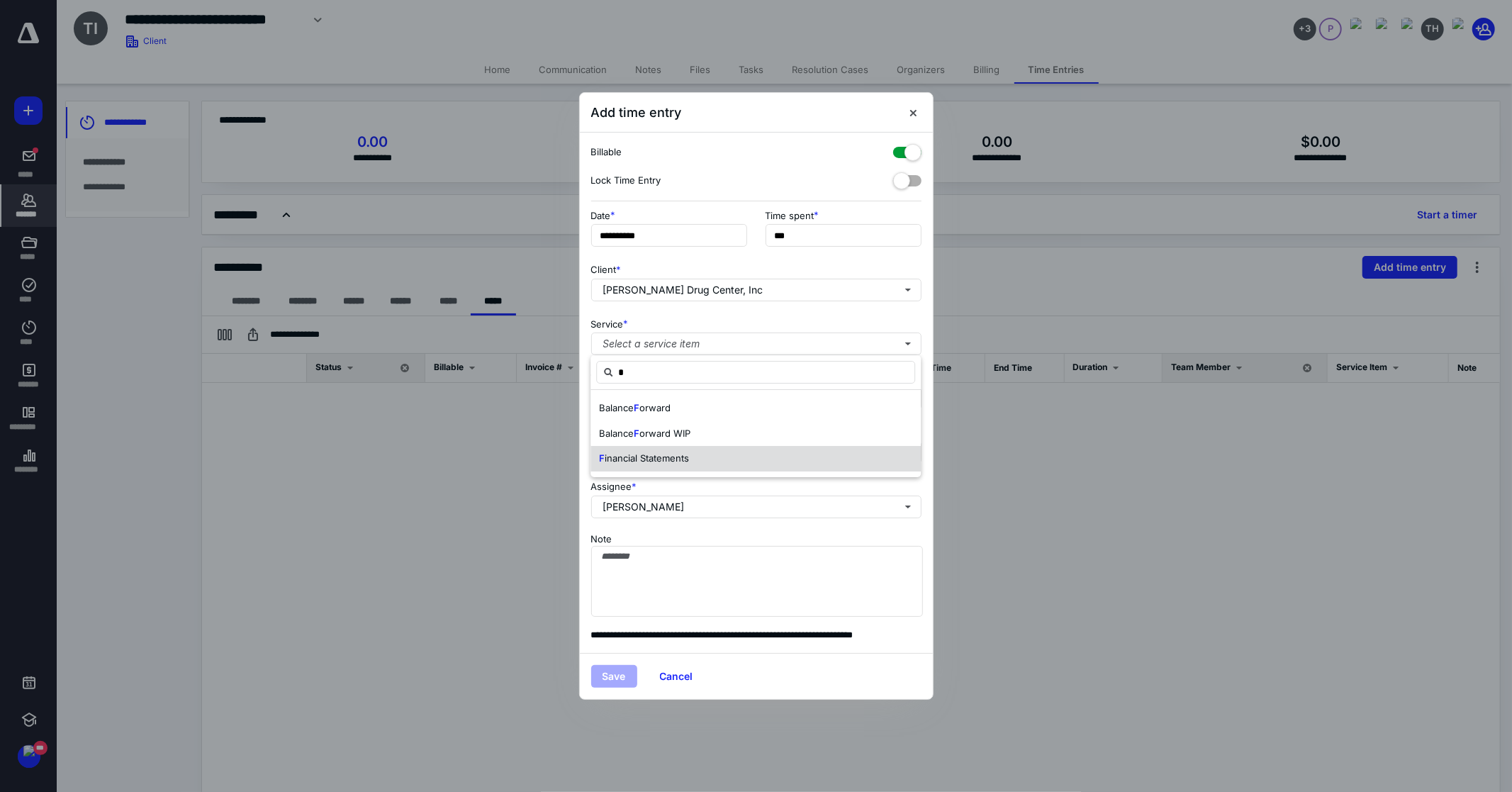 click on "inancial Statements" at bounding box center [646, 458] 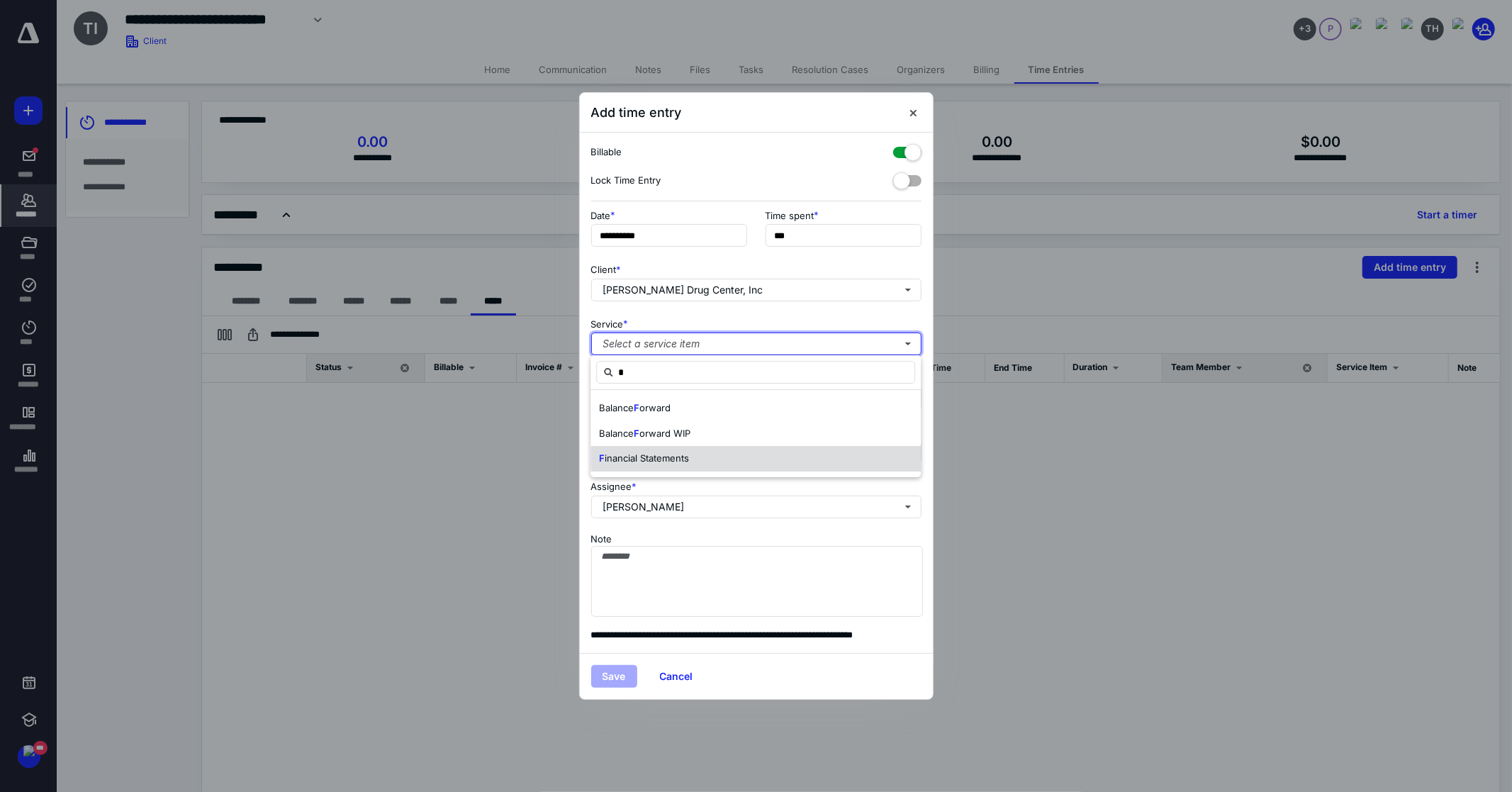 type 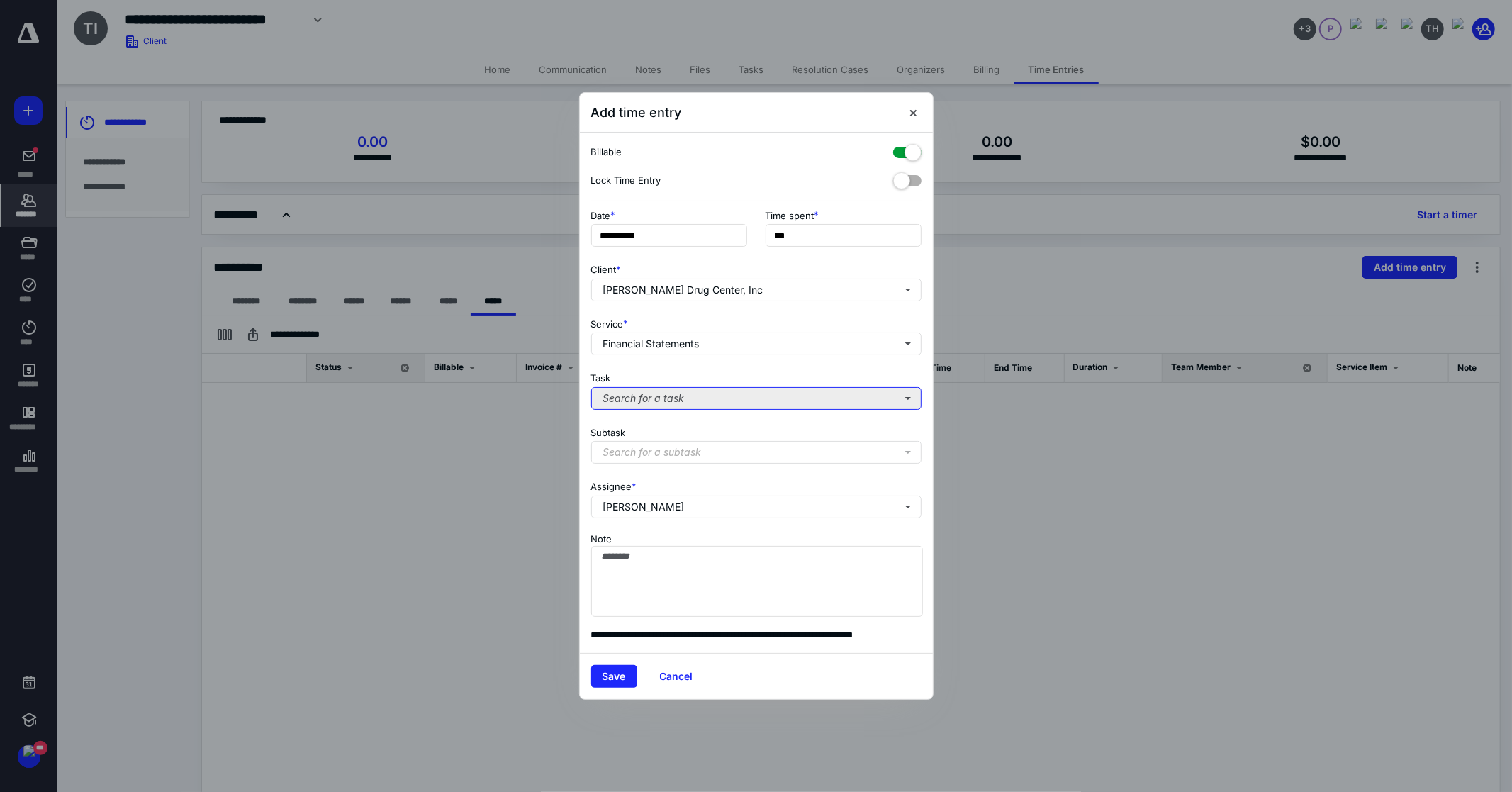 click on "Search for a task" at bounding box center (756, 398) 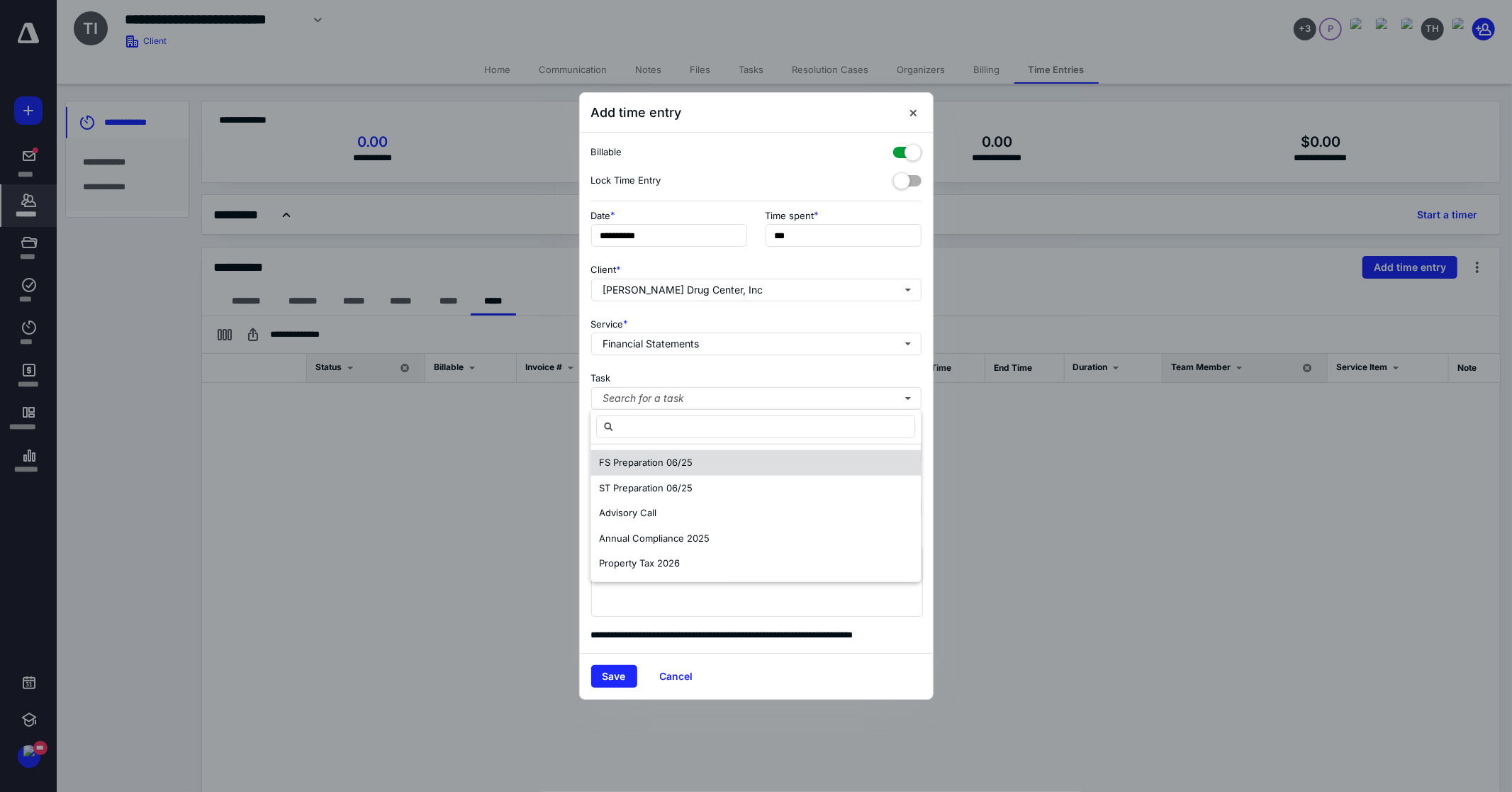click on "FS Preparation  06/25" at bounding box center [646, 462] 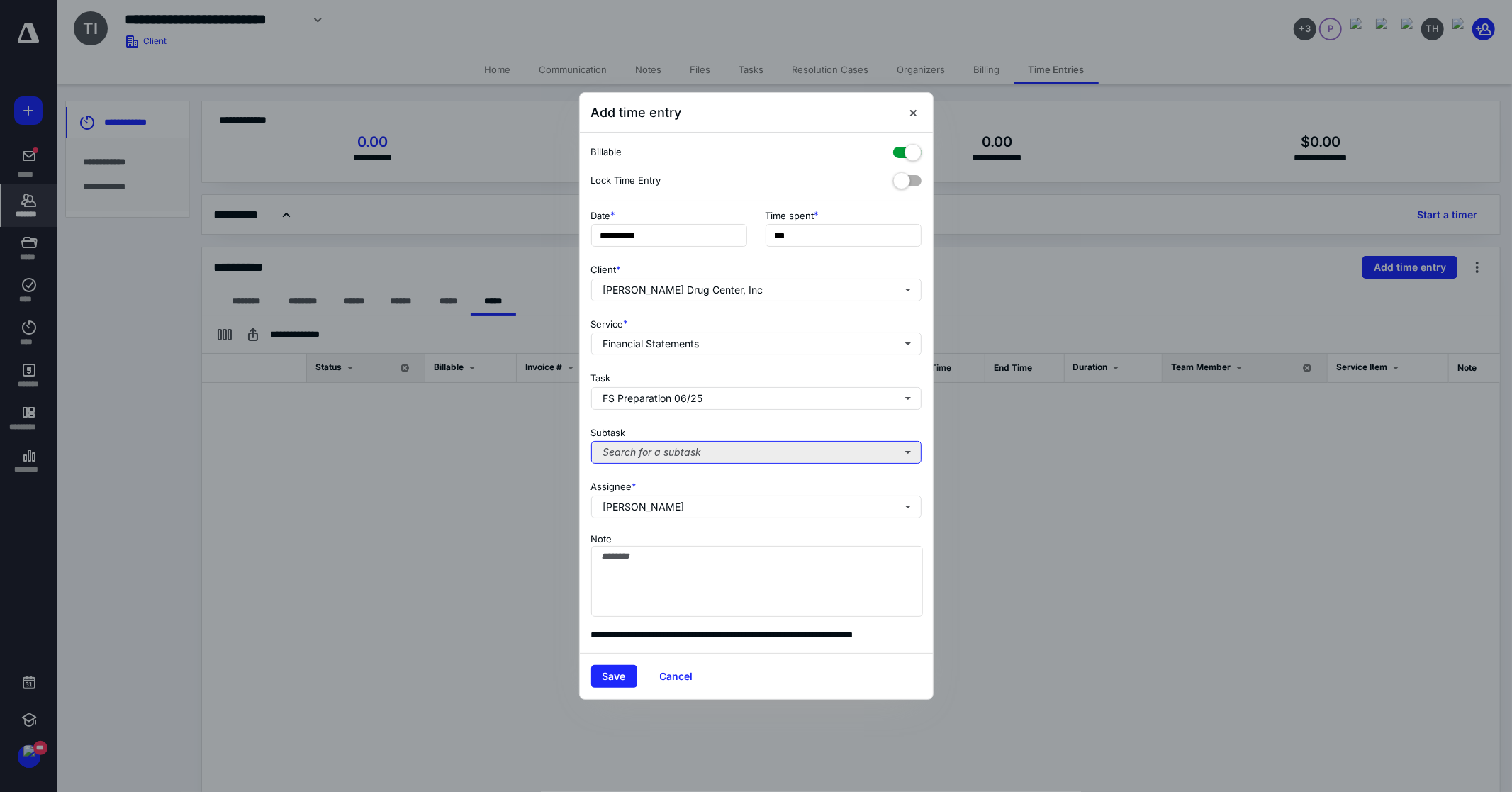 click on "Search for a subtask" at bounding box center (756, 452) 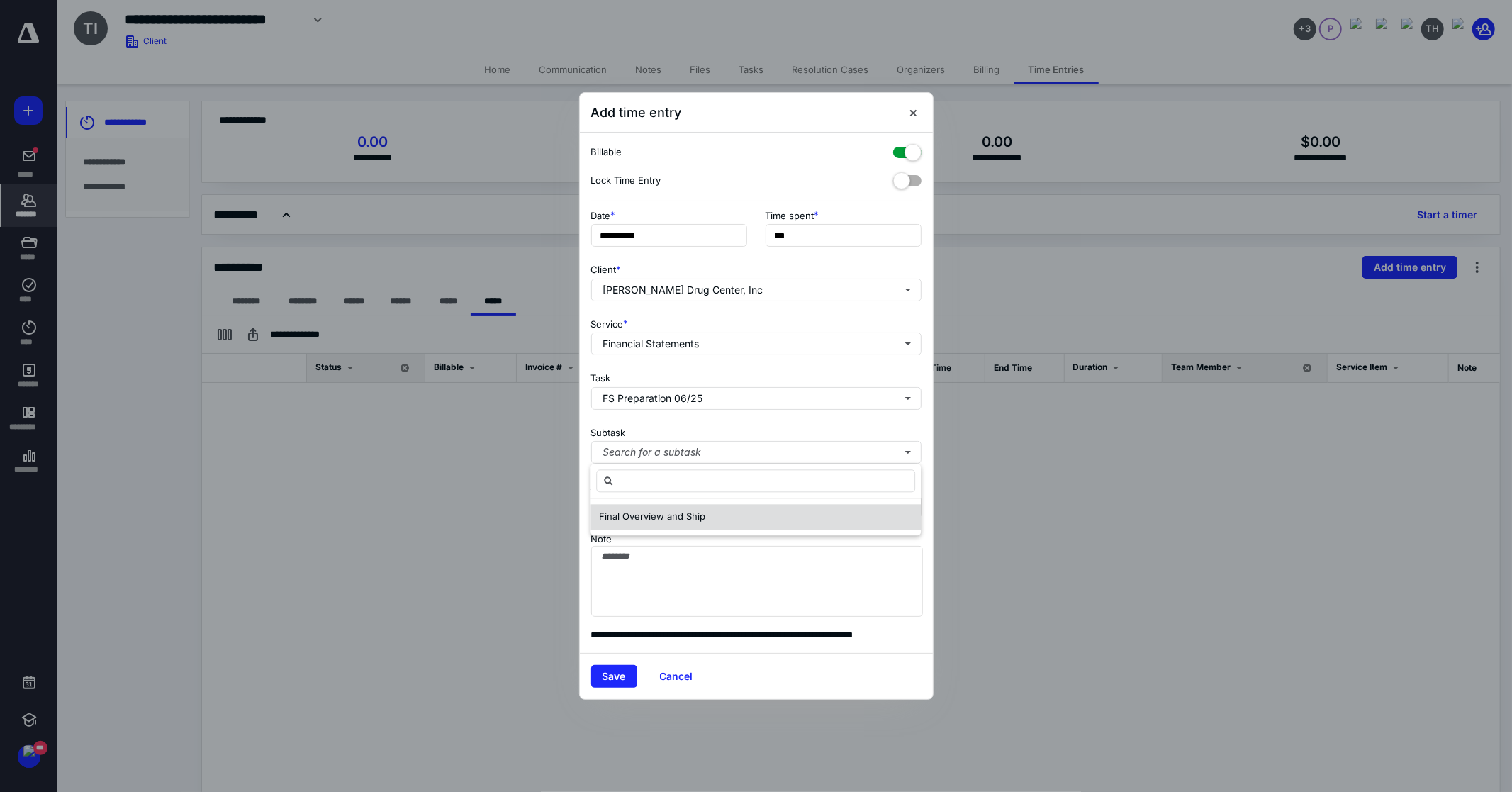 click on "Final Overview and Ship" at bounding box center (652, 516) 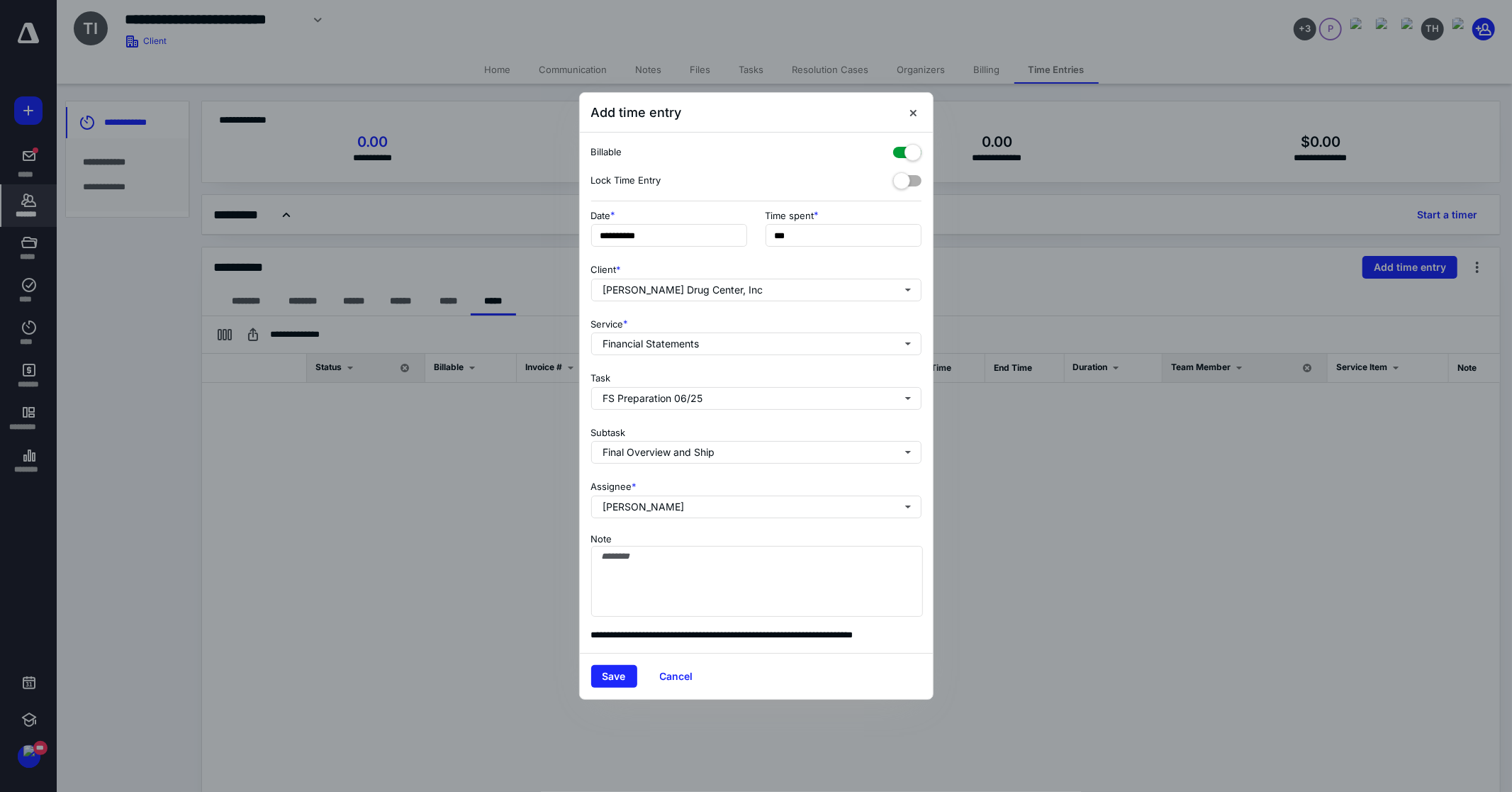 click on "Save Cancel" at bounding box center [756, 676] 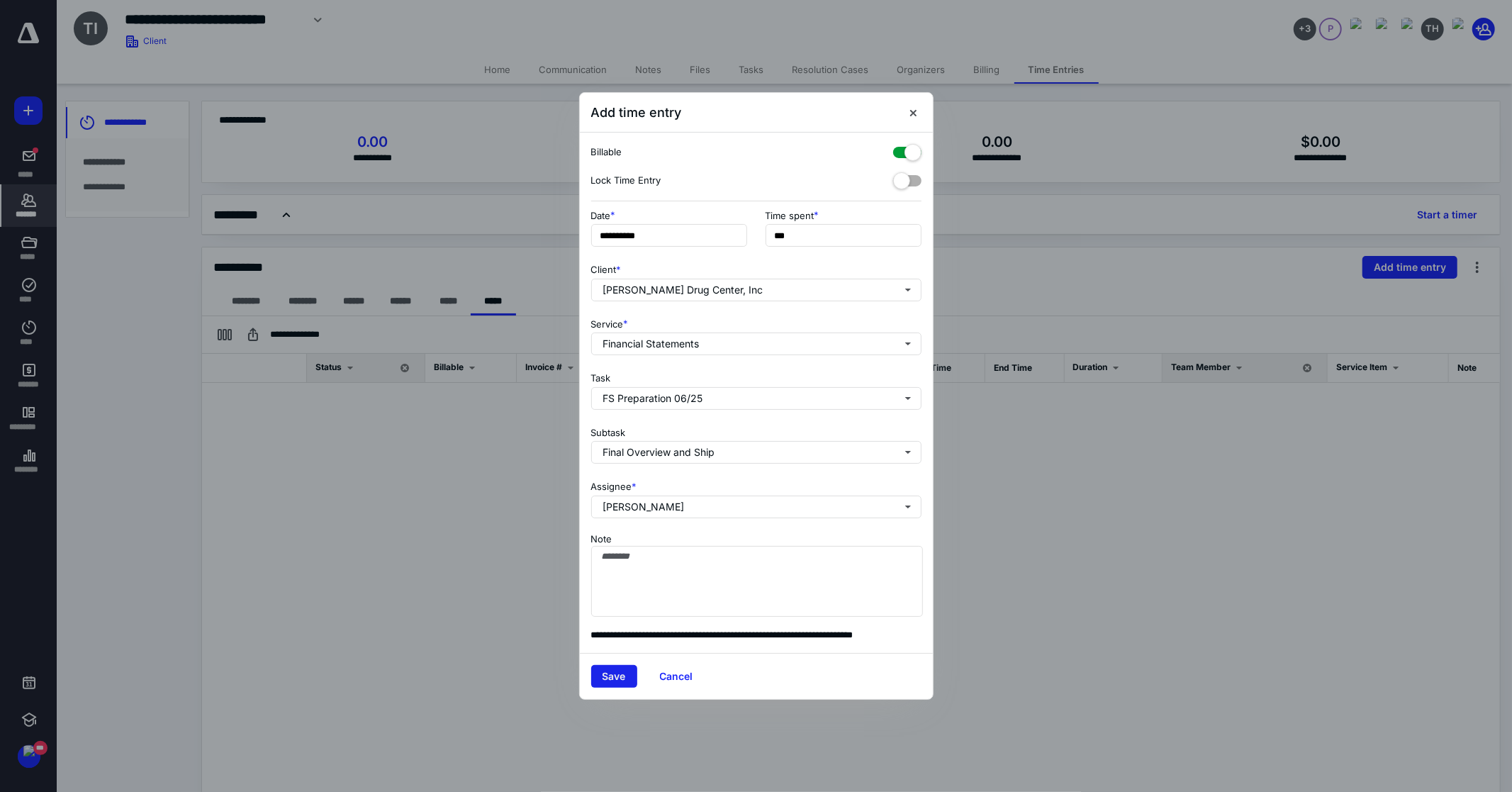click on "Save" at bounding box center (614, 676) 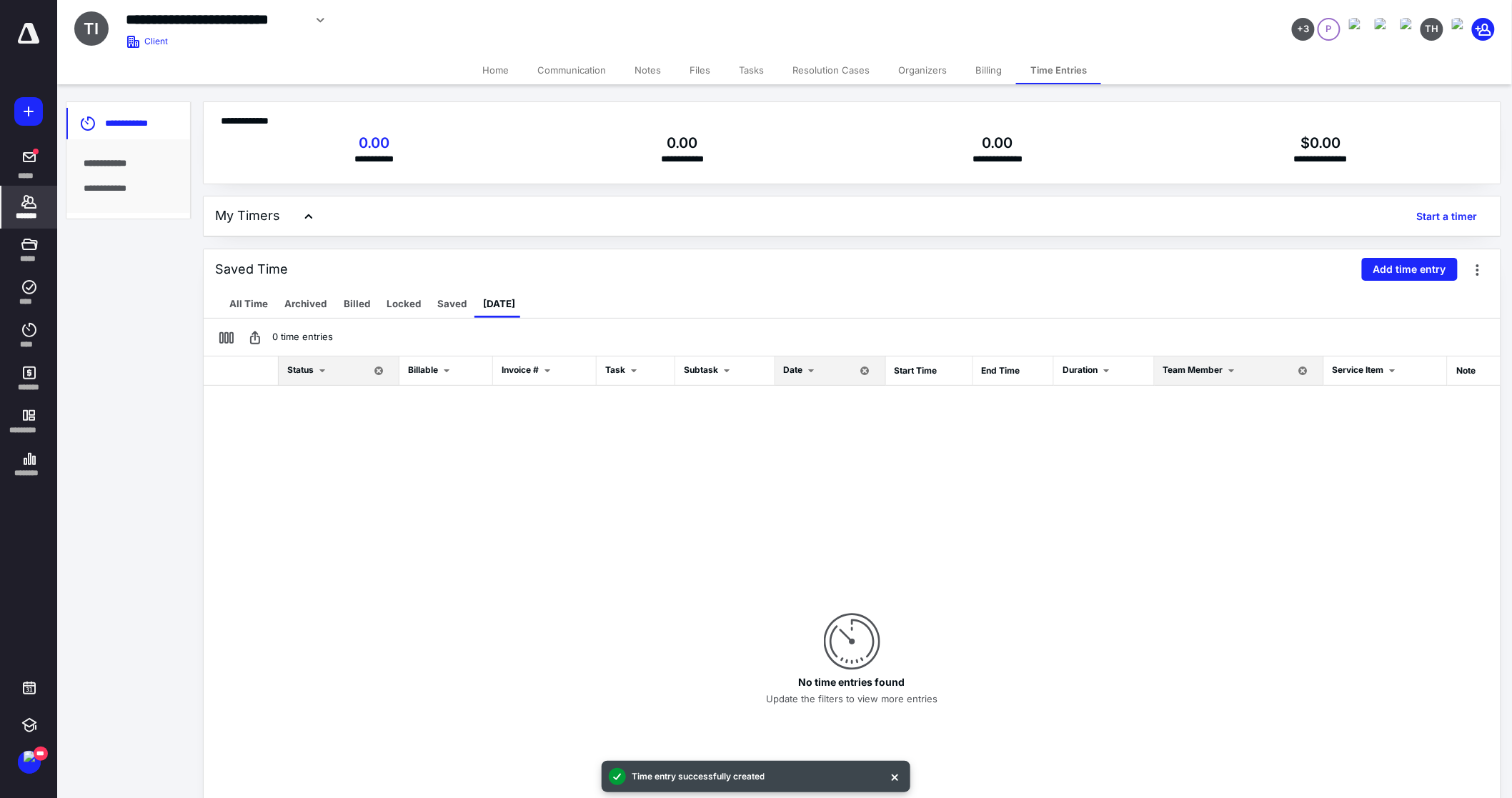 click on "Tasks" at bounding box center (751, 70) 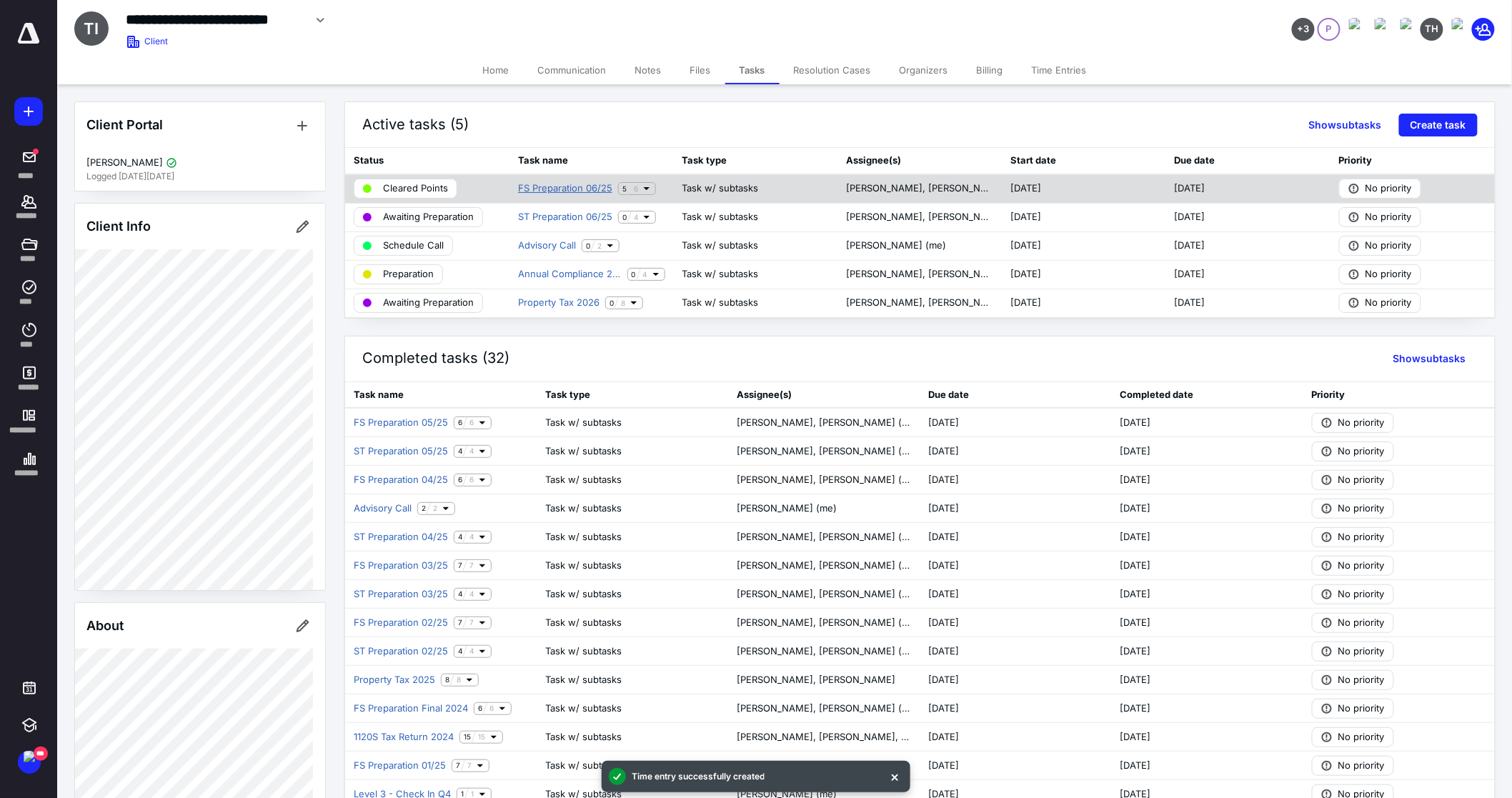 click on "FS Preparation  06/25" at bounding box center [565, 189] 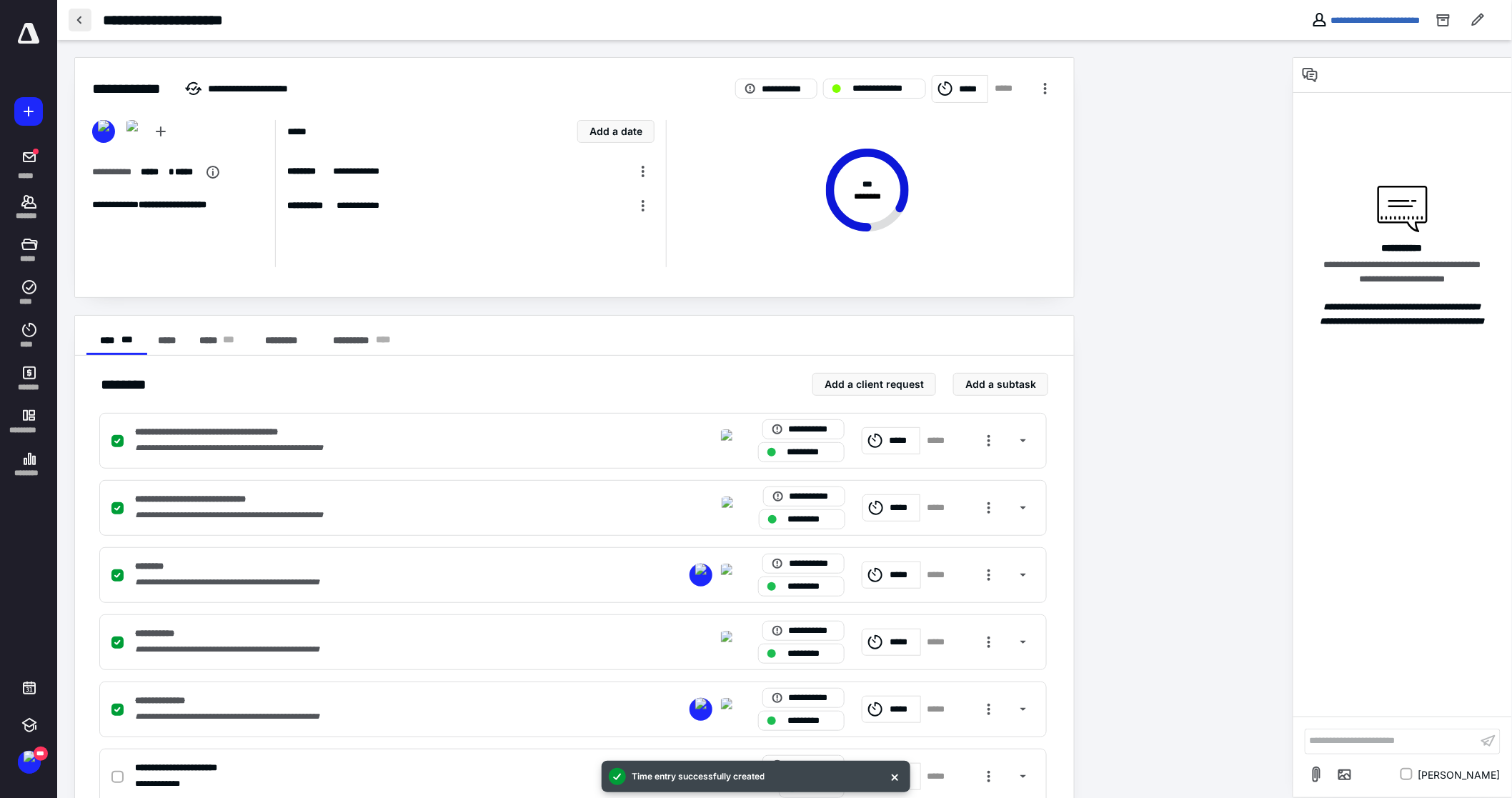 click at bounding box center [80, 20] 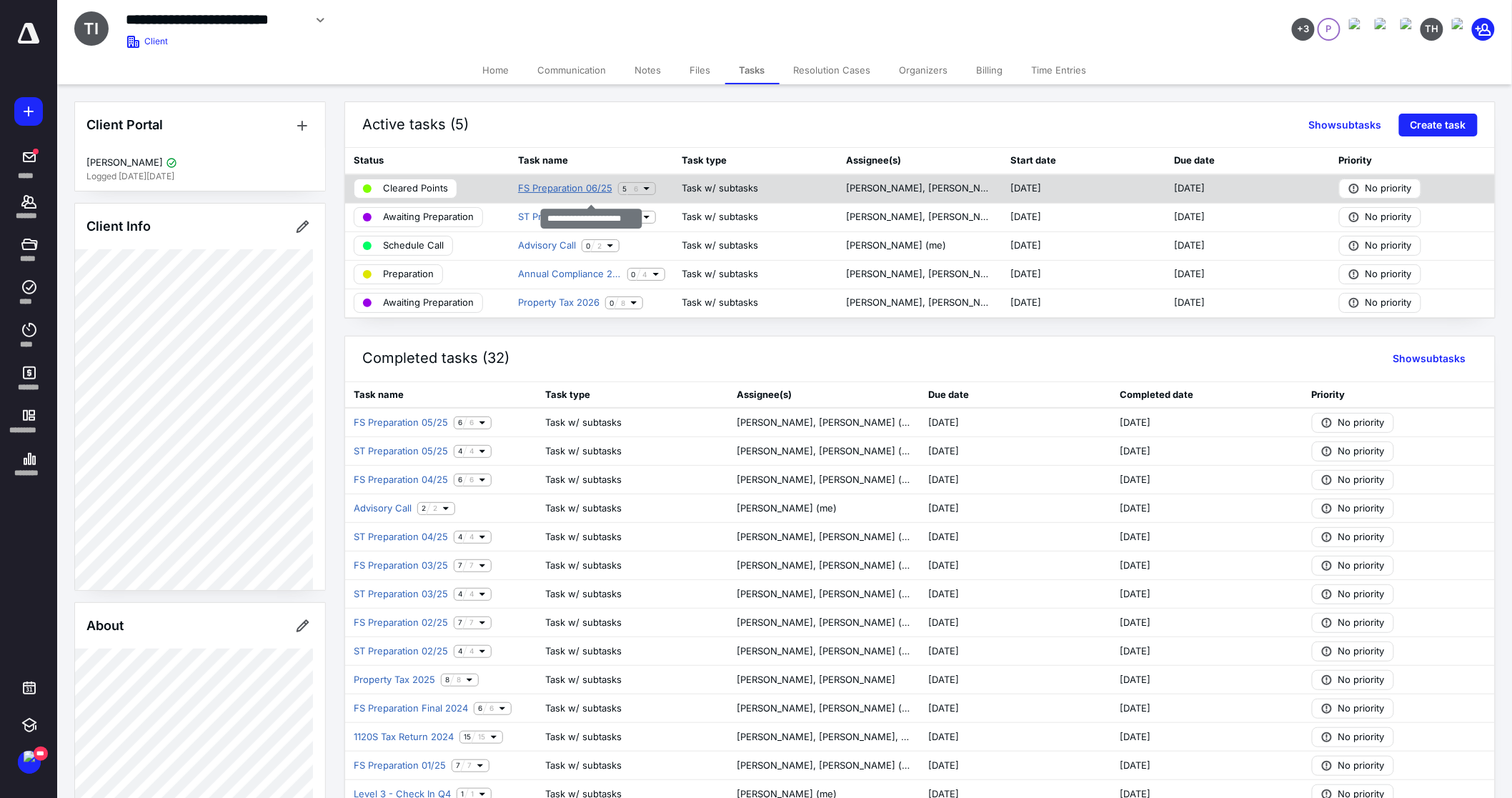 click on "FS Preparation  06/25" at bounding box center [565, 189] 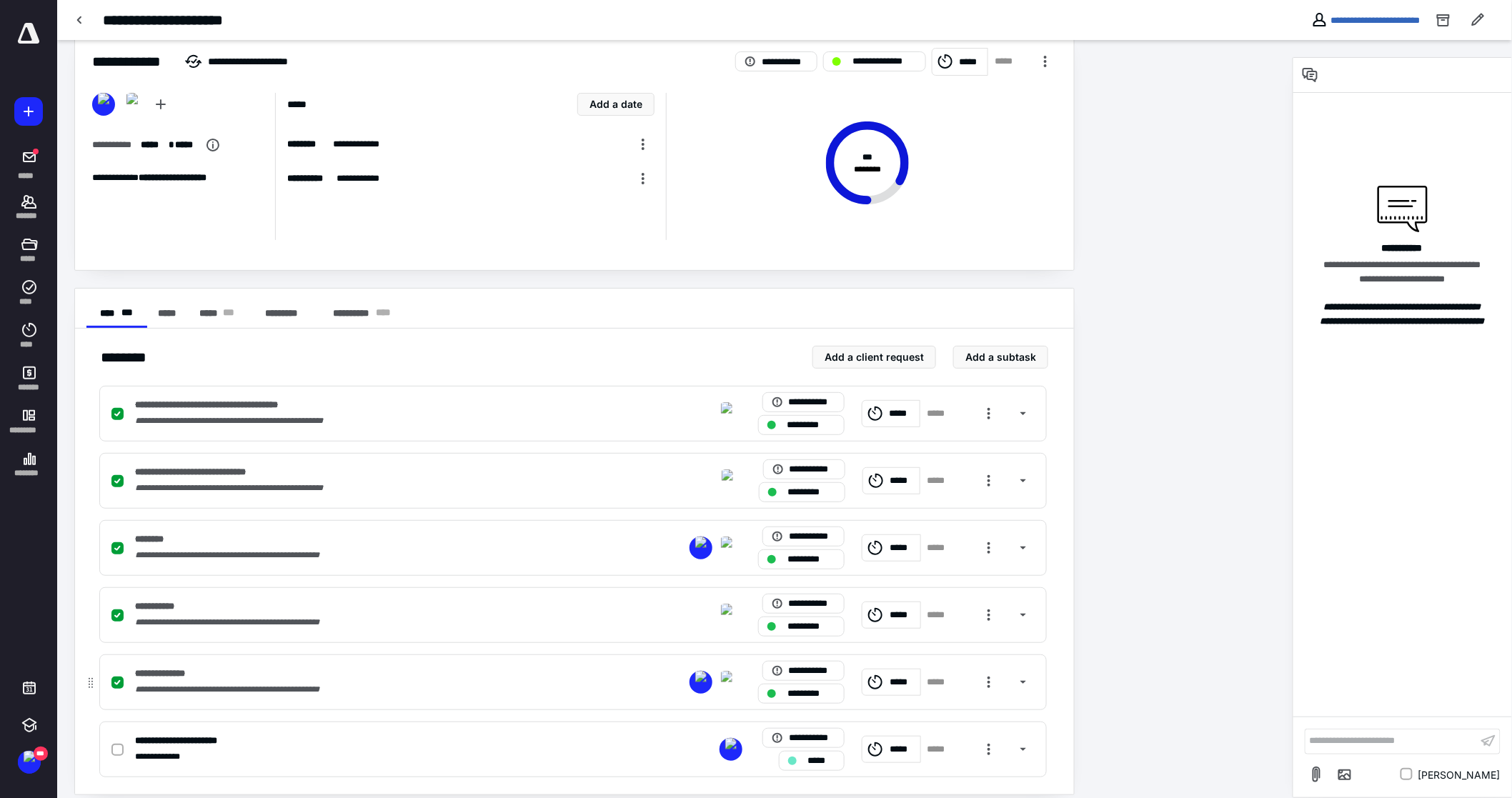 scroll, scrollTop: 41, scrollLeft: 0, axis: vertical 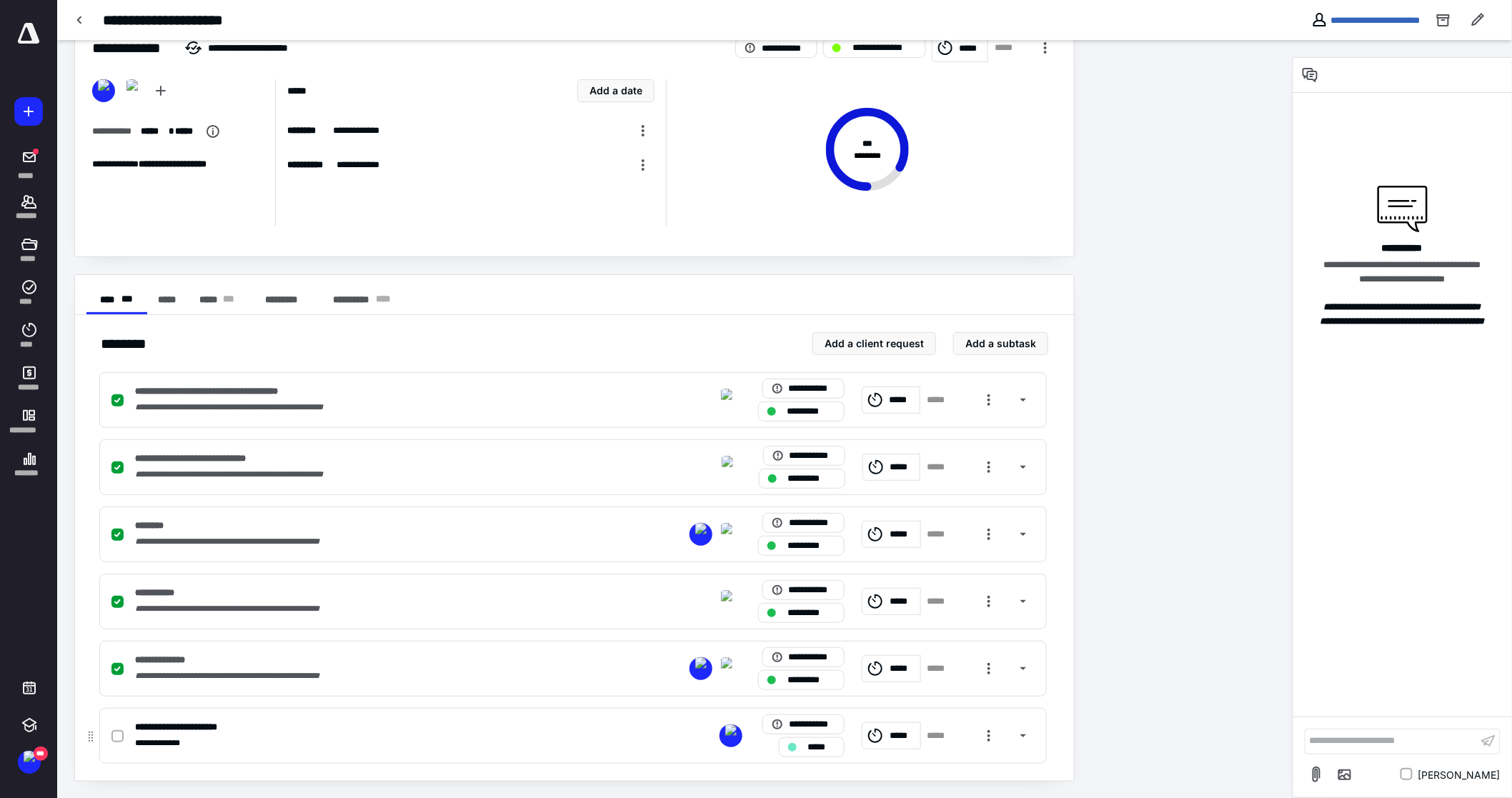 click 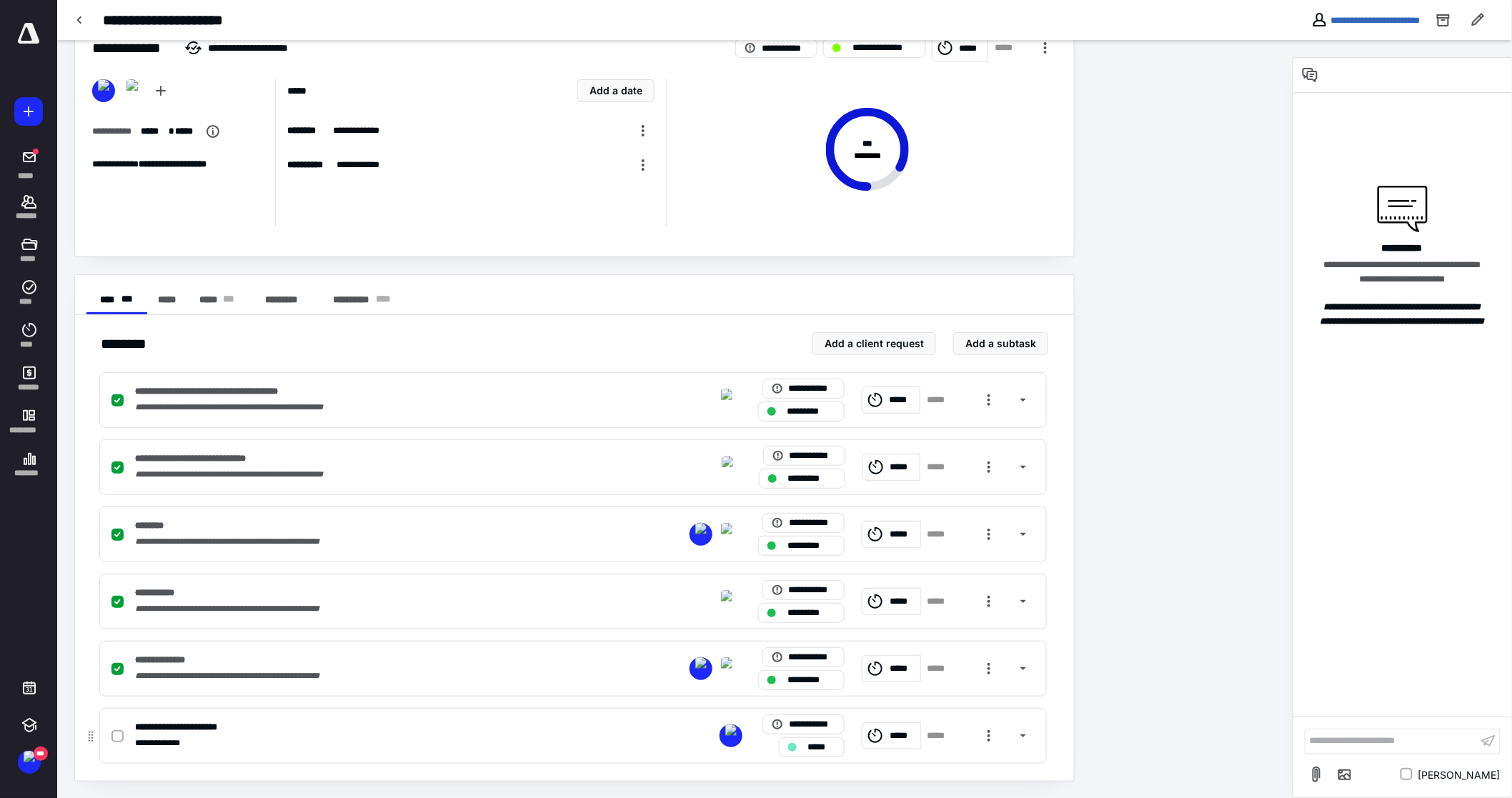 click at bounding box center (117, 737) 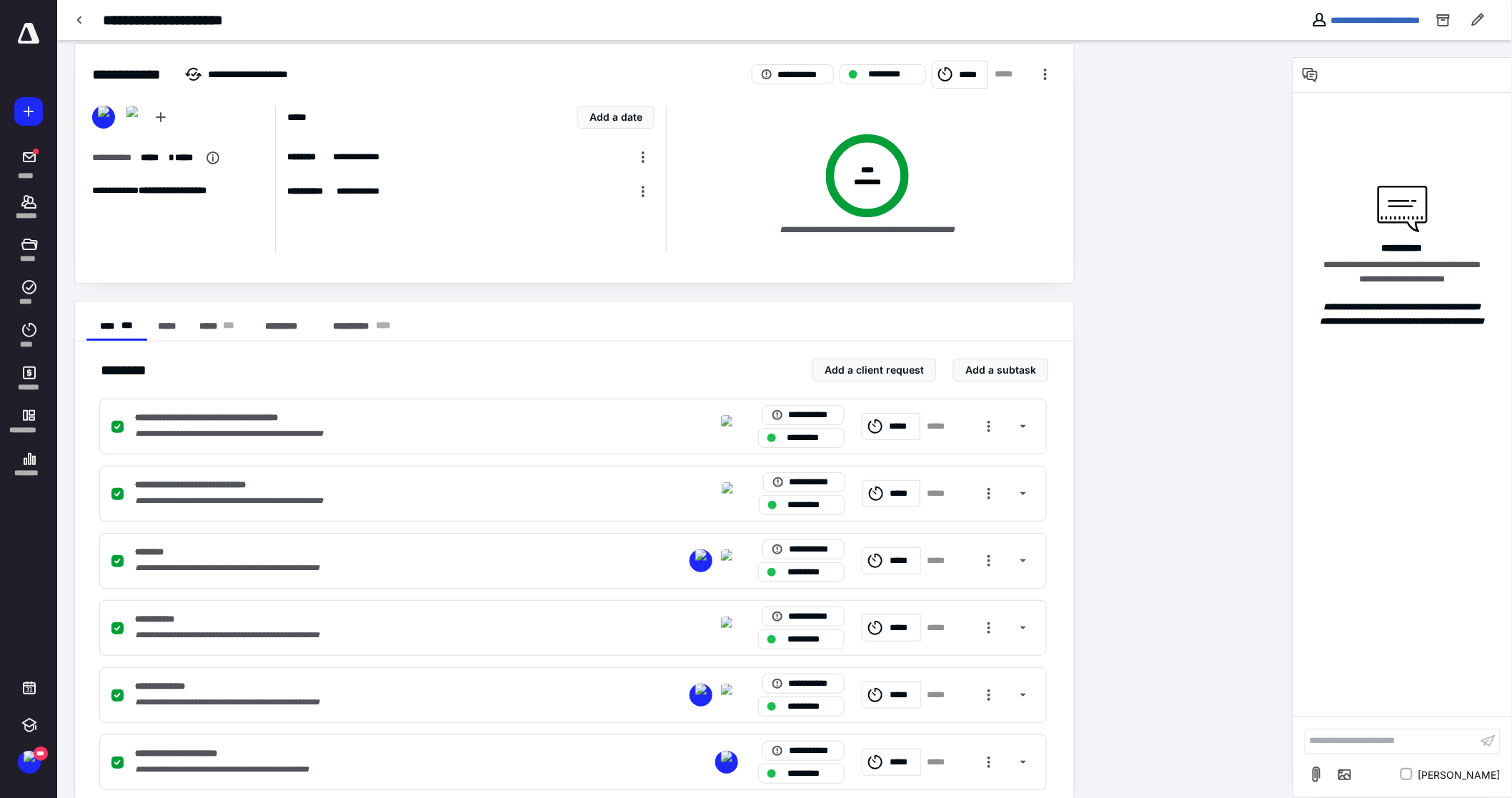 scroll, scrollTop: 0, scrollLeft: 0, axis: both 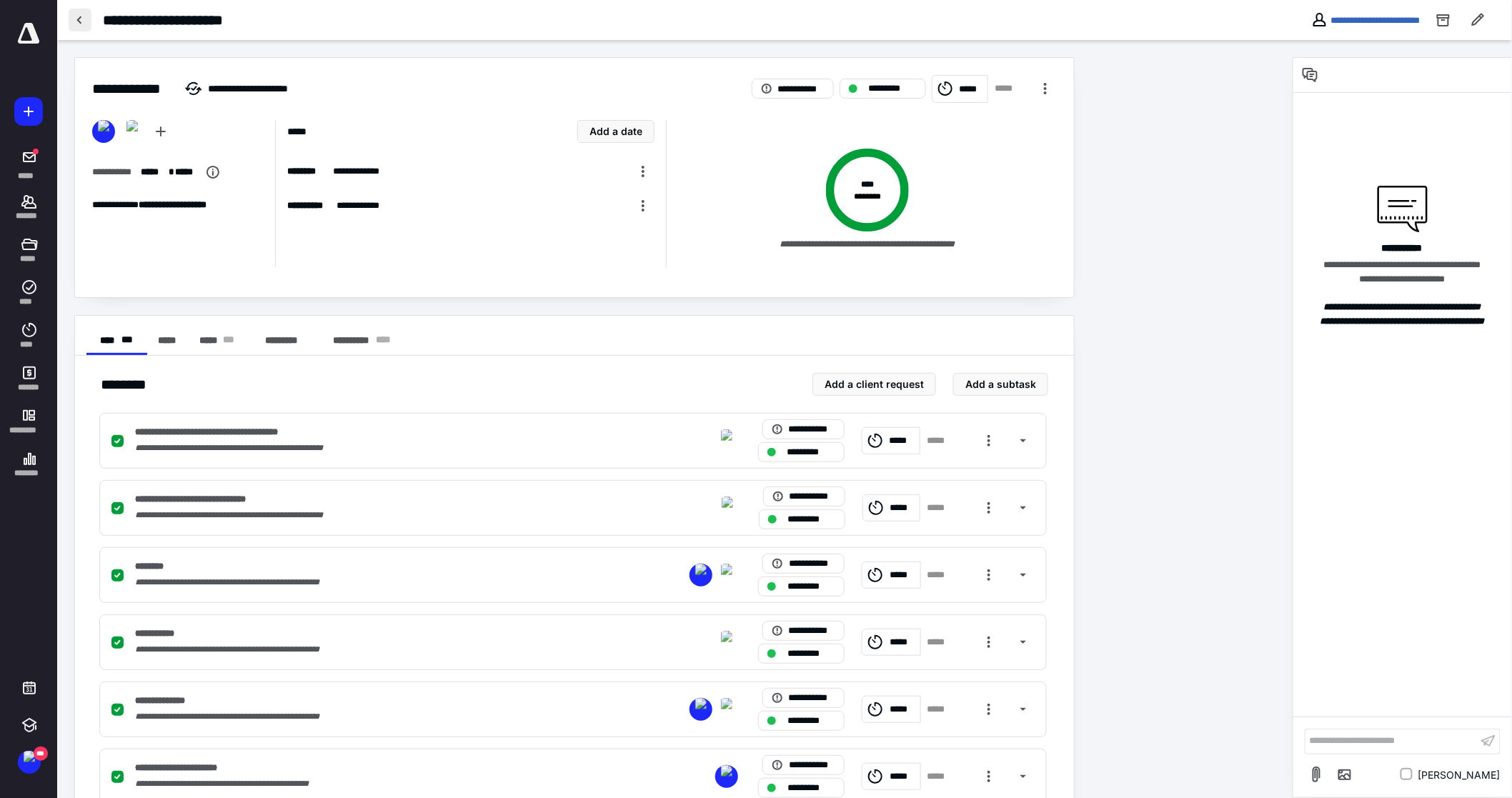 click at bounding box center [80, 20] 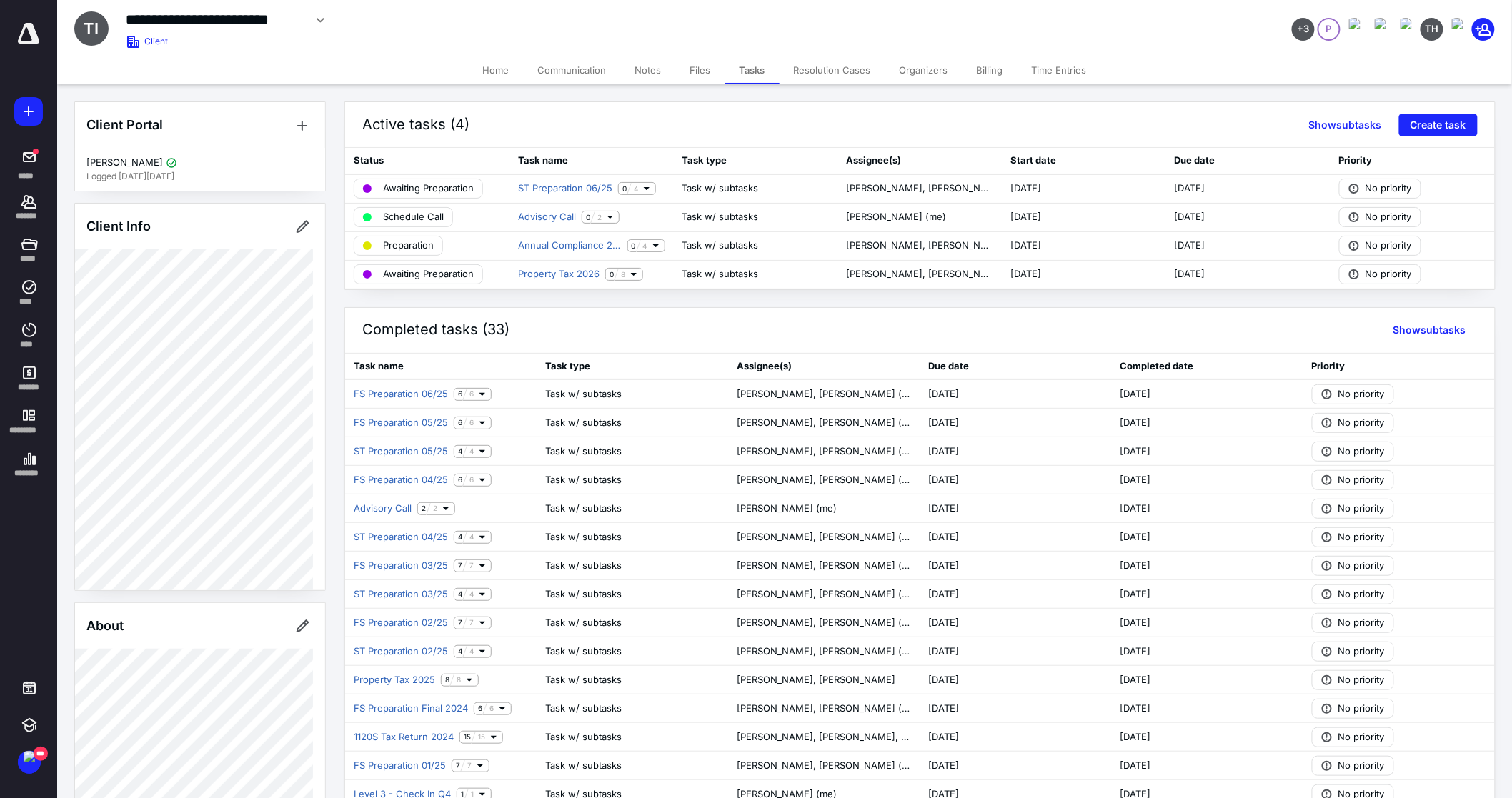click on "Files" at bounding box center (700, 70) 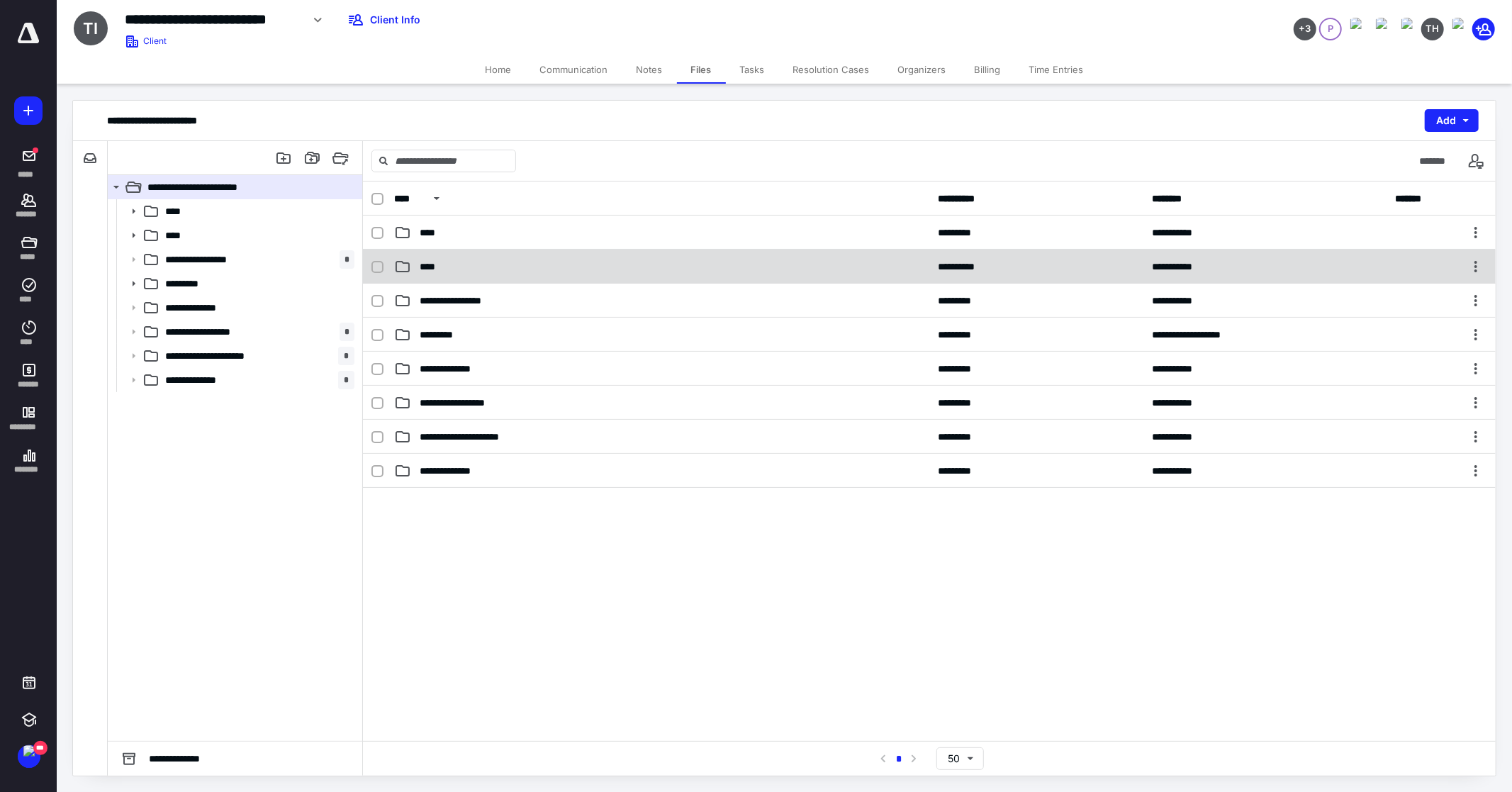 click on "****" at bounding box center [432, 267] 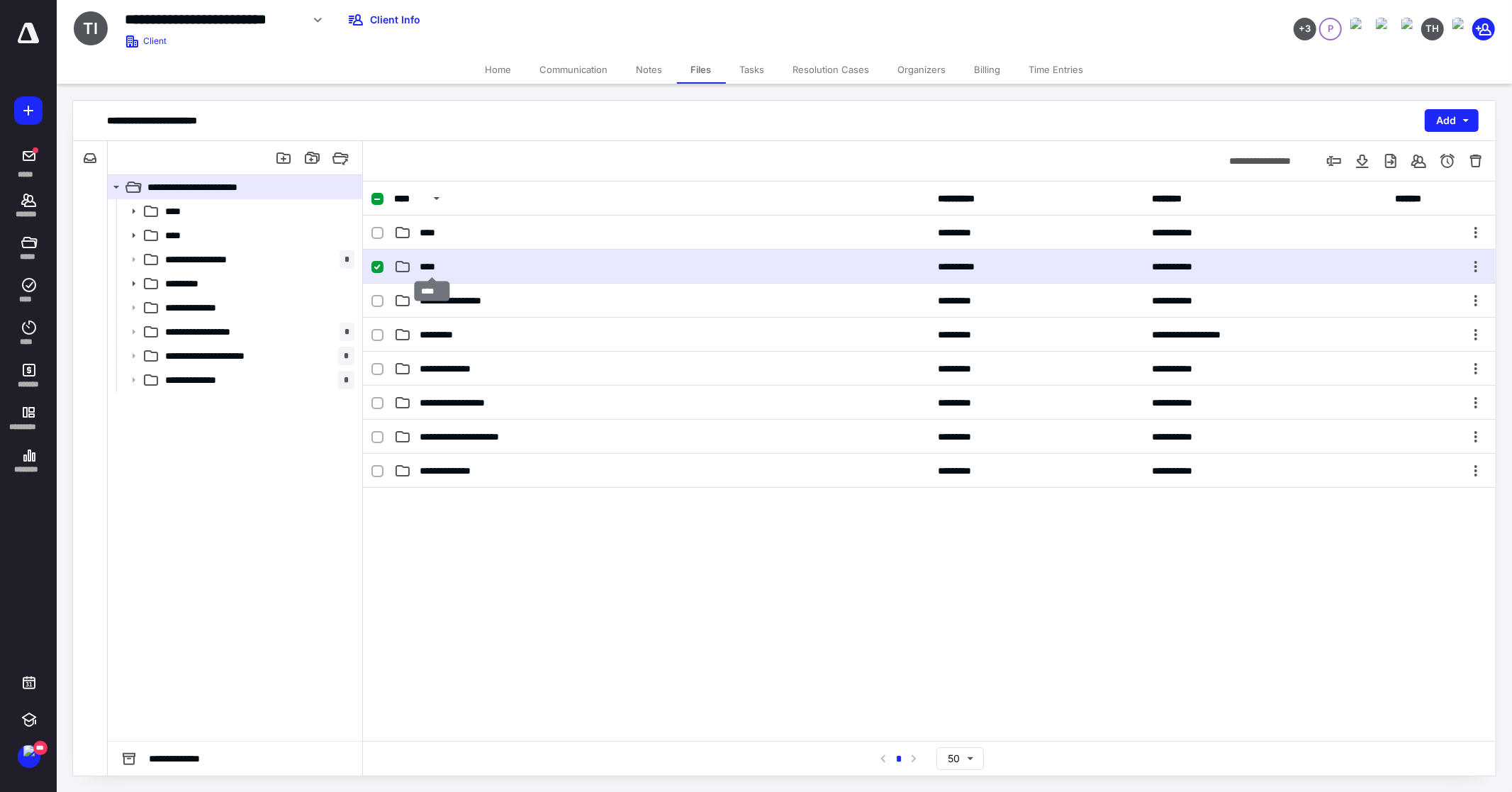 click on "****" at bounding box center [432, 267] 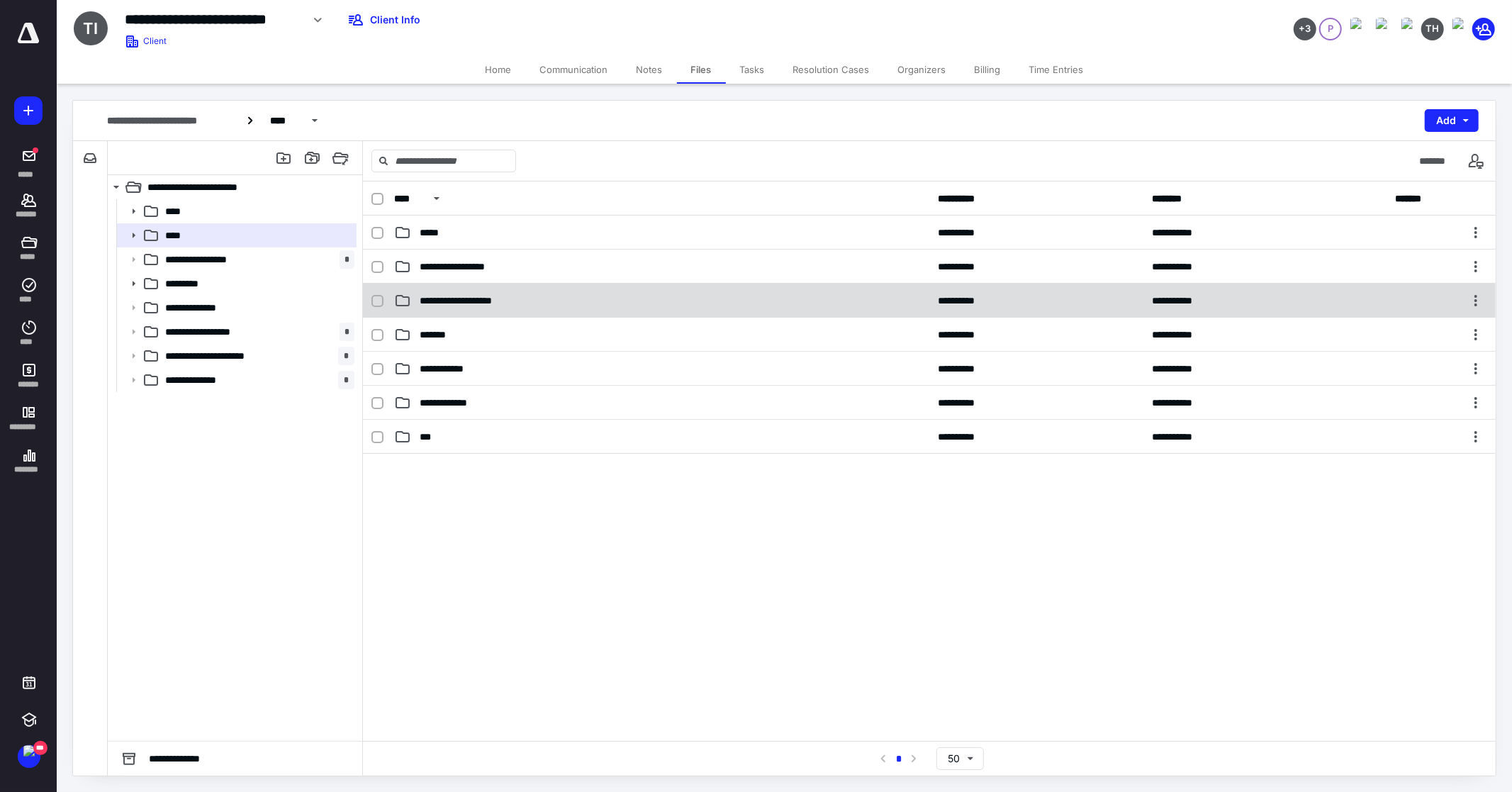 click on "**********" at bounding box center [468, 301] 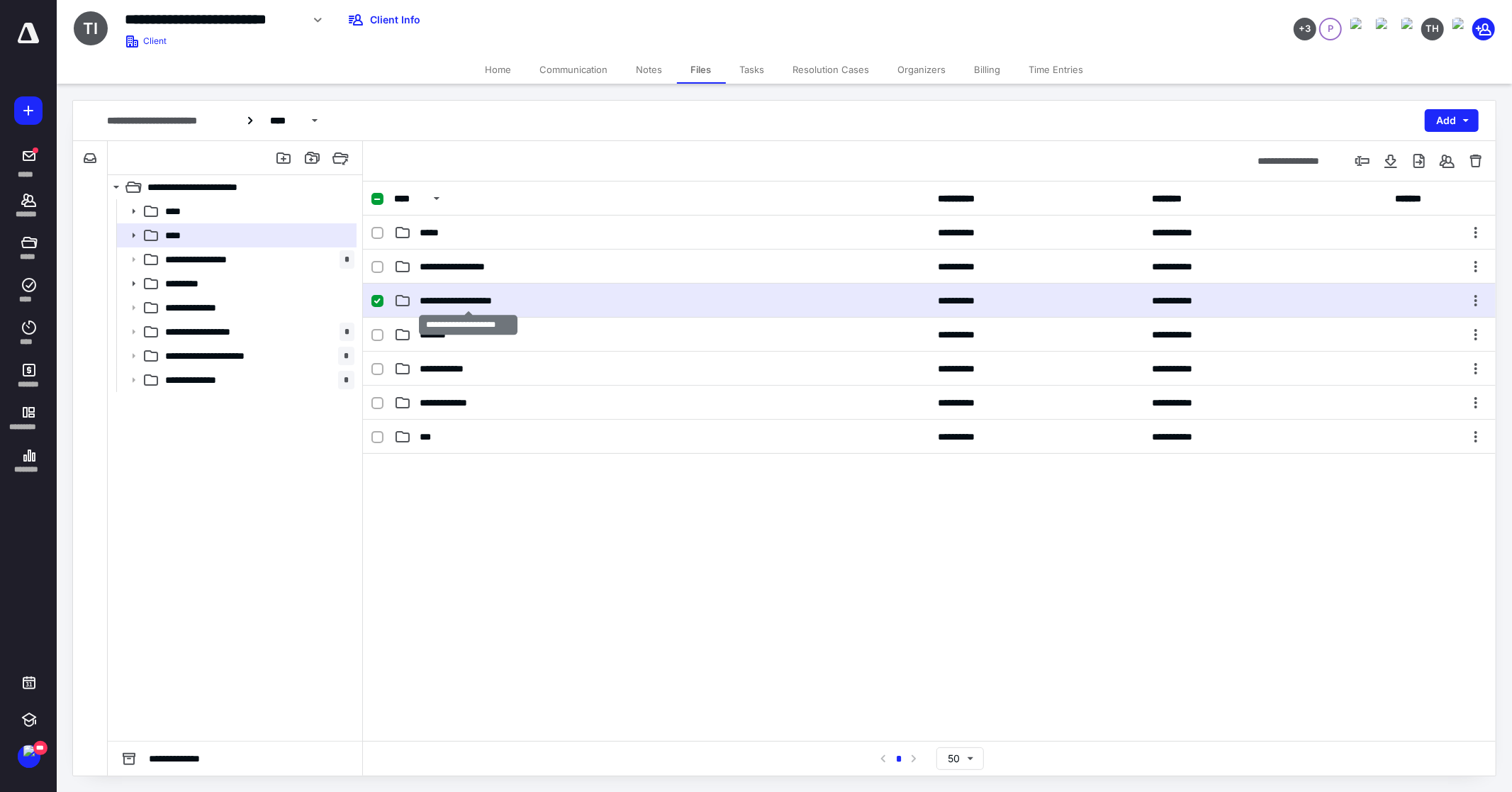 click on "**********" at bounding box center [468, 301] 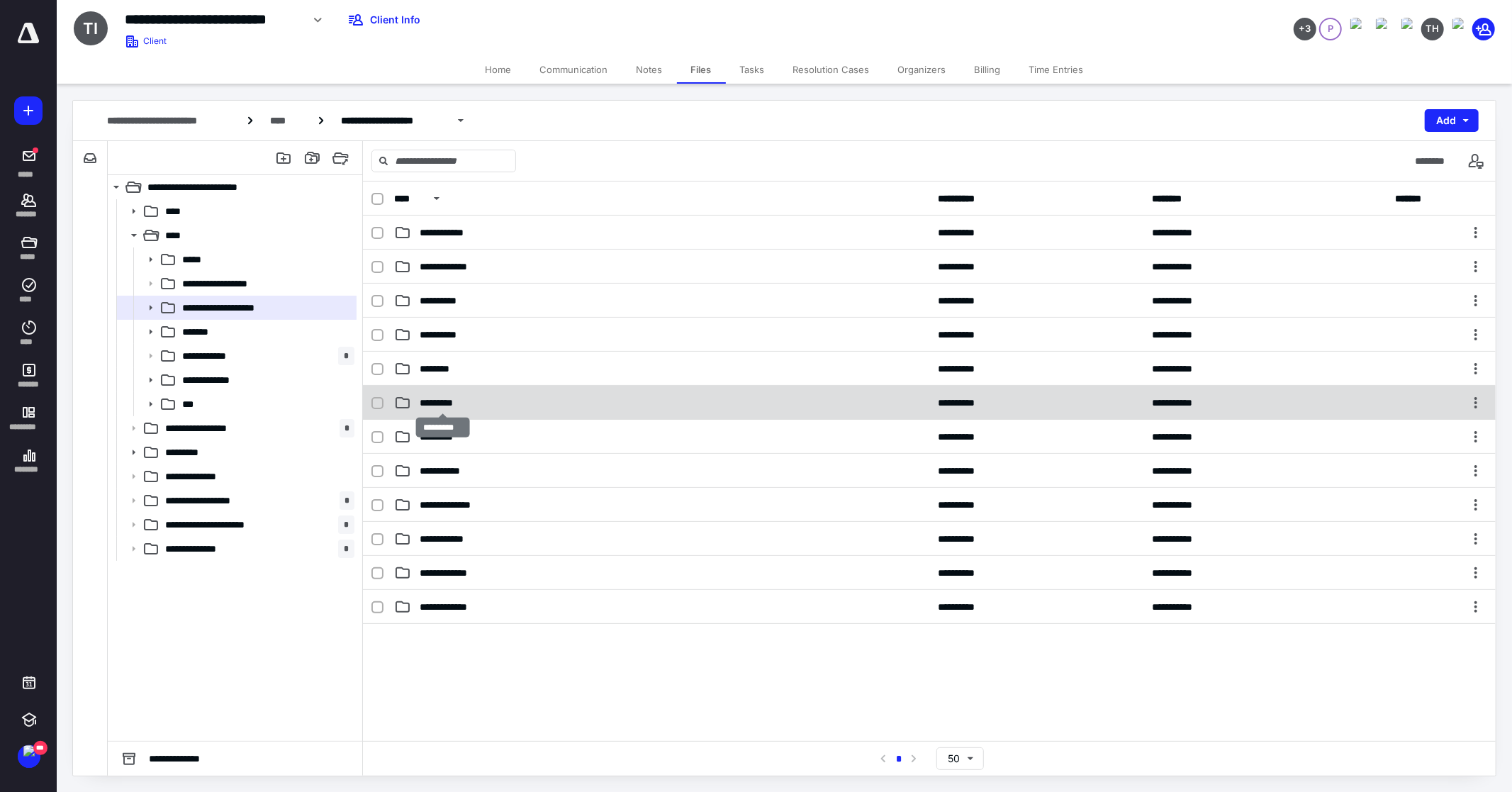 click on "*********" at bounding box center [442, 403] 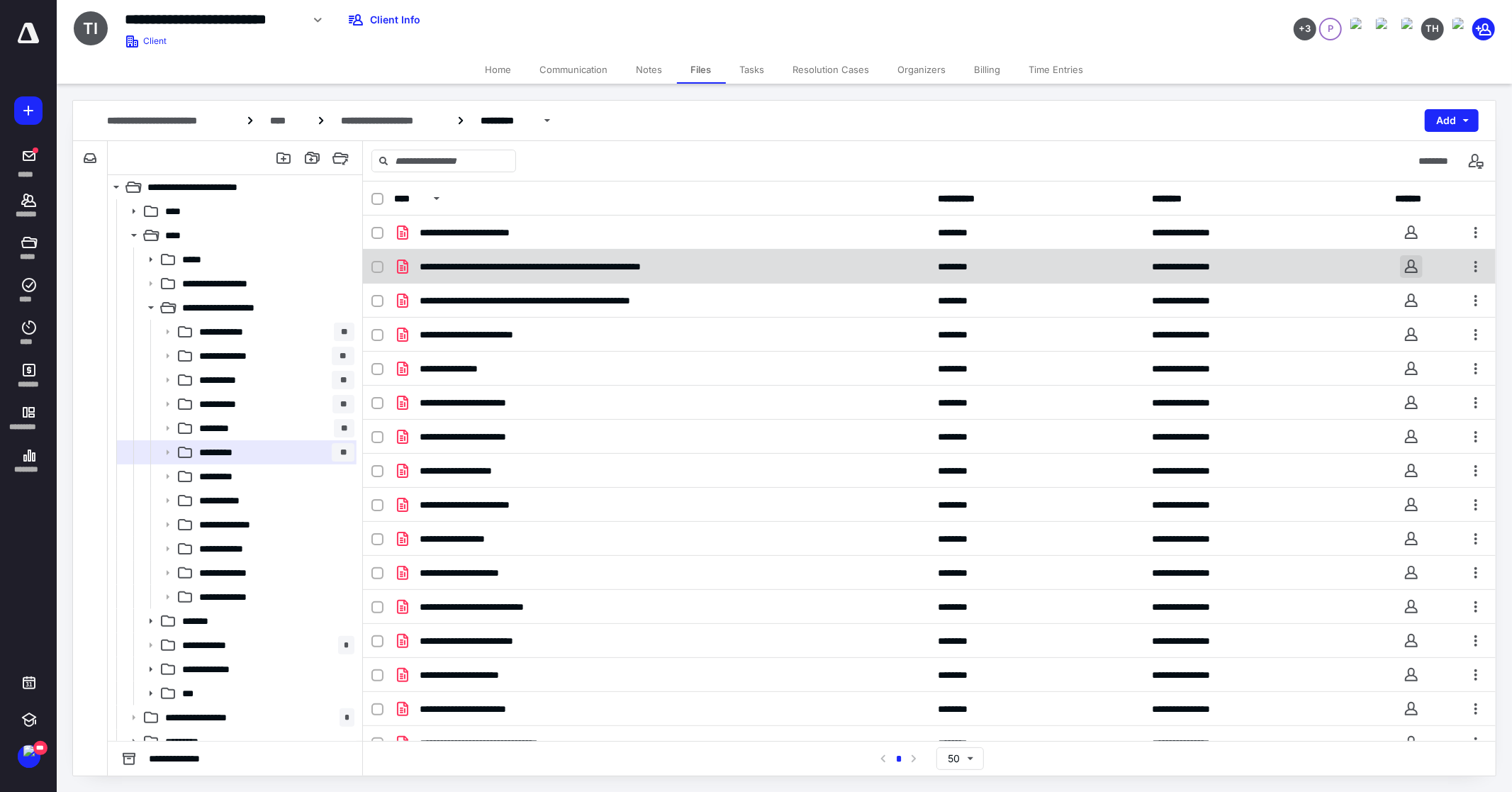 click at bounding box center (1411, 267) 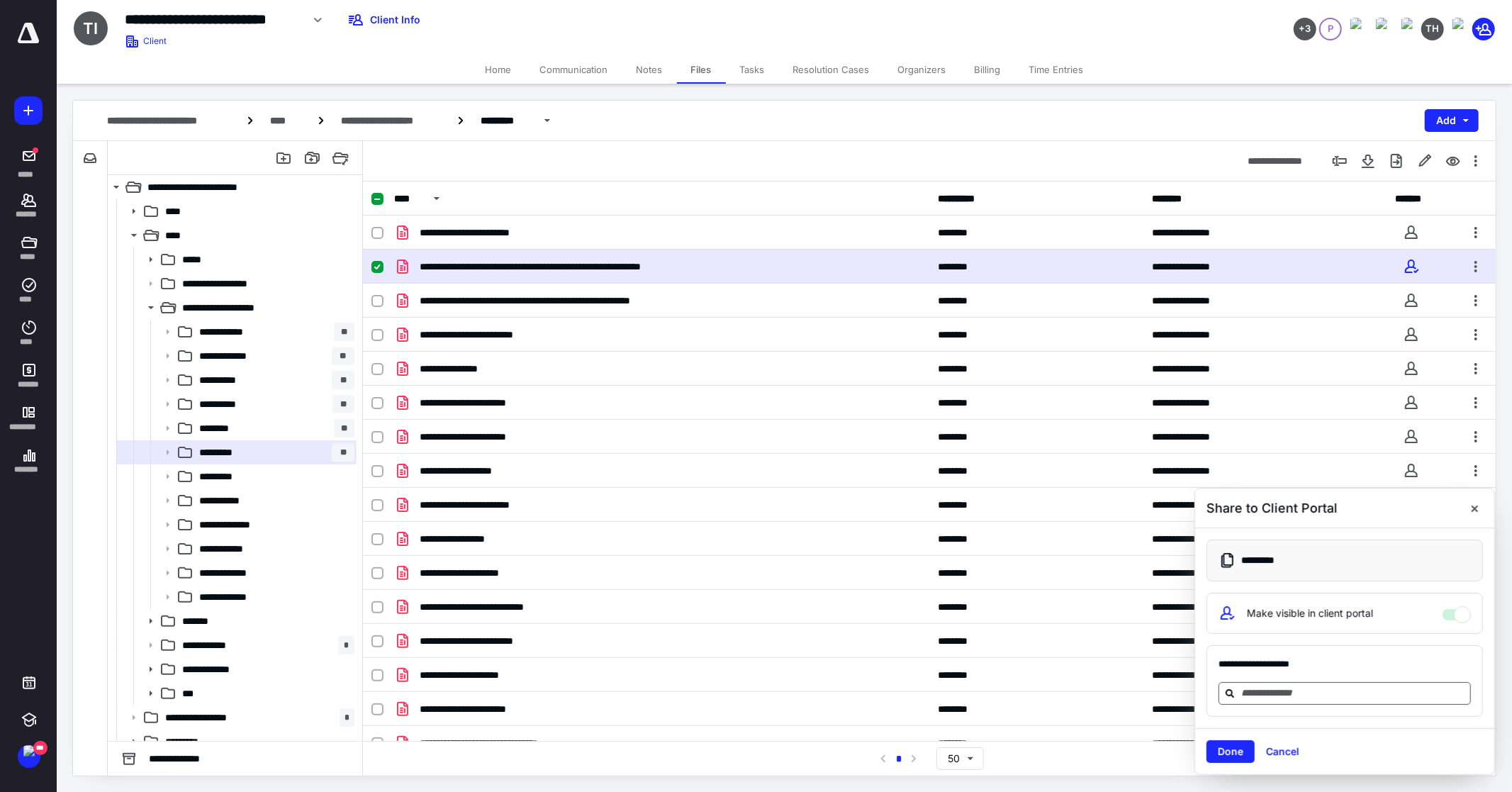 click at bounding box center (1353, 693) 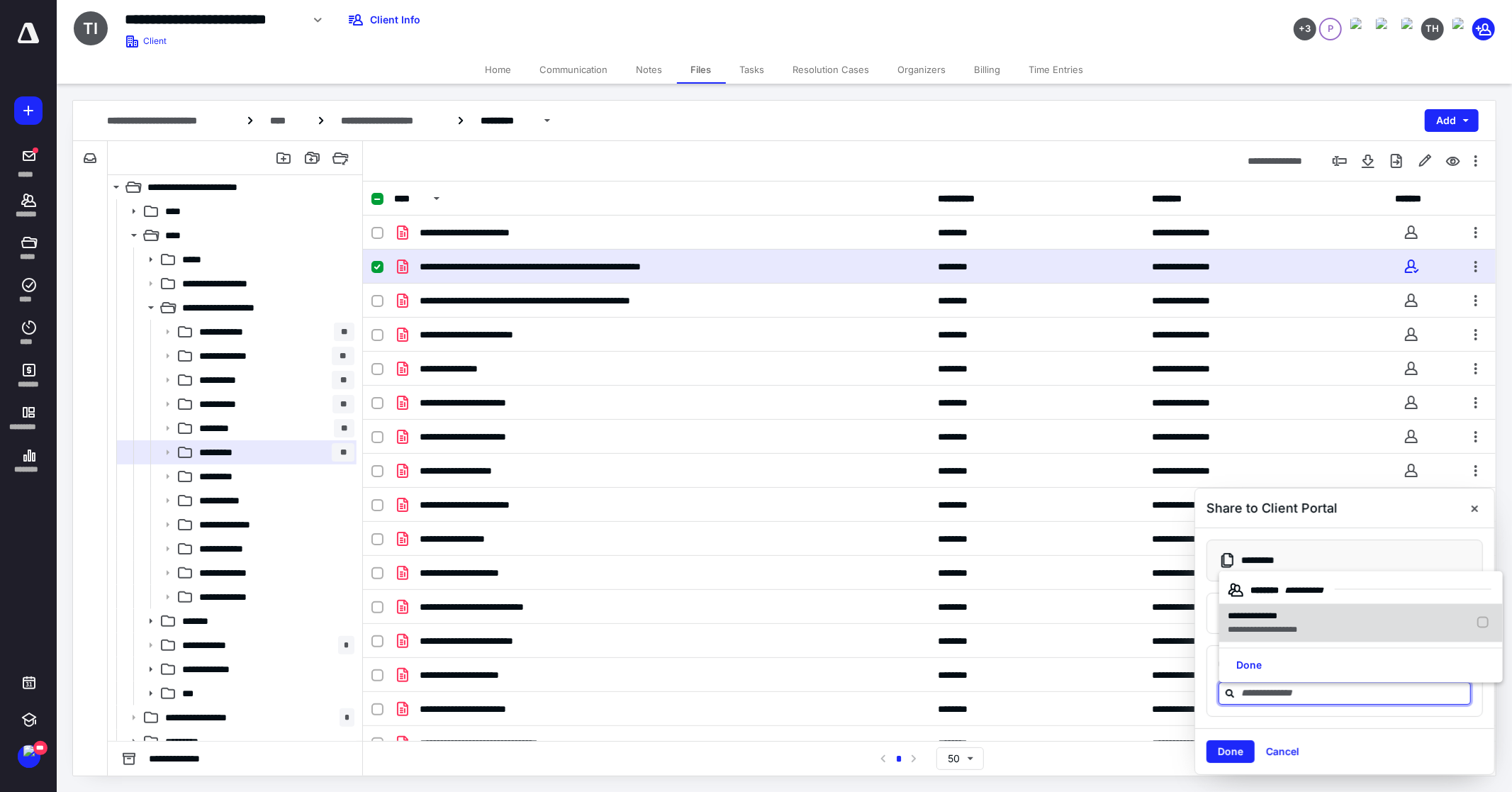 click on "**********" at bounding box center (1262, 630) 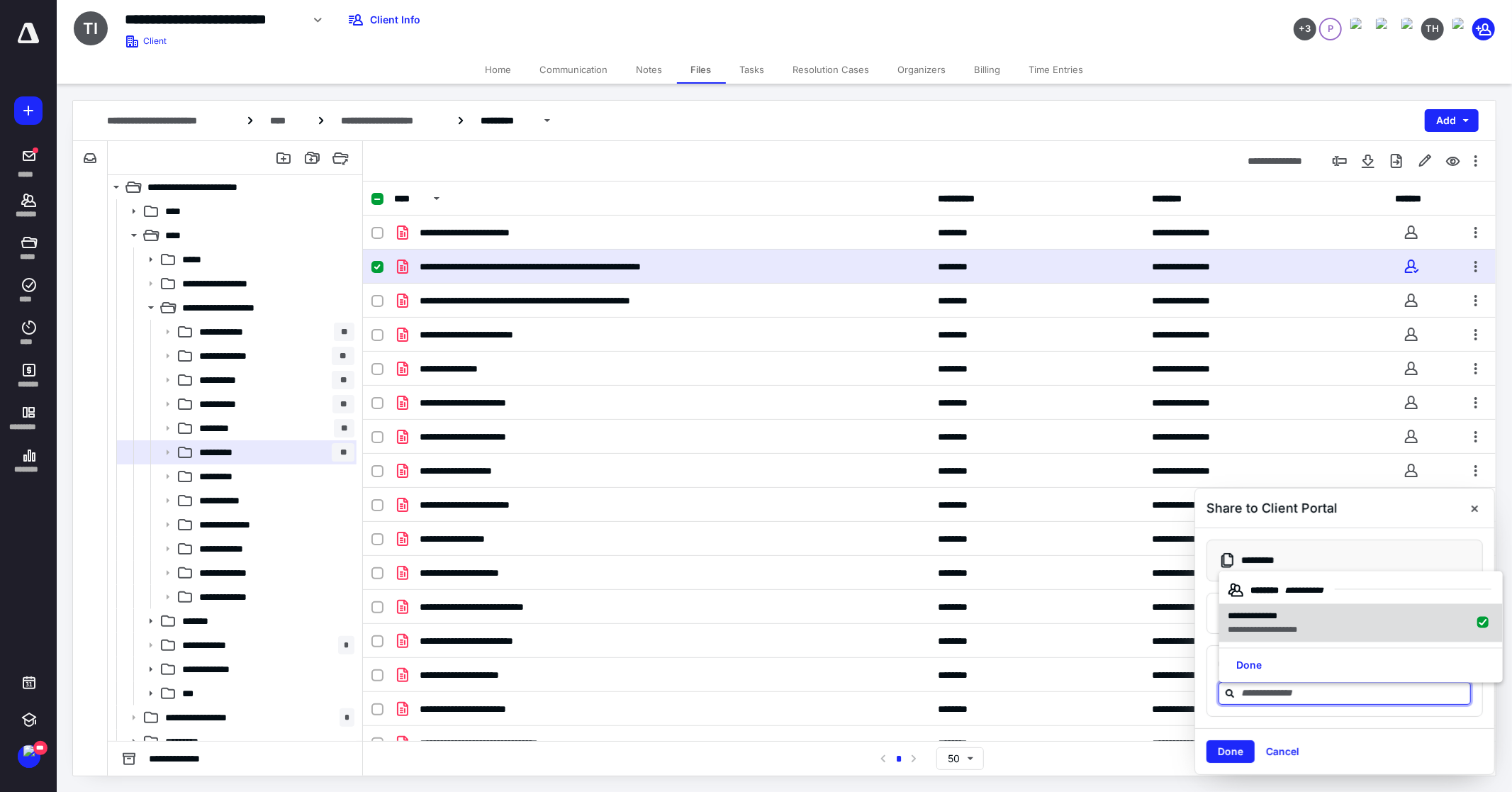 checkbox on "true" 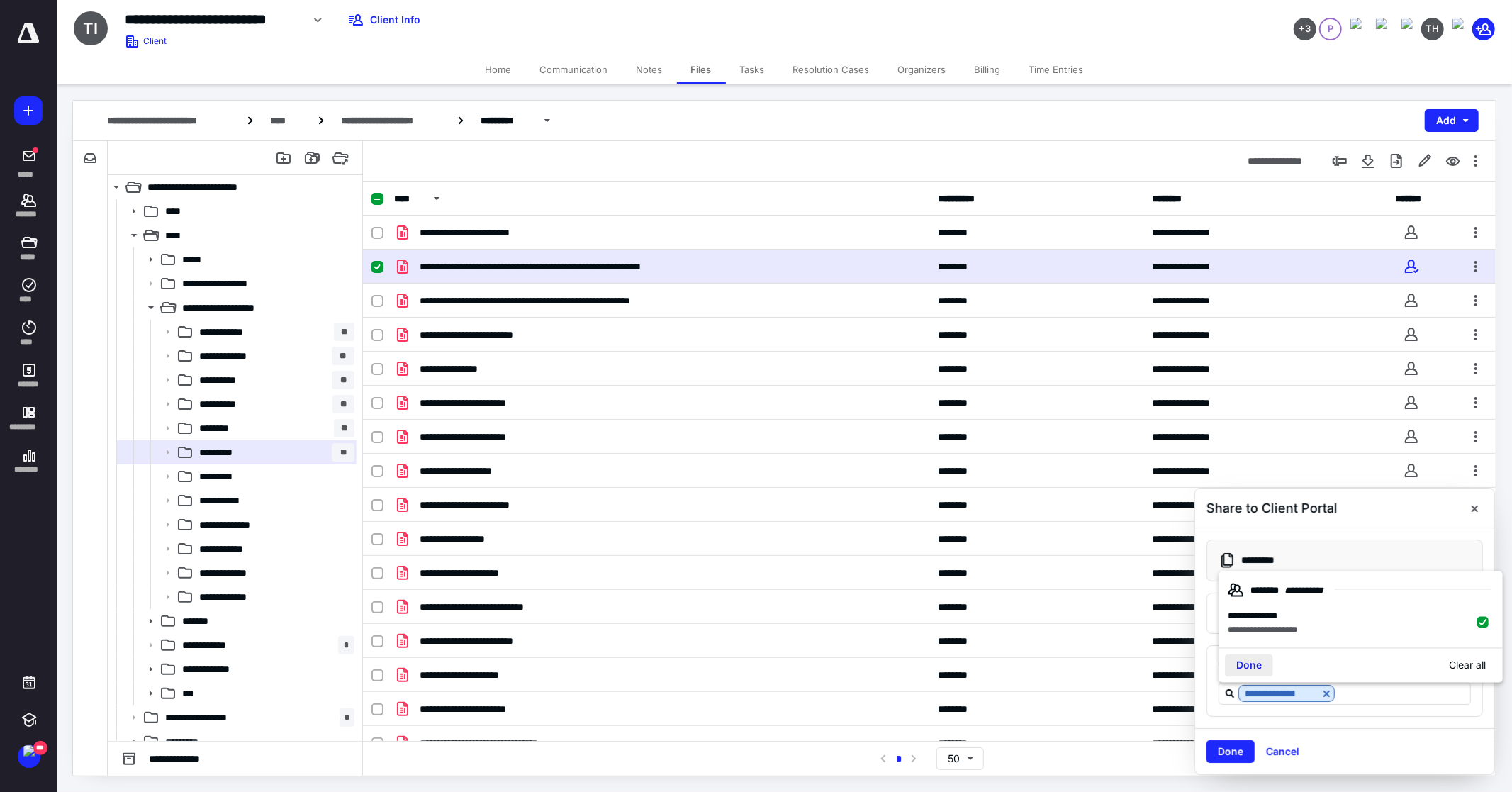 click on "Done" at bounding box center [1249, 665] 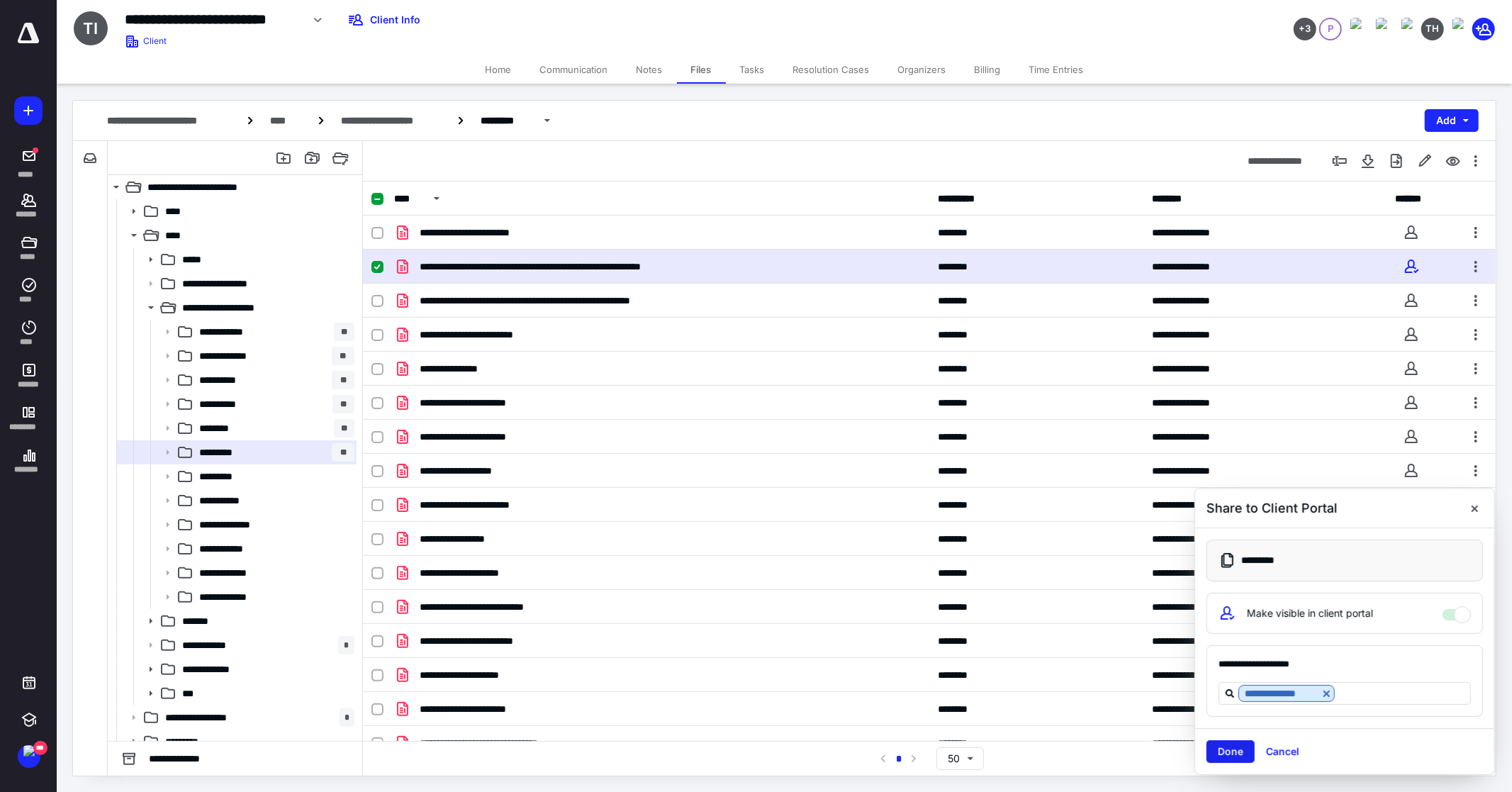 click on "Done" at bounding box center (1231, 752) 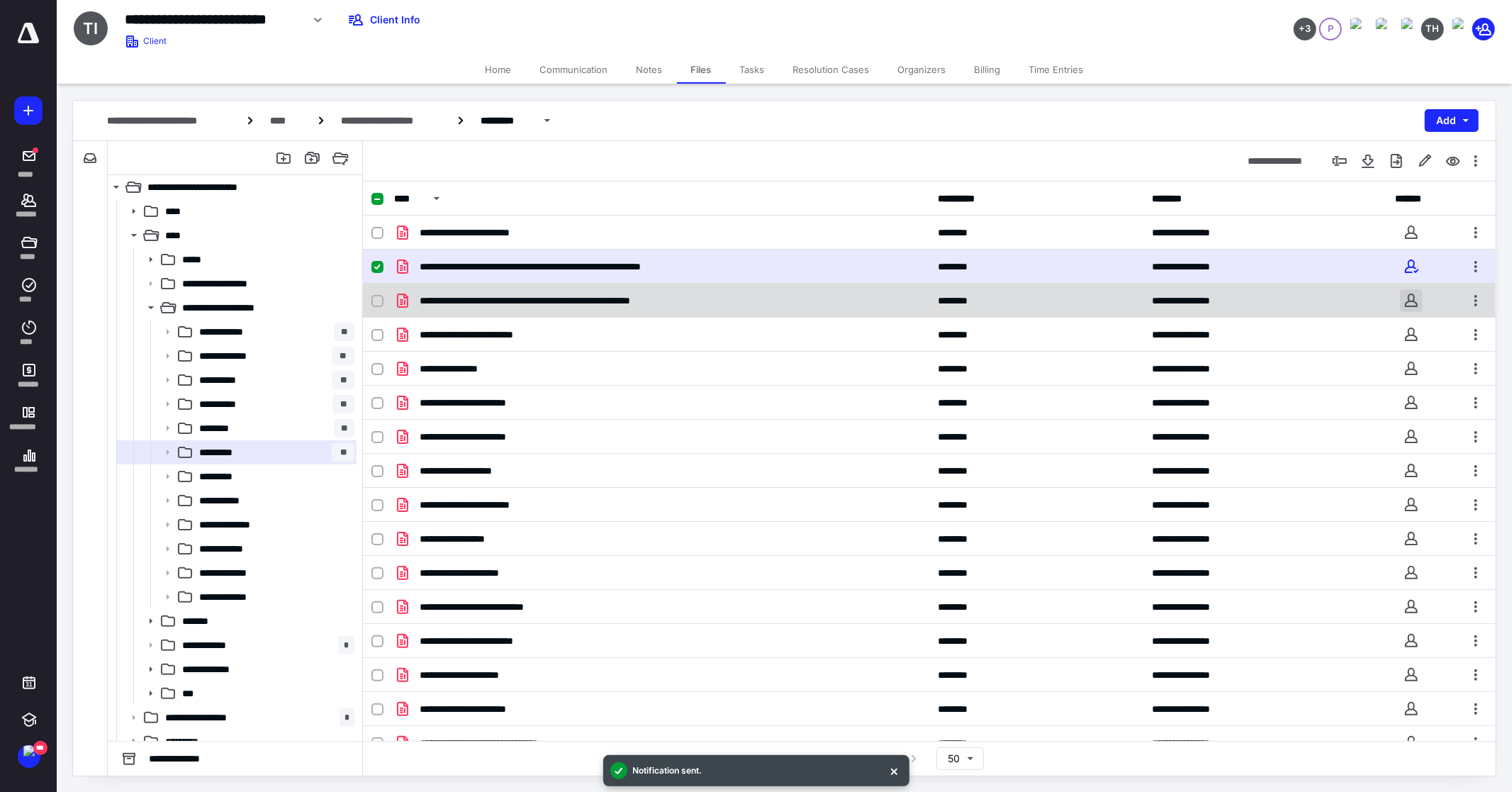 click at bounding box center [1411, 301] 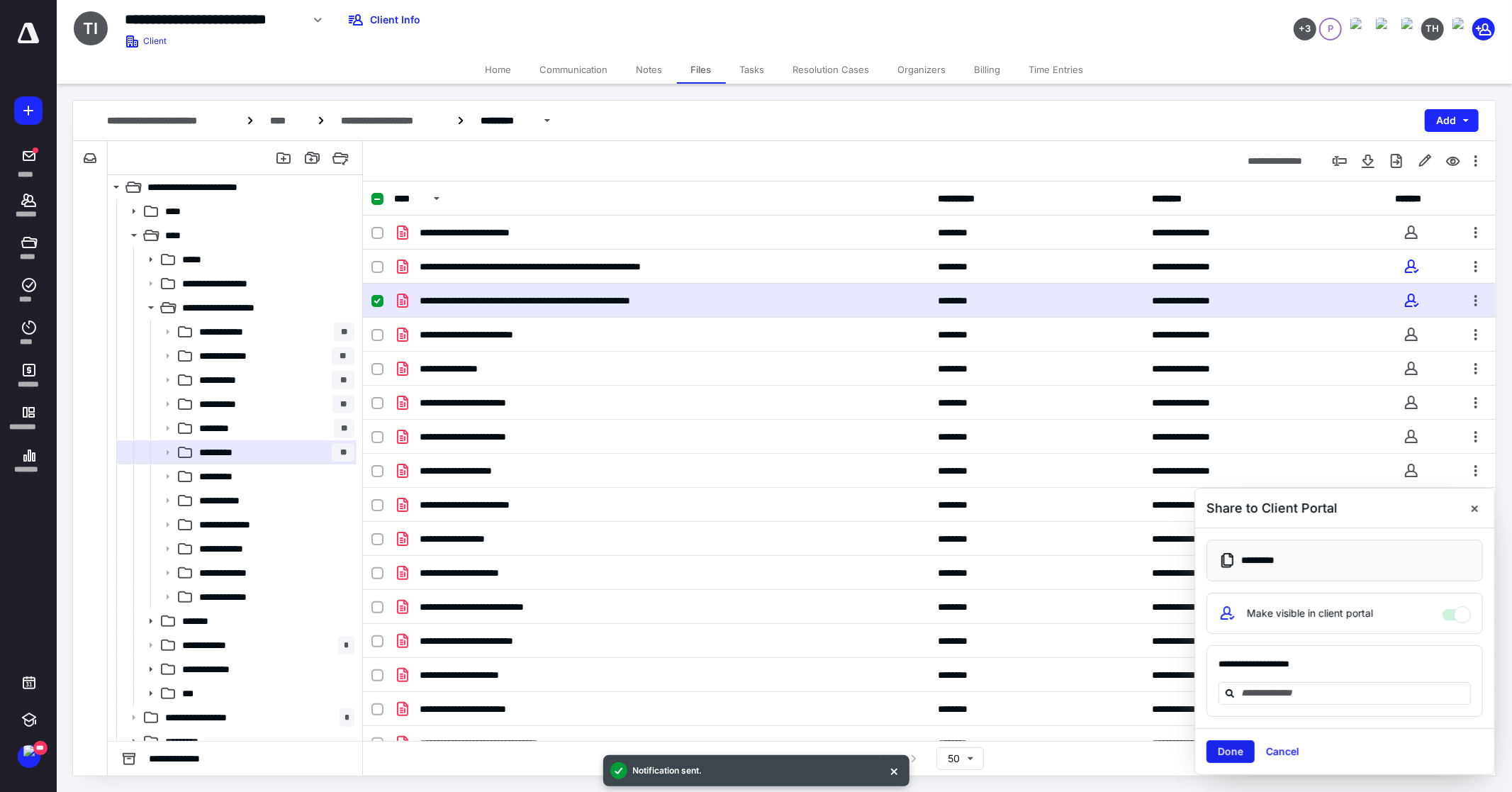 click on "Done" at bounding box center (1231, 752) 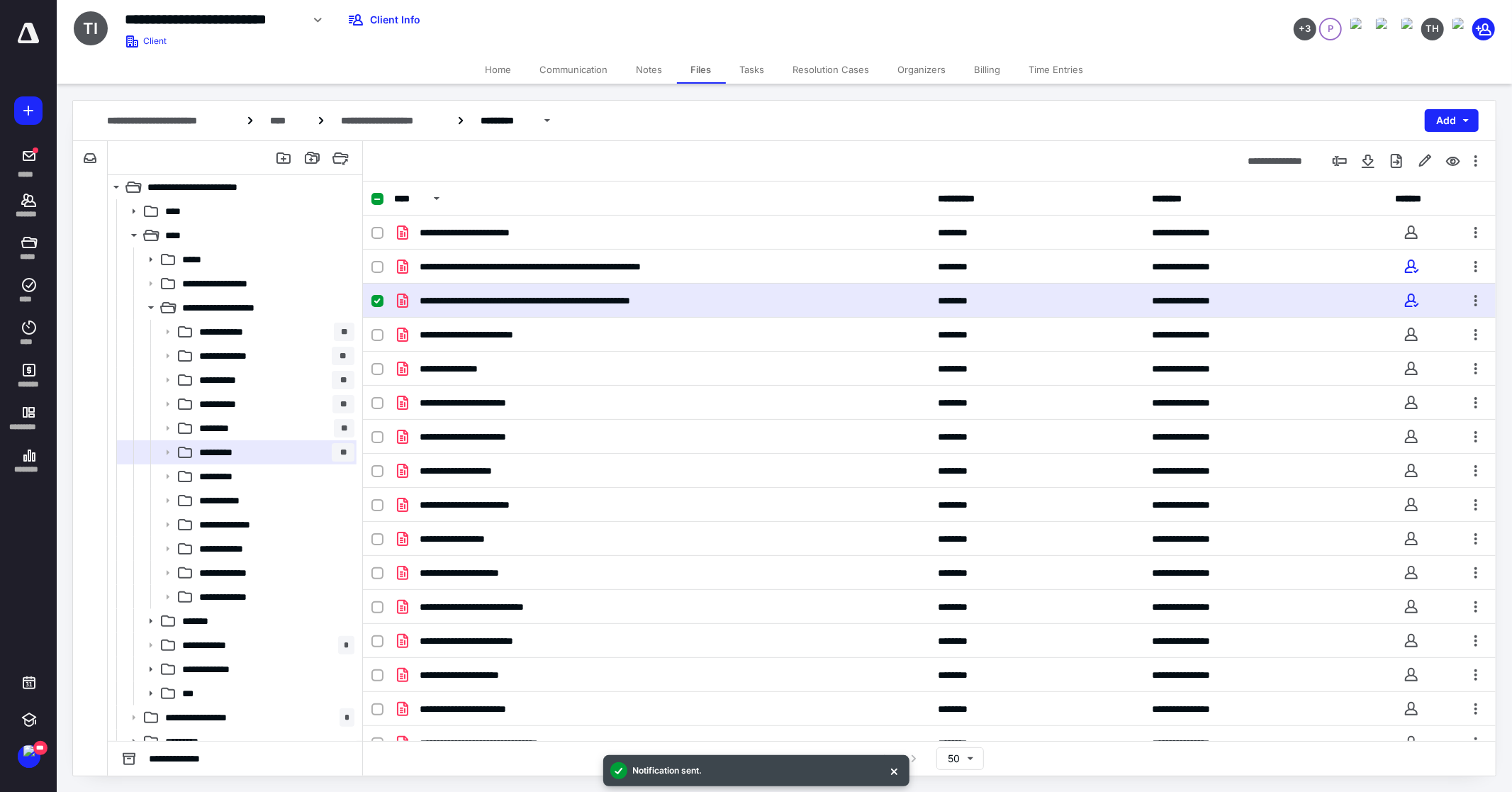 click on "***** ******* ***** **** **** ******* ********* ********" at bounding box center [28, 252] 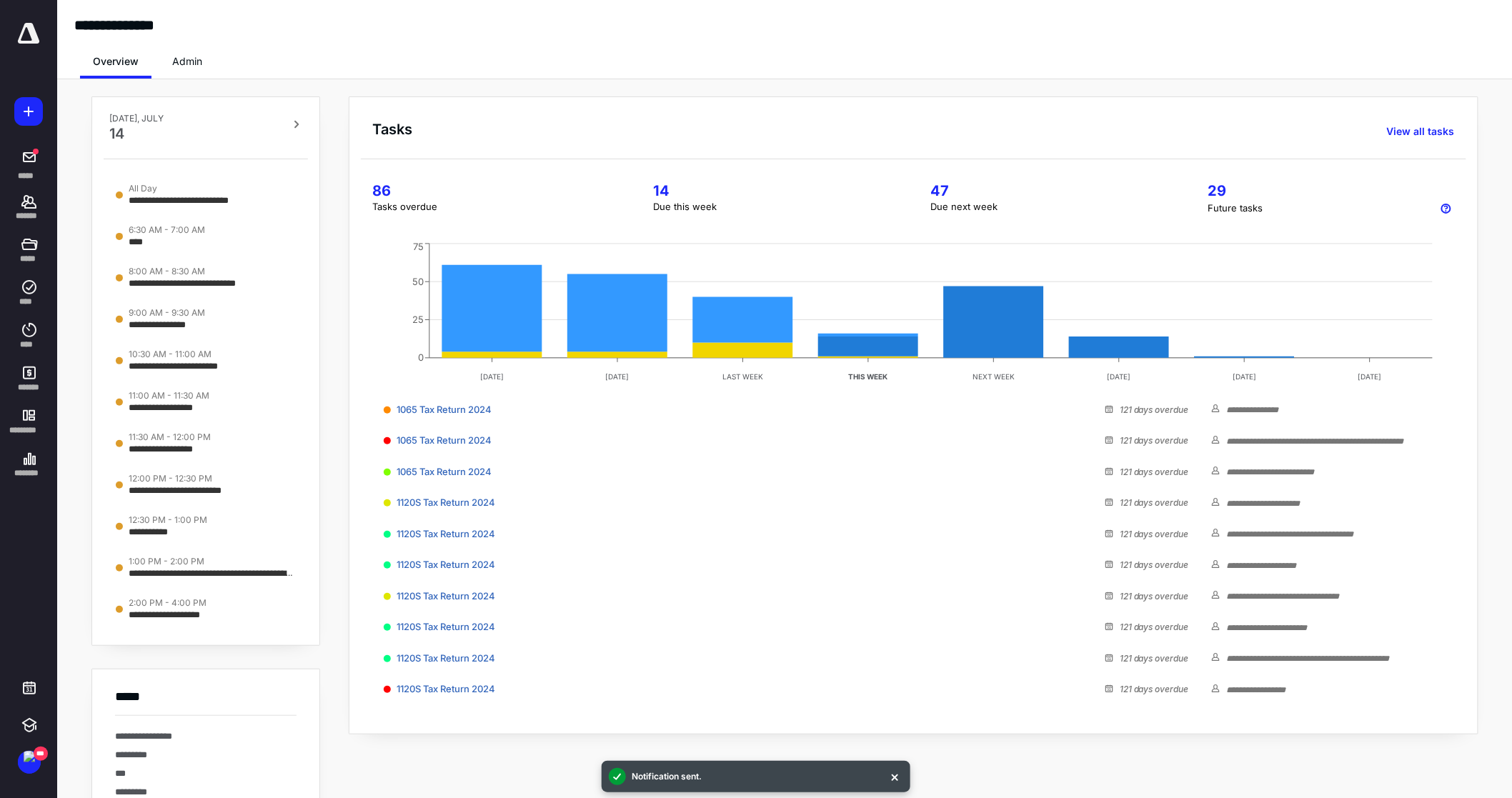 click on "86" at bounding box center (495, 191) 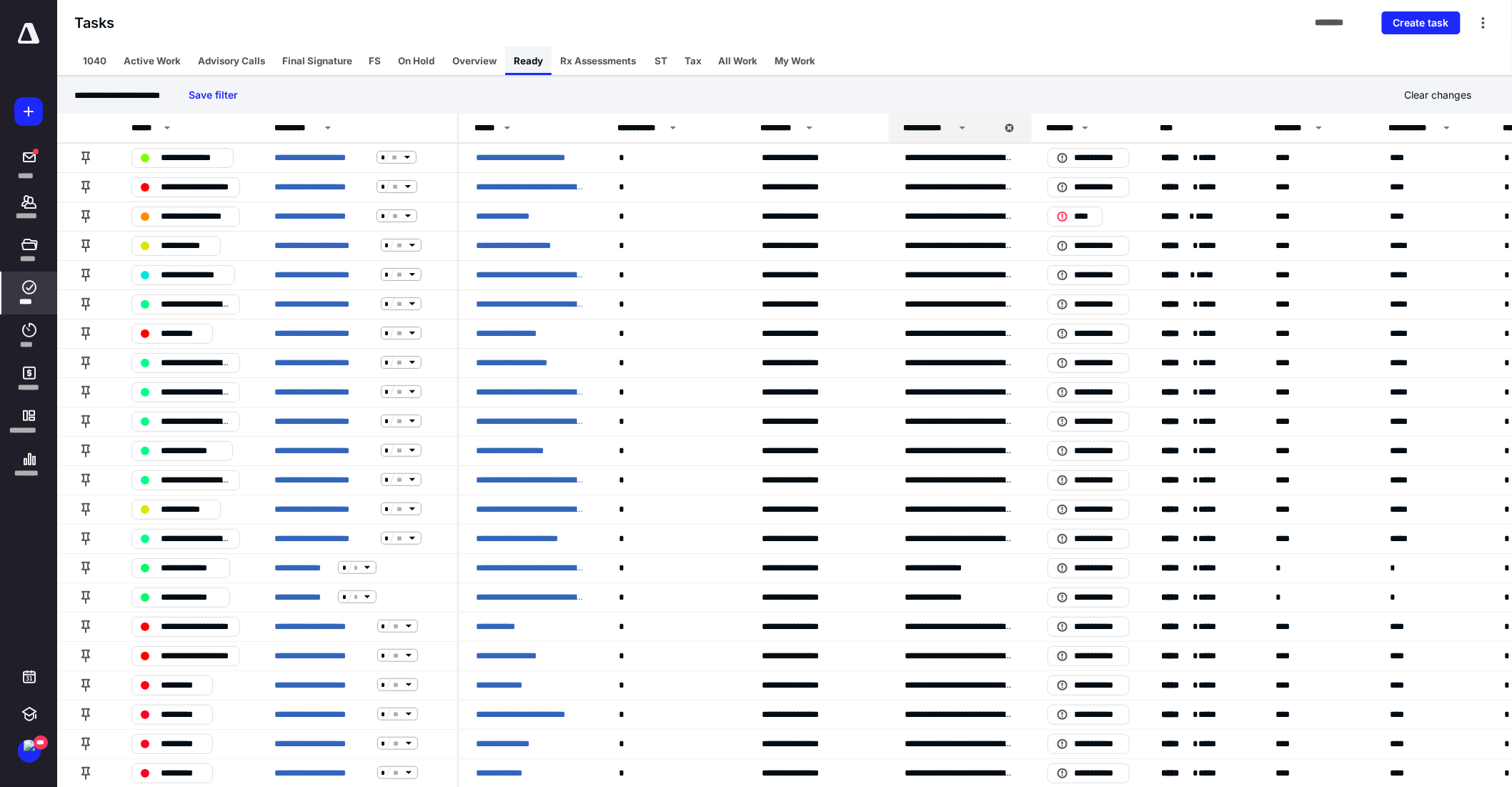 click on "Ready" at bounding box center (528, 61) 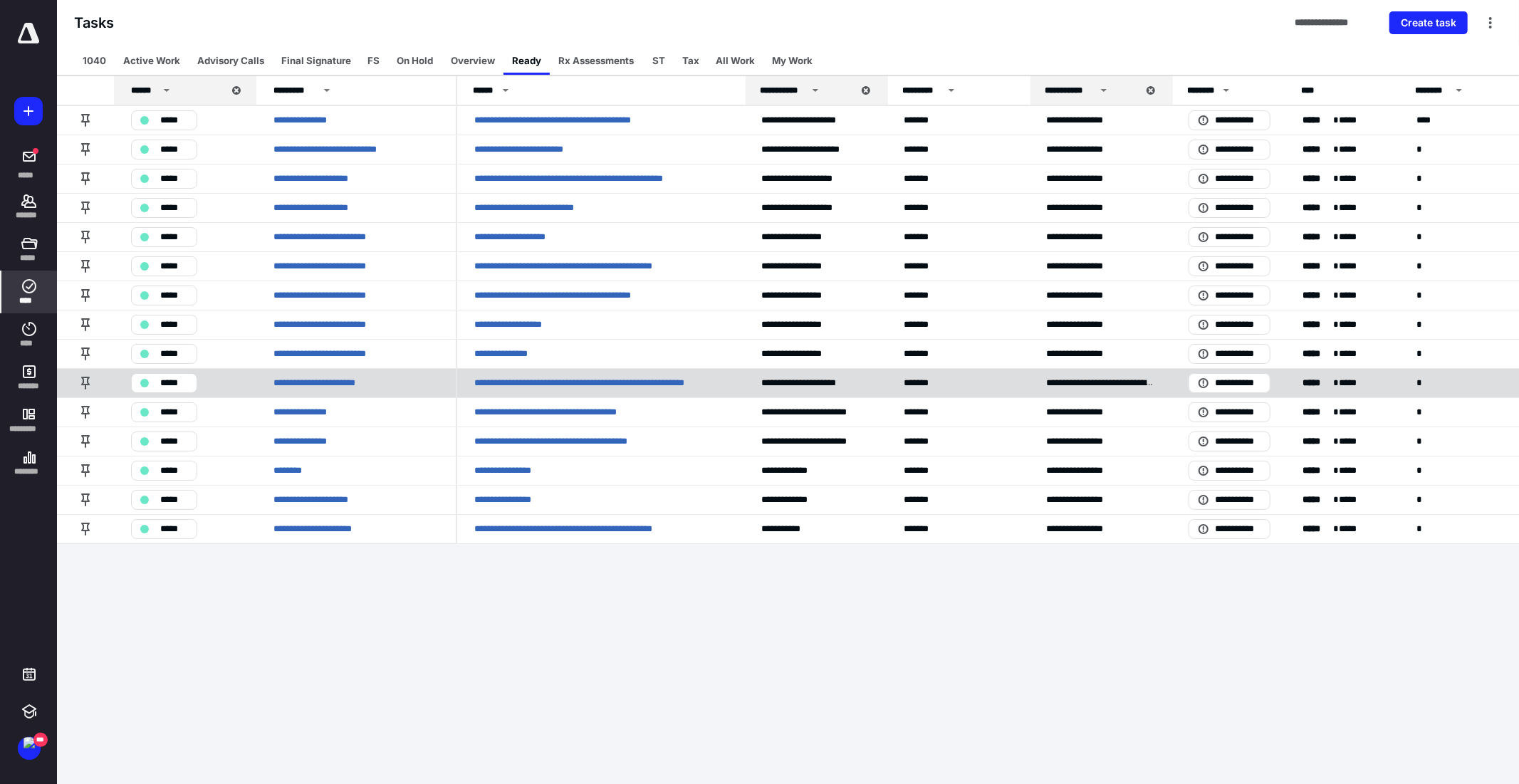 click on "**********" at bounding box center [600, 382] 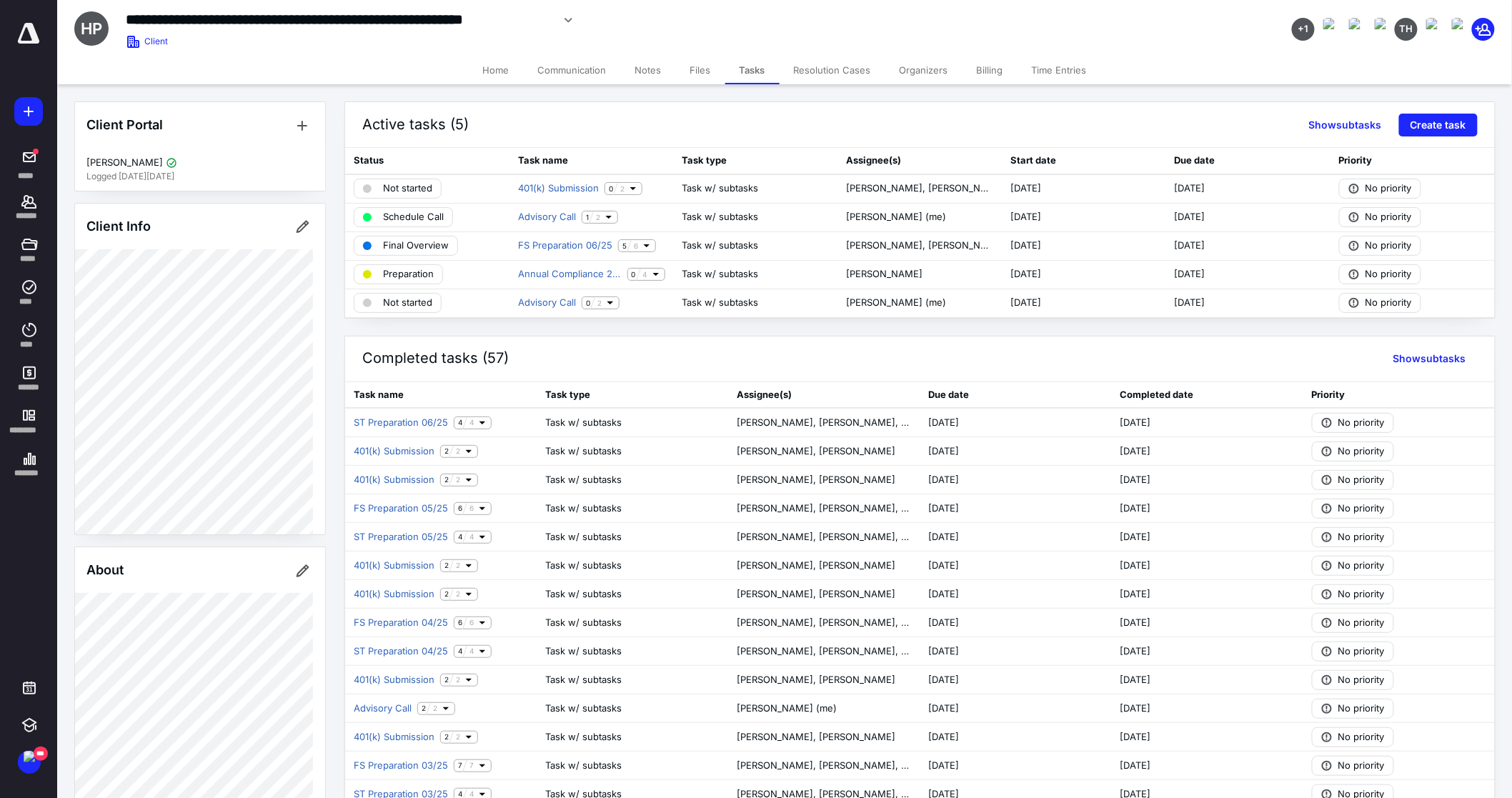 click on "Files" at bounding box center [700, 70] 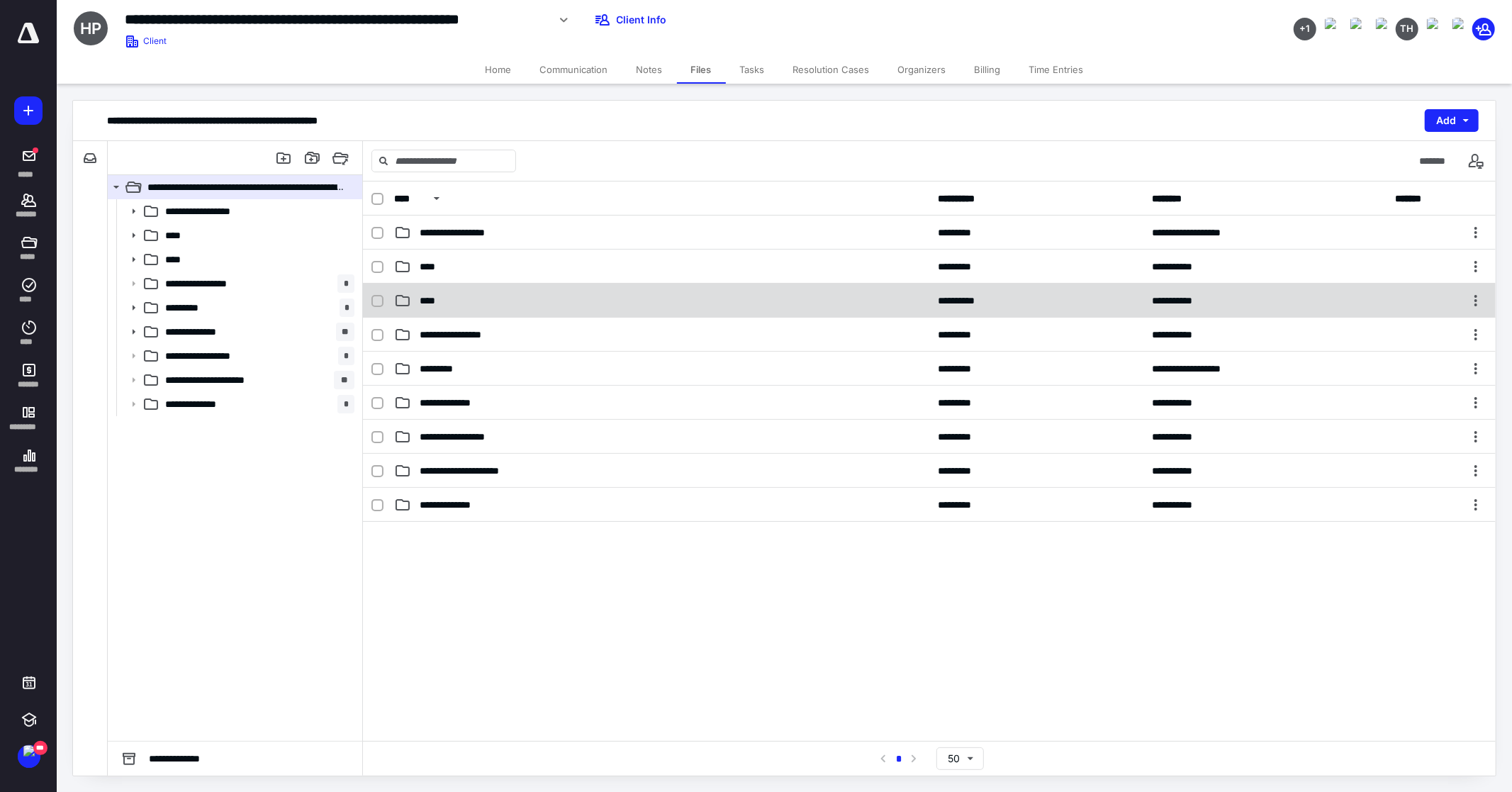 click on "**********" at bounding box center [929, 301] 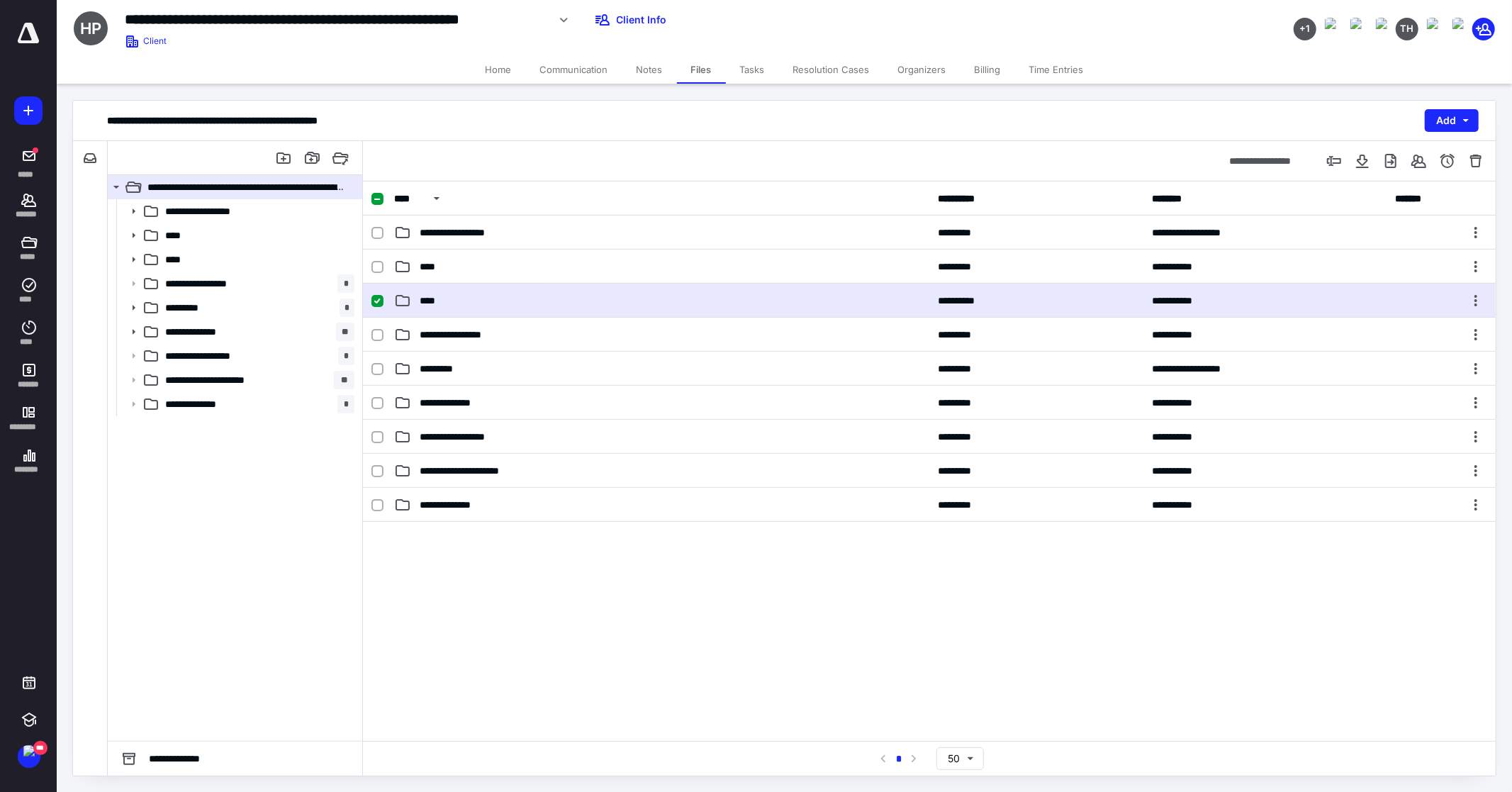 click on "**********" at bounding box center (929, 301) 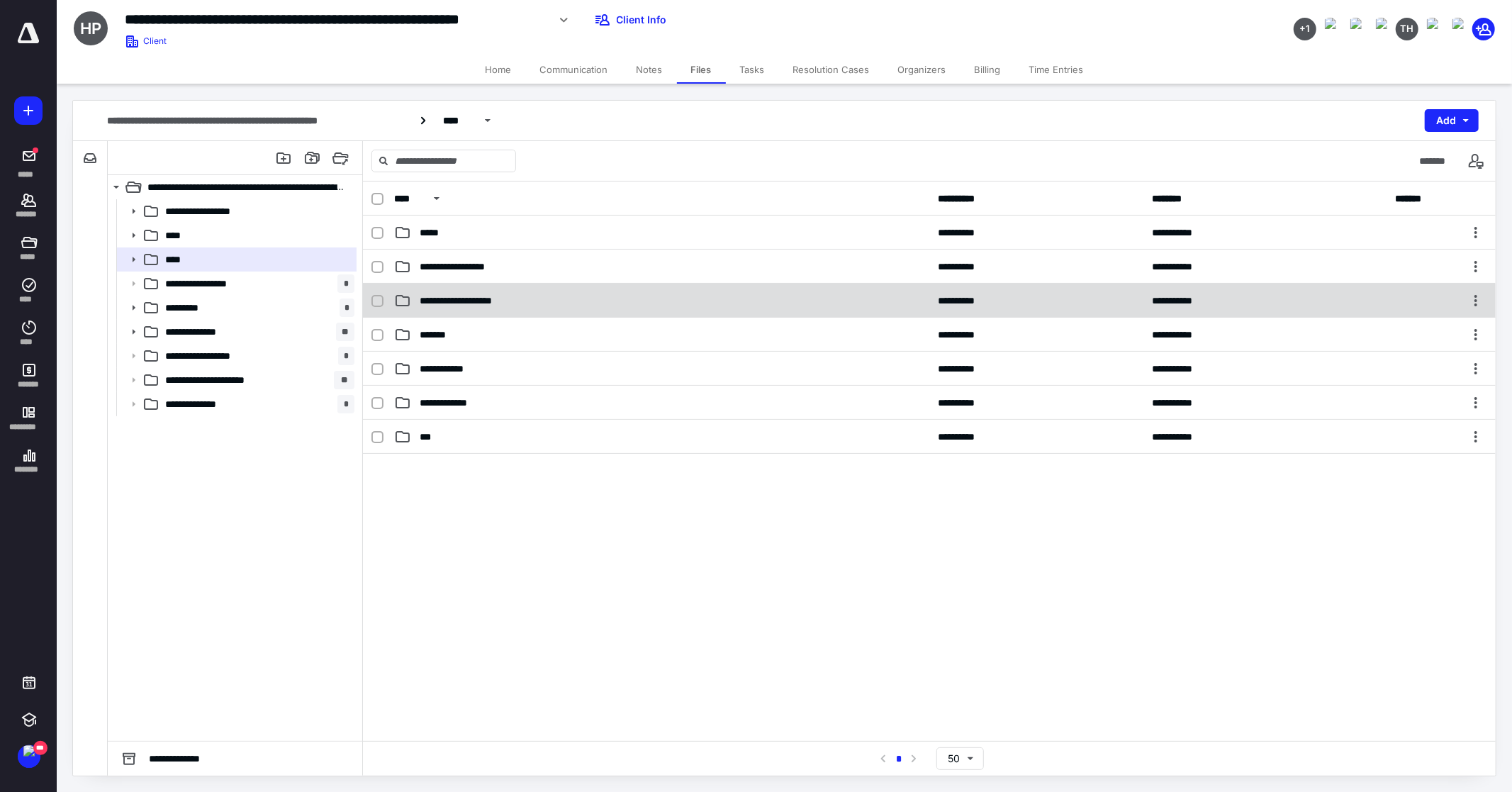 click on "**********" at bounding box center [661, 301] 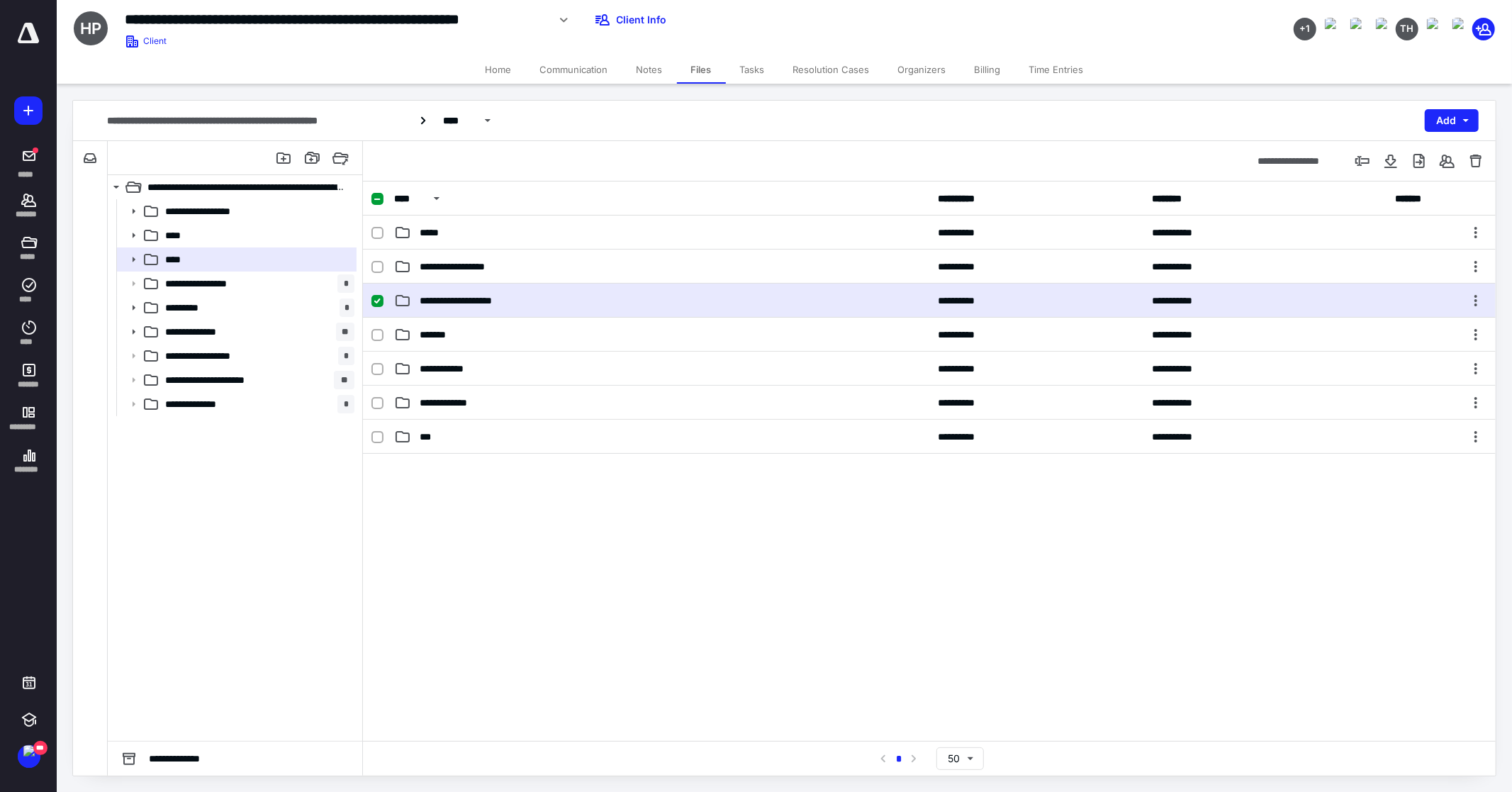 click on "**********" at bounding box center [661, 301] 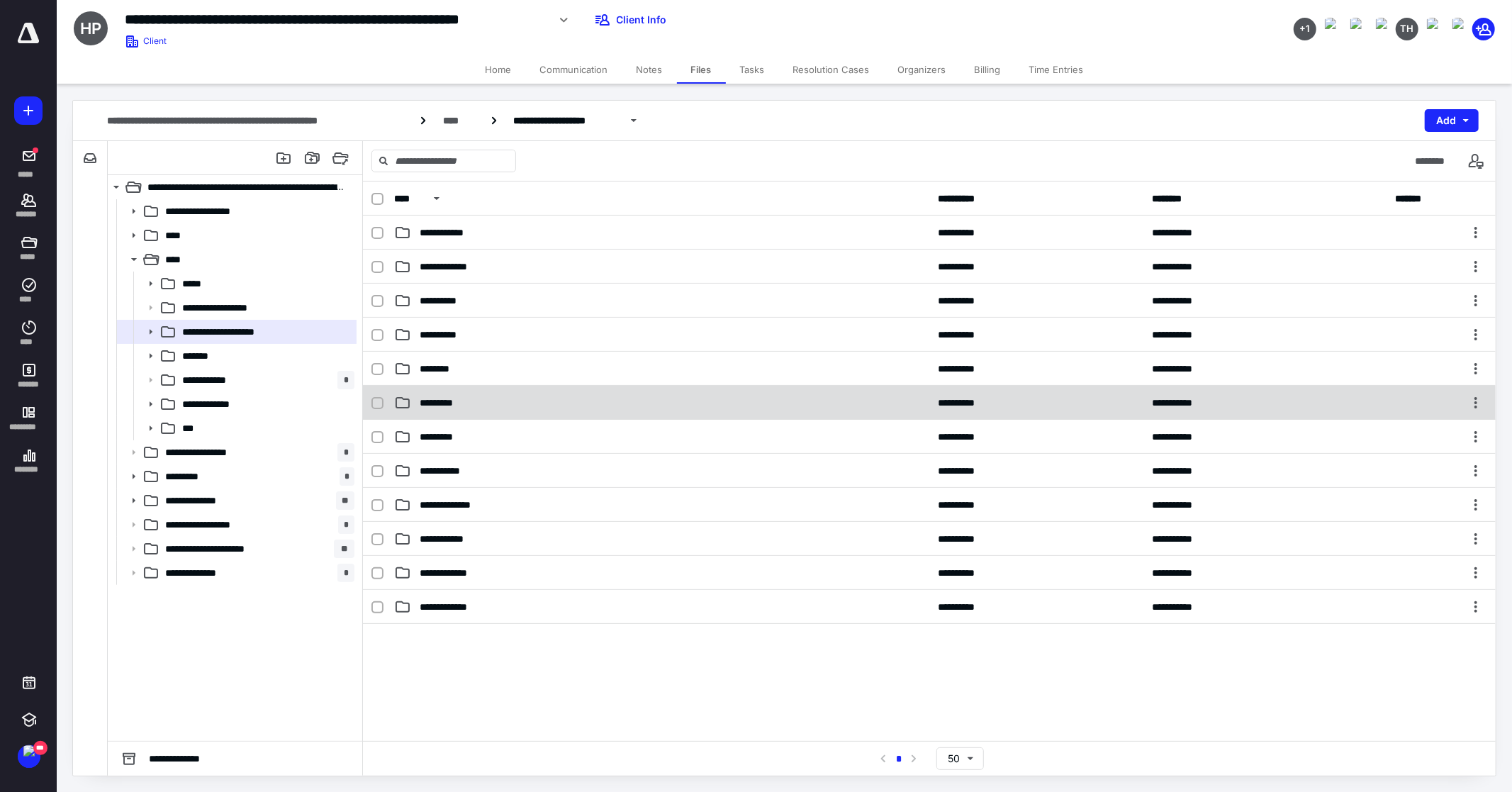 click on "**********" at bounding box center [929, 403] 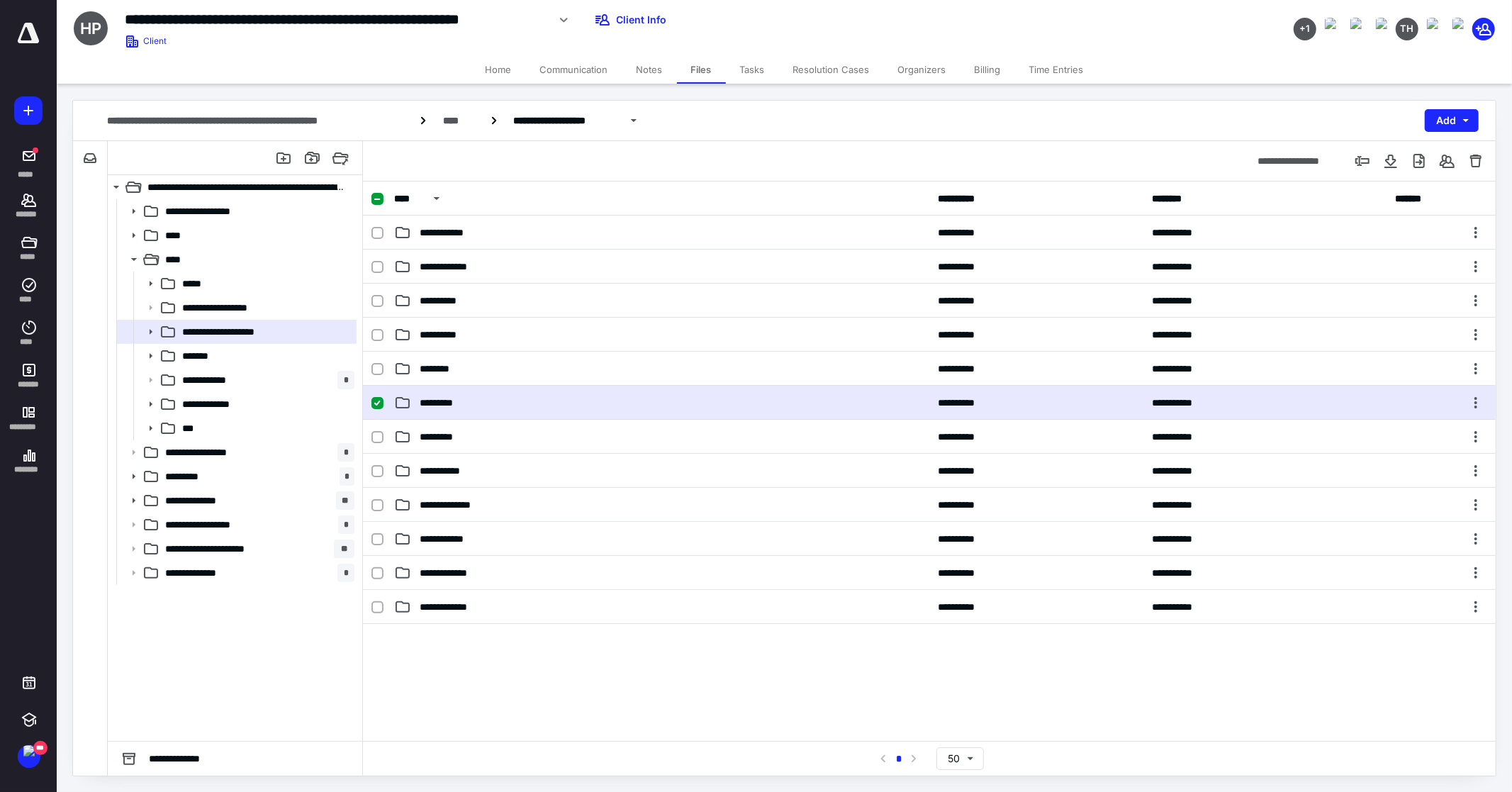 click on "**********" at bounding box center (929, 403) 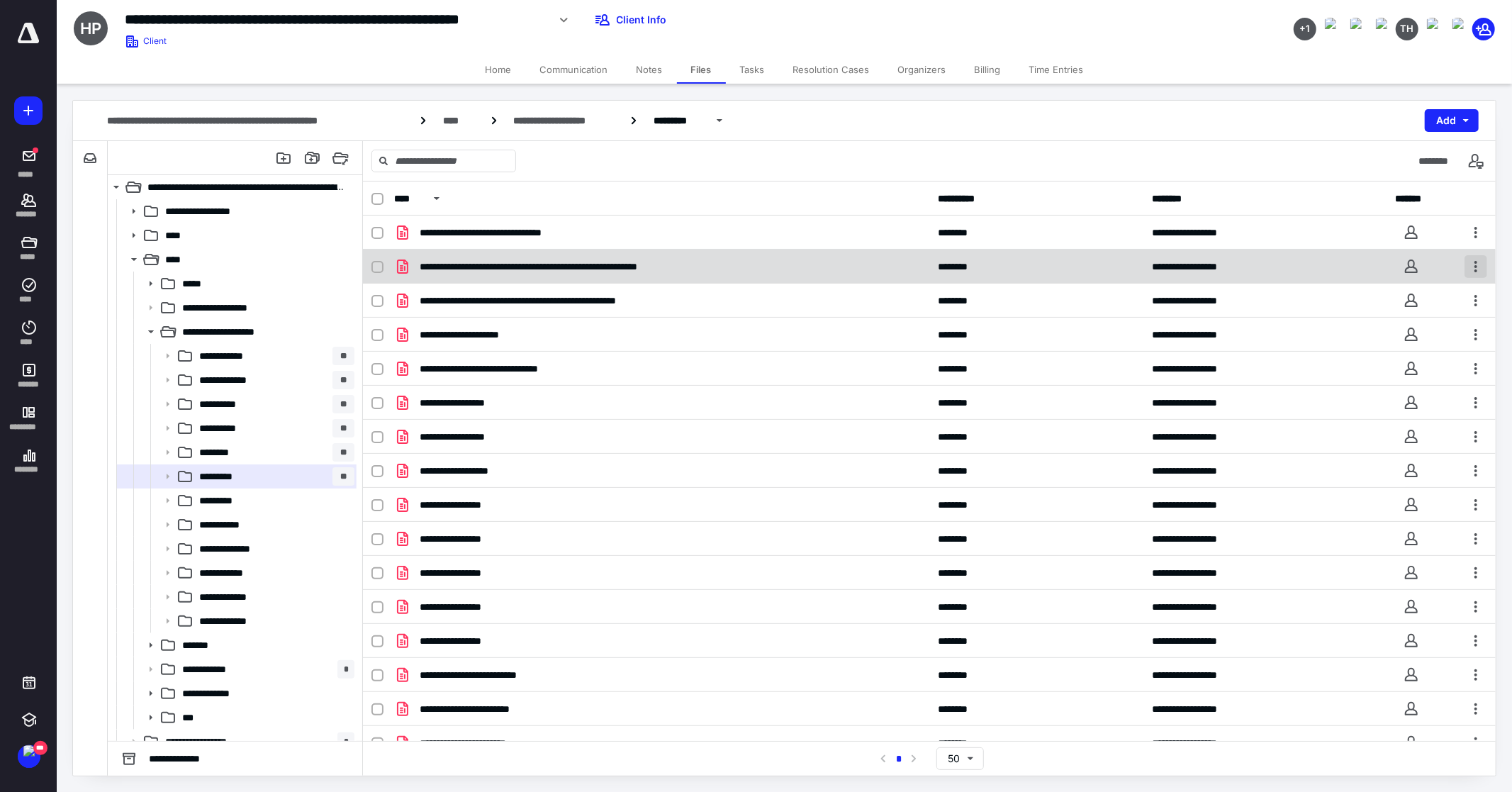 click at bounding box center [1476, 267] 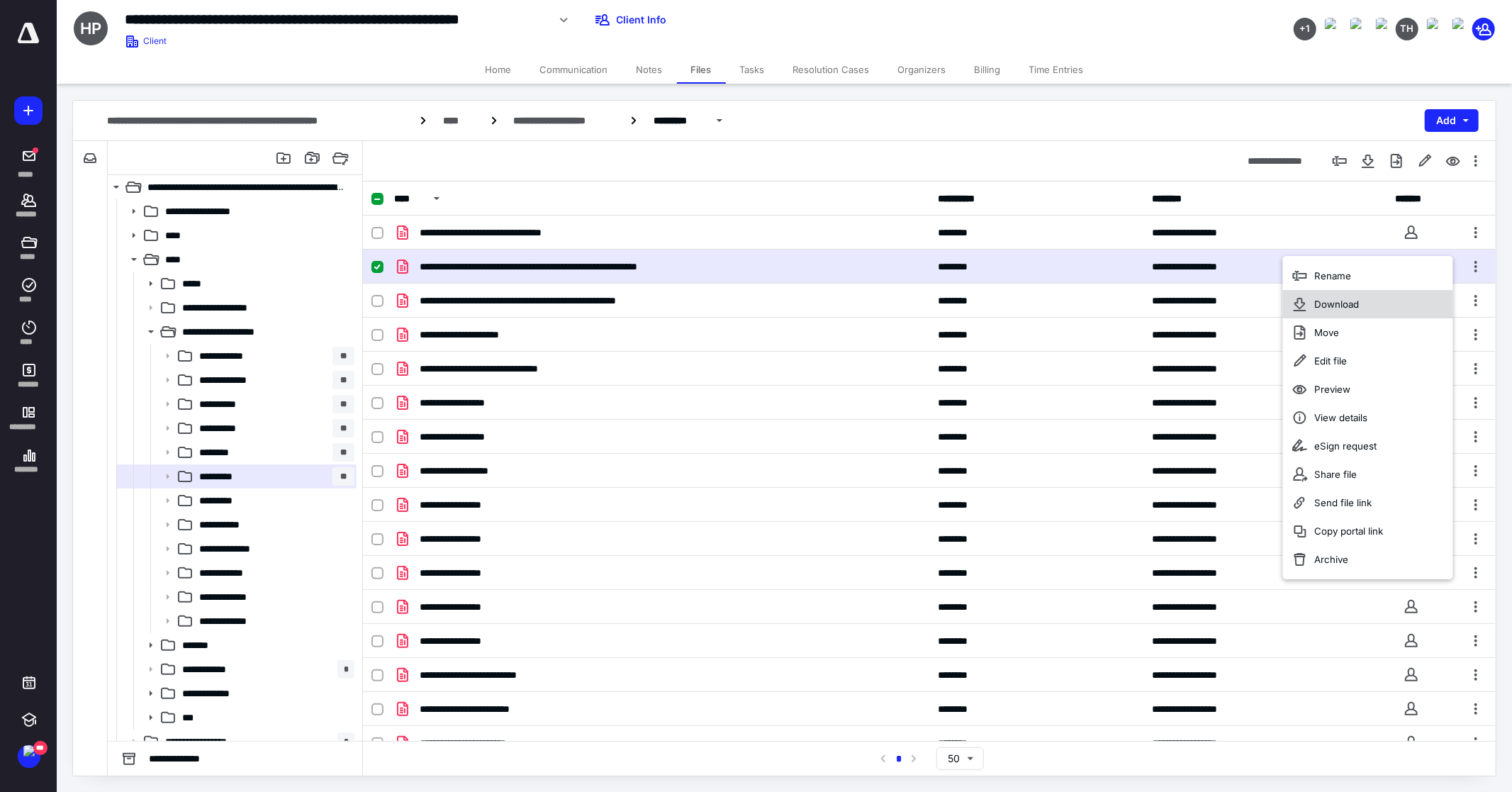 click on "Download" at bounding box center (1368, 304) 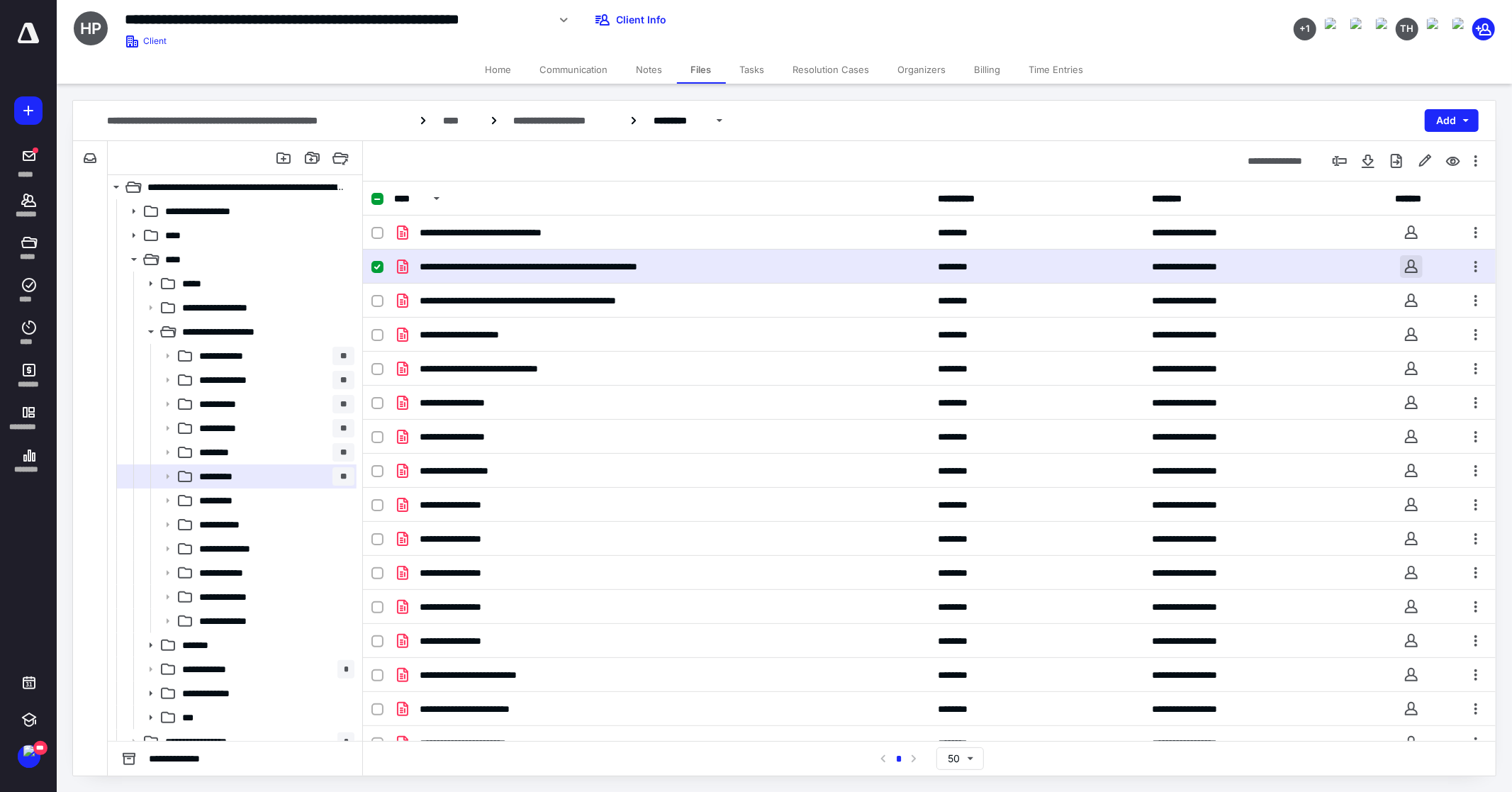 click at bounding box center [1411, 267] 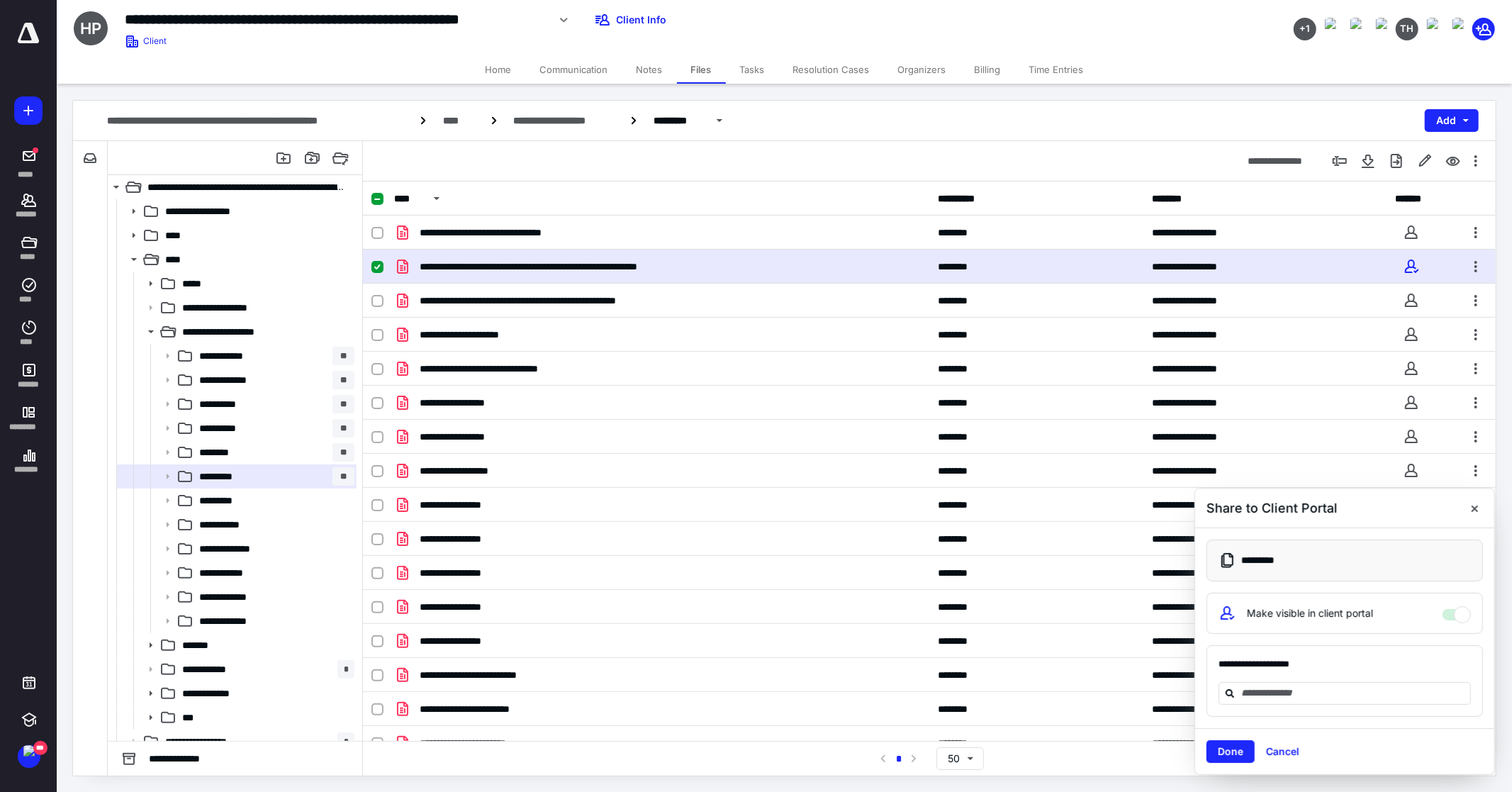 click at bounding box center (1353, 693) 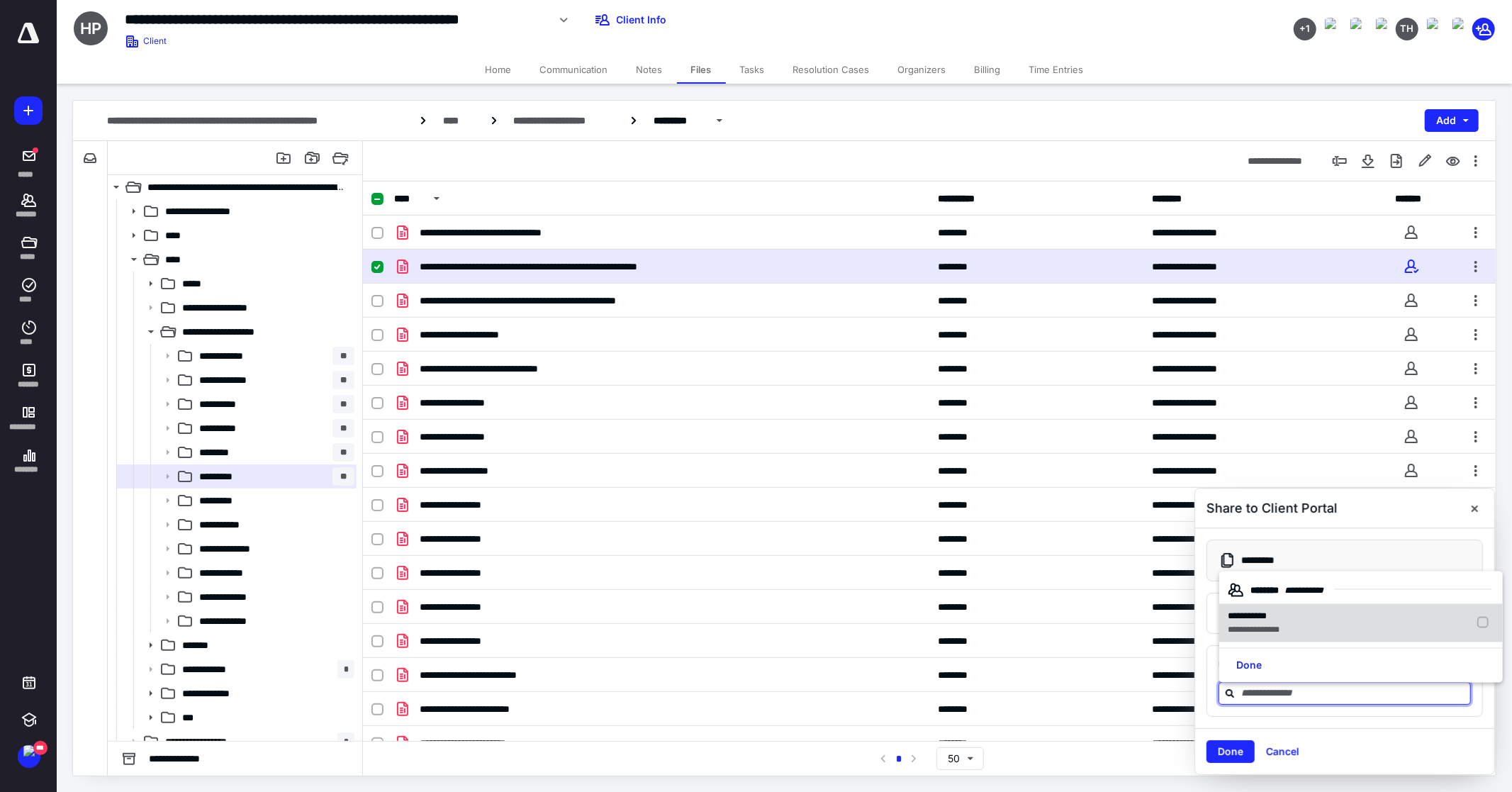 click on "**********" at bounding box center (1247, 616) 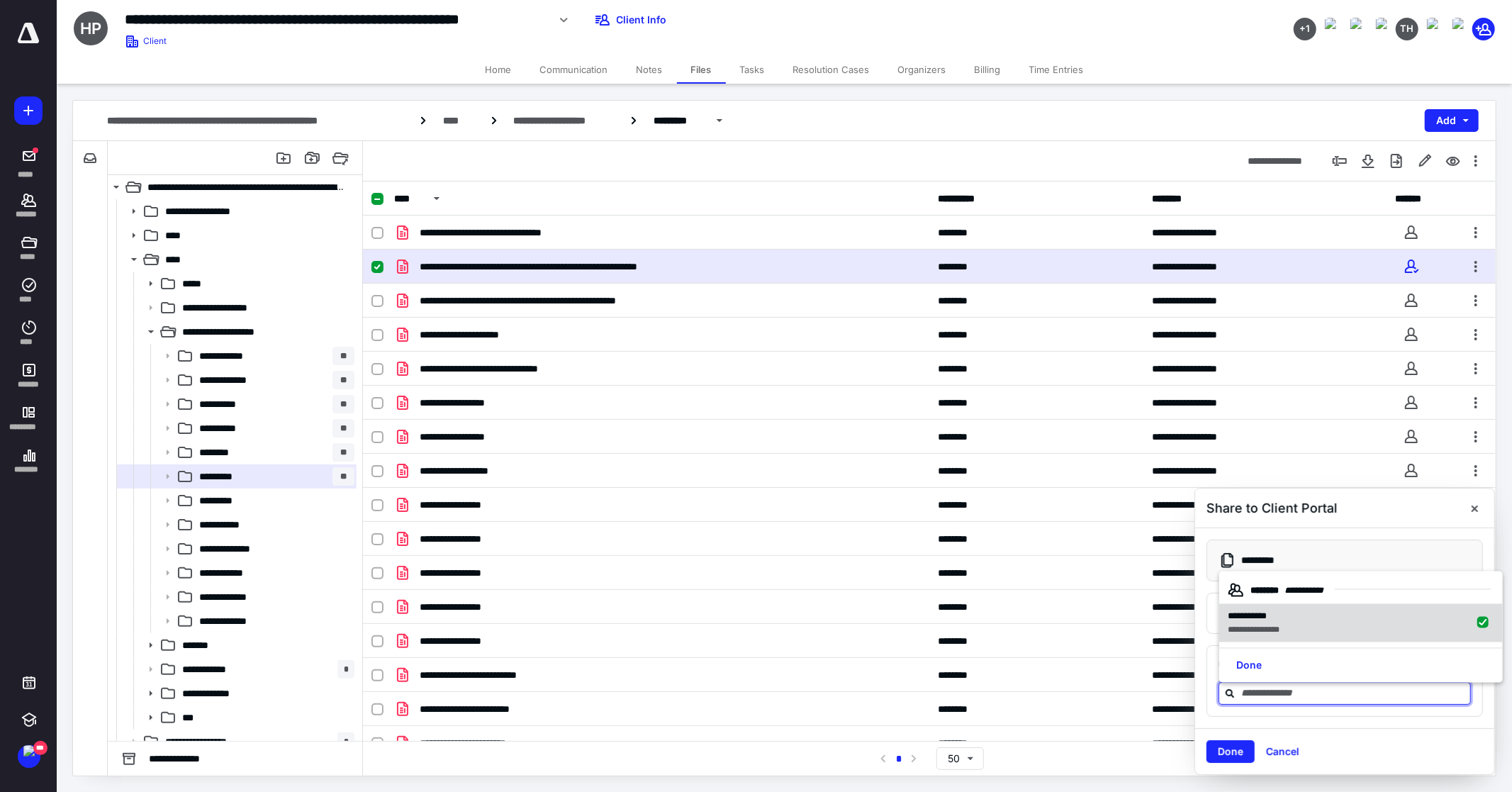 checkbox on "true" 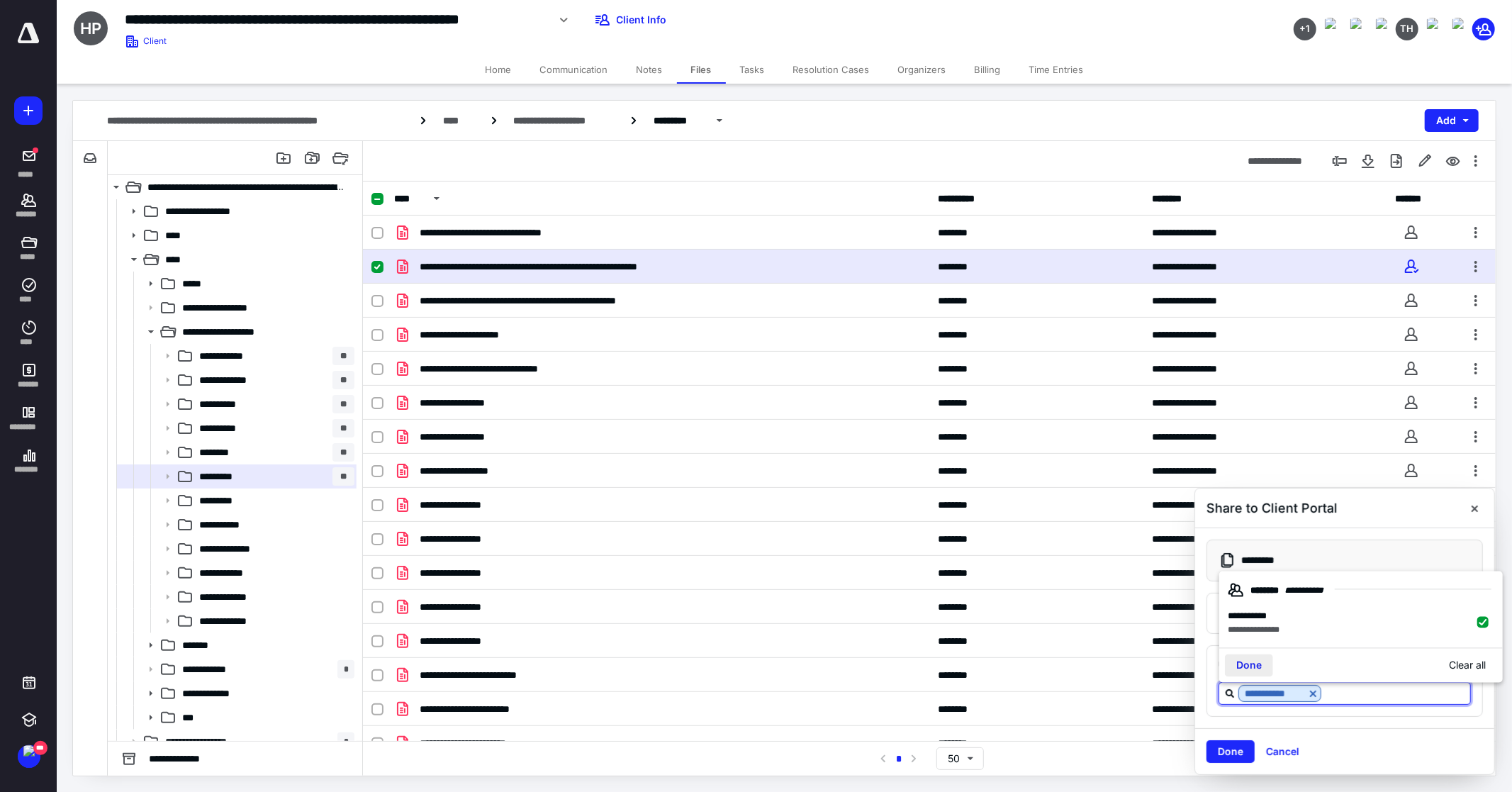 click on "Done" at bounding box center (1249, 665) 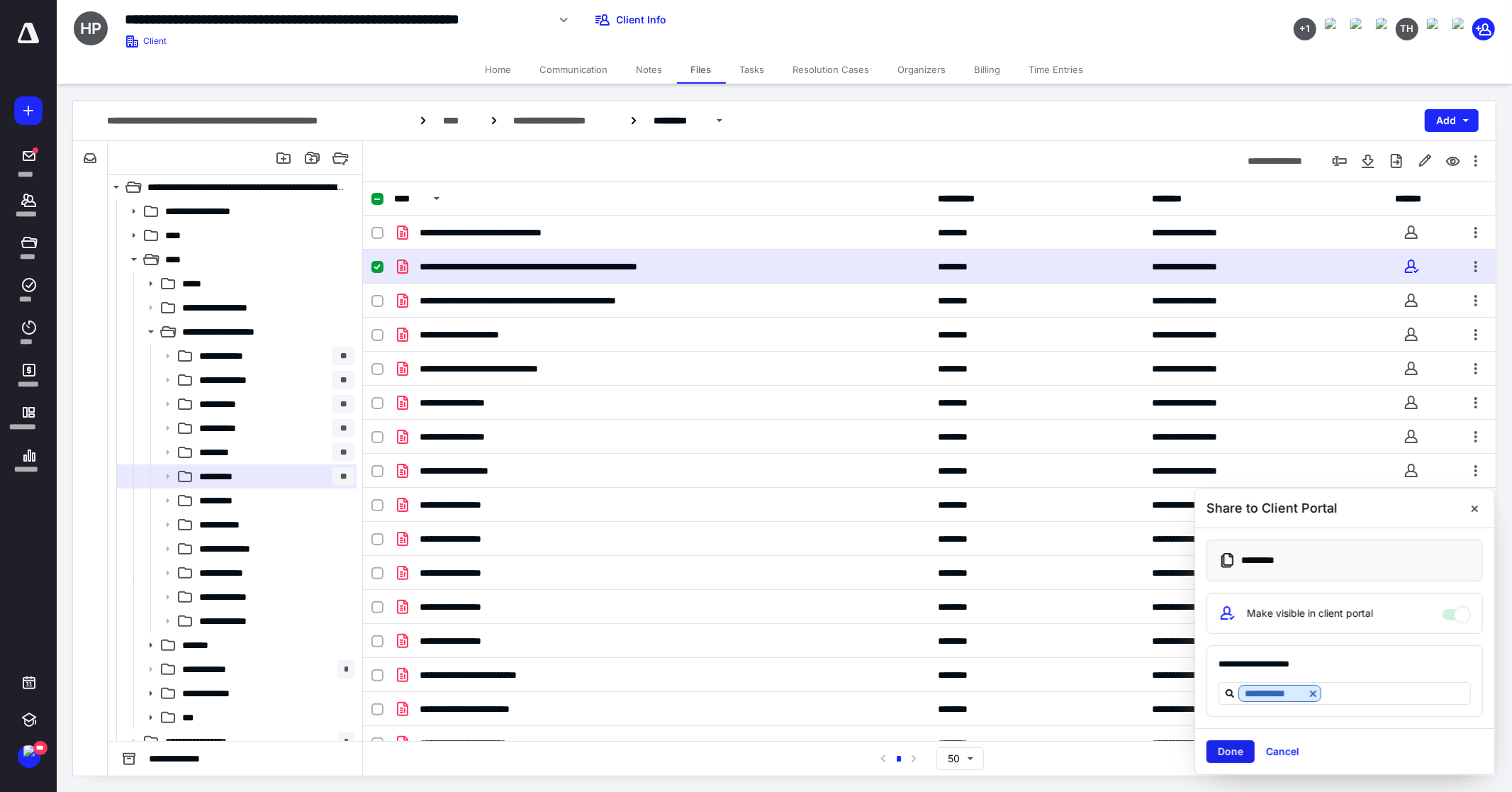 click on "Done" at bounding box center [1231, 752] 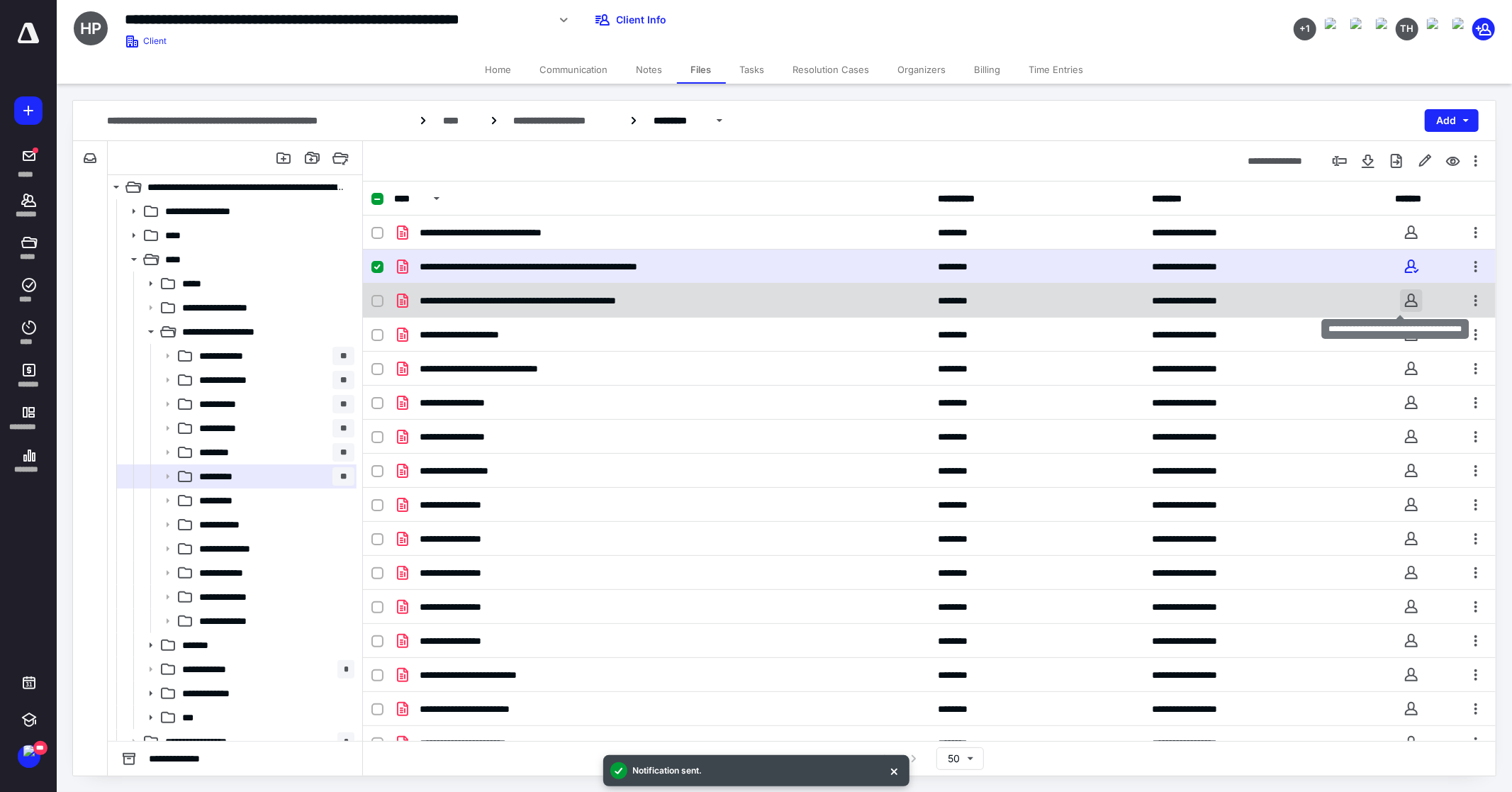 click at bounding box center (1411, 301) 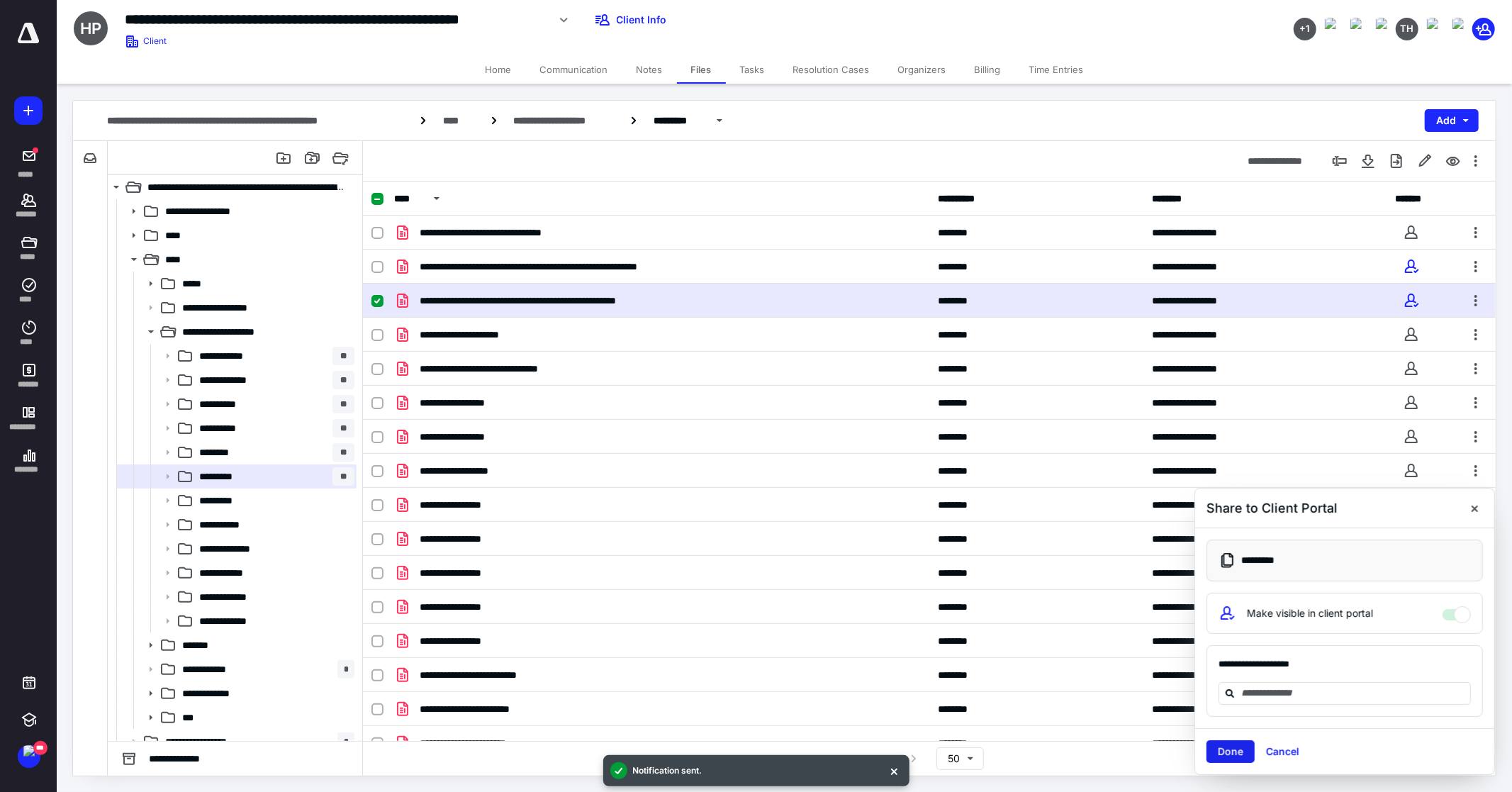 click on "Done" at bounding box center [1231, 752] 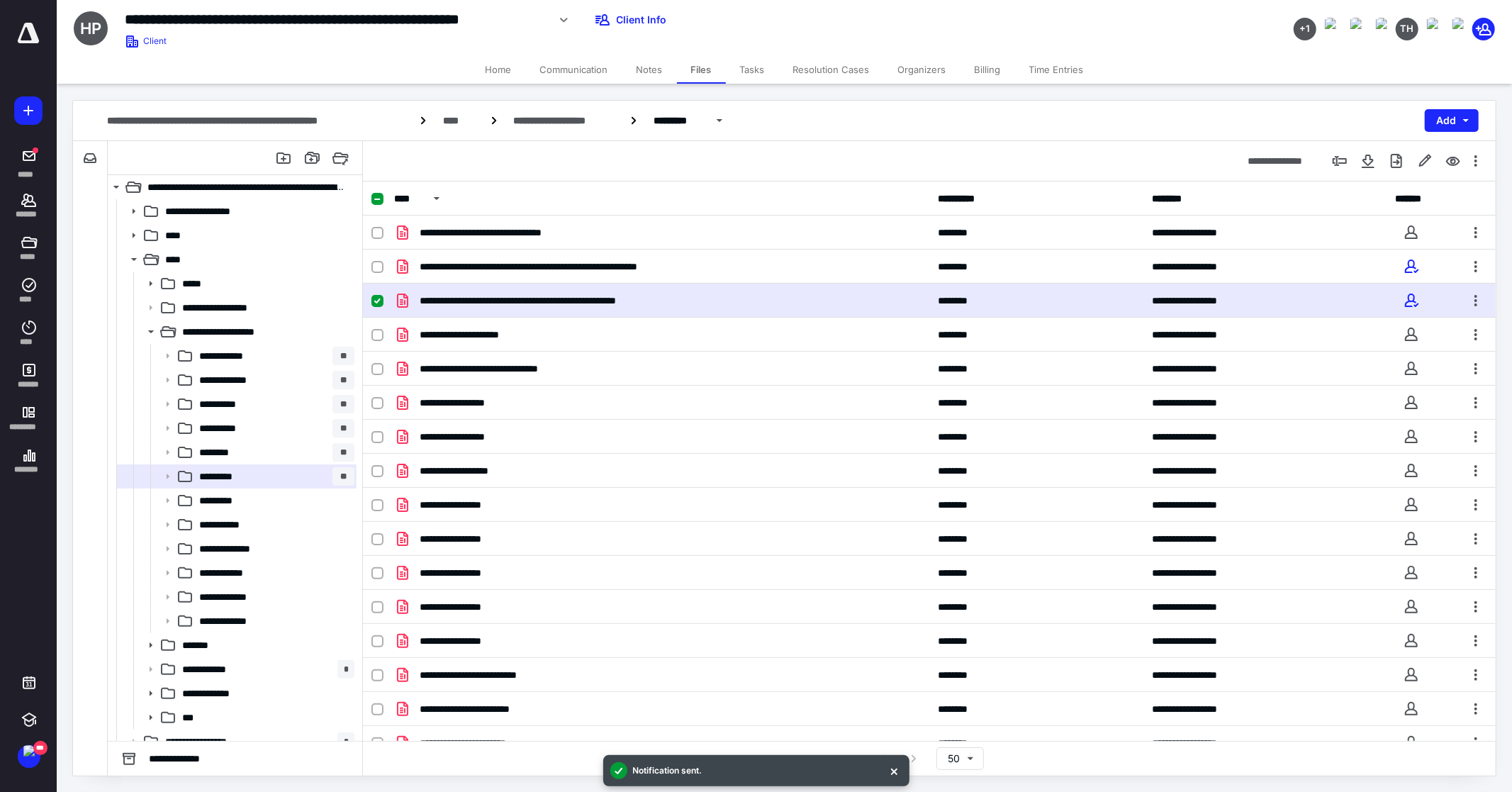 click on "Time Entries" at bounding box center [1056, 69] 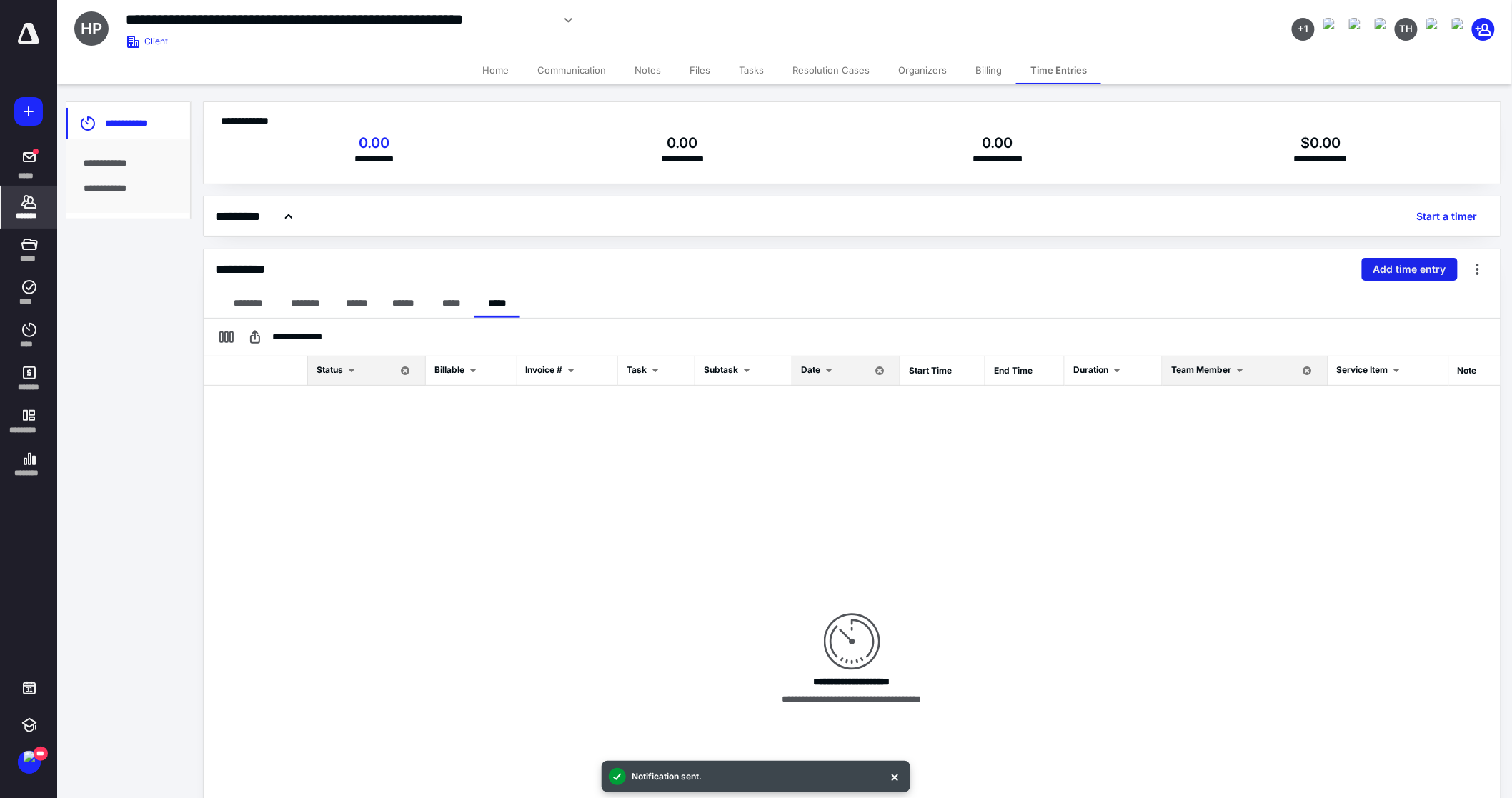 click on "Add time entry" at bounding box center [1410, 269] 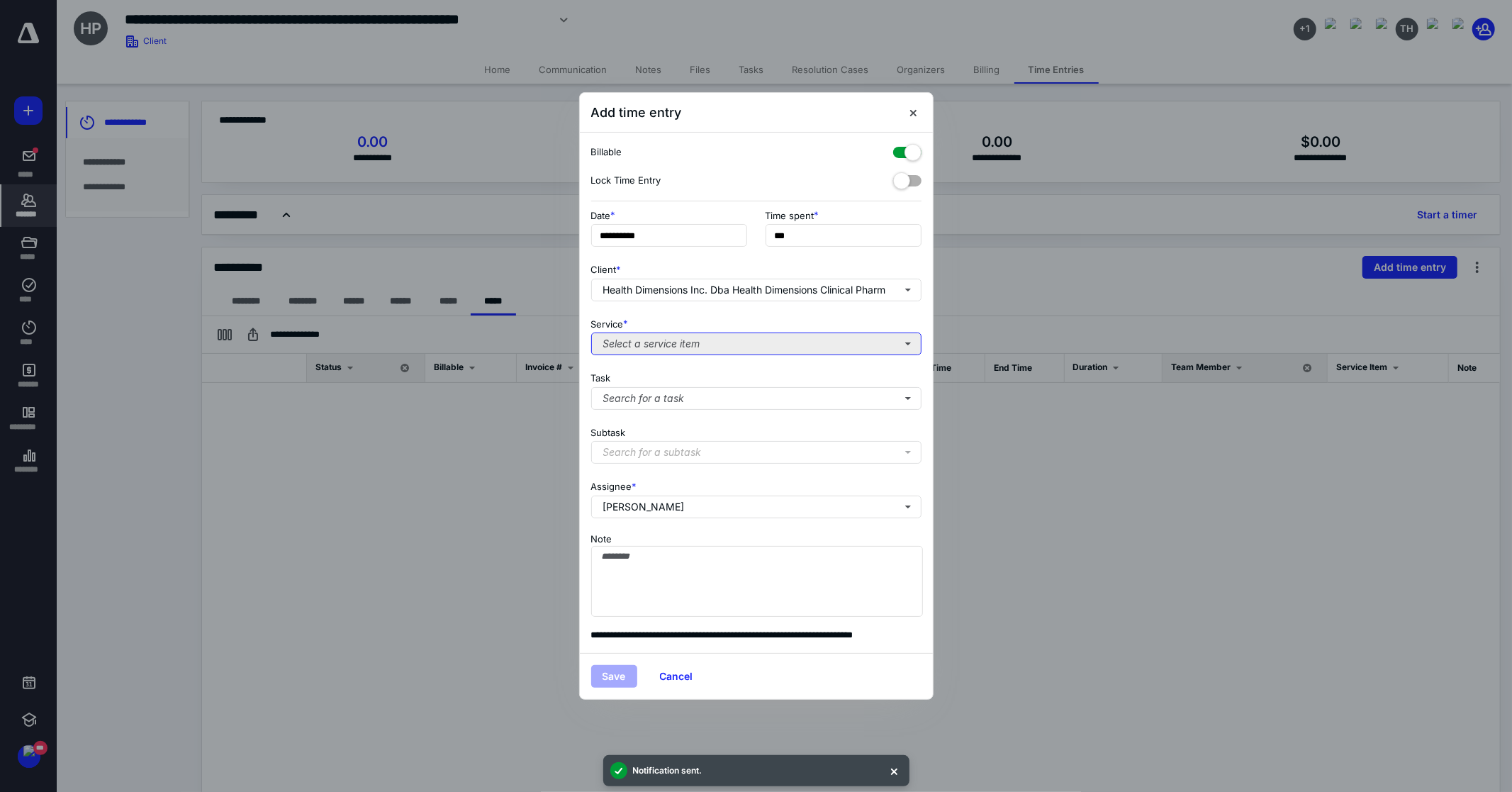 click on "Select a service item" at bounding box center (756, 344) 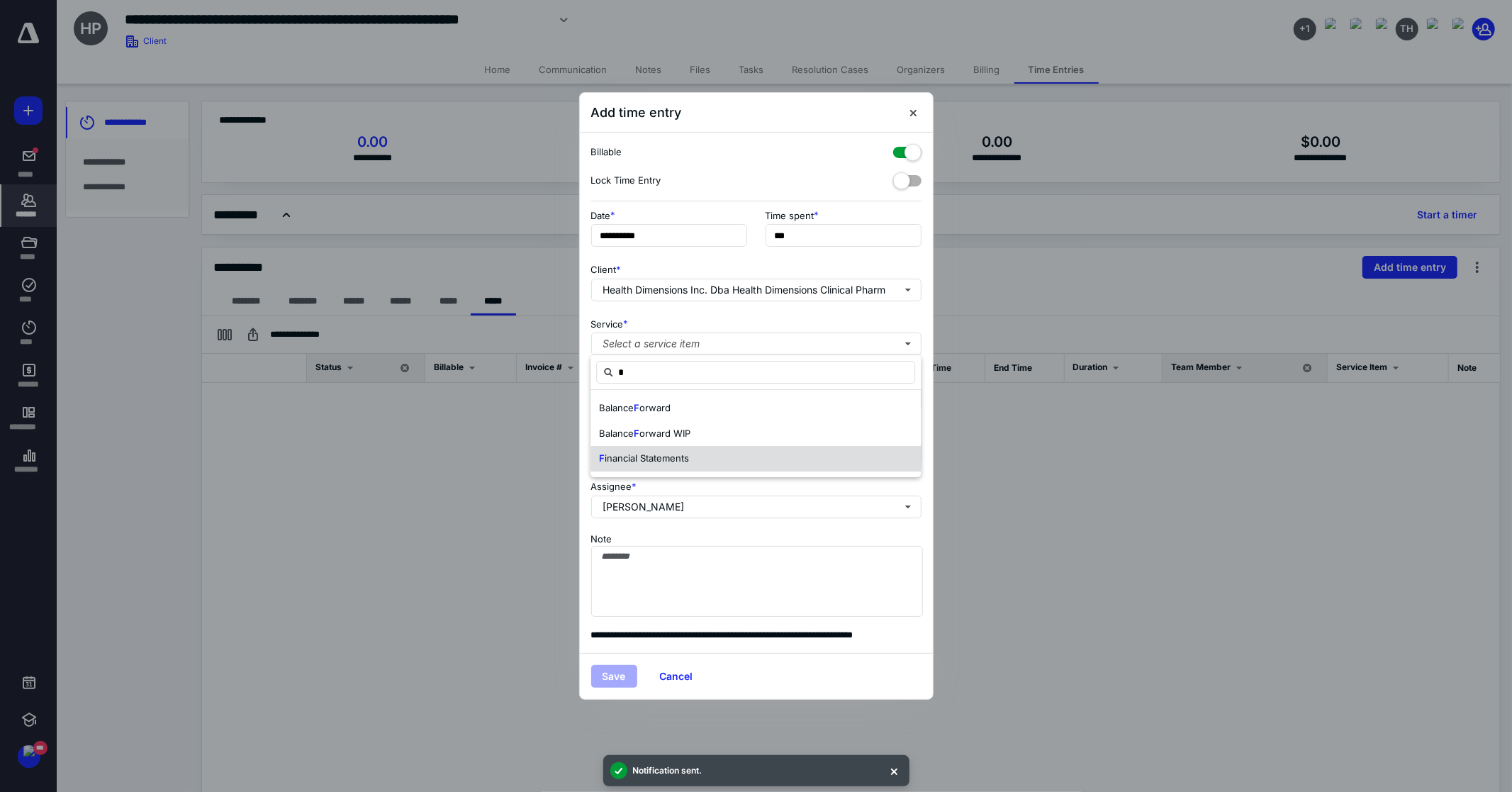 click on "inancial Statements" at bounding box center (646, 458) 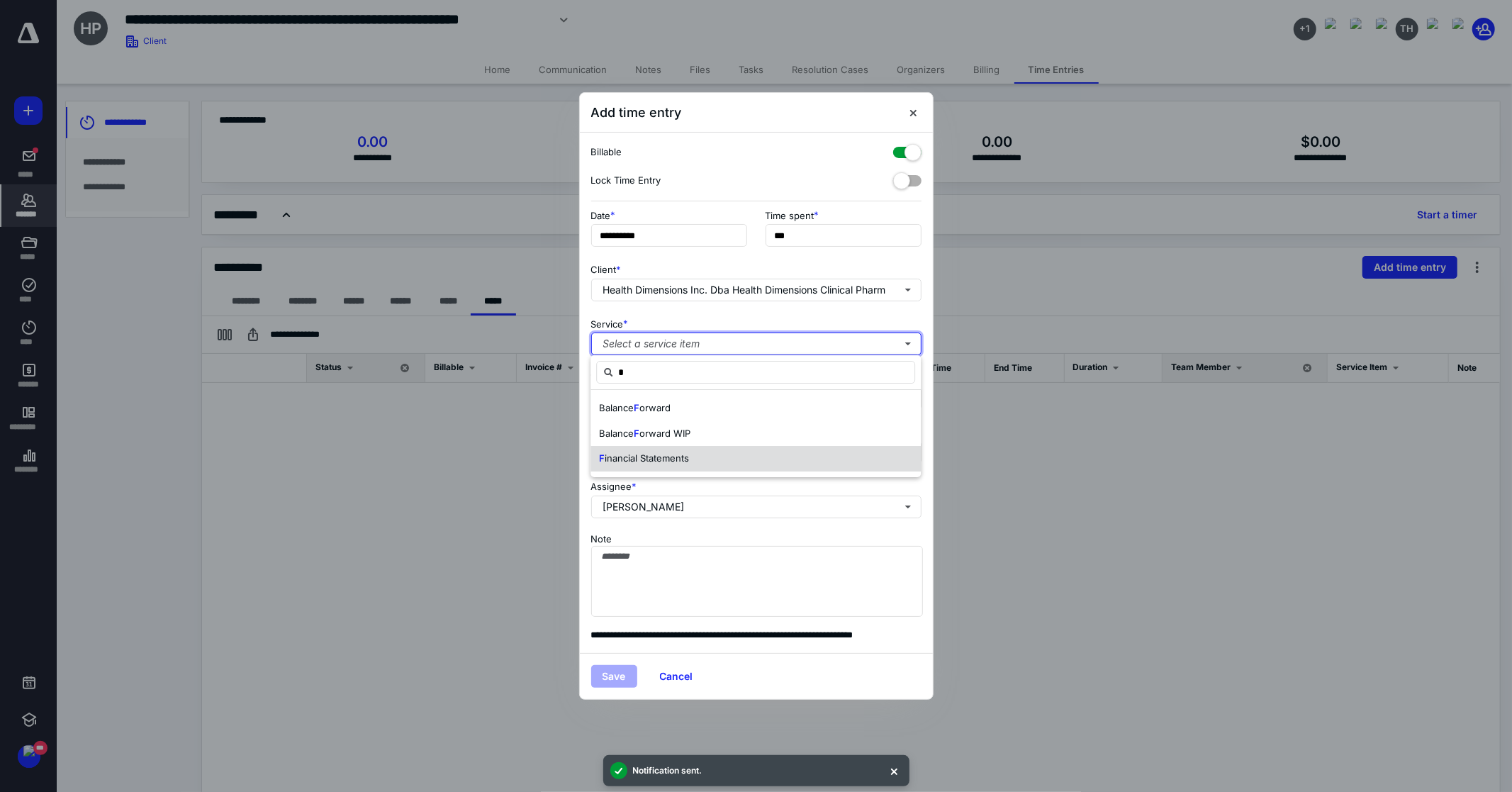 type 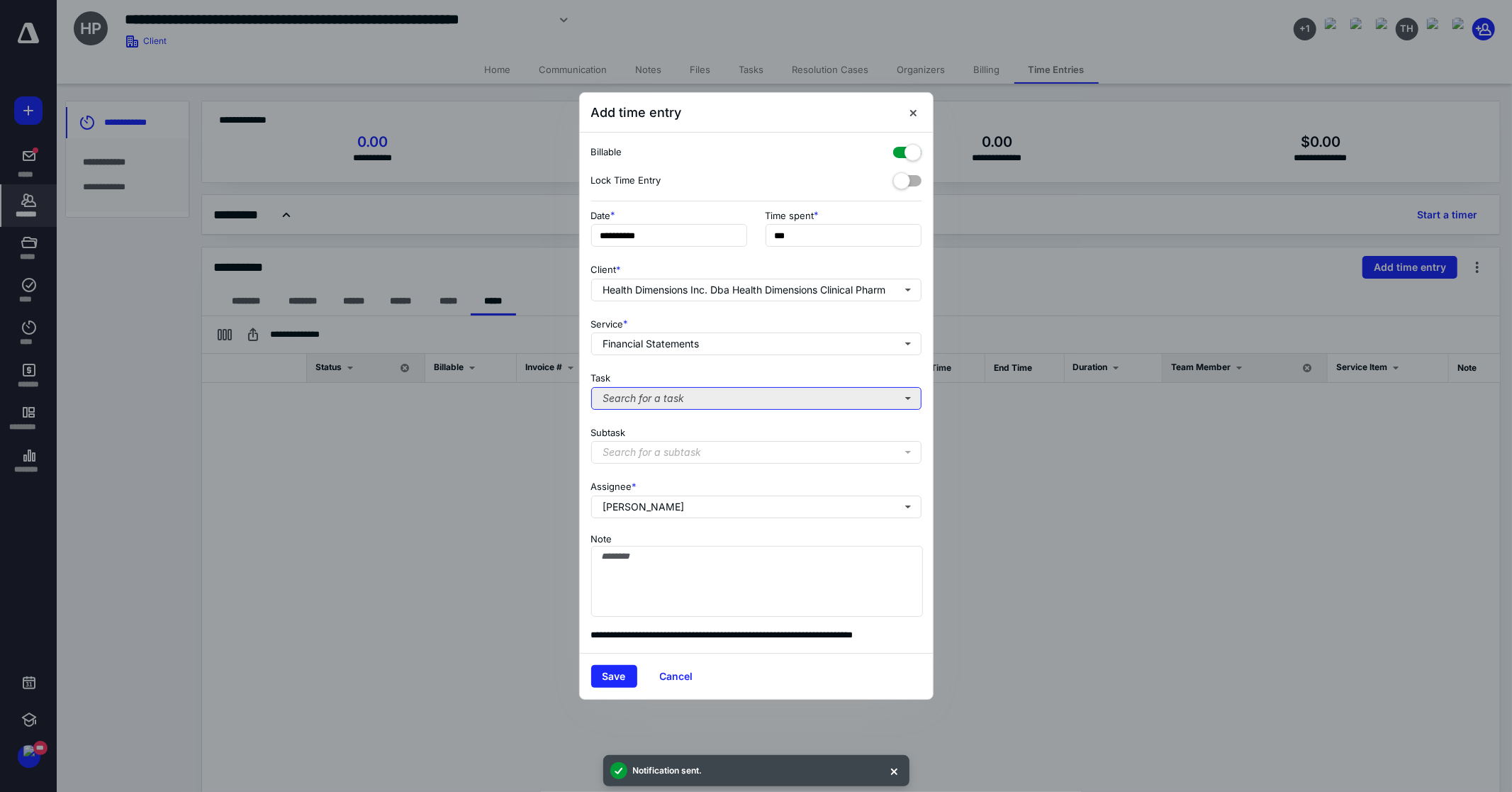 click on "Search for a task" at bounding box center (756, 398) 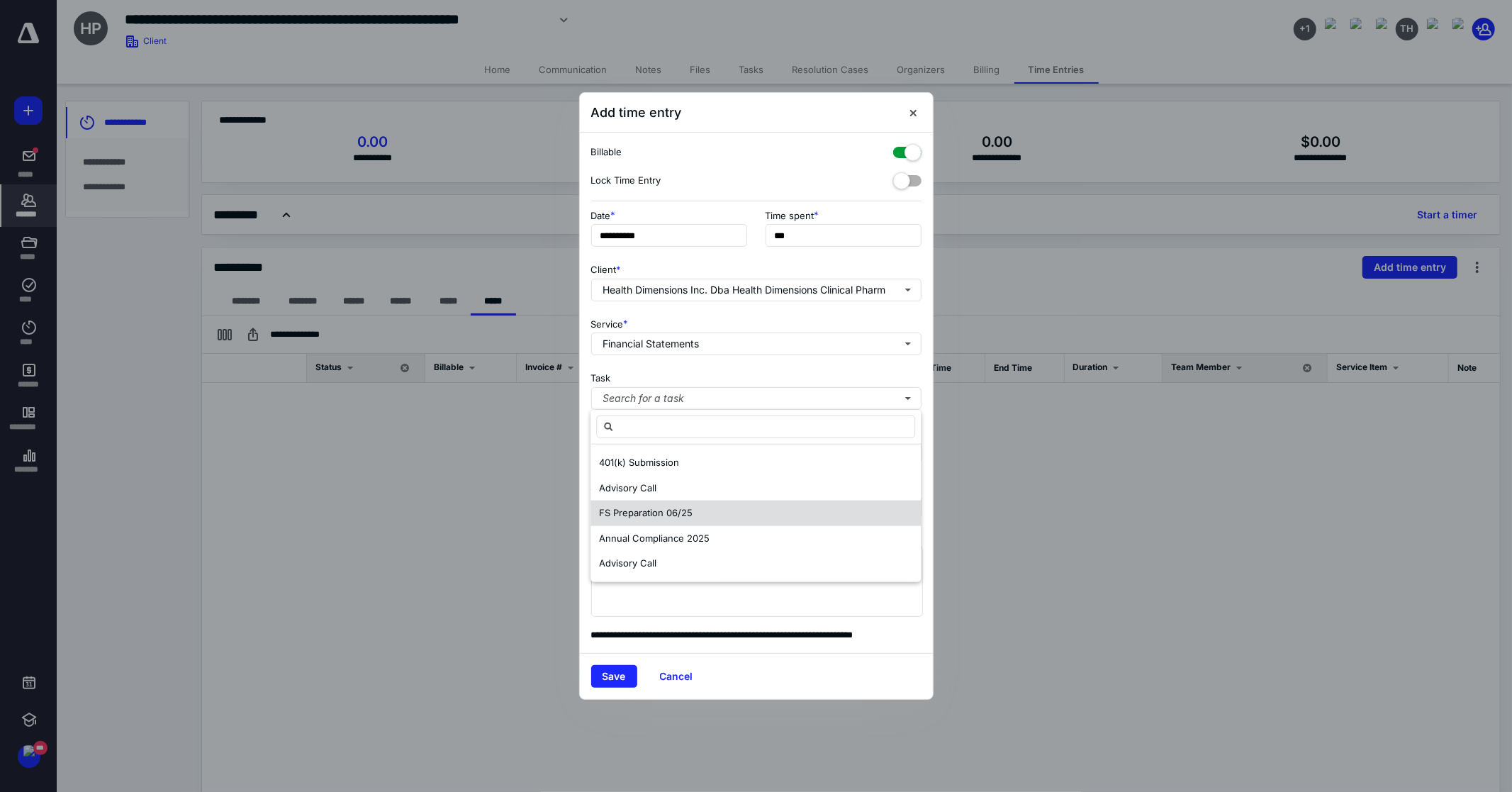 click on "FS Preparation  06/25" at bounding box center [646, 513] 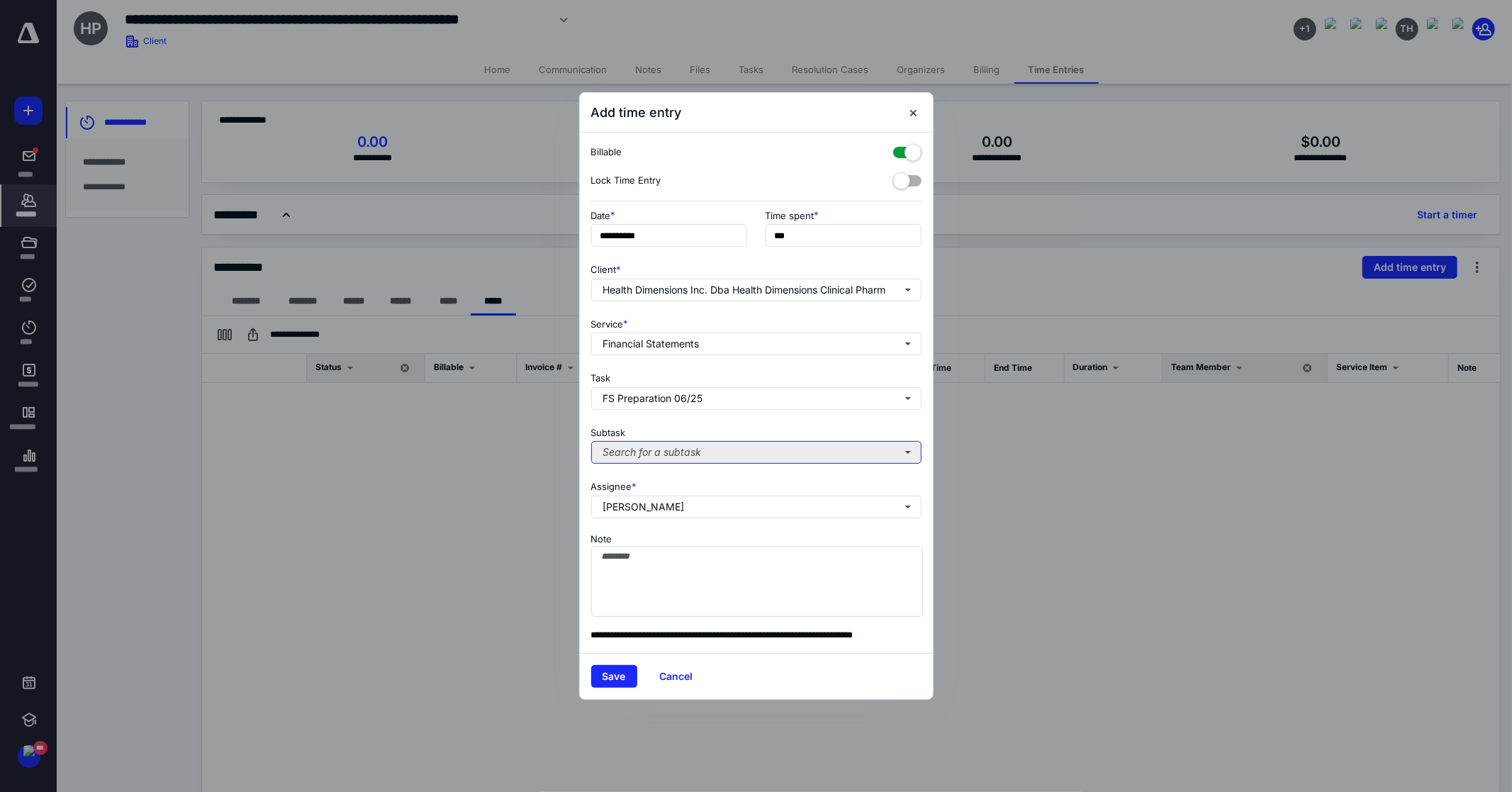 click on "Search for a subtask" at bounding box center (756, 452) 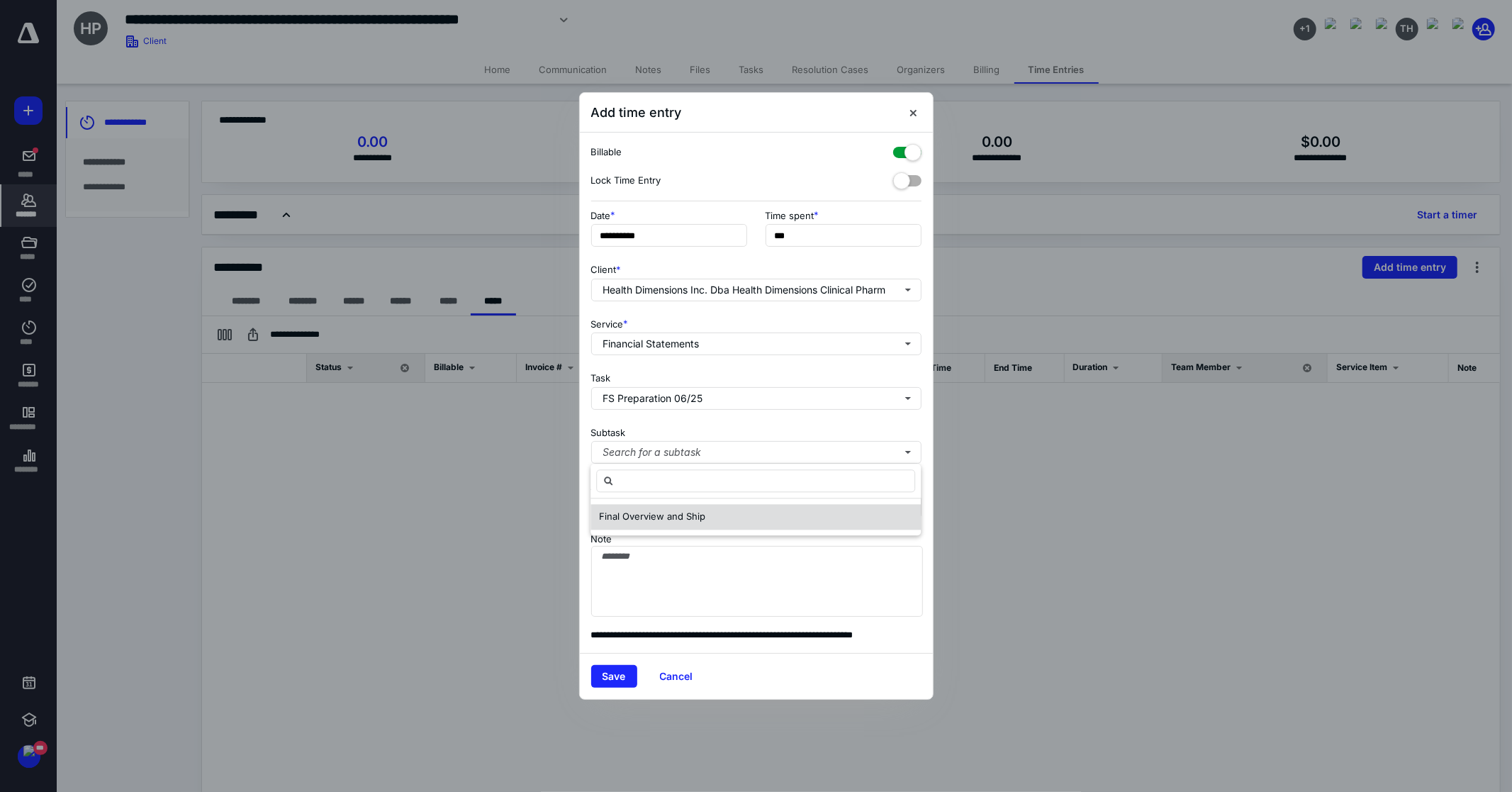 click on "Final Overview and Ship" at bounding box center [652, 516] 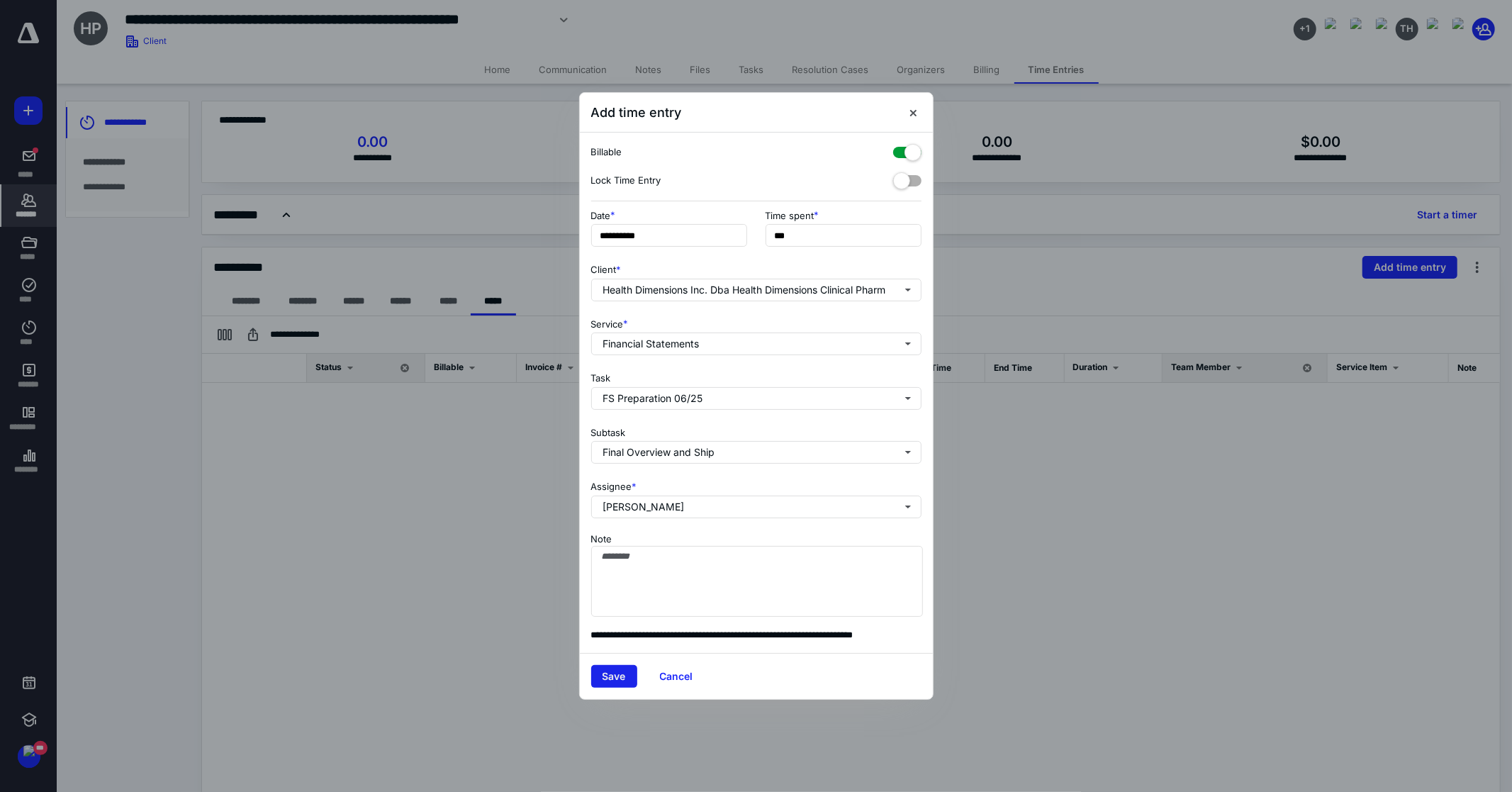 click on "Save" at bounding box center [614, 676] 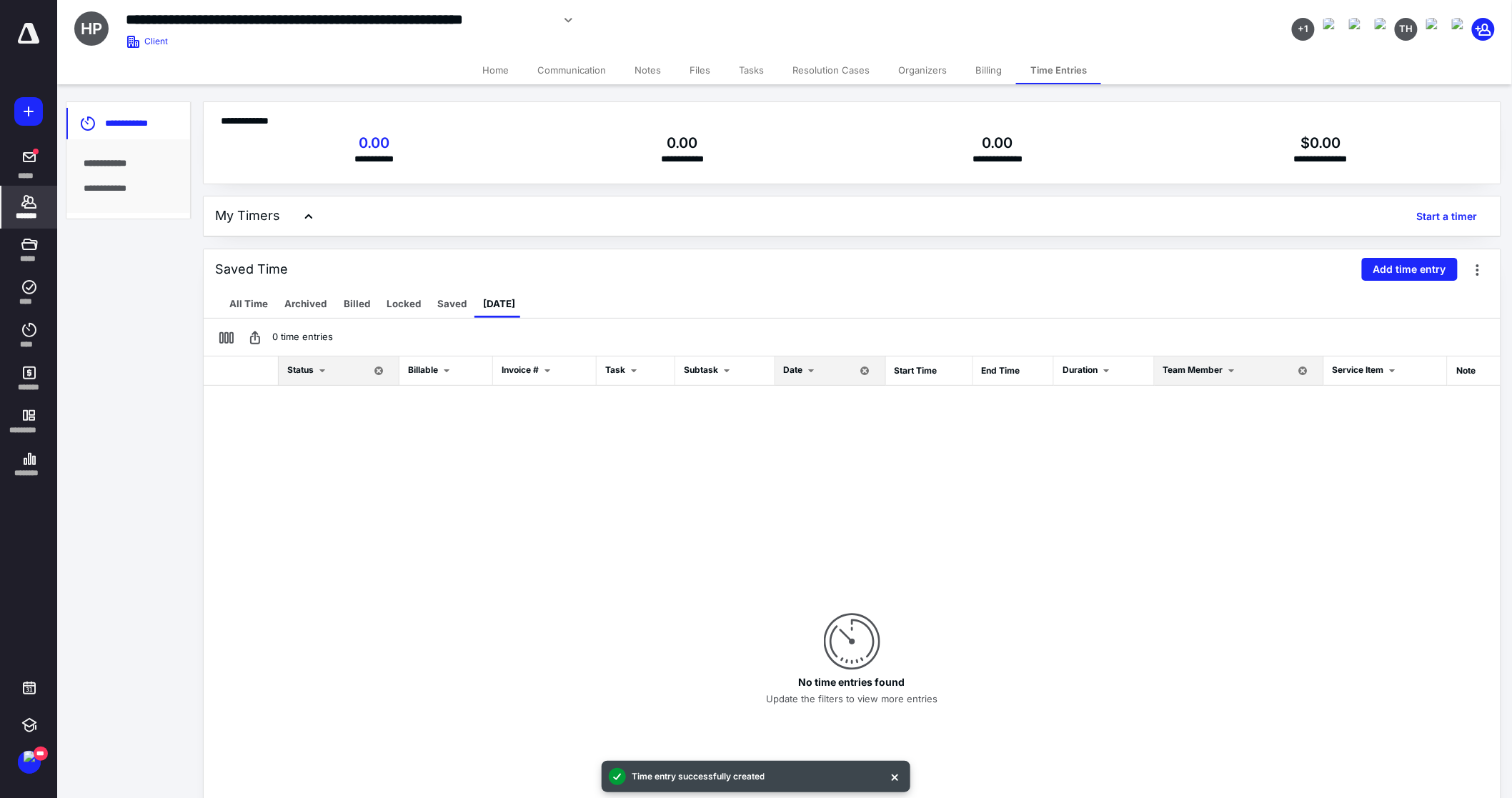 click on "Tasks" at bounding box center (751, 70) 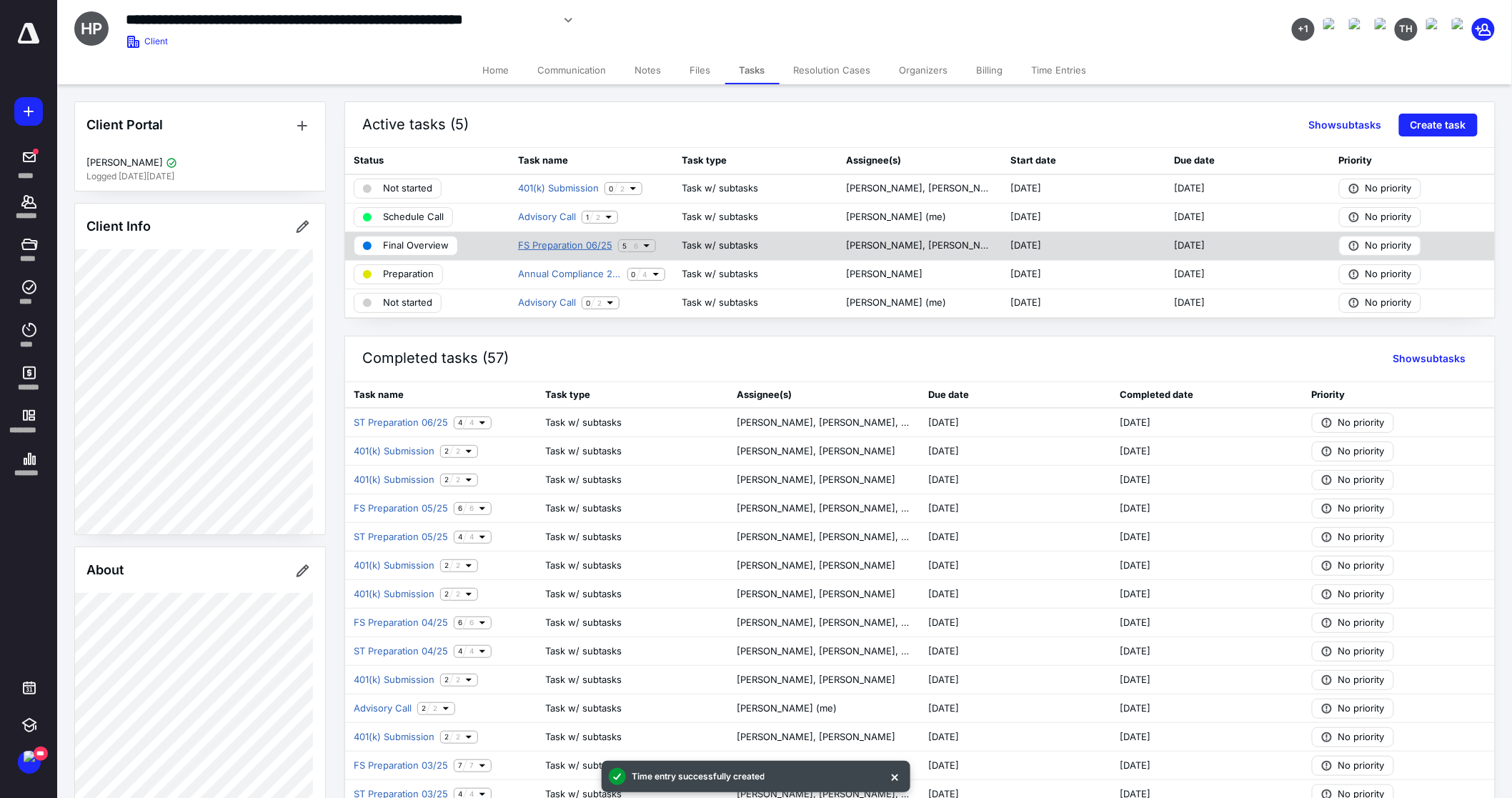 click on "FS Preparation  06/25" at bounding box center [565, 246] 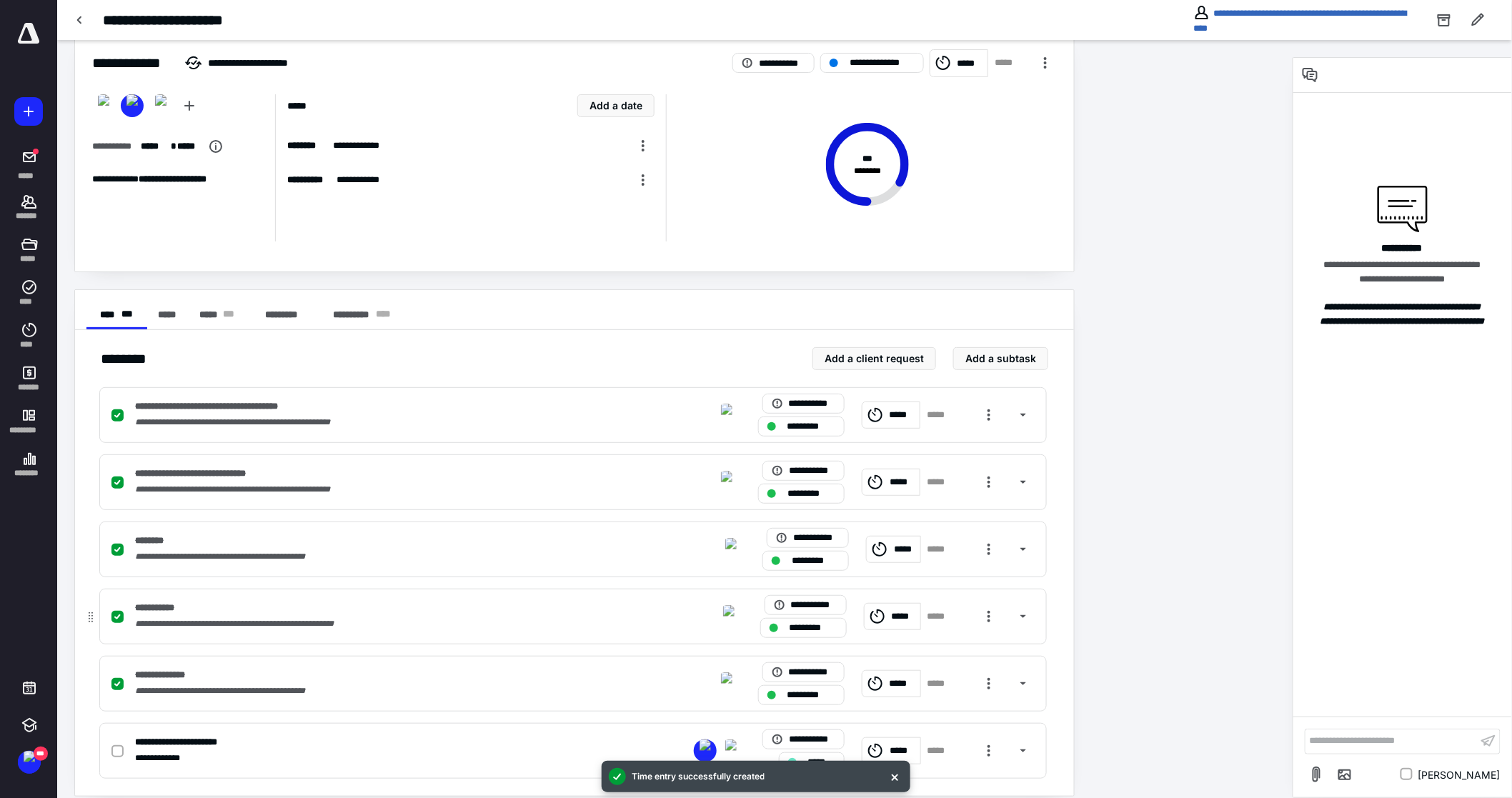 scroll, scrollTop: 41, scrollLeft: 0, axis: vertical 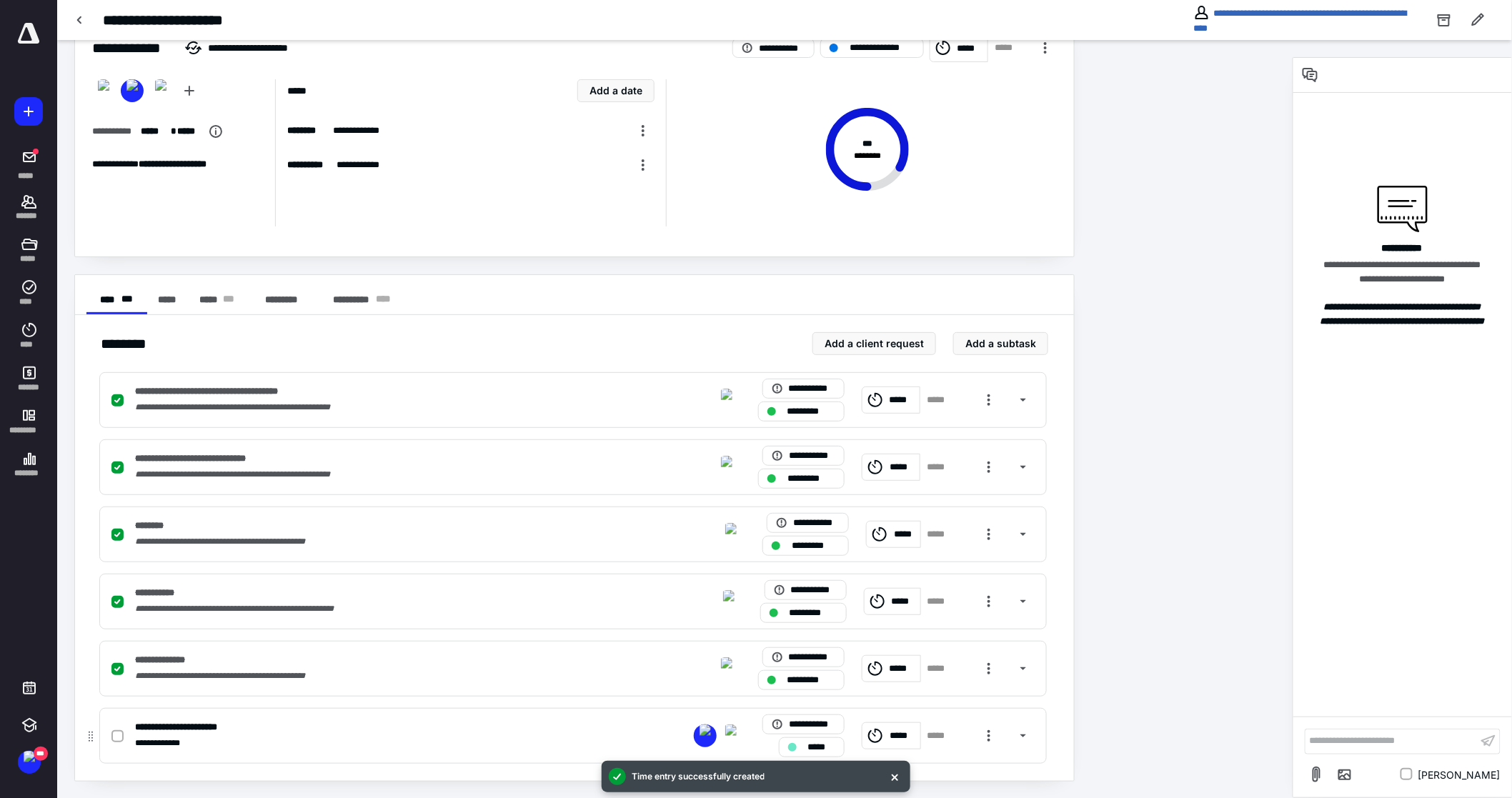 click 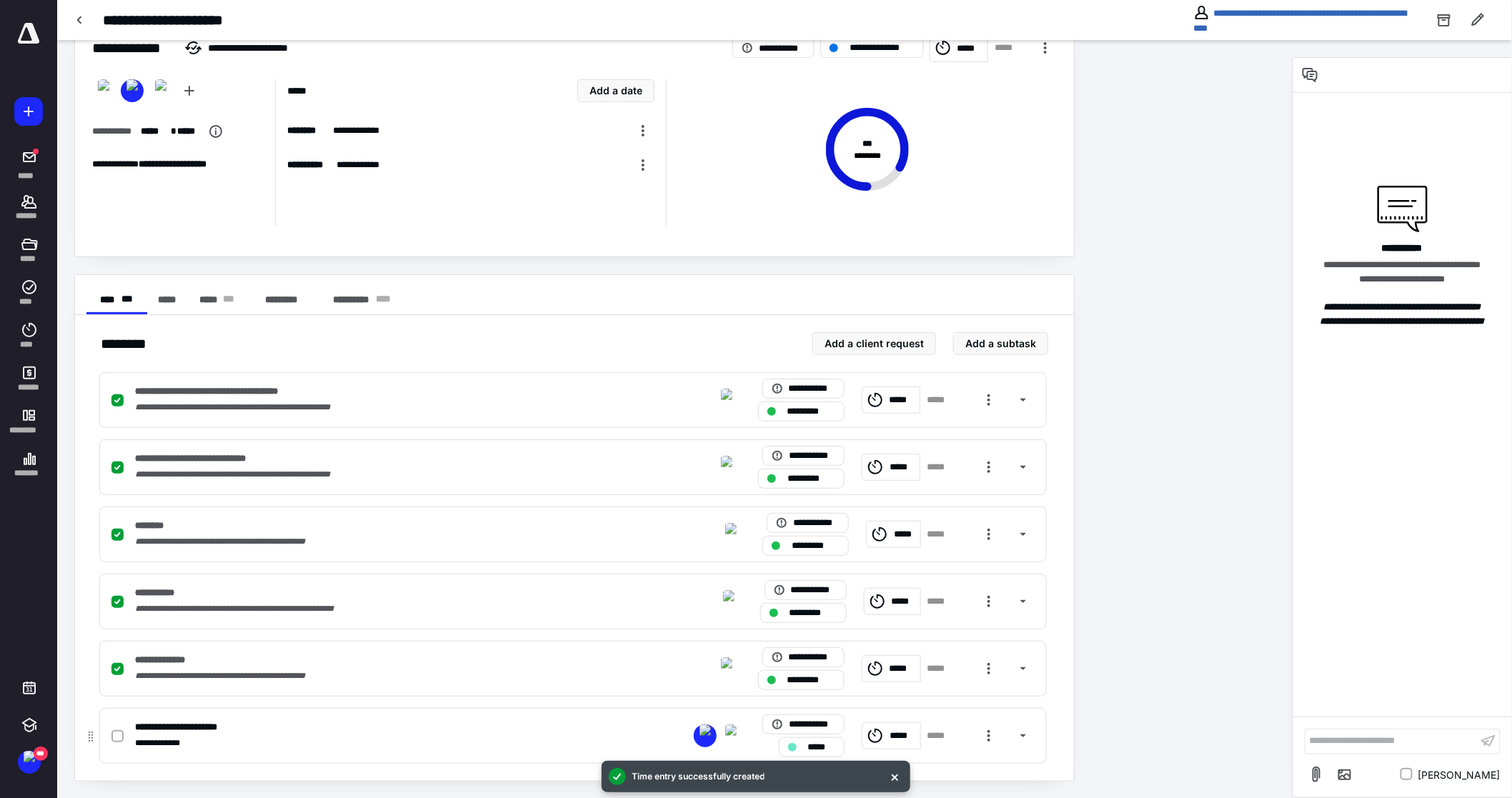 click at bounding box center (117, 737) 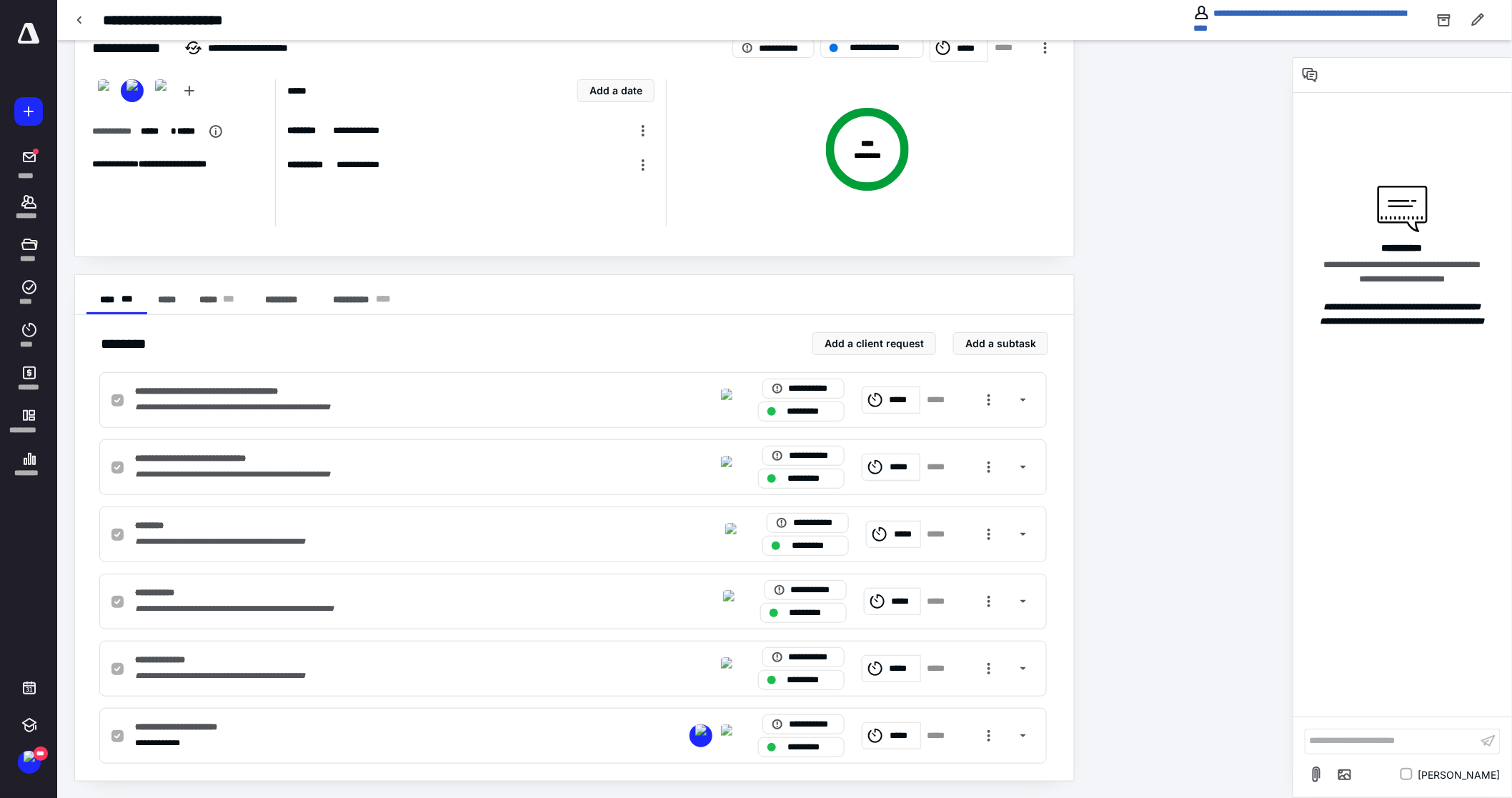 click at bounding box center (29, 34) 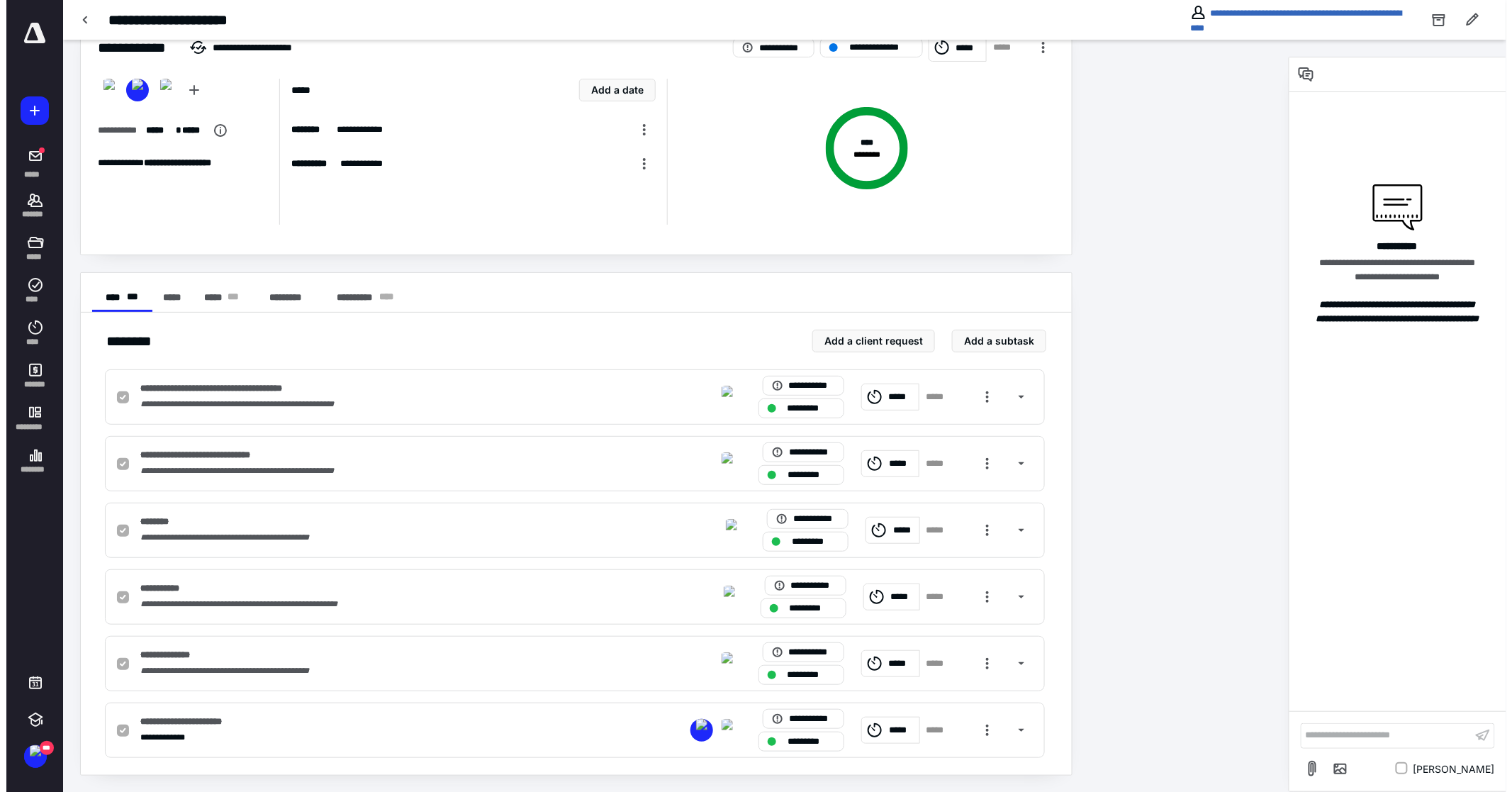 scroll, scrollTop: 0, scrollLeft: 0, axis: both 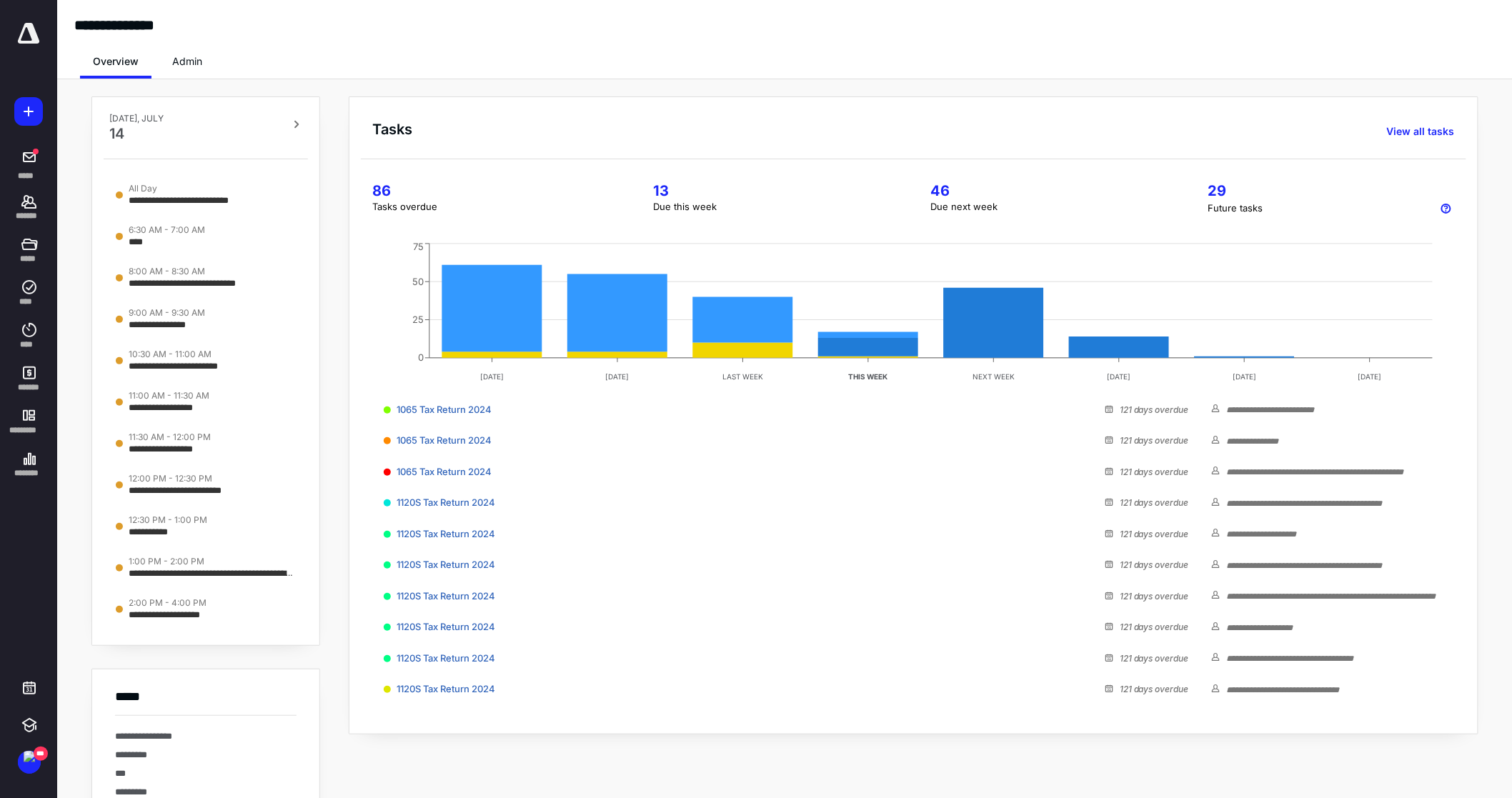 click on "86" at bounding box center [495, 191] 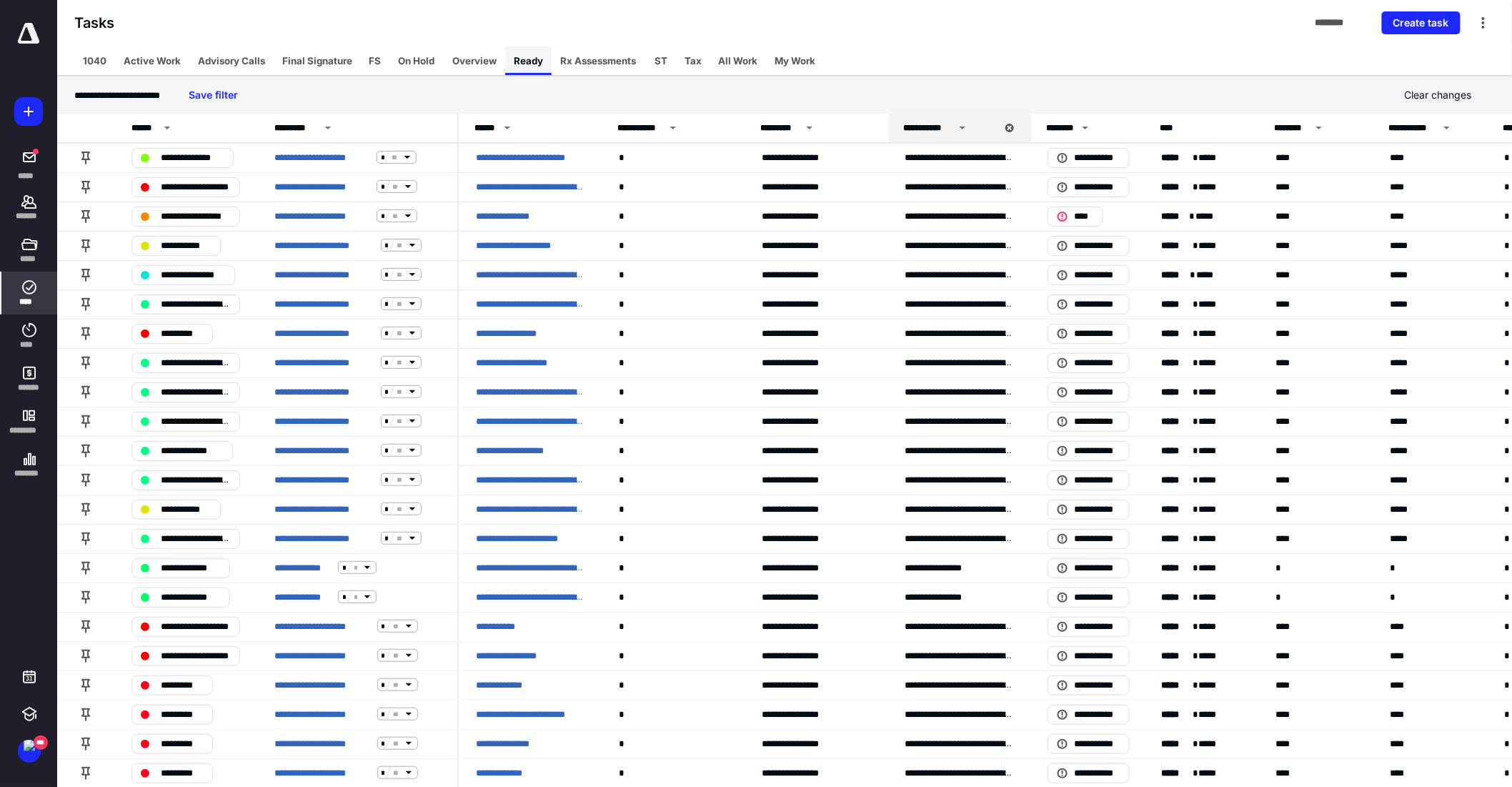 click on "Ready" at bounding box center [528, 61] 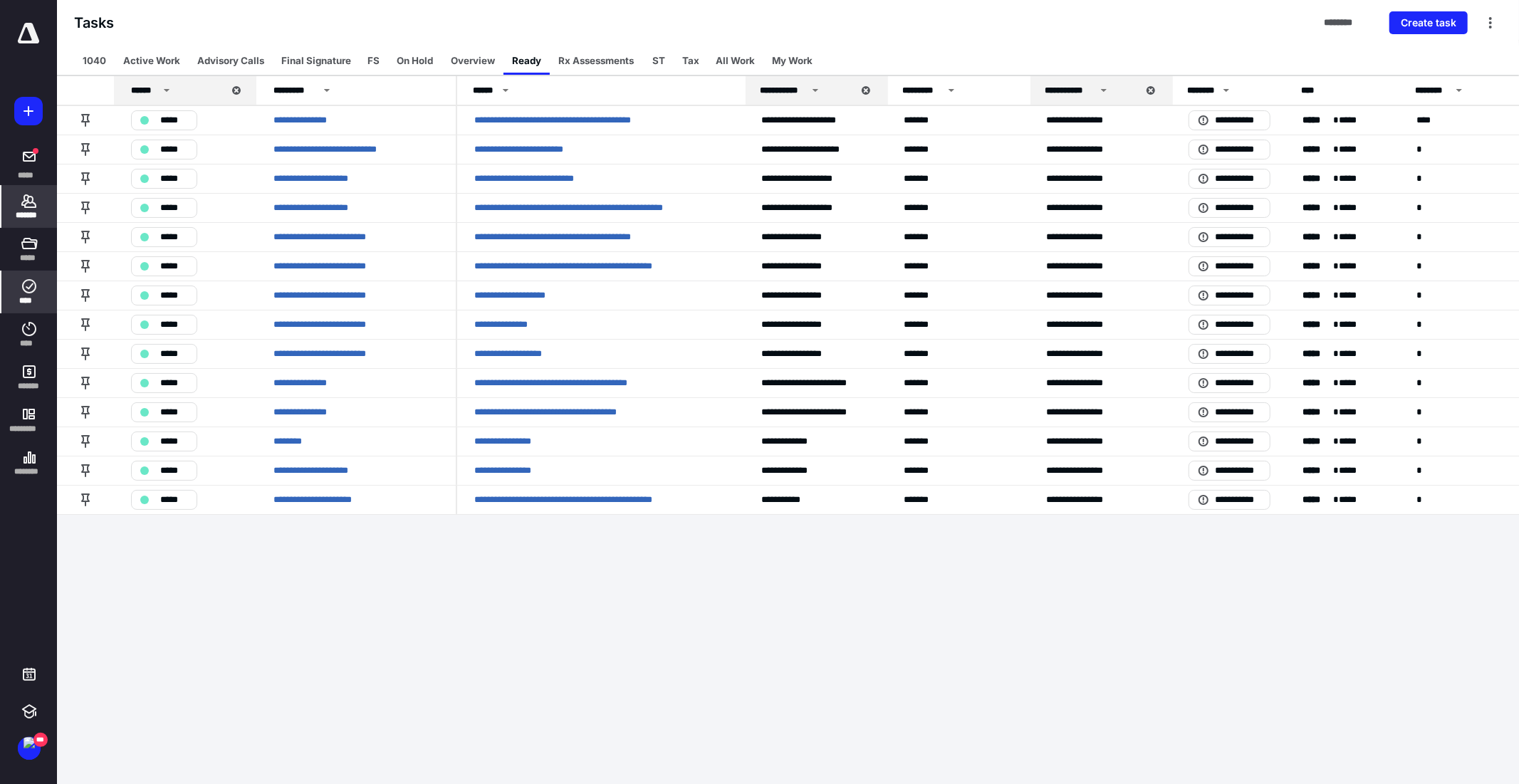 click 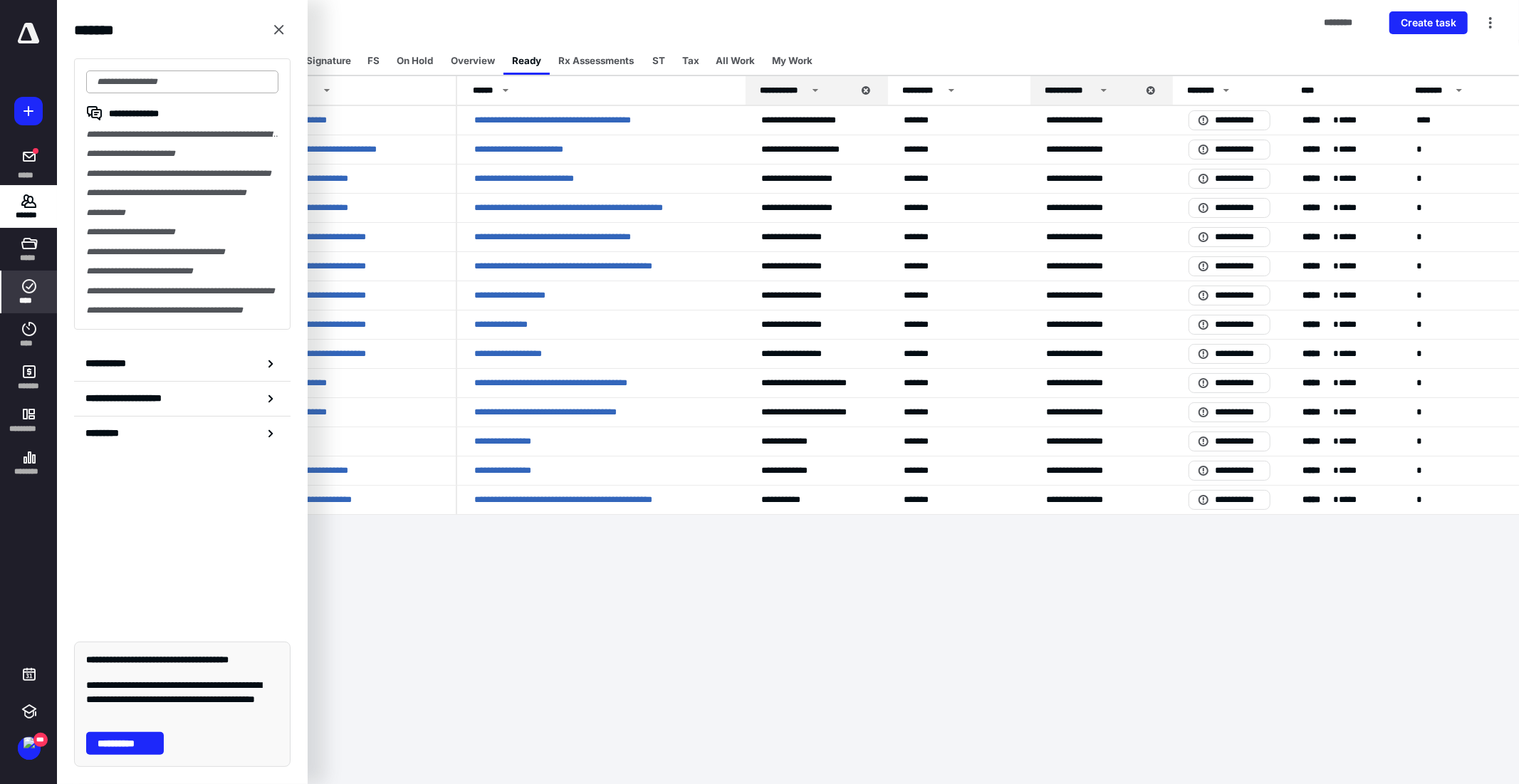 click at bounding box center [182, 82] 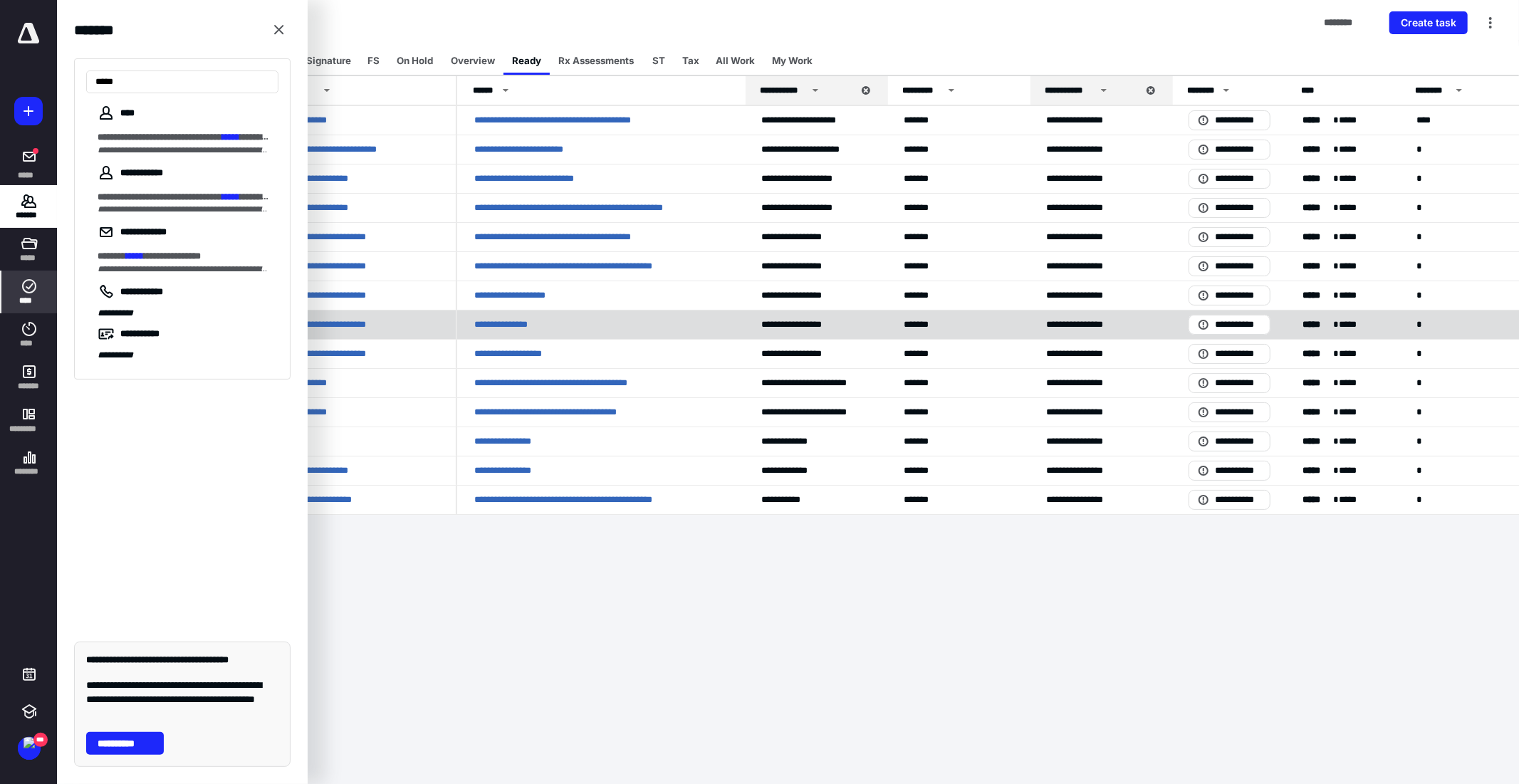 type on "*****" 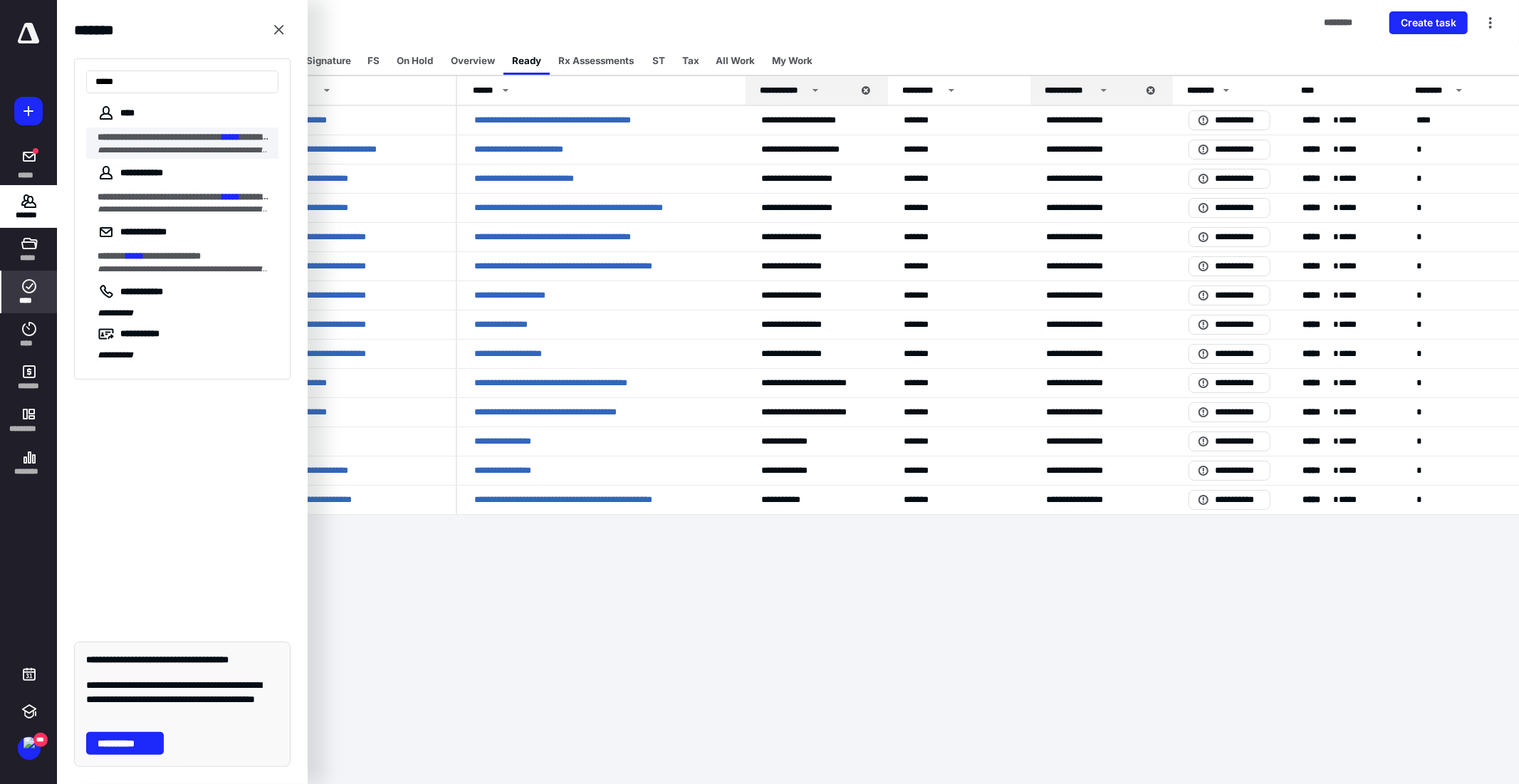 click on "**********" at bounding box center [160, 137] 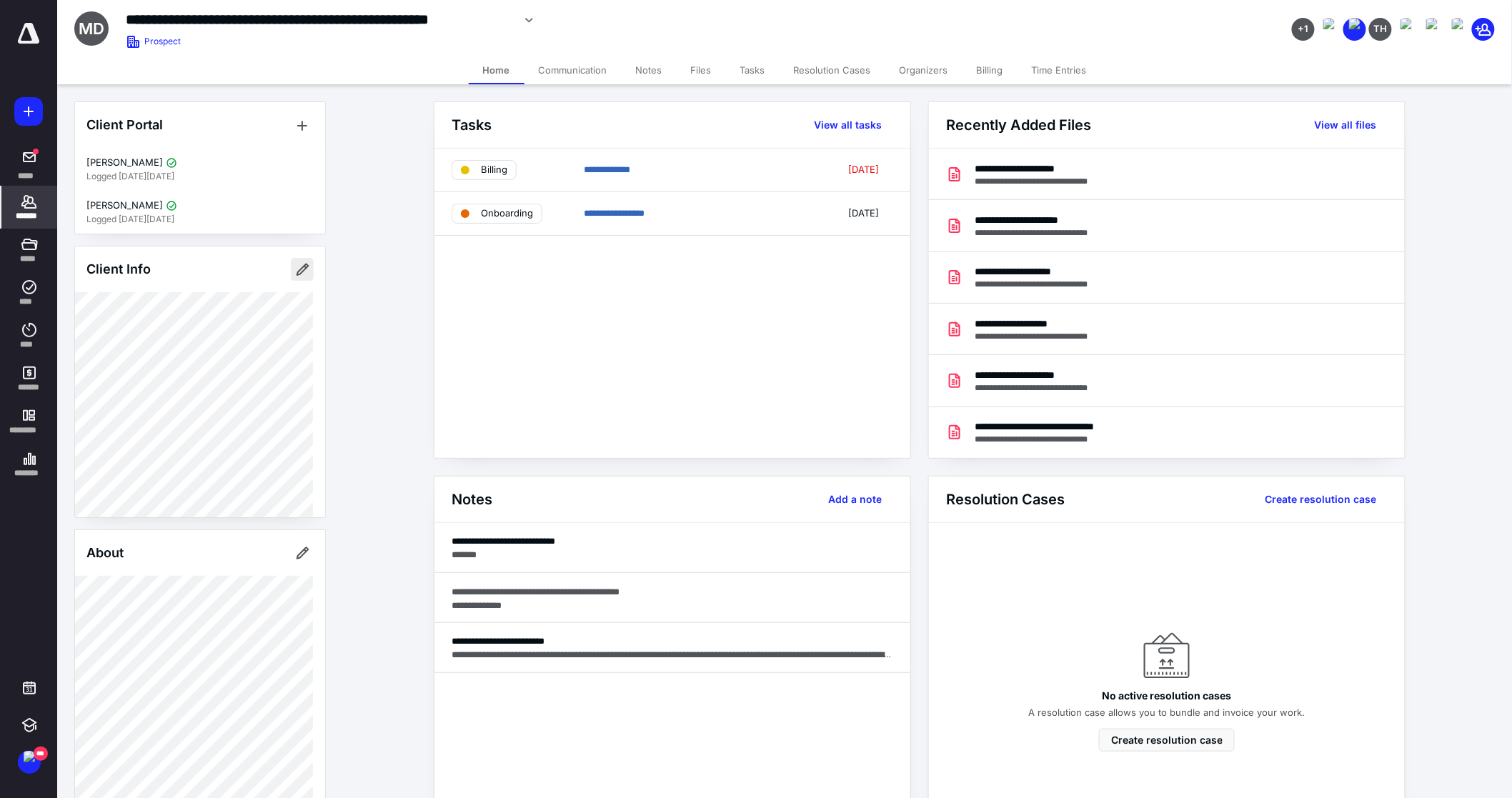 click at bounding box center [302, 269] 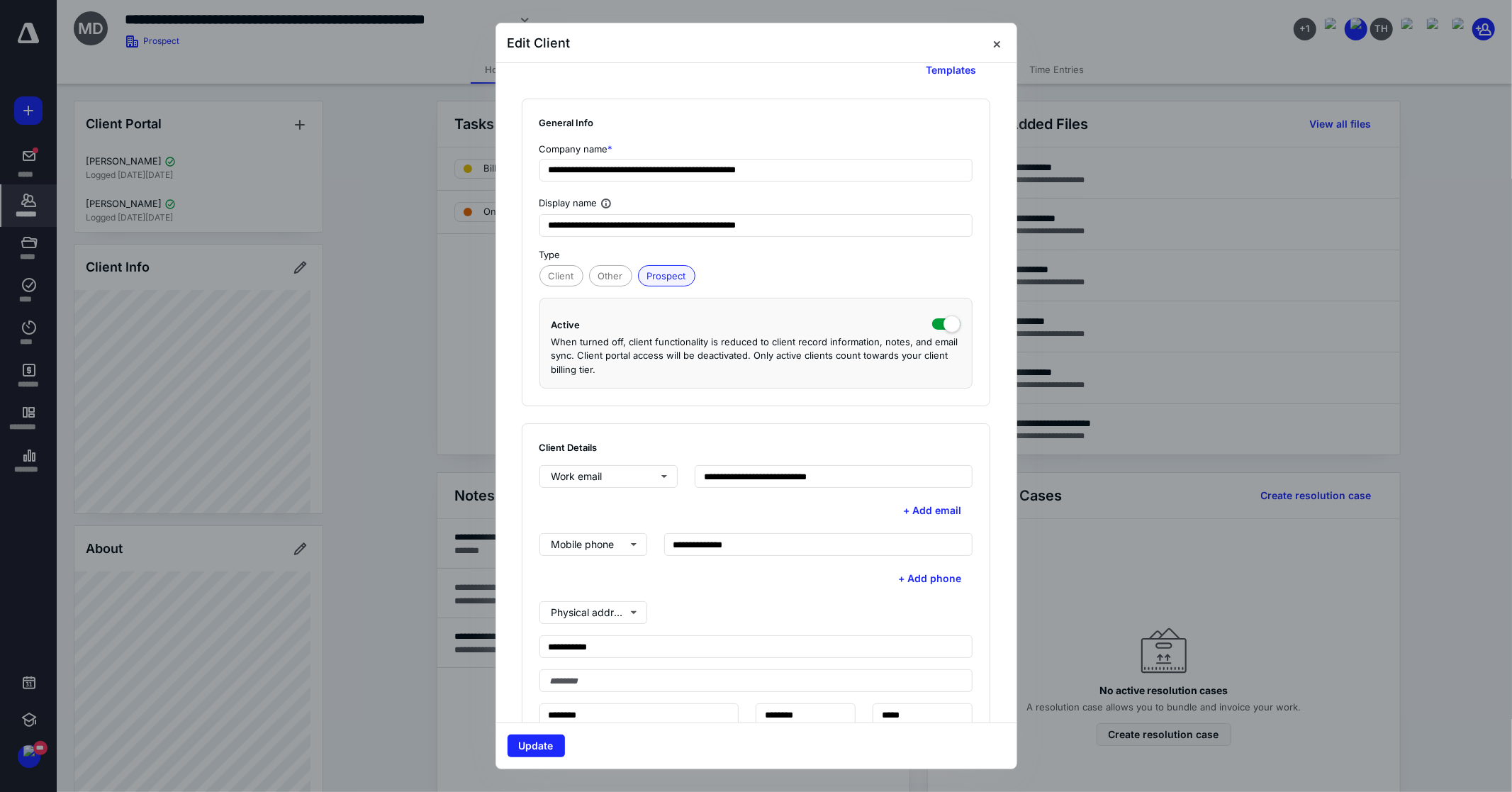 scroll, scrollTop: 0, scrollLeft: 0, axis: both 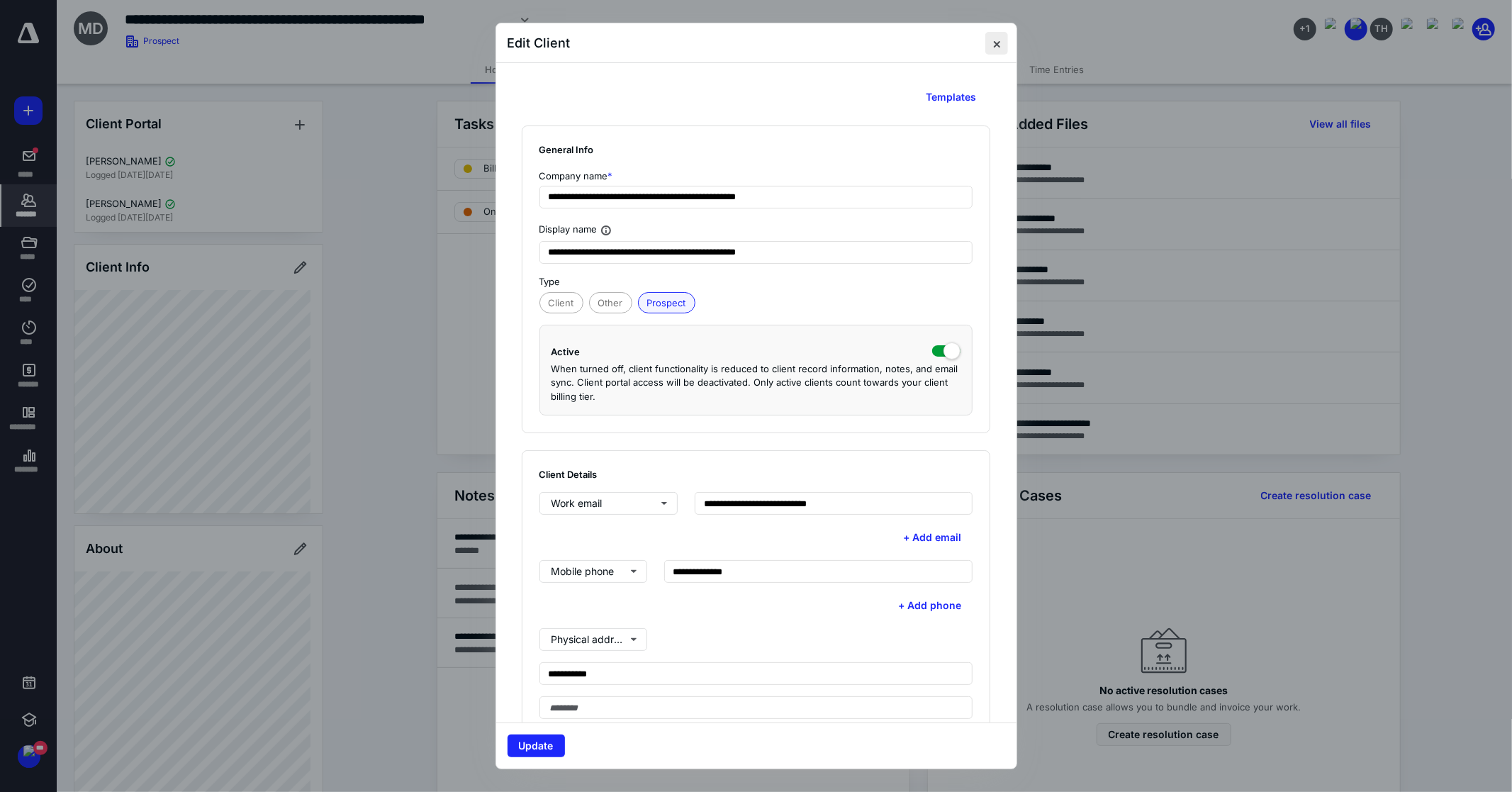 click at bounding box center [997, 43] 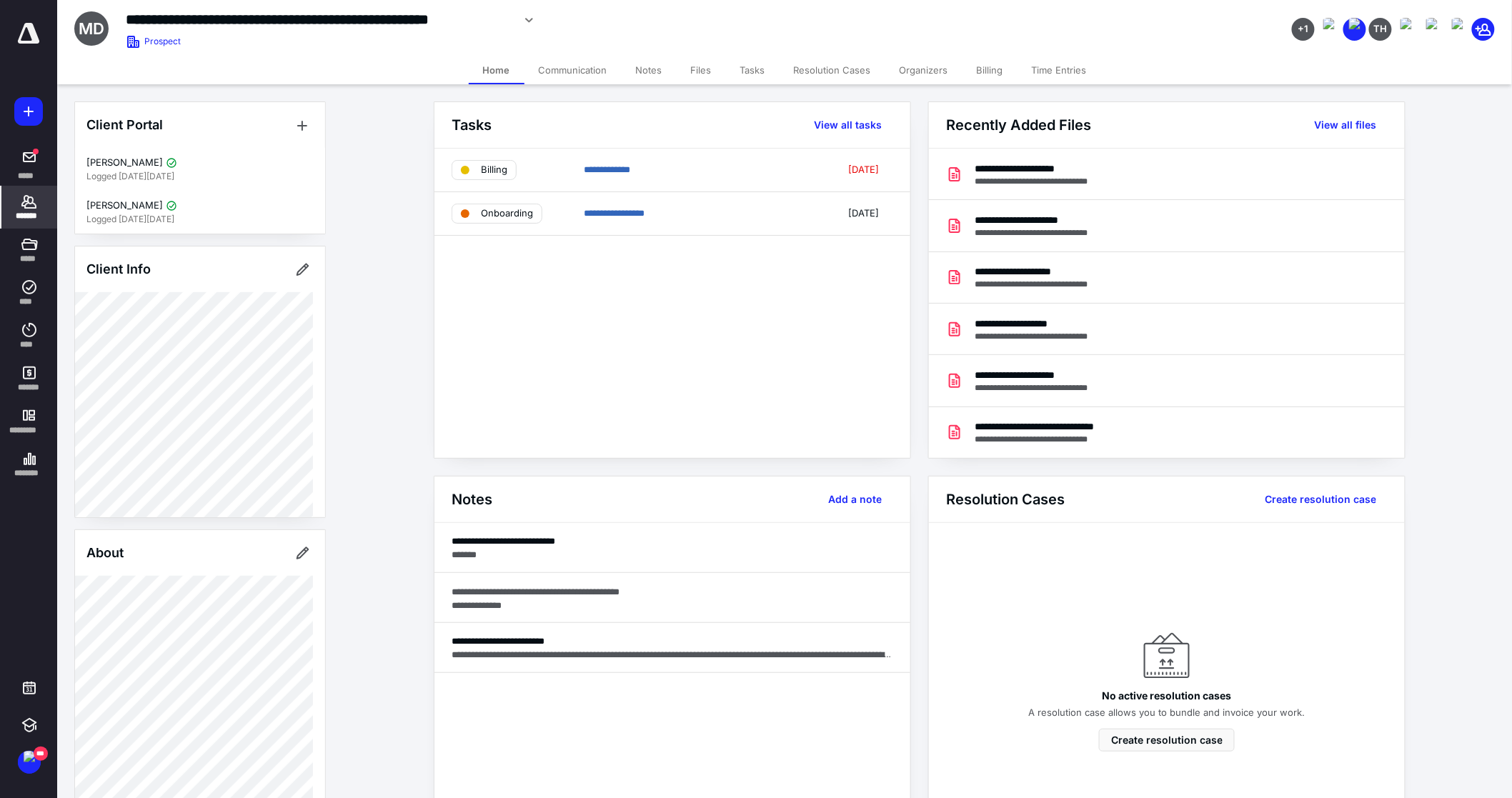 click at bounding box center (29, 34) 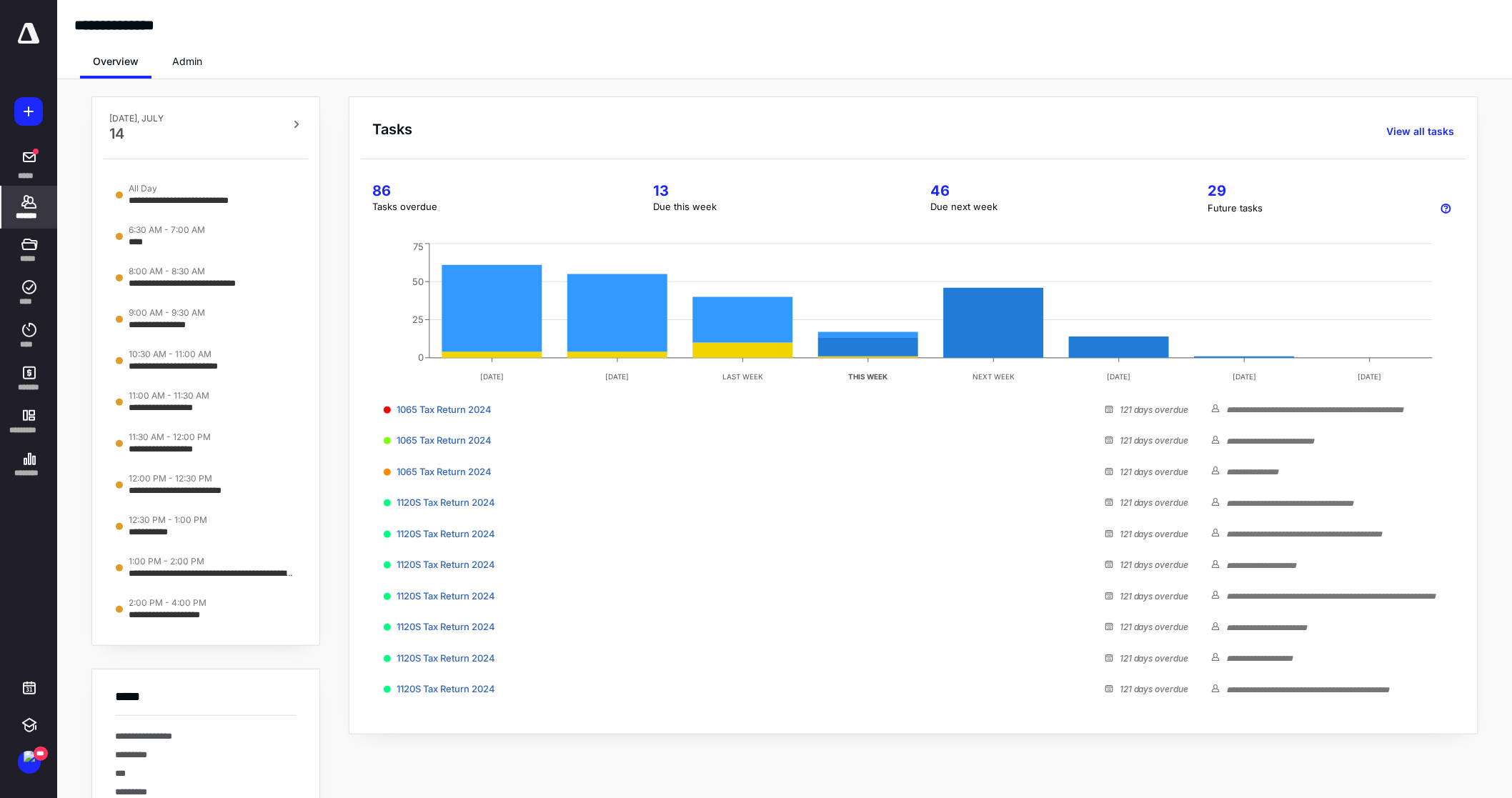 click on "*******" at bounding box center (29, 216) 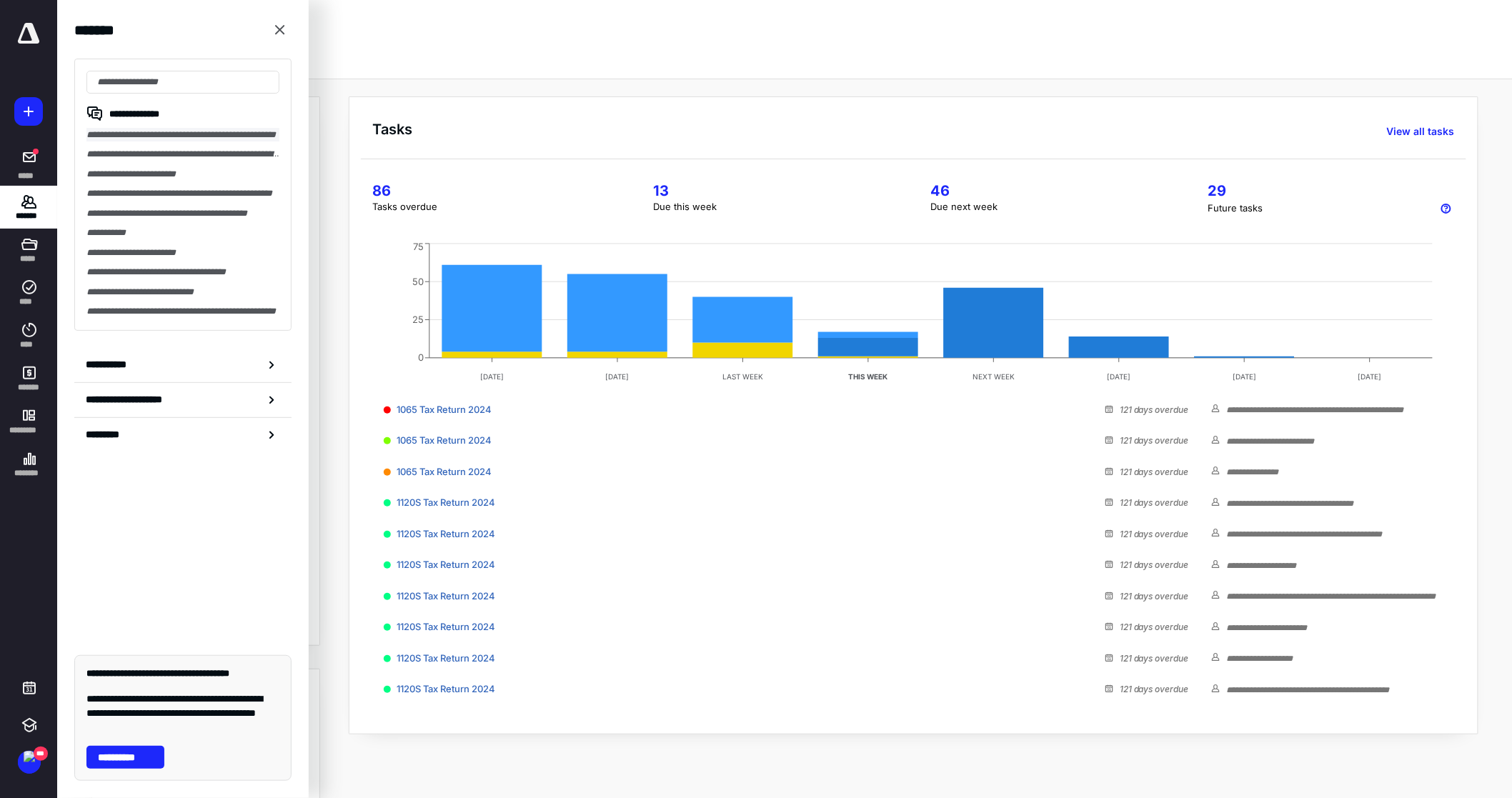 click on "**********" at bounding box center [183, 134] 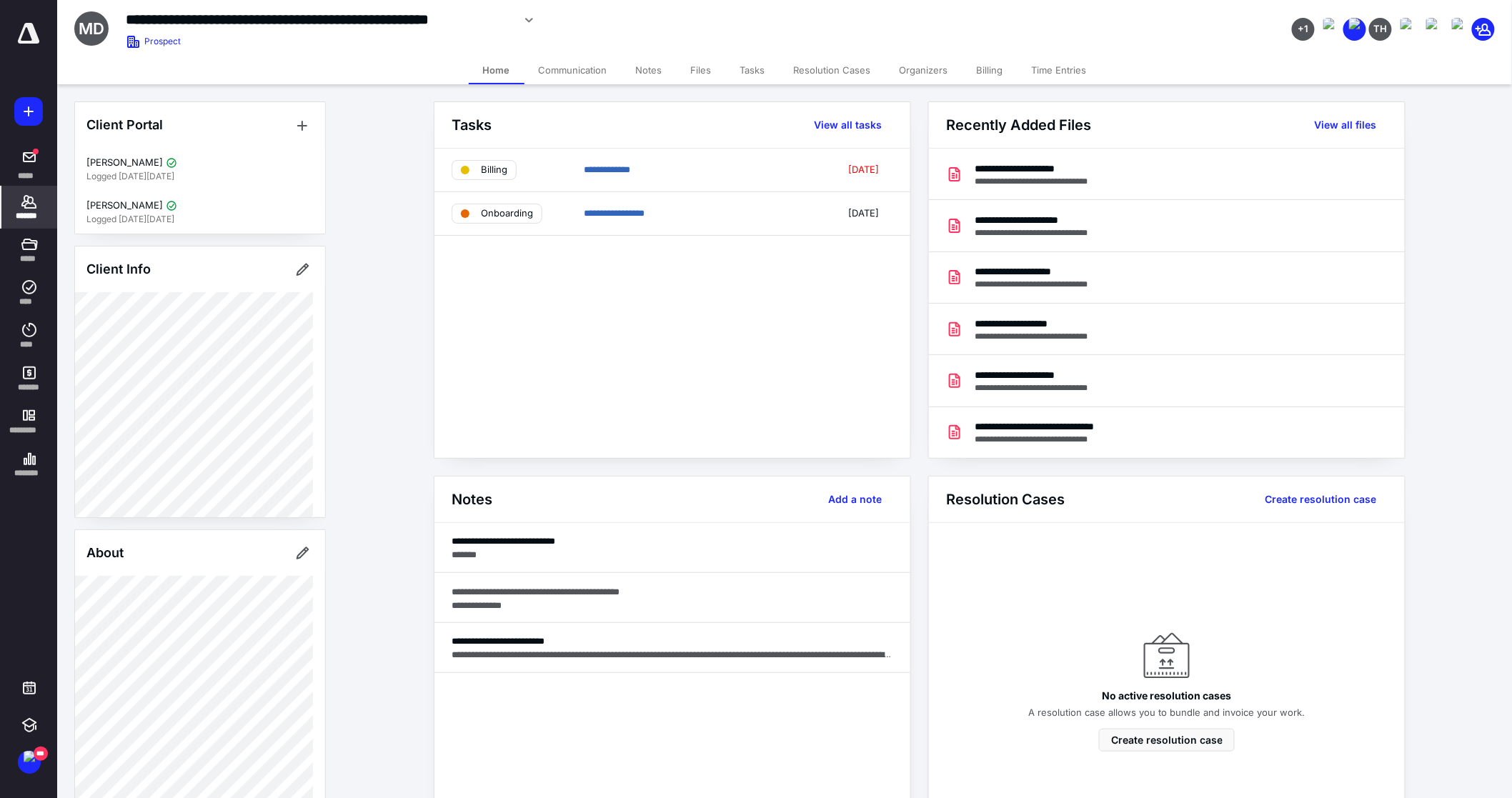 click at bounding box center (29, 34) 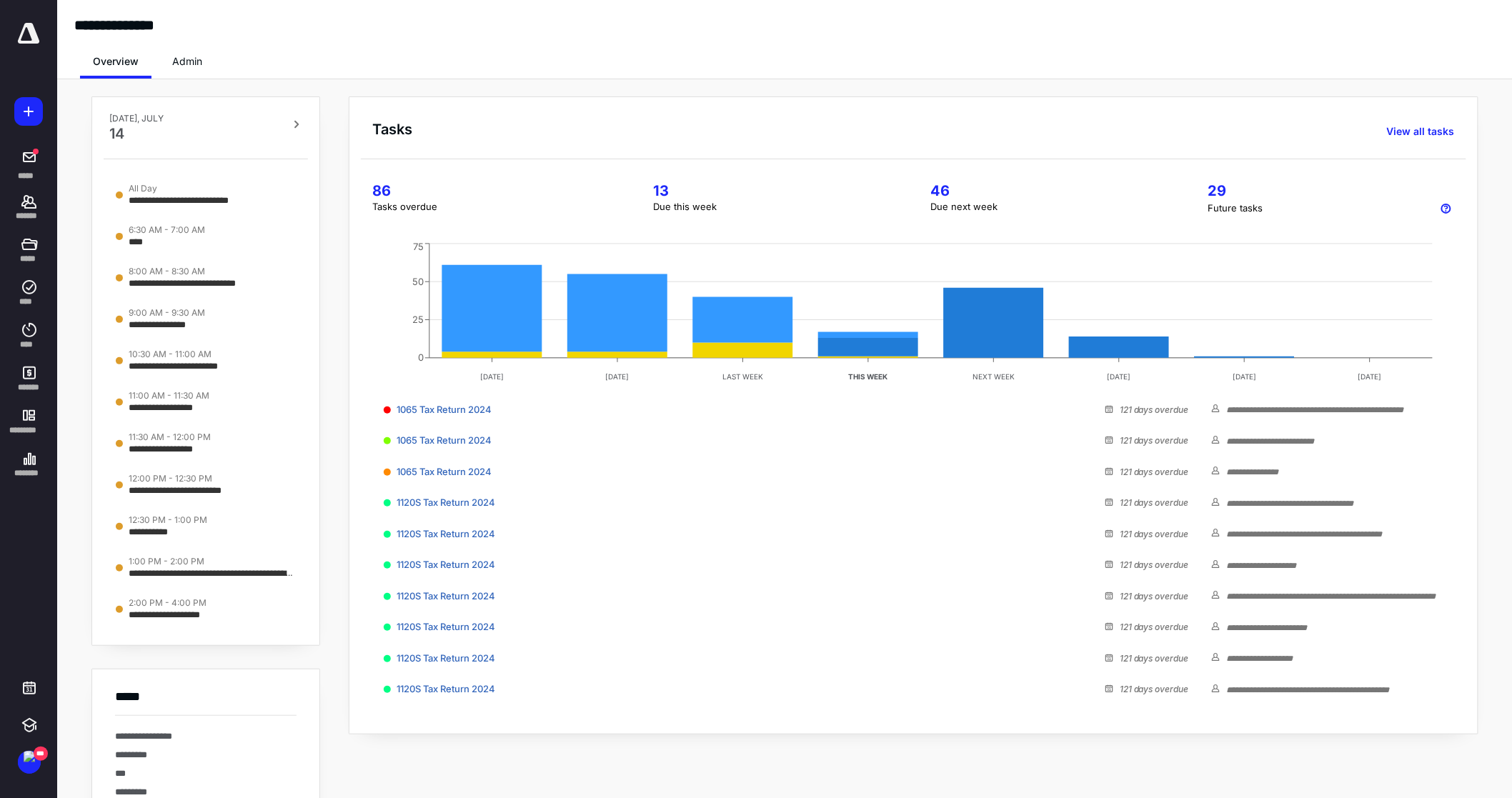 click on "86" at bounding box center [495, 191] 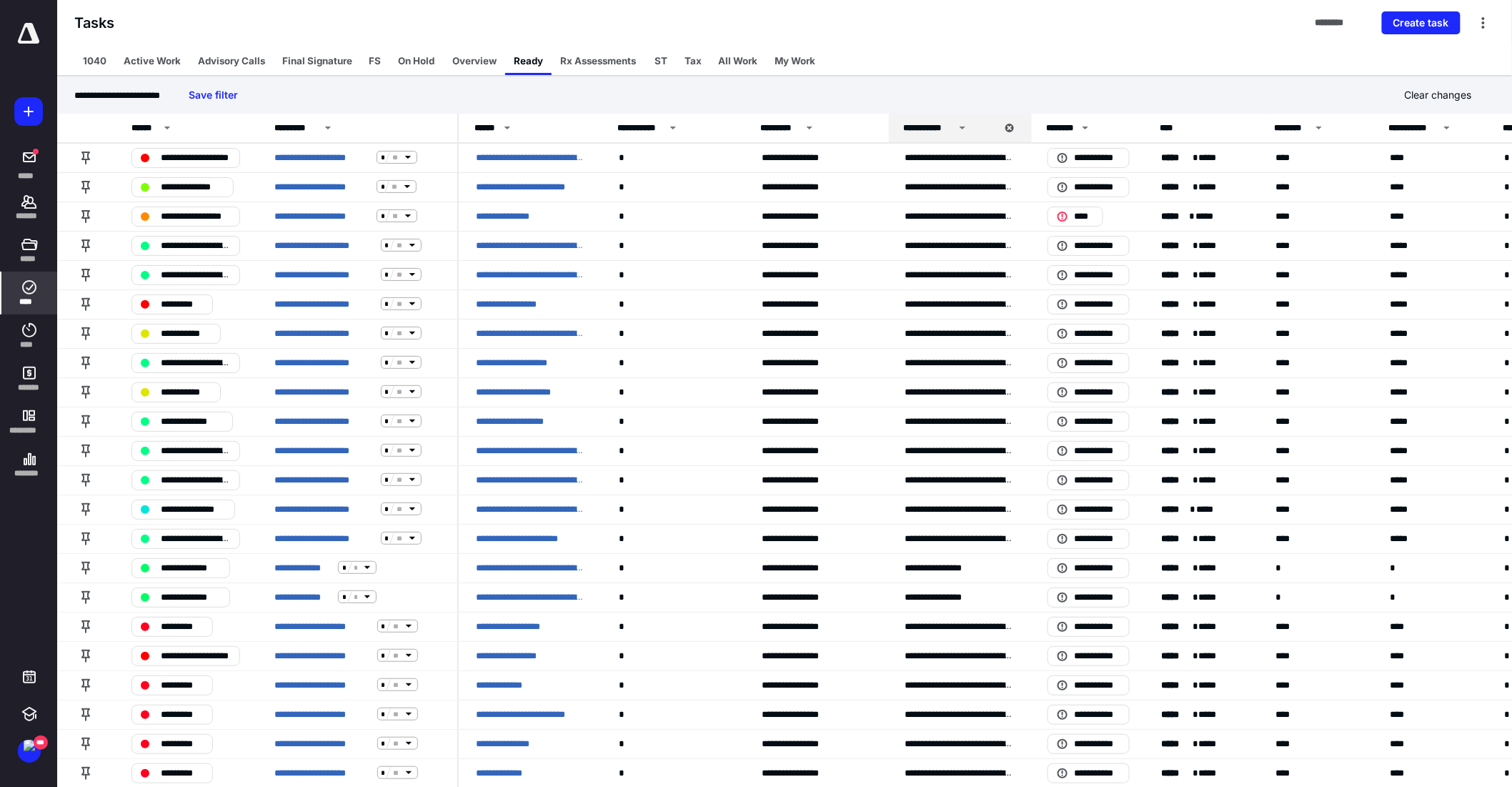 click at bounding box center (29, 34) 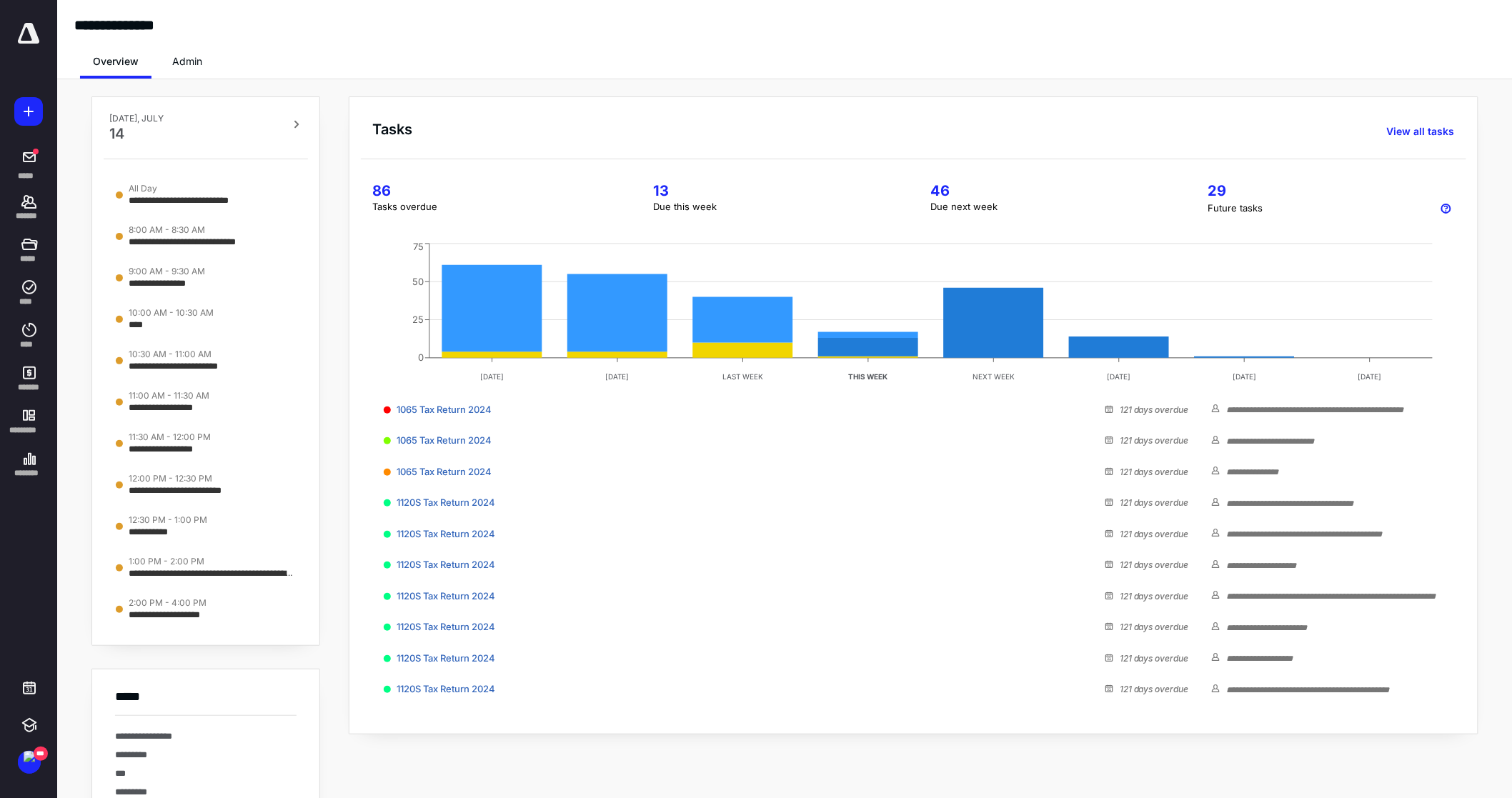 click on "86" at bounding box center [495, 191] 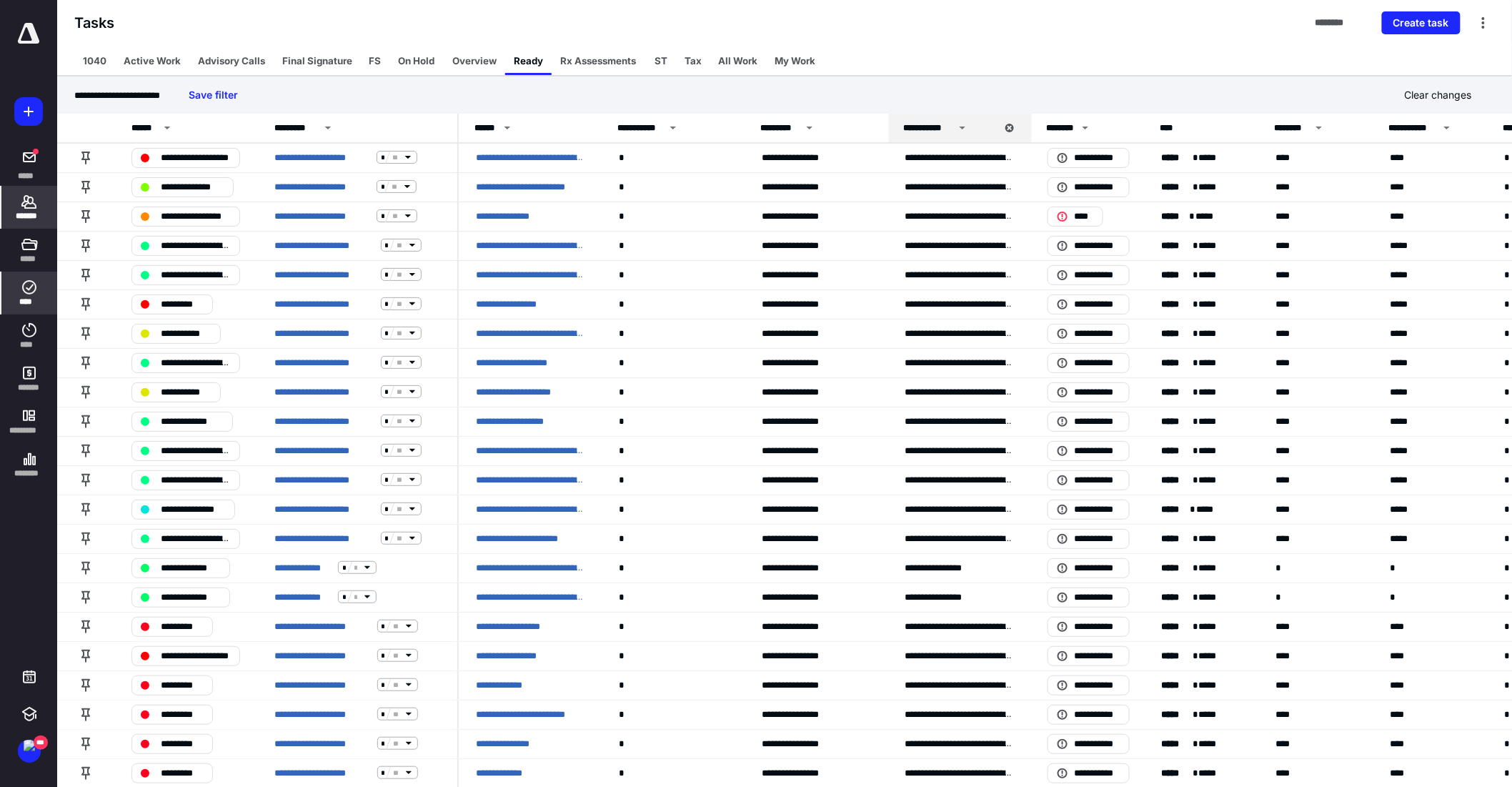 click 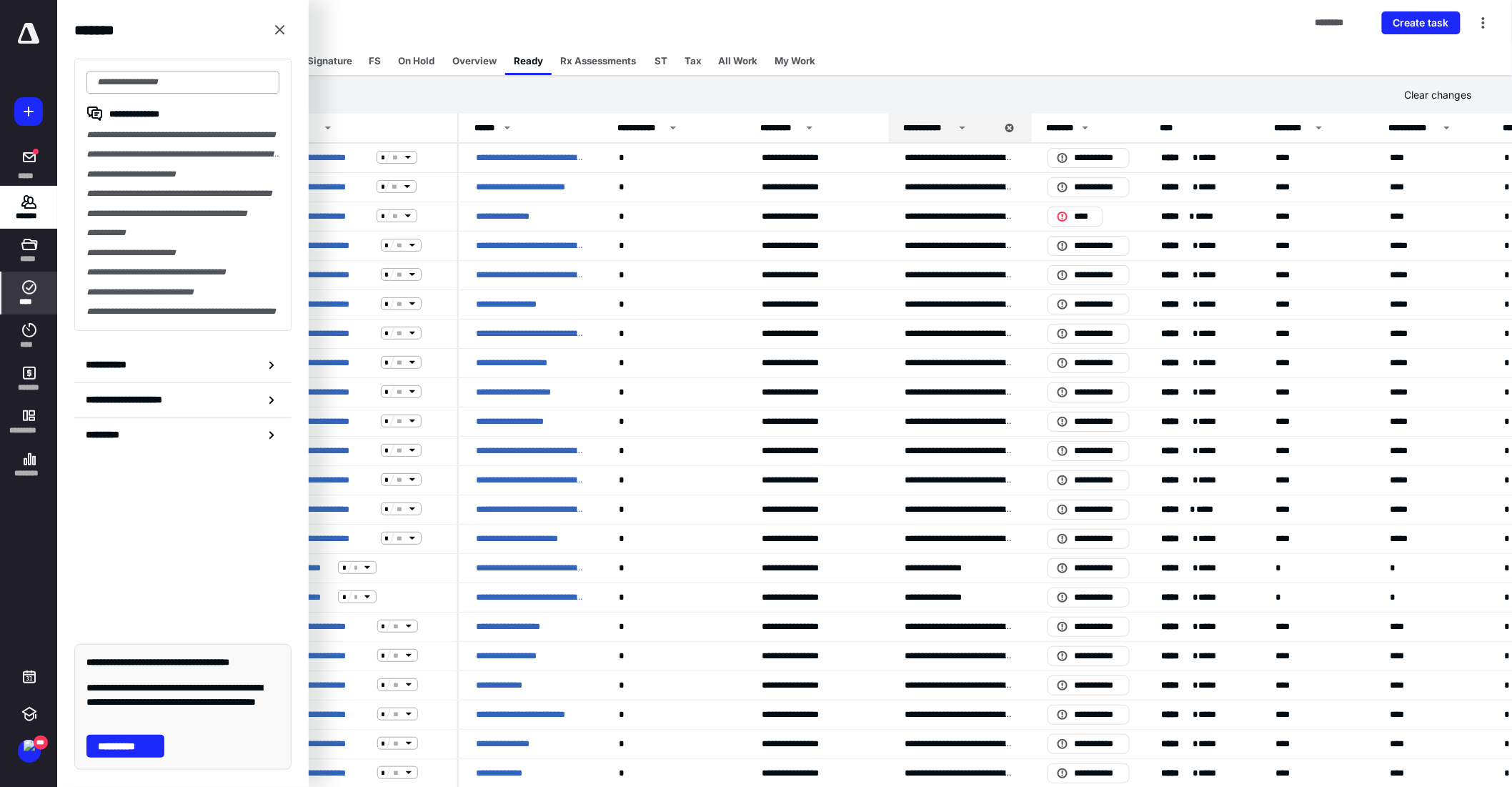 click at bounding box center (183, 82) 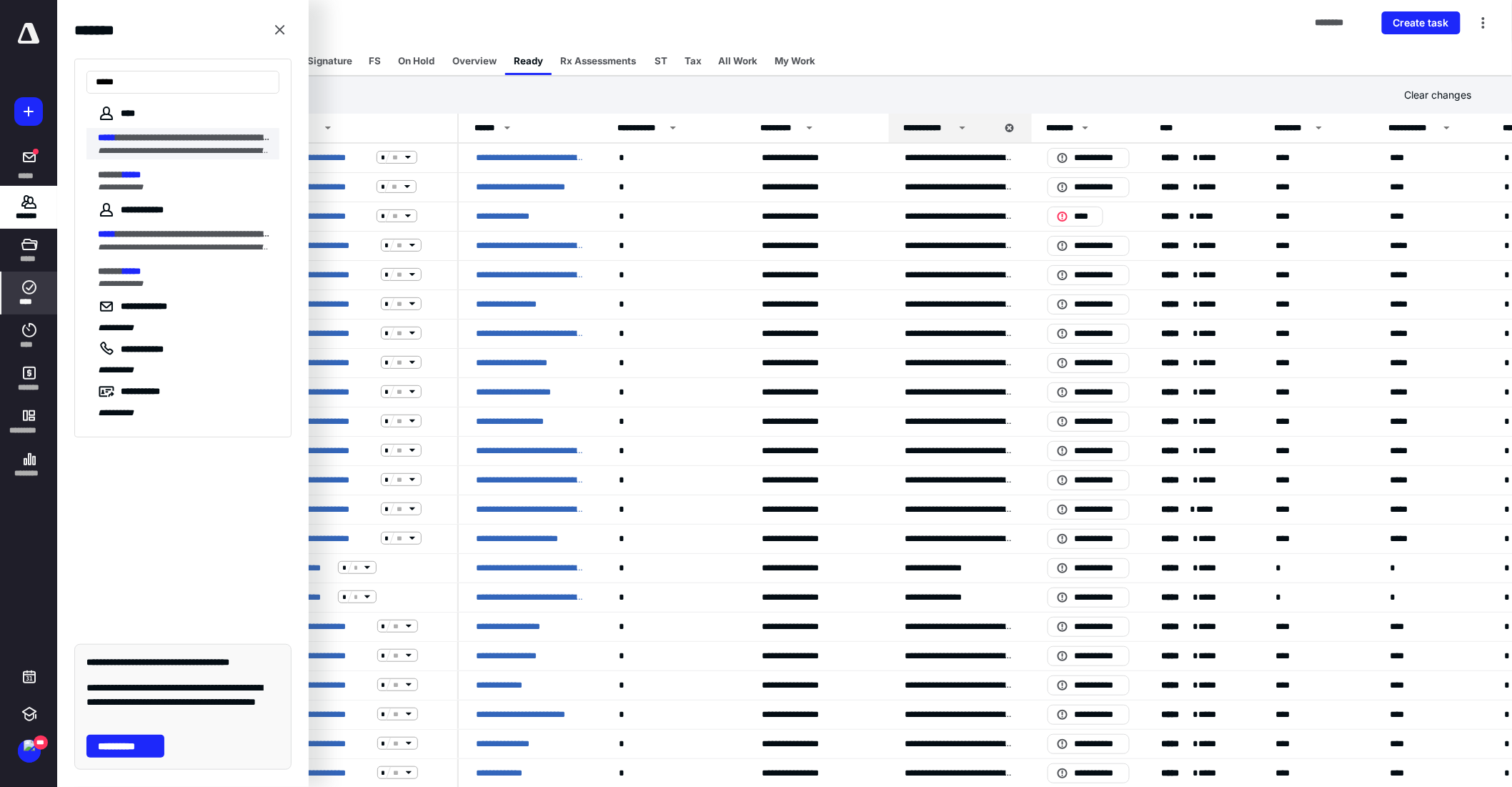 type on "*****" 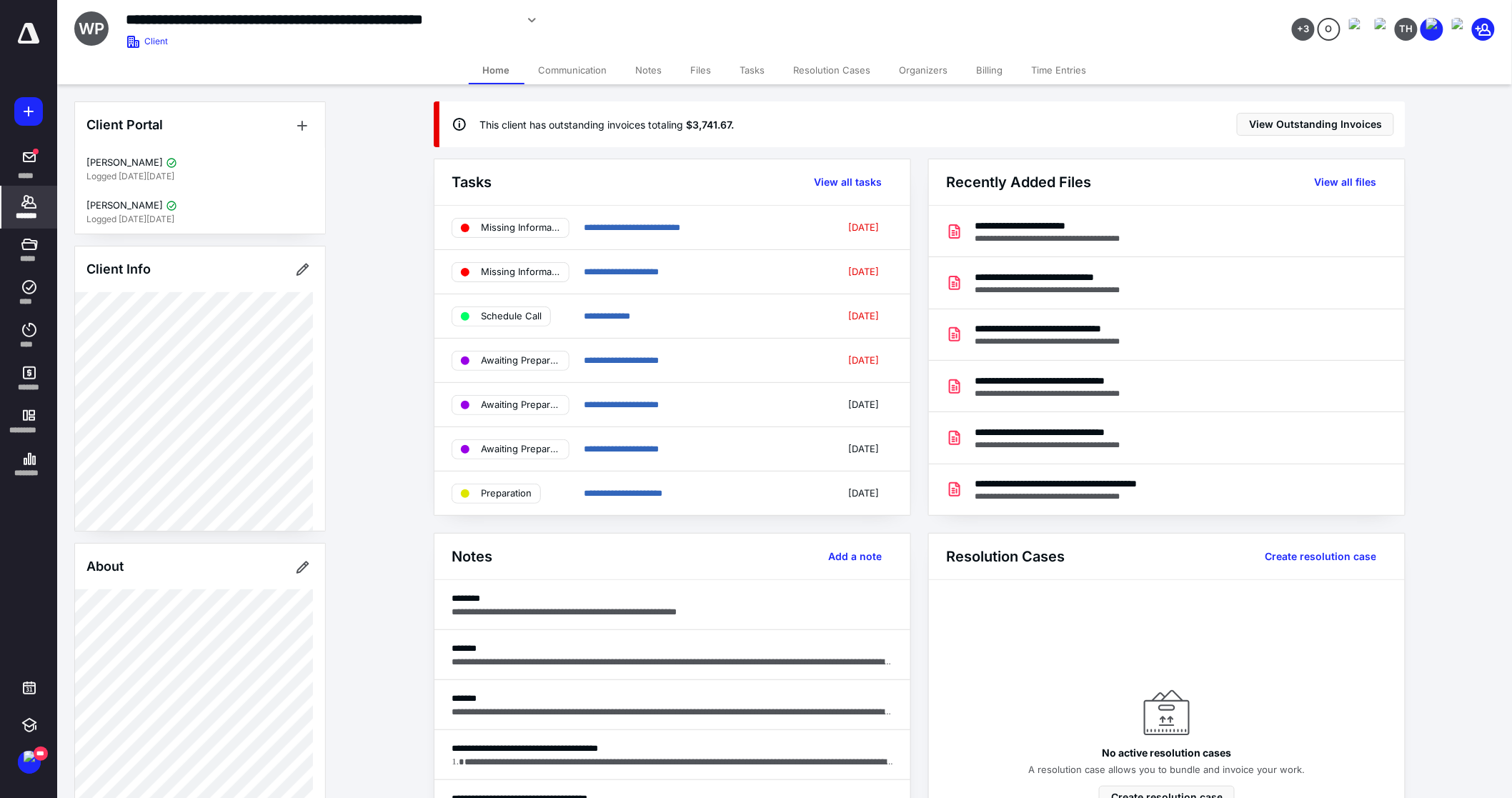 click on "Billing" at bounding box center (990, 70) 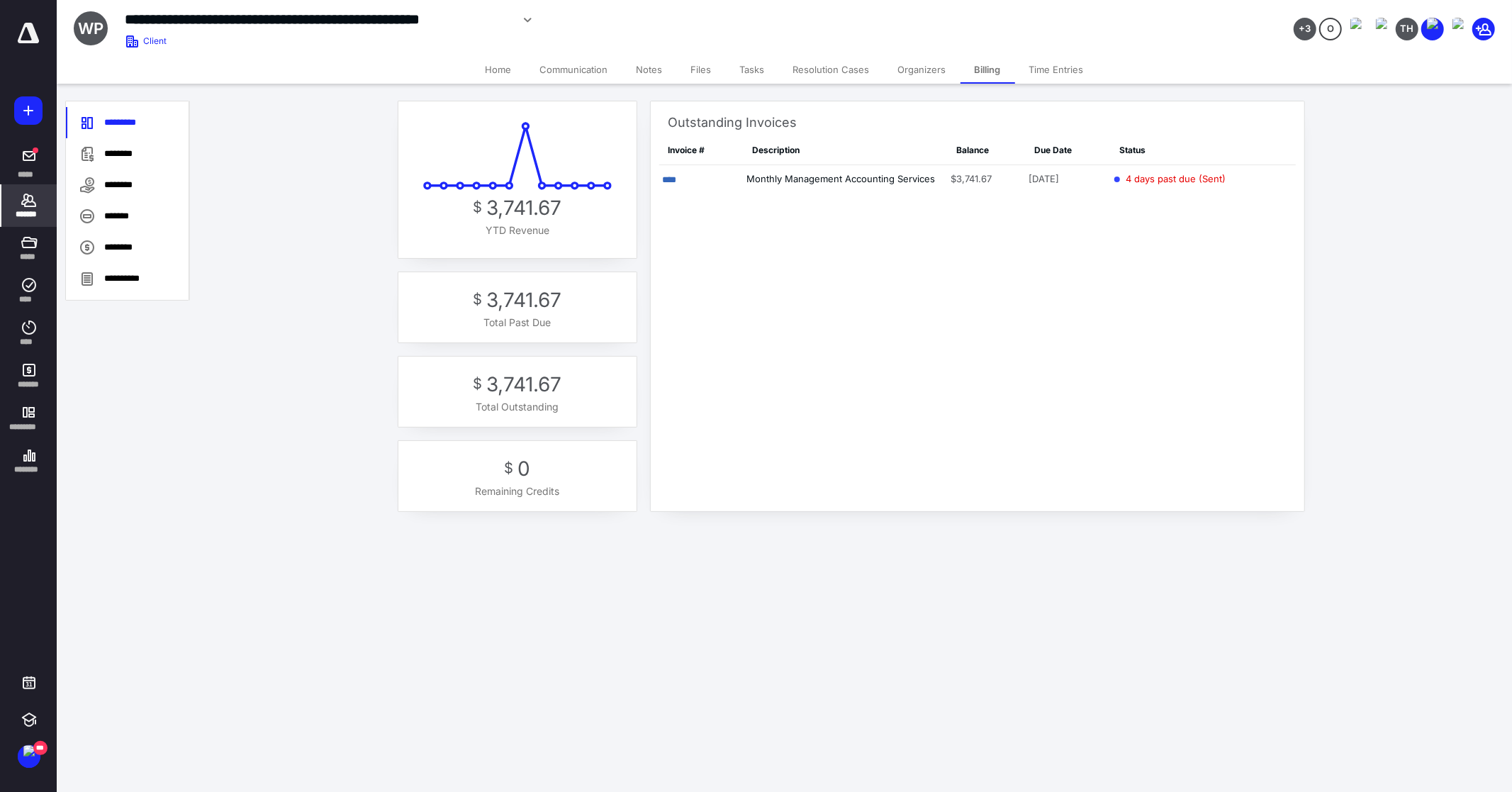 click on "**********" at bounding box center (756, 396) 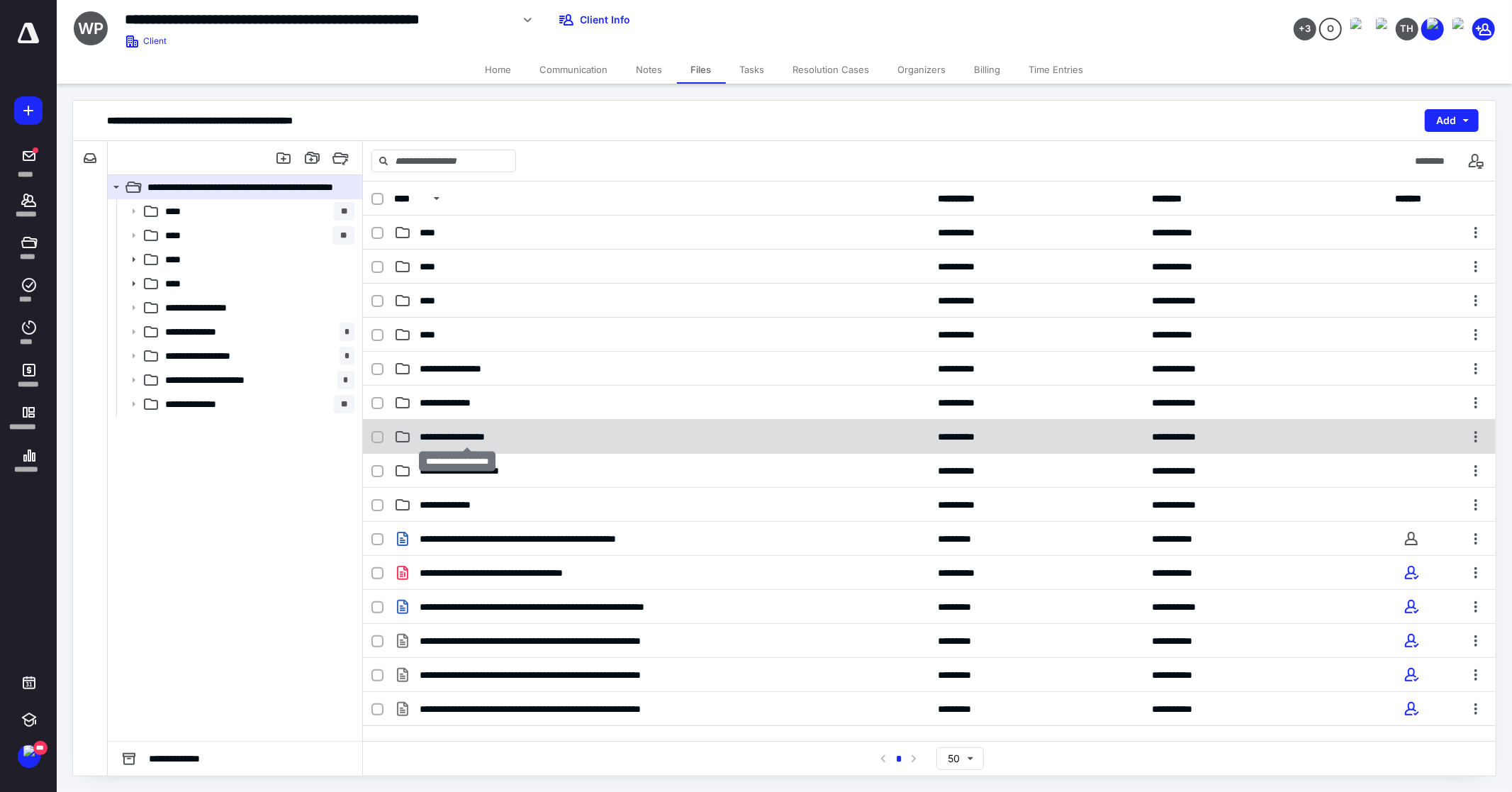 click on "**********" at bounding box center (466, 437) 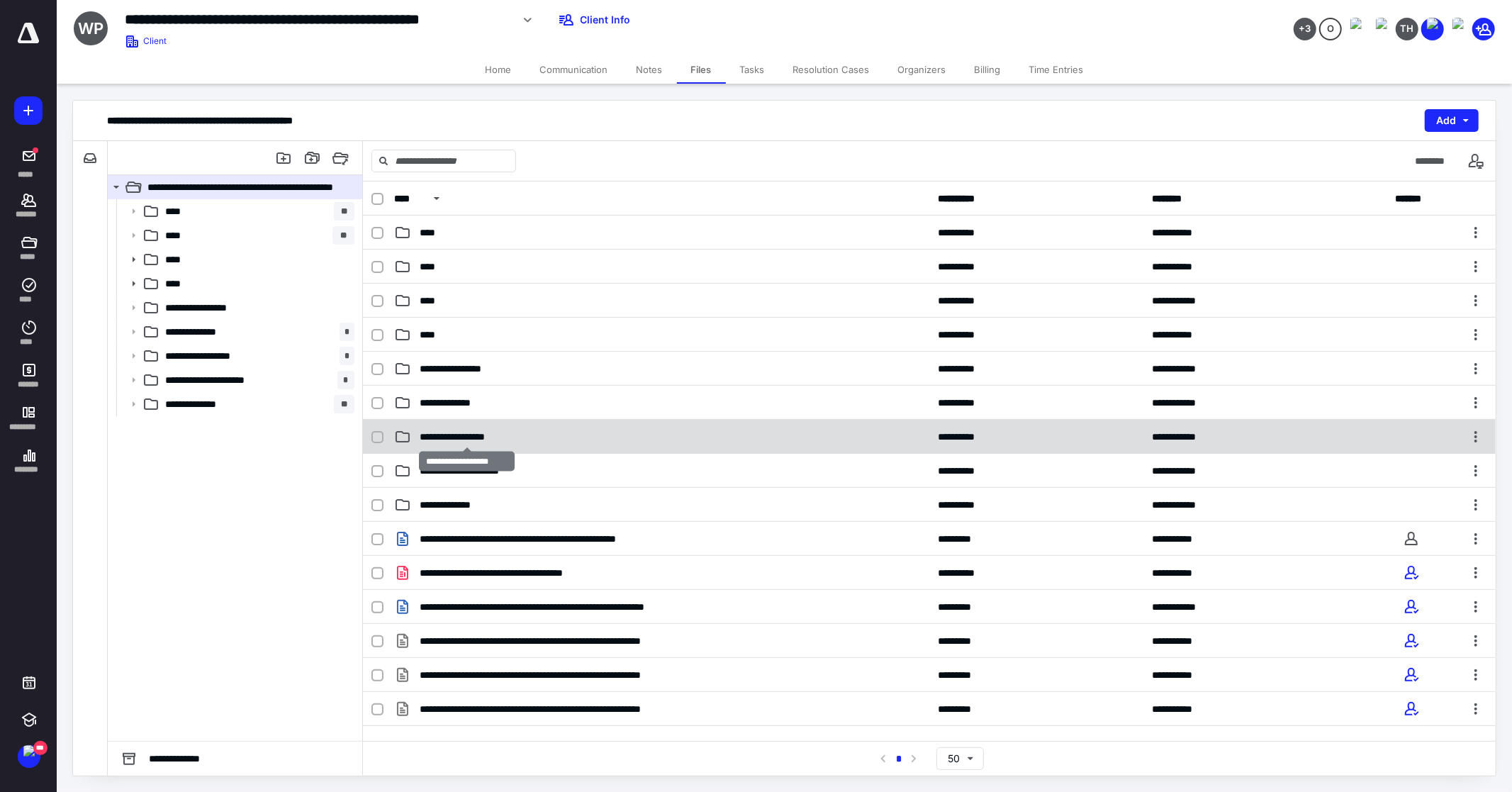 click on "**********" at bounding box center [466, 437] 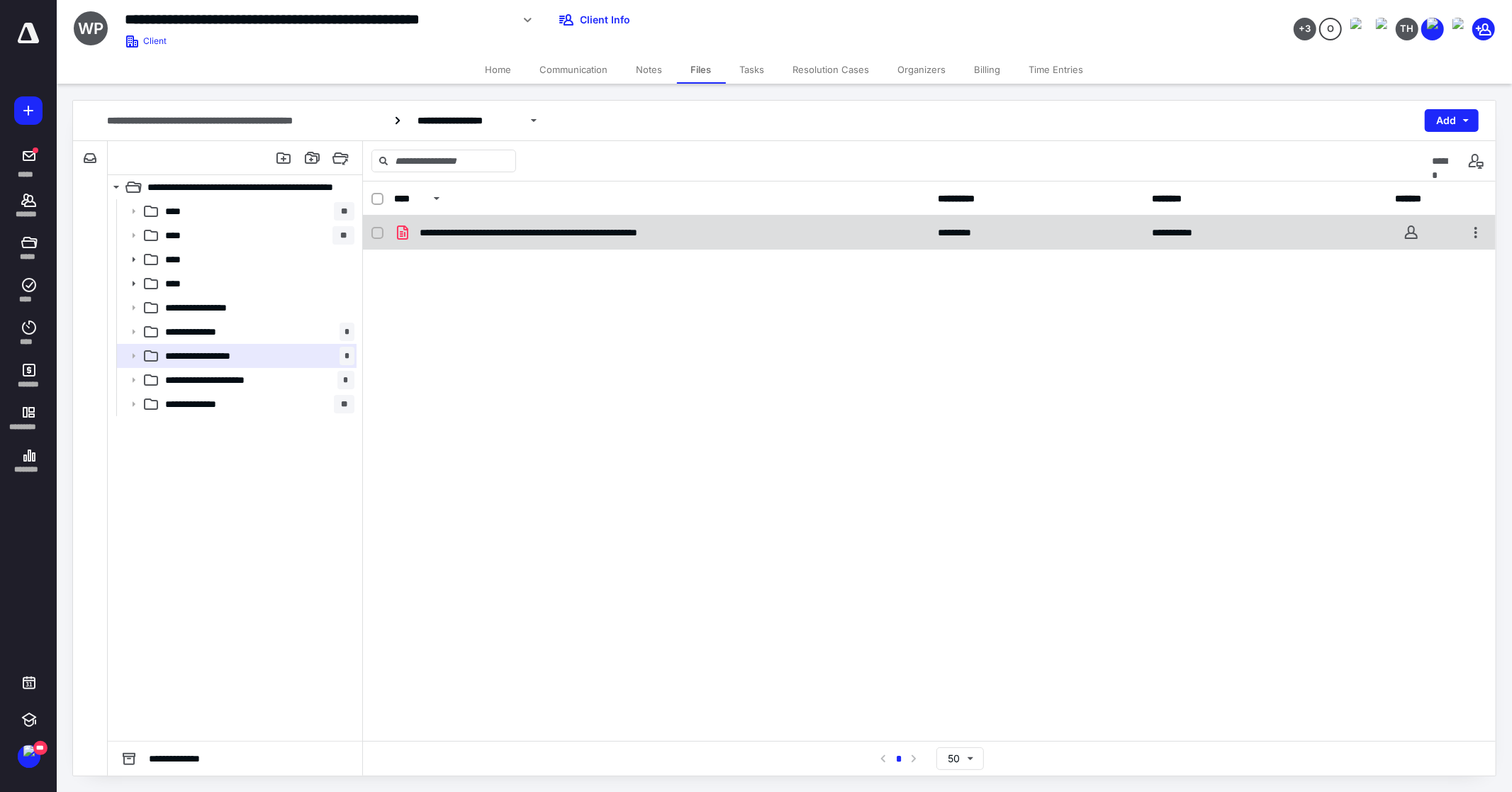 click on "**********" at bounding box center (564, 233) 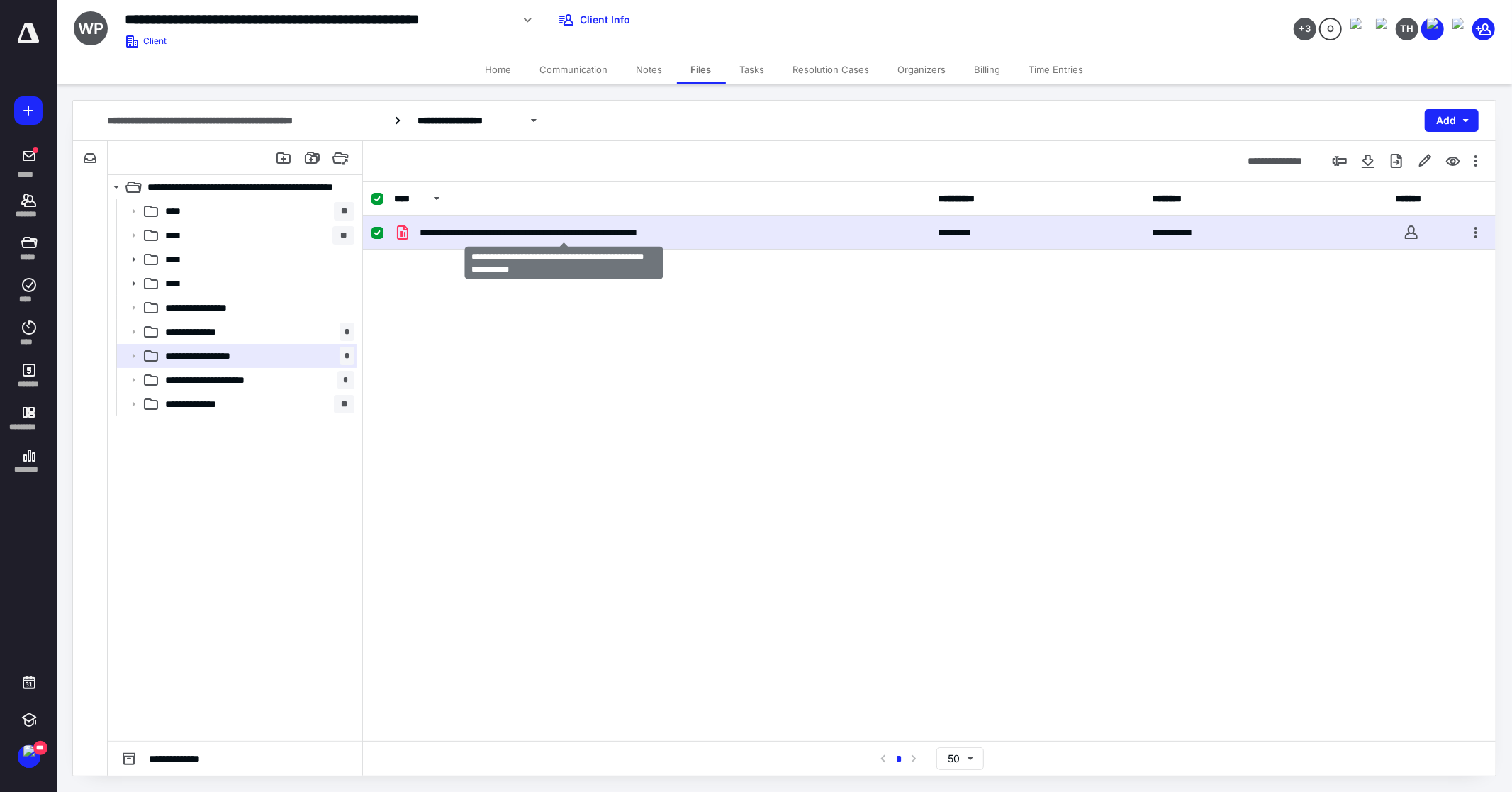 click on "**********" at bounding box center (564, 233) 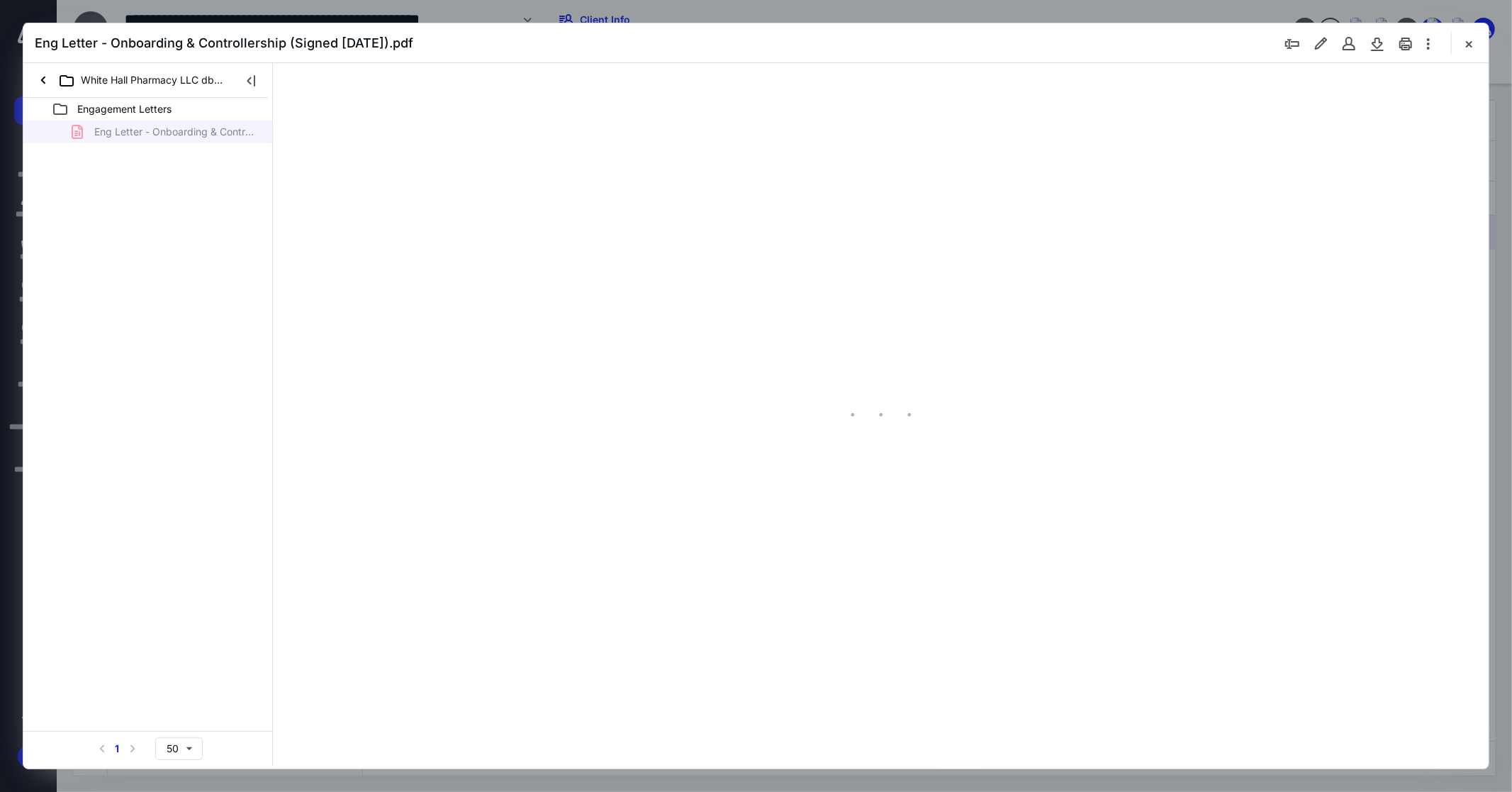 scroll, scrollTop: 0, scrollLeft: 0, axis: both 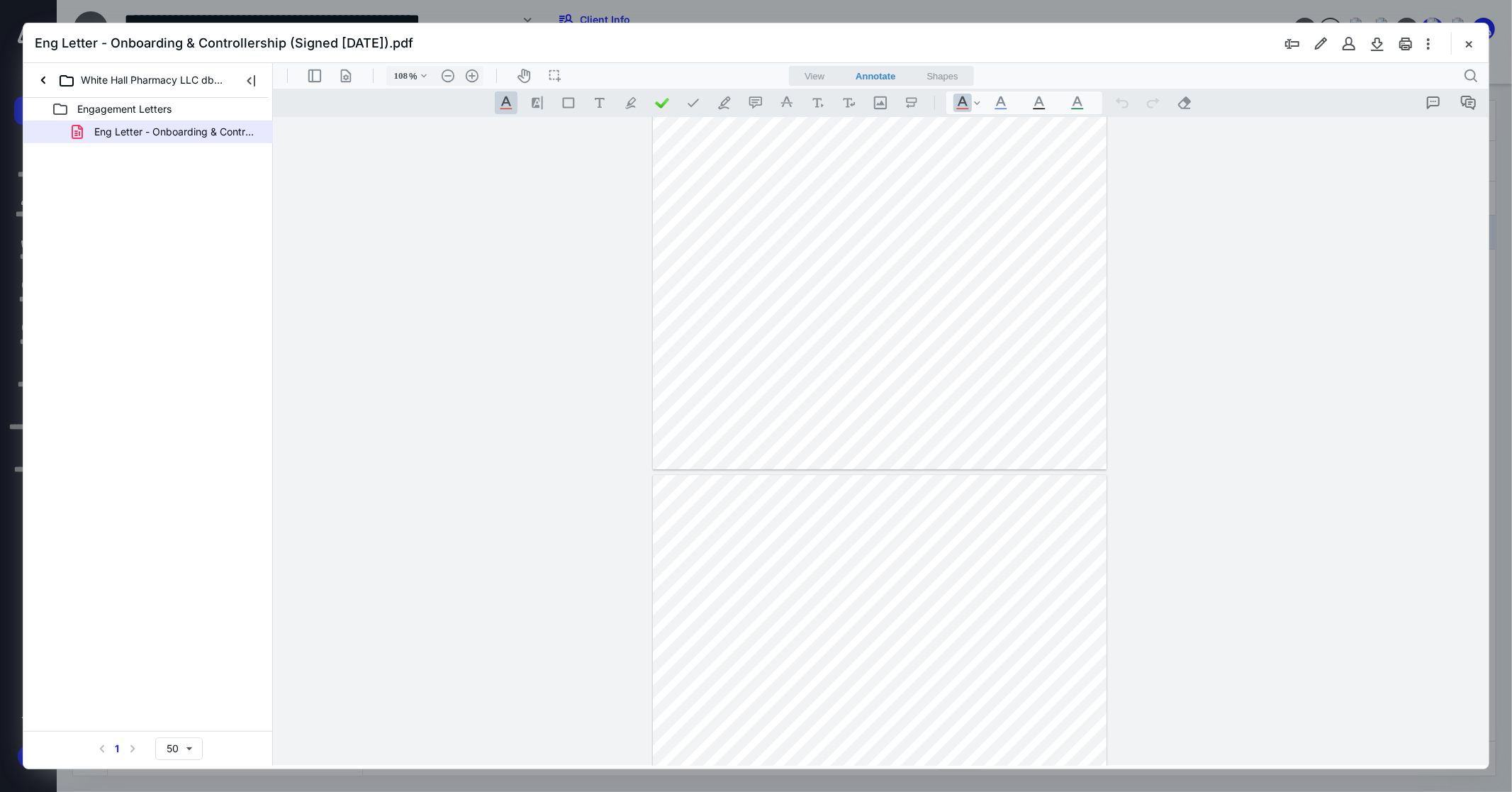 type on "133" 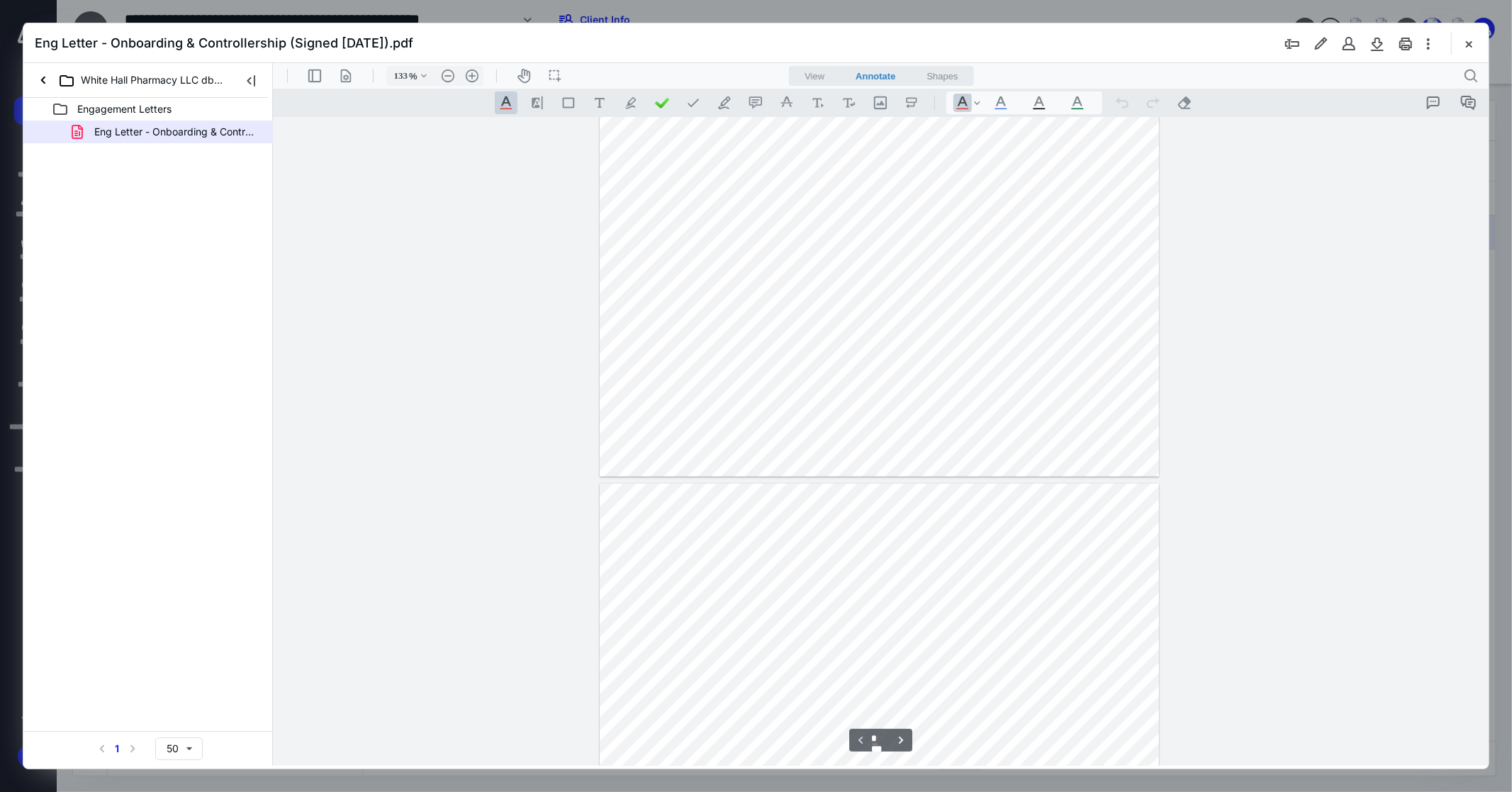type on "*" 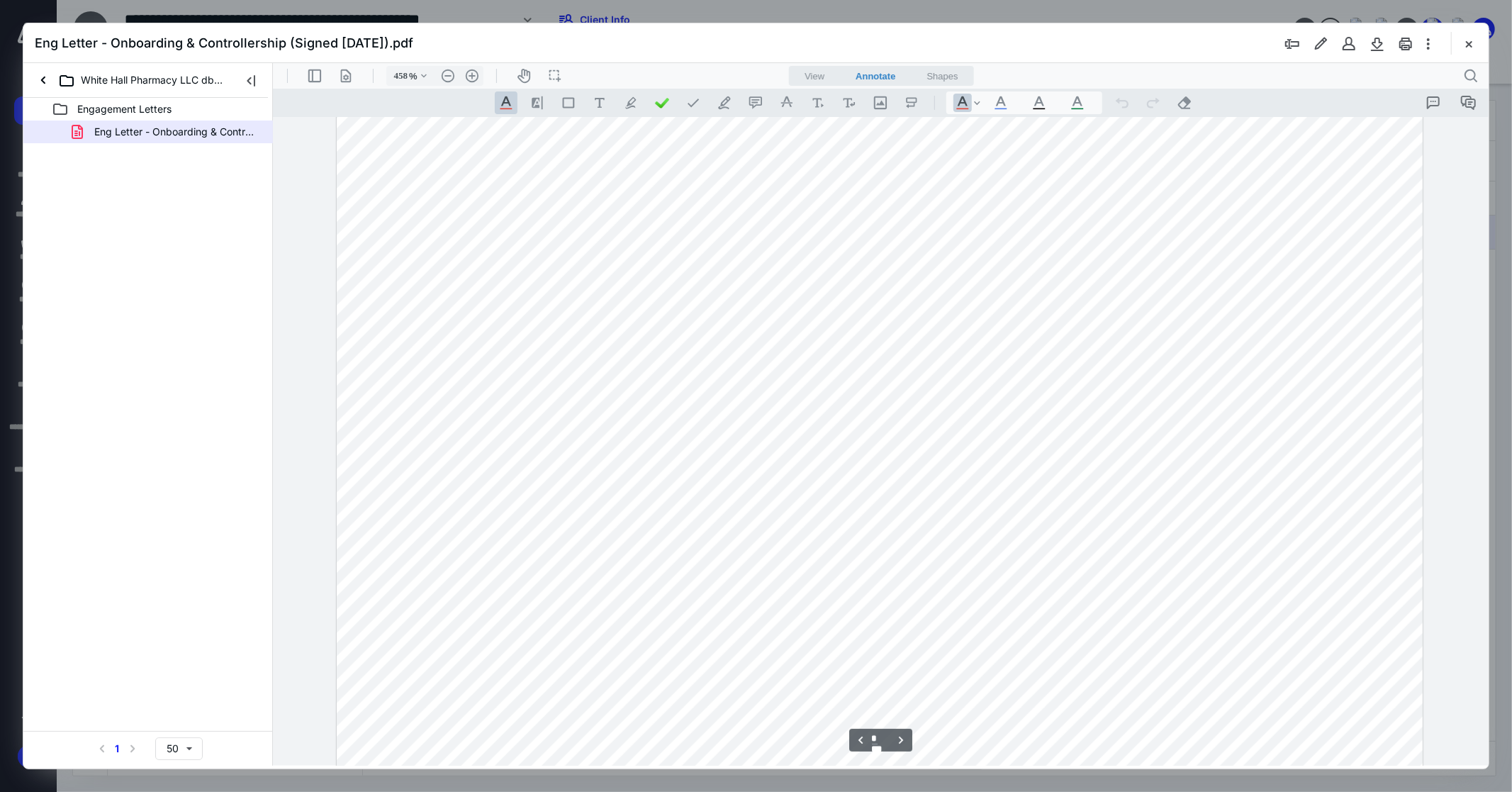 scroll, scrollTop: 2999, scrollLeft: 194, axis: both 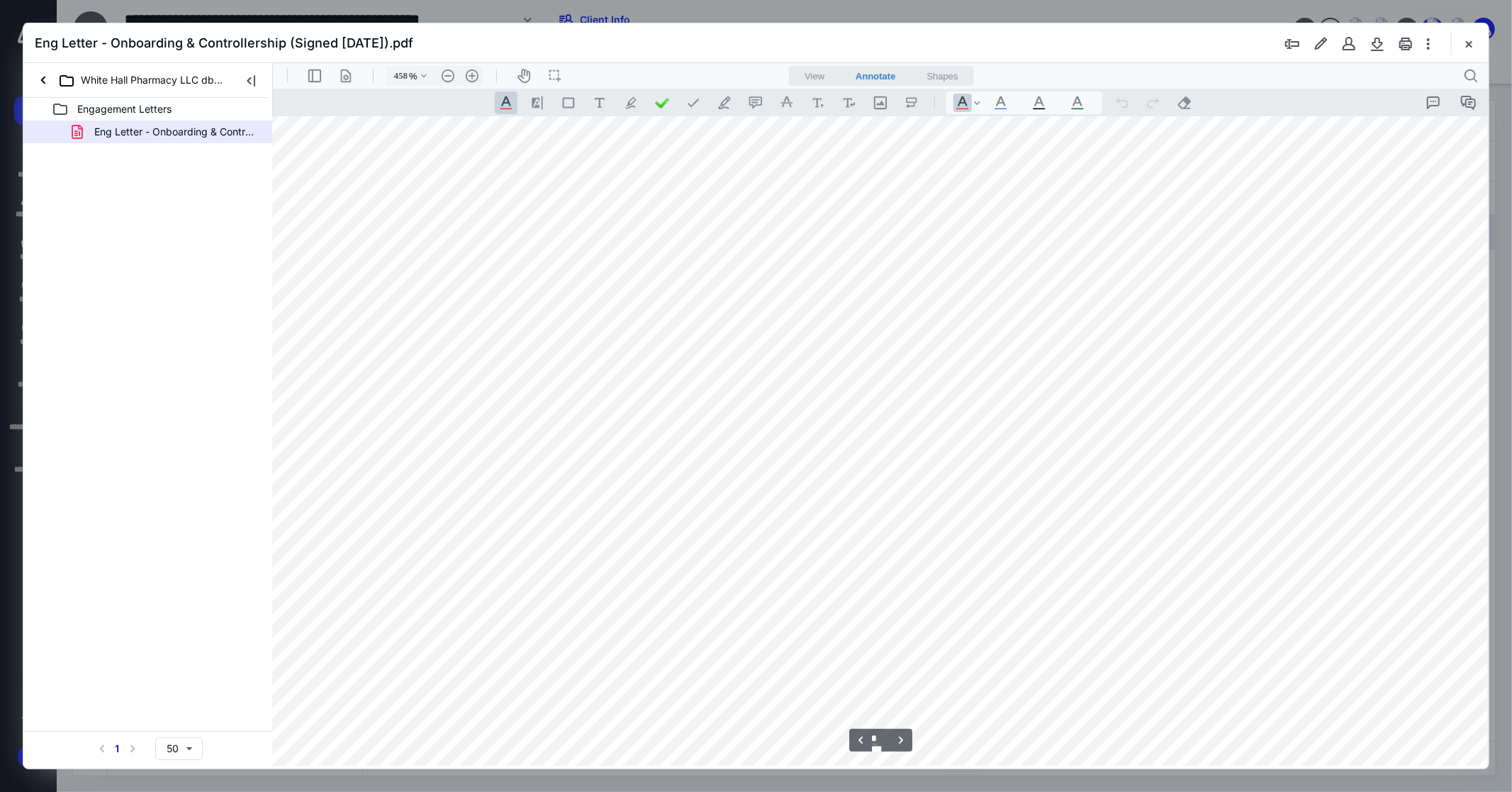 type on "158" 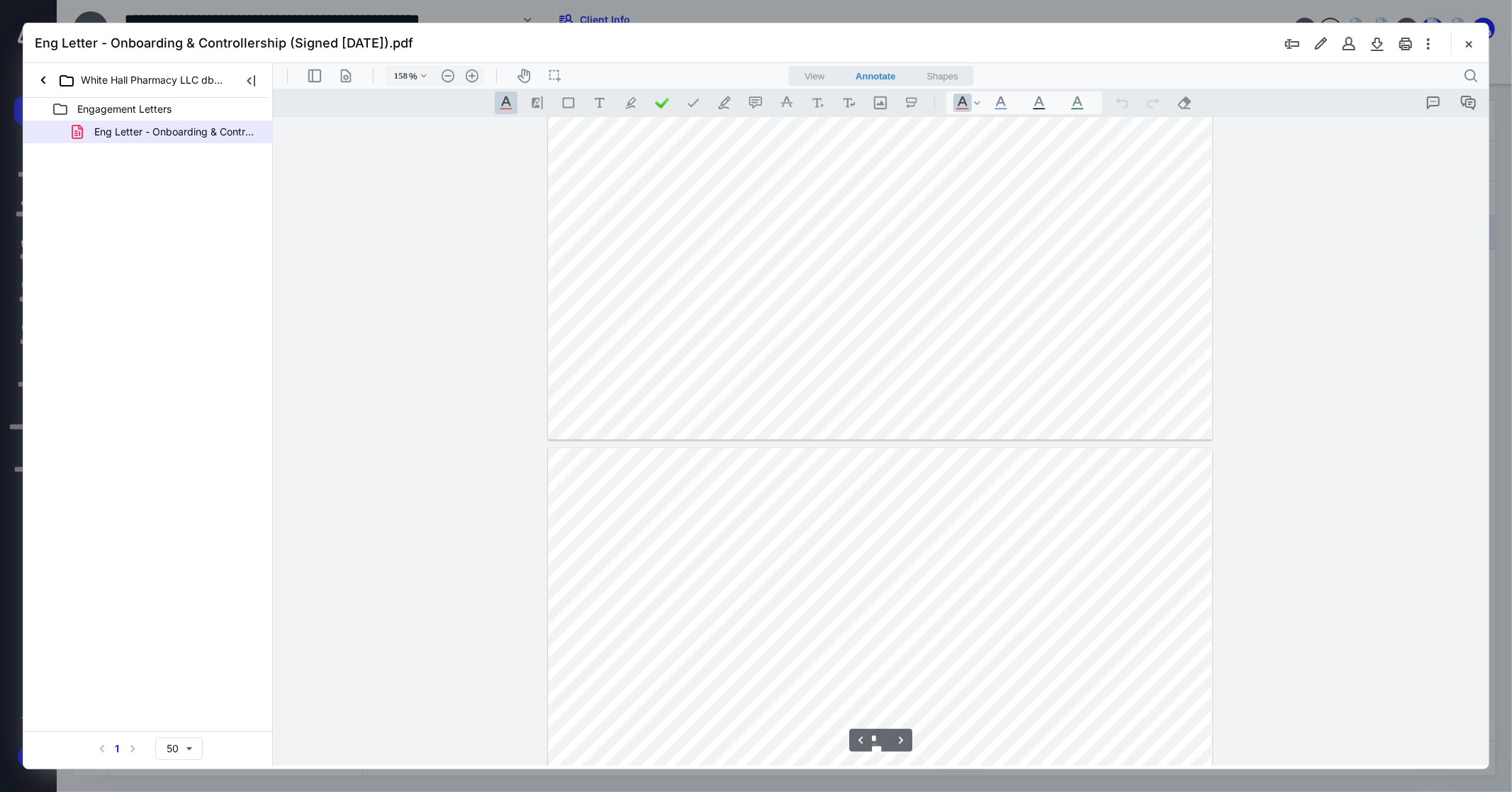 type on "*" 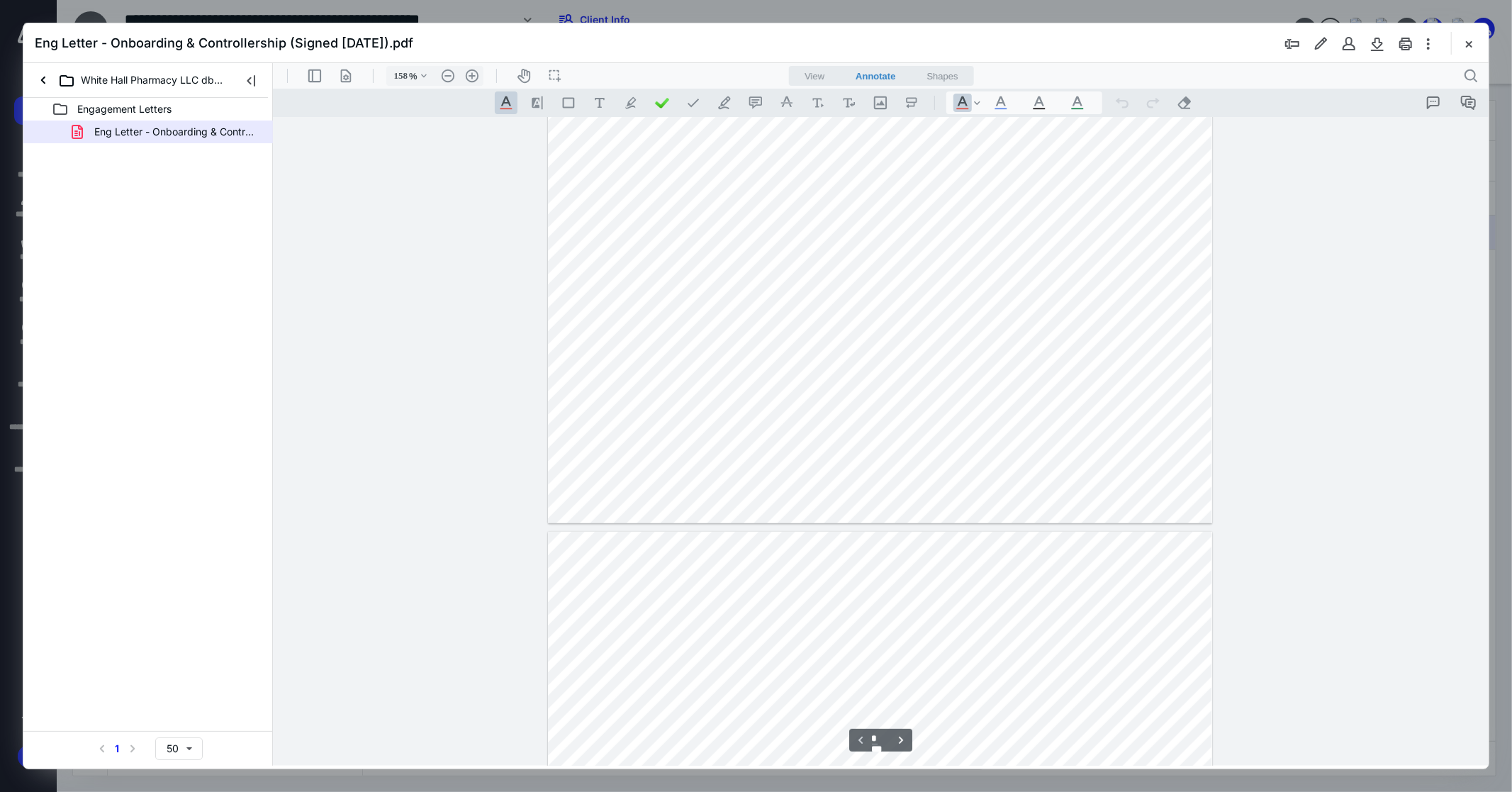 type on "208" 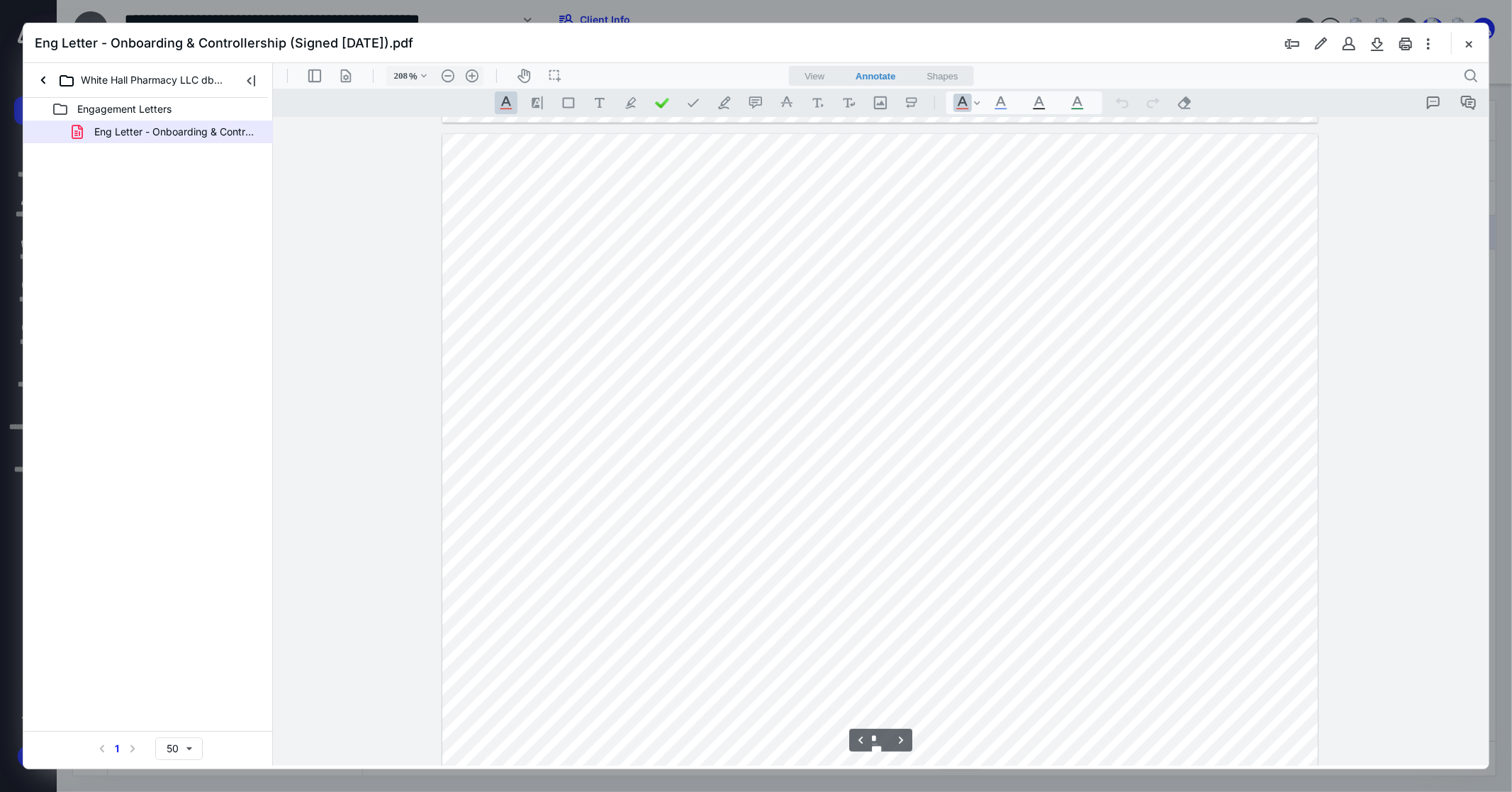 scroll, scrollTop: 1215, scrollLeft: 0, axis: vertical 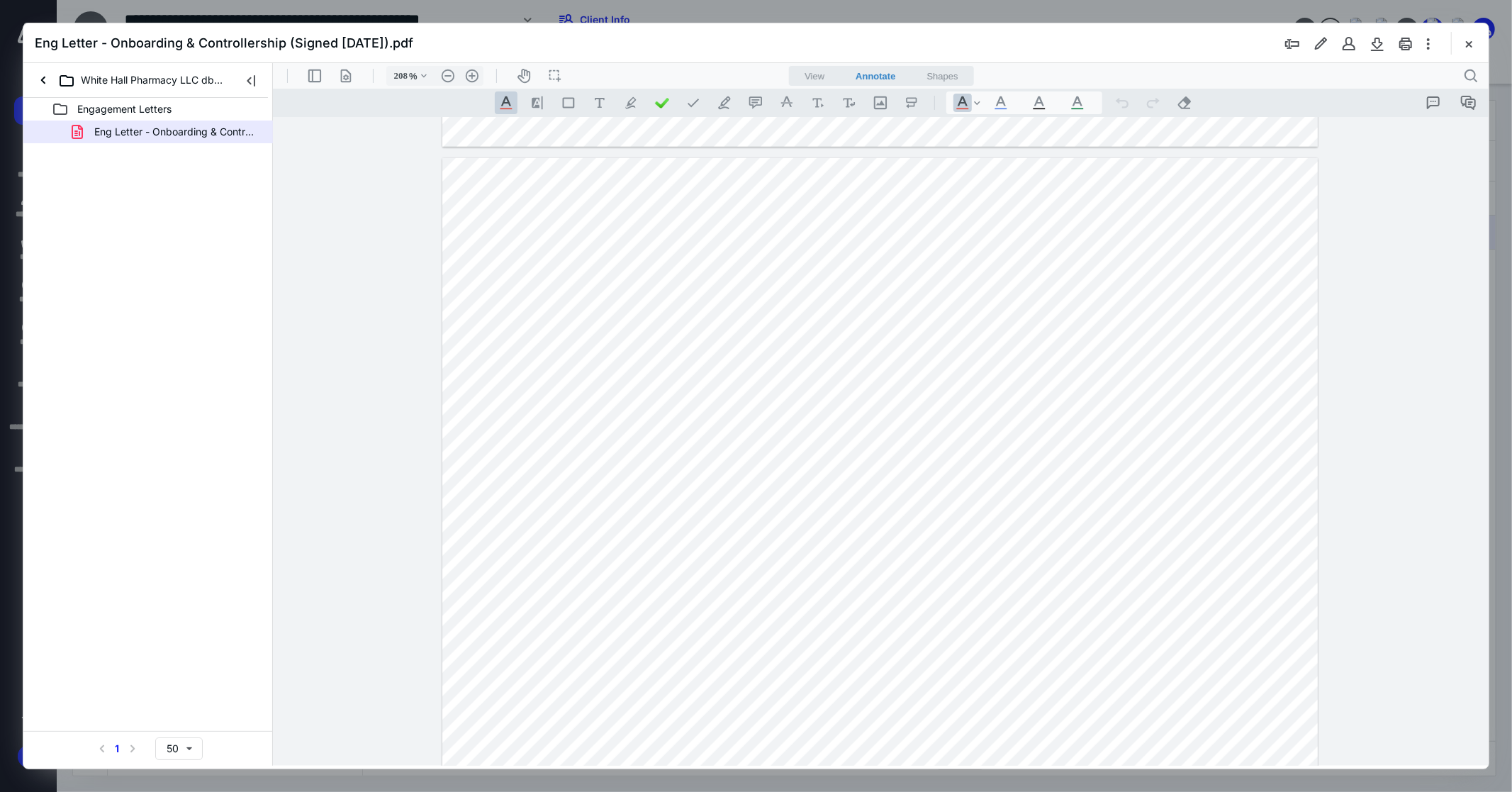 click at bounding box center [879, 777] 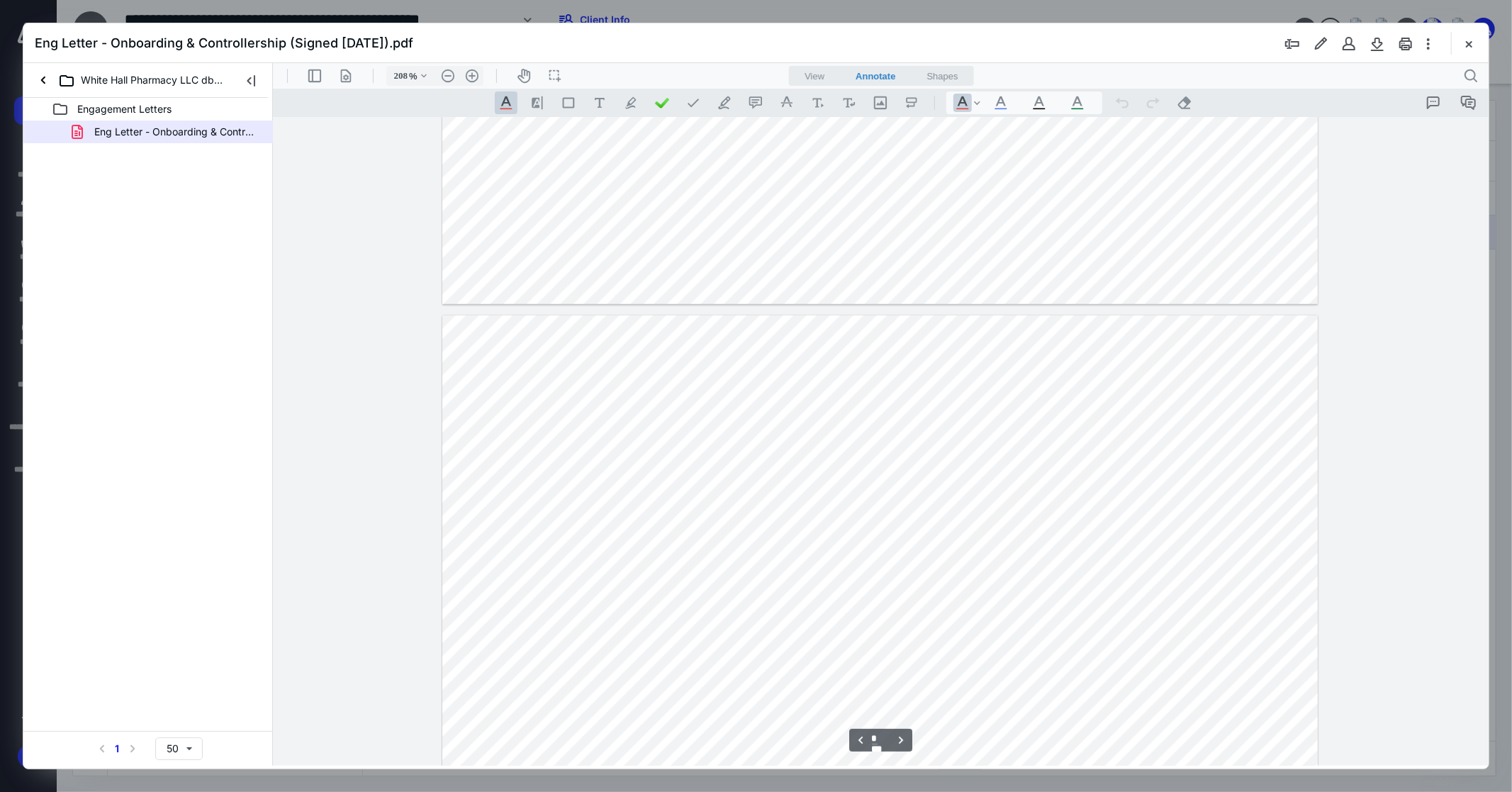 scroll, scrollTop: 1215, scrollLeft: 0, axis: vertical 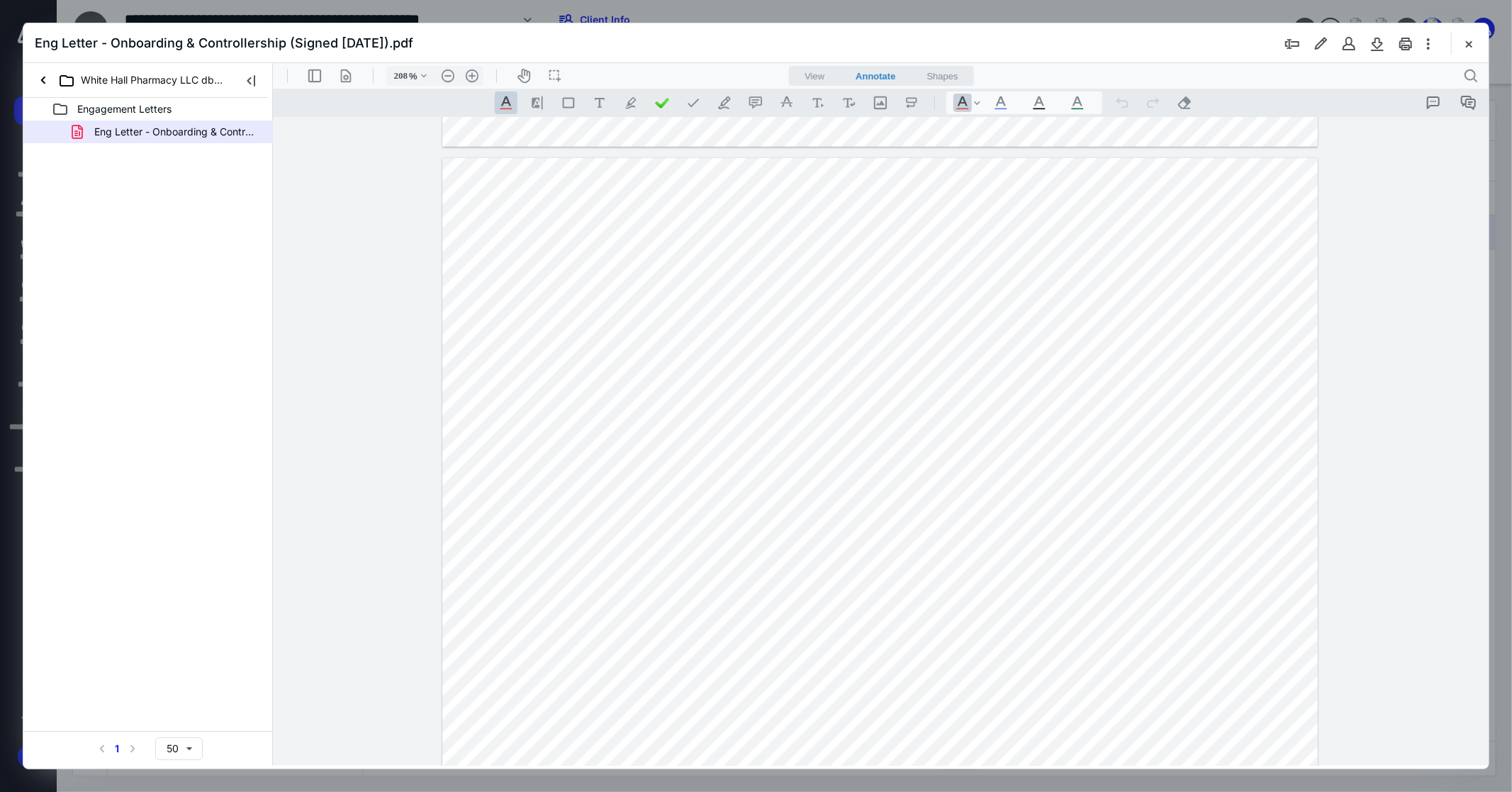 click at bounding box center (879, 777) 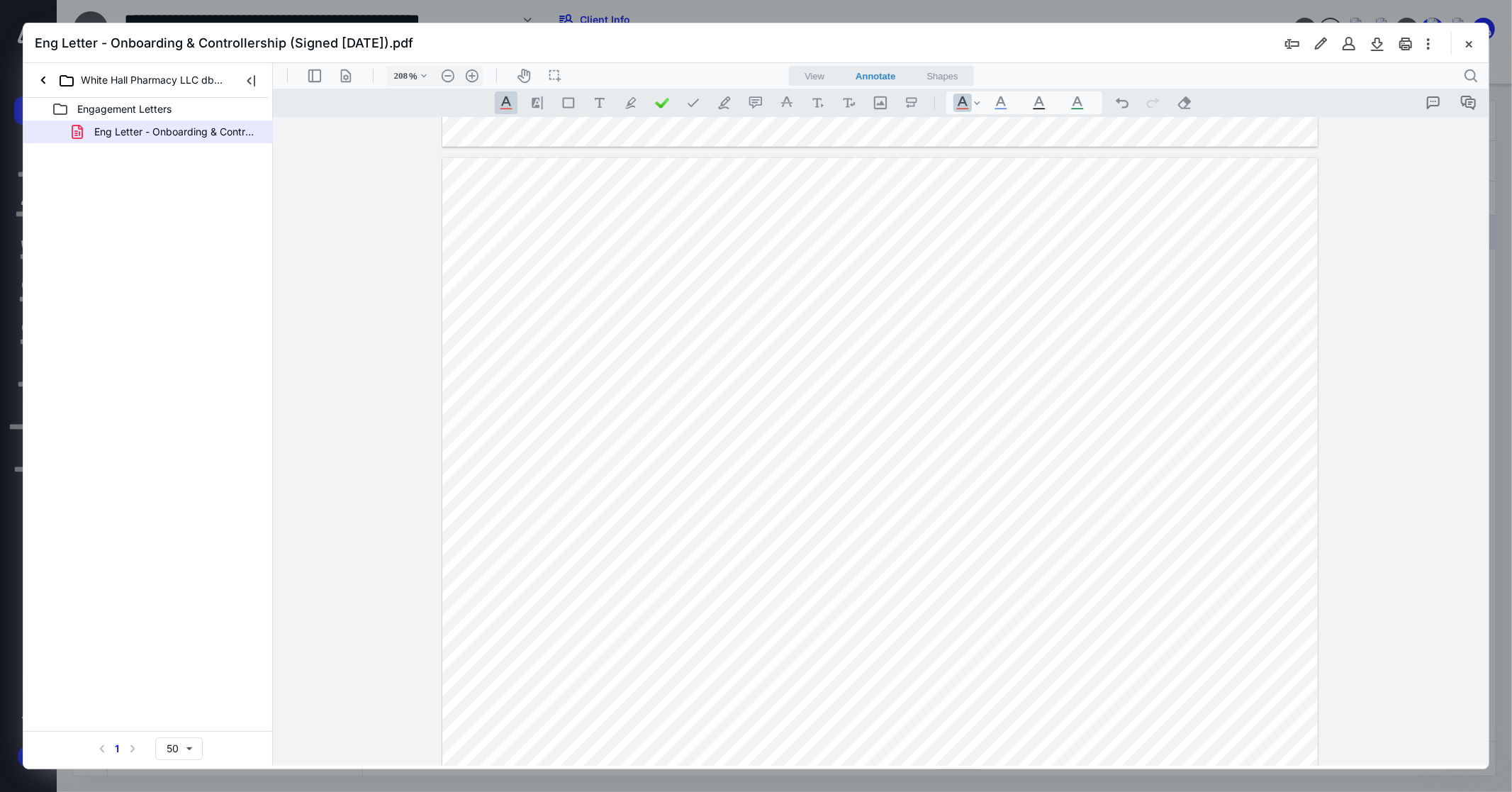 click at bounding box center (879, 777) 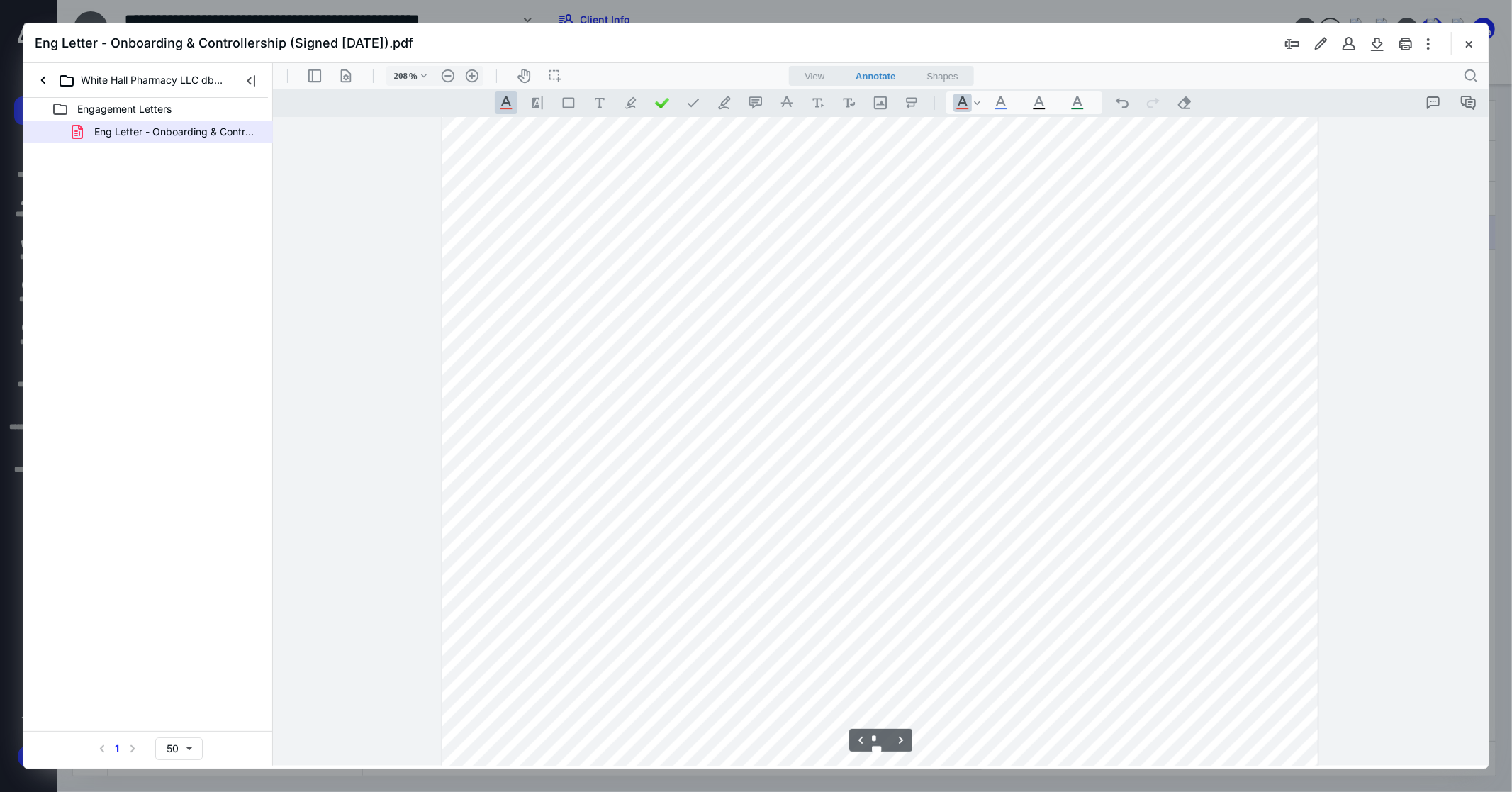 scroll, scrollTop: 900, scrollLeft: 0, axis: vertical 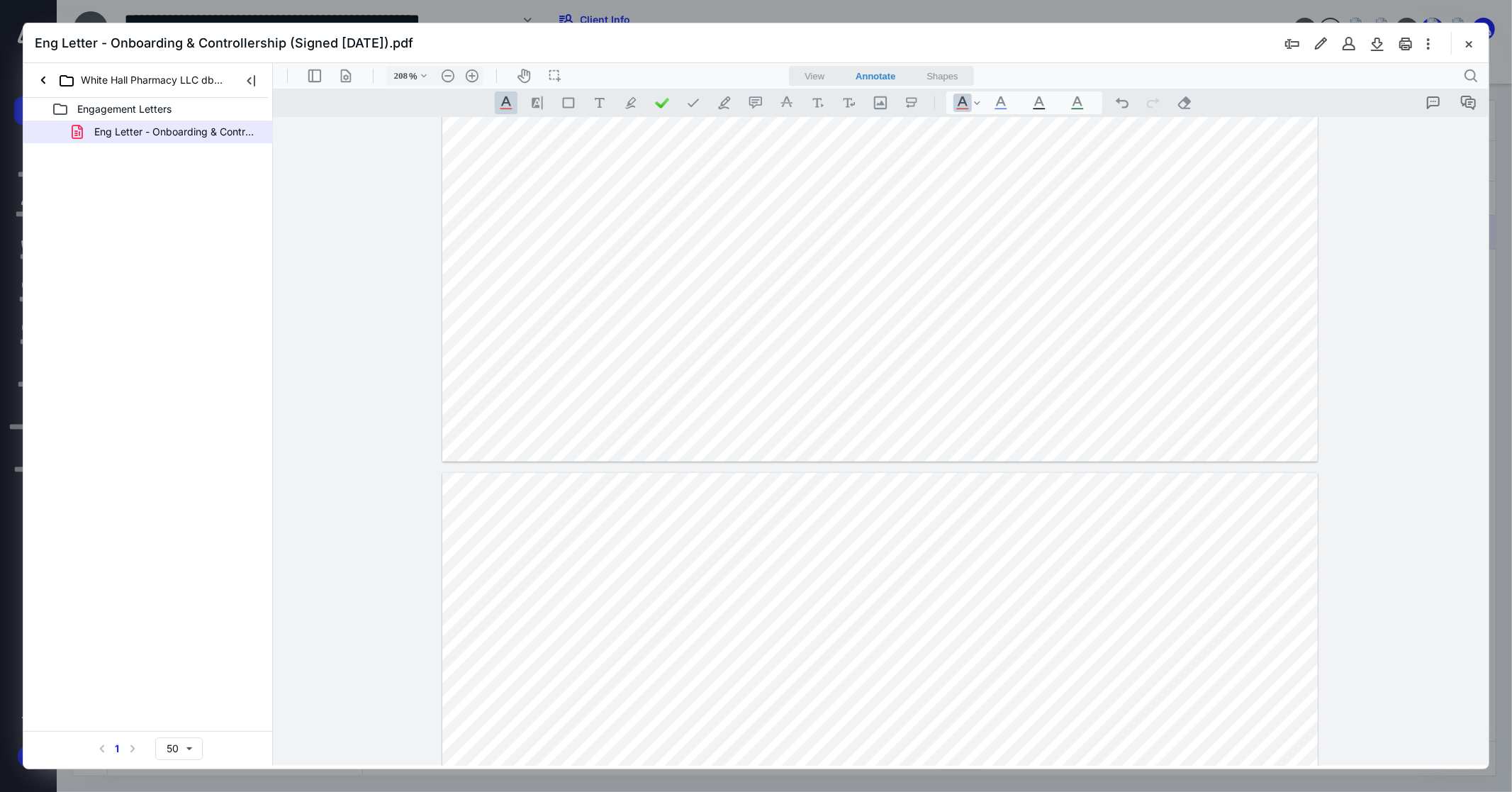 type on "*" 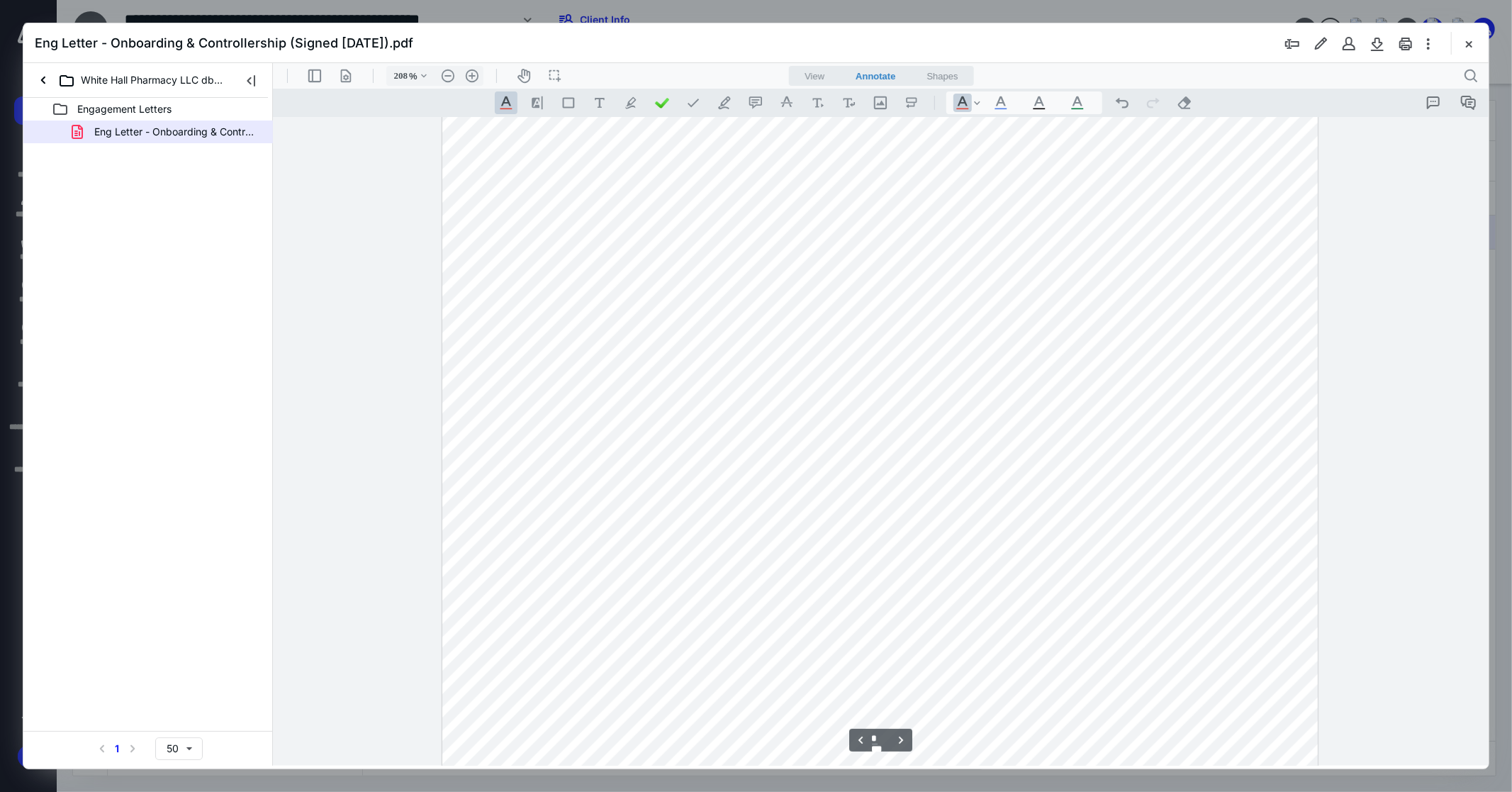 scroll, scrollTop: 1924, scrollLeft: 0, axis: vertical 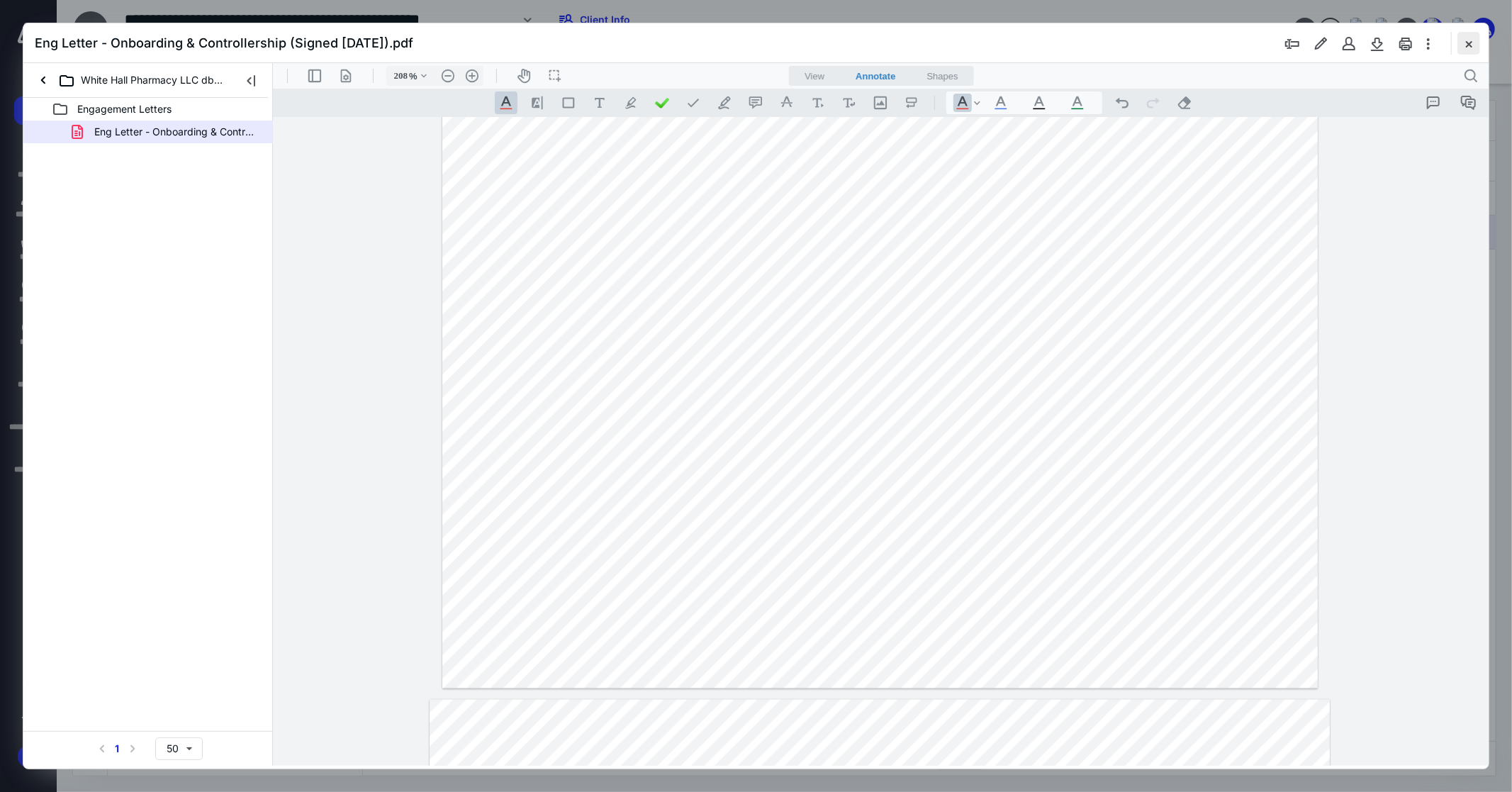 click at bounding box center (1469, 43) 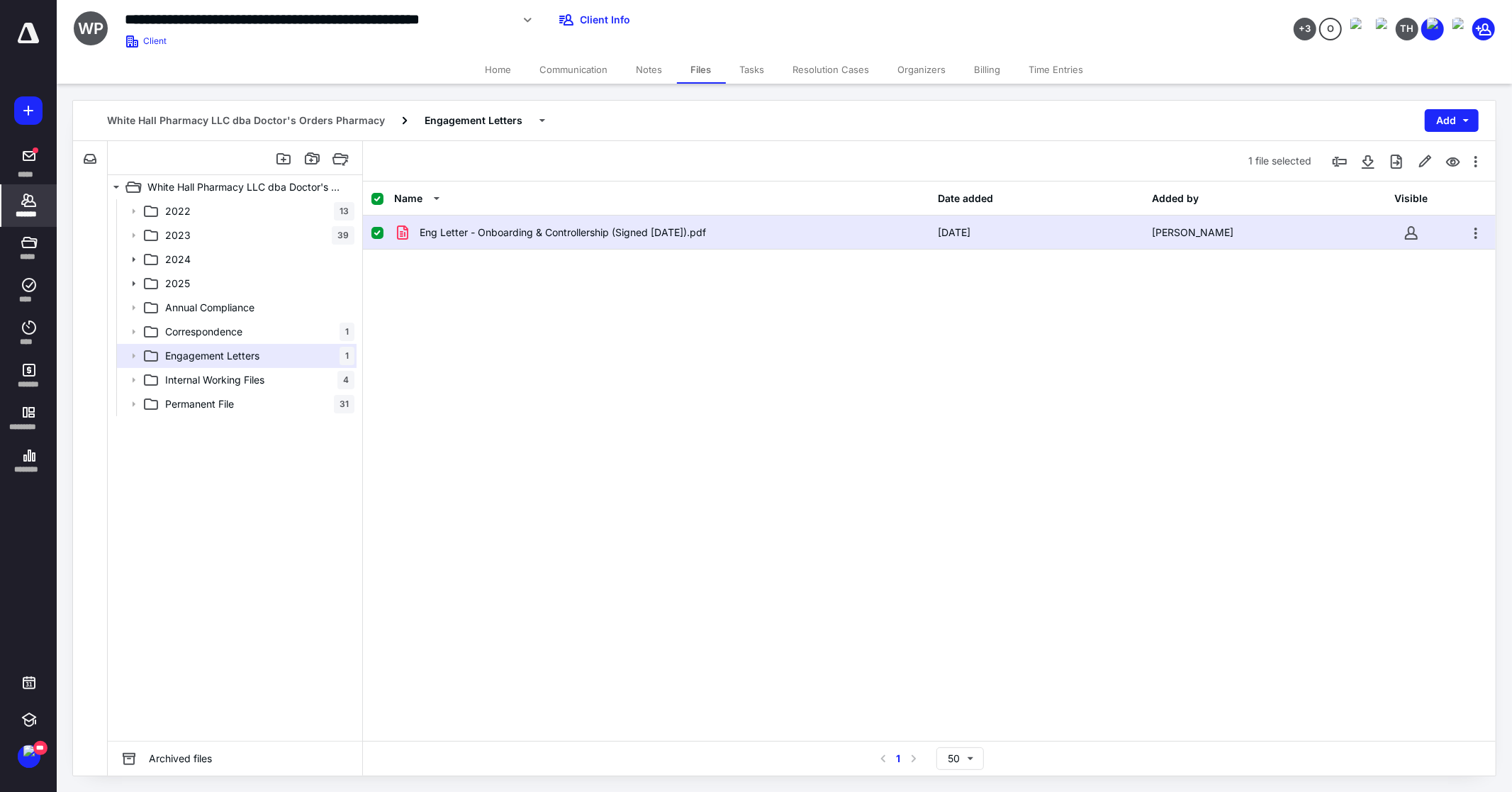 click on "*******" at bounding box center [29, 214] 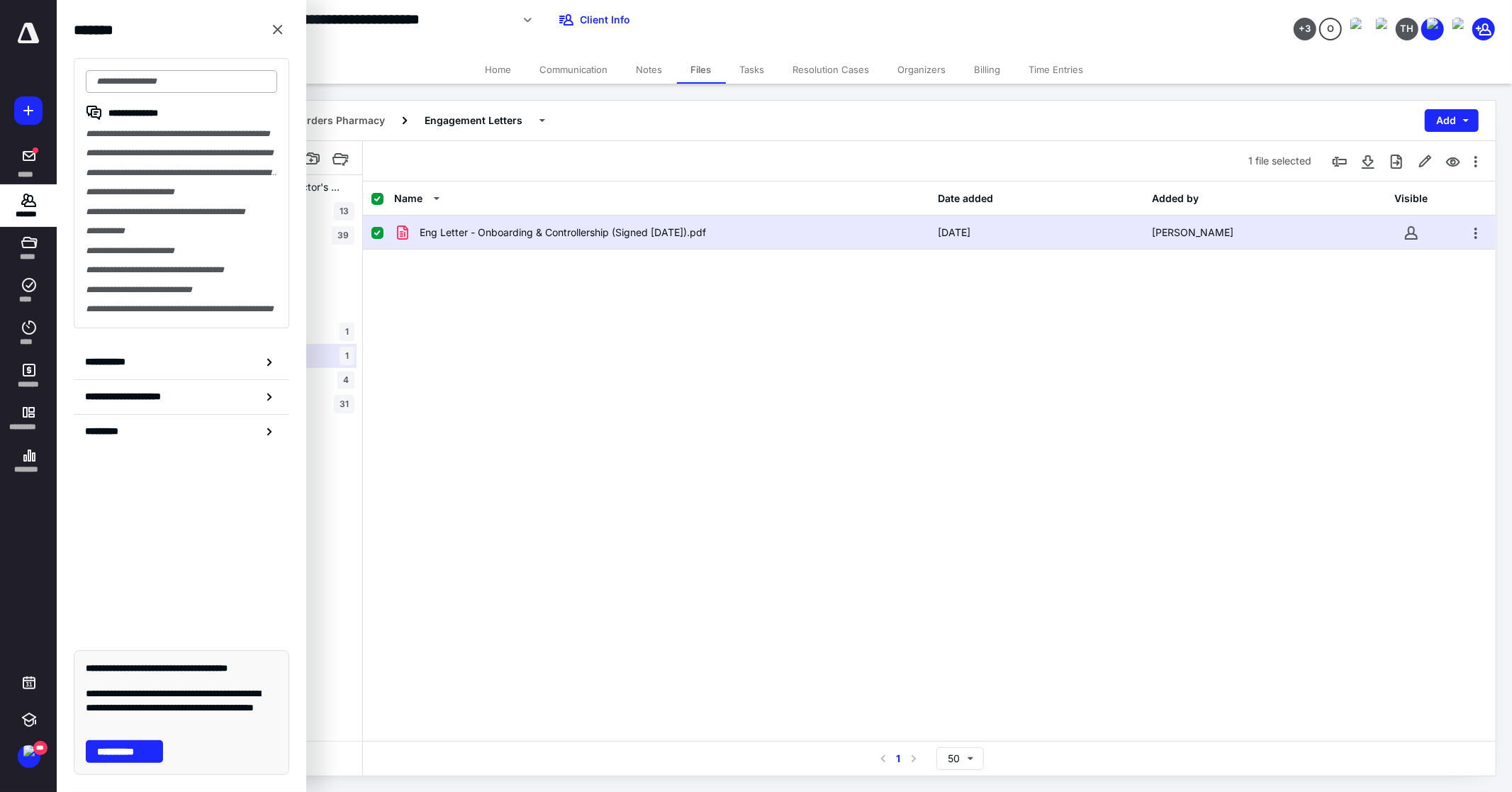 click at bounding box center [181, 82] 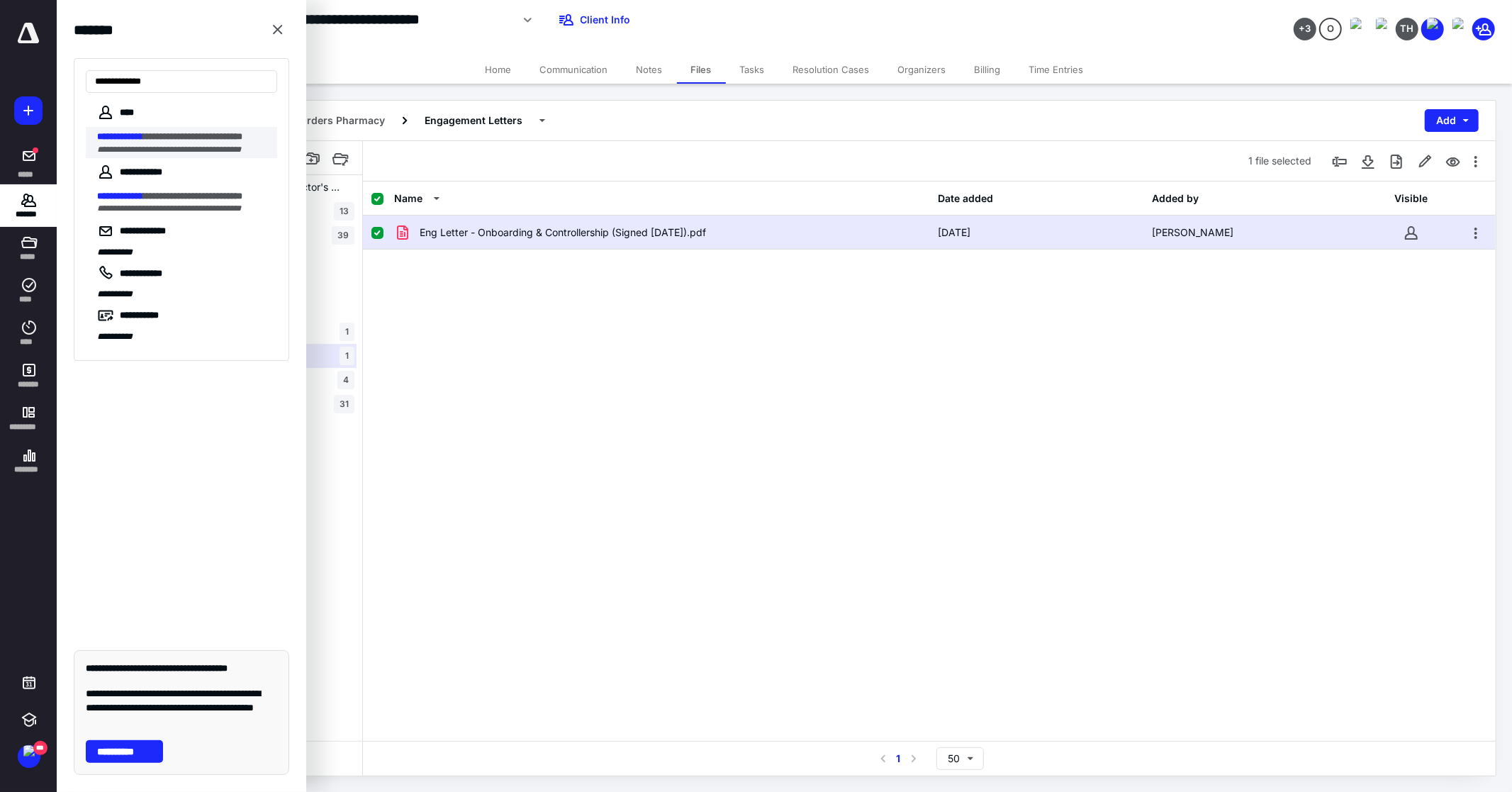 type on "**********" 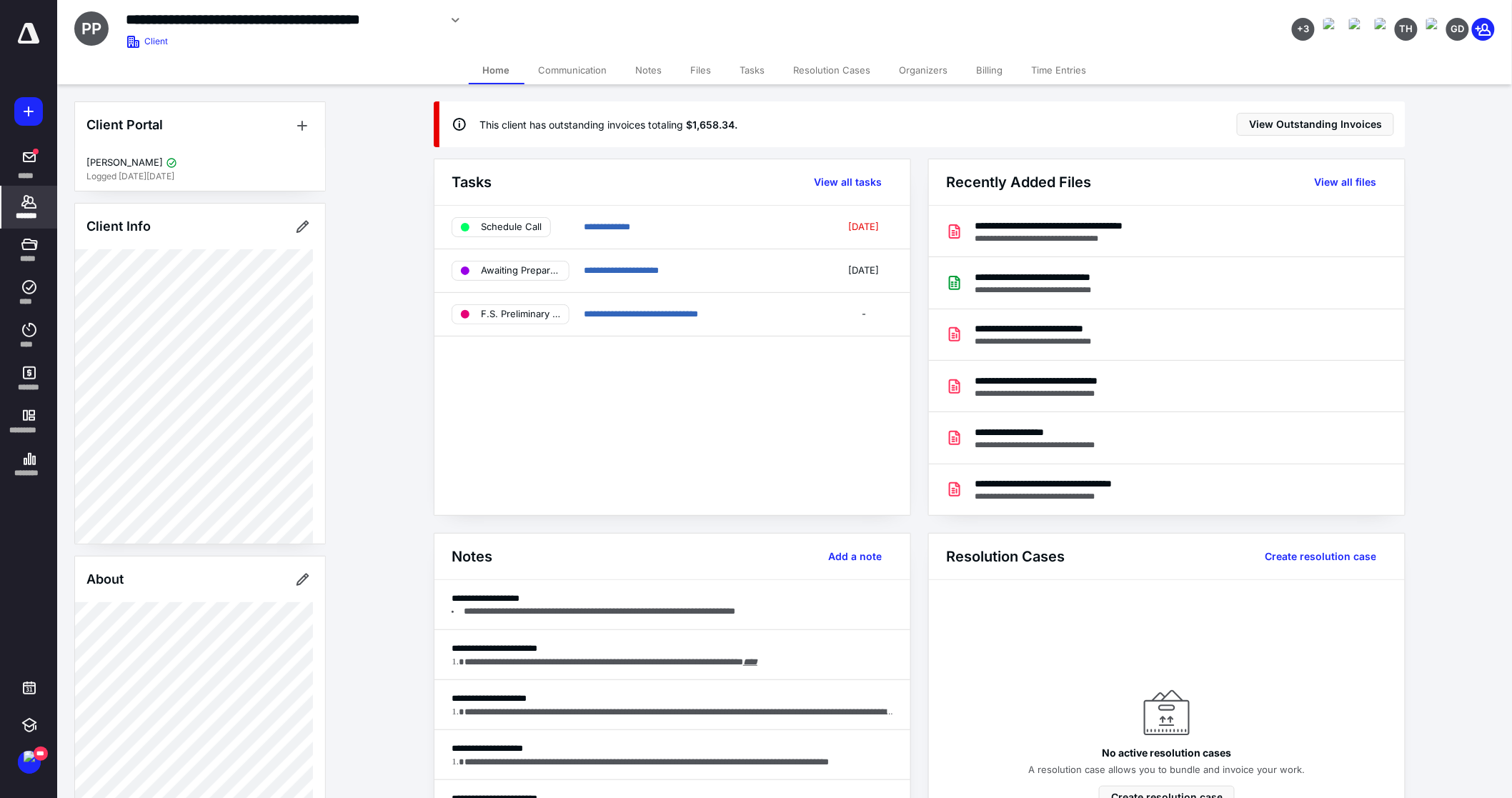 click at bounding box center (29, 34) 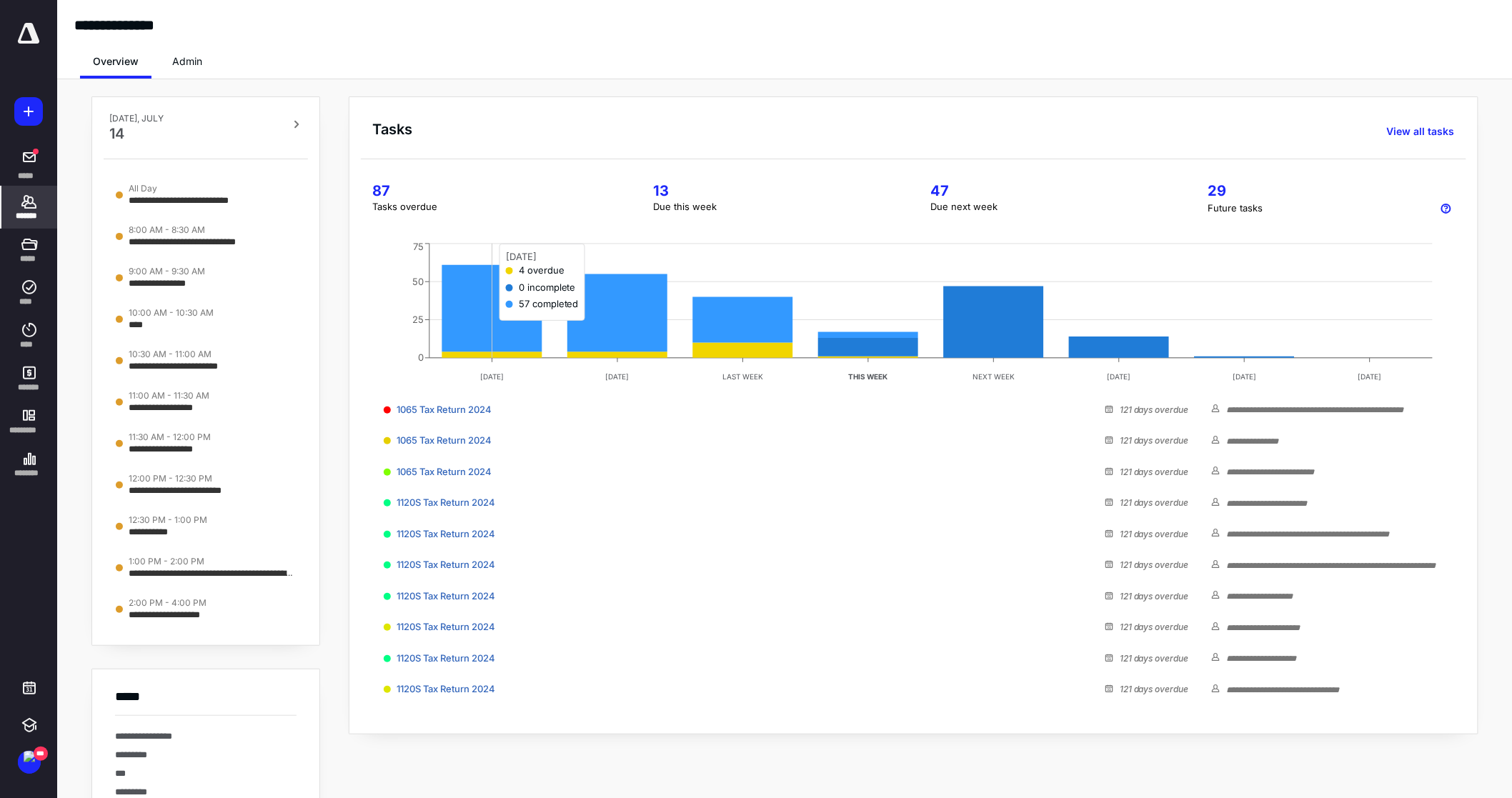 click on "*******" at bounding box center [29, 216] 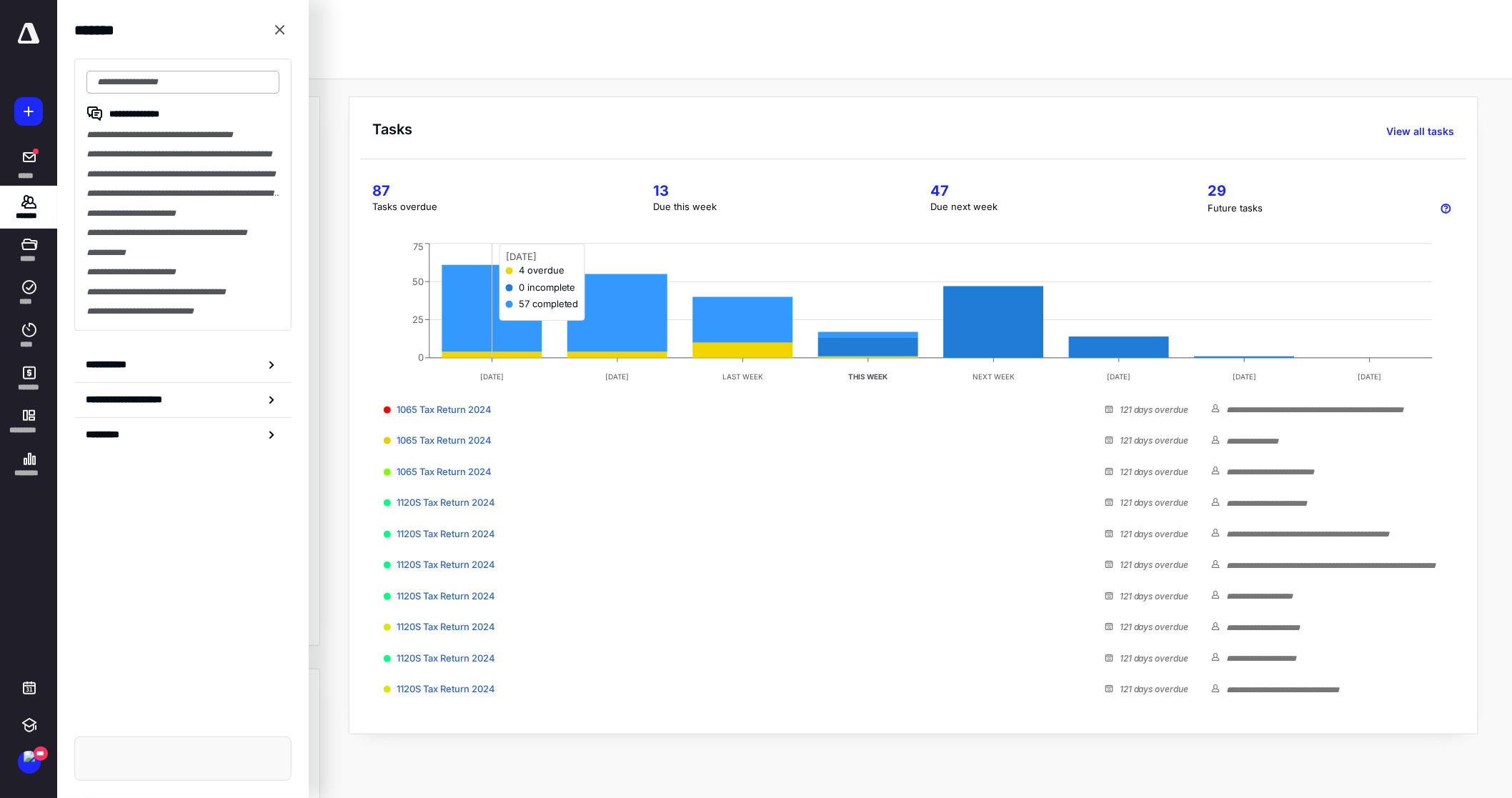 click at bounding box center [183, 82] 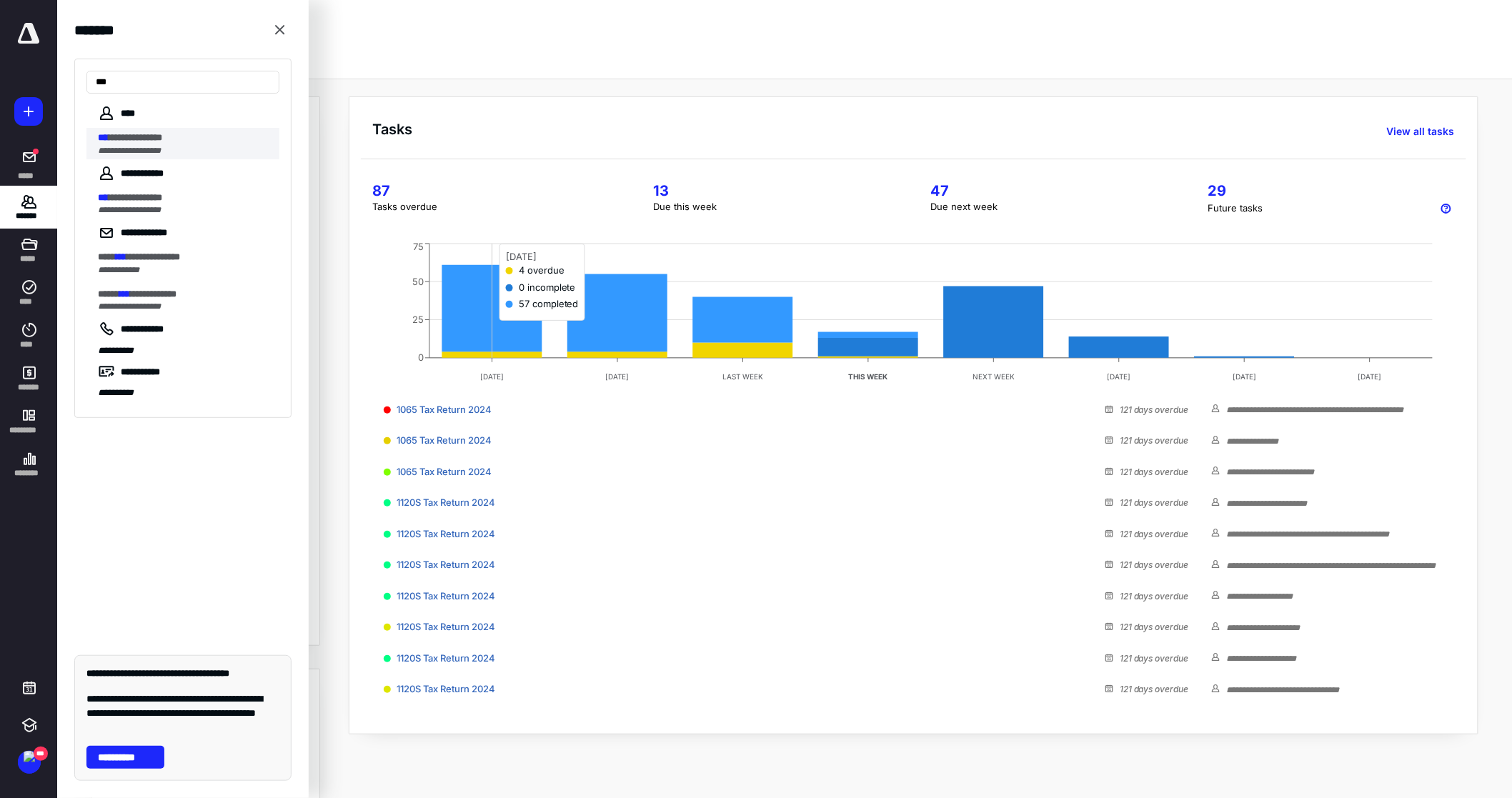 type on "***" 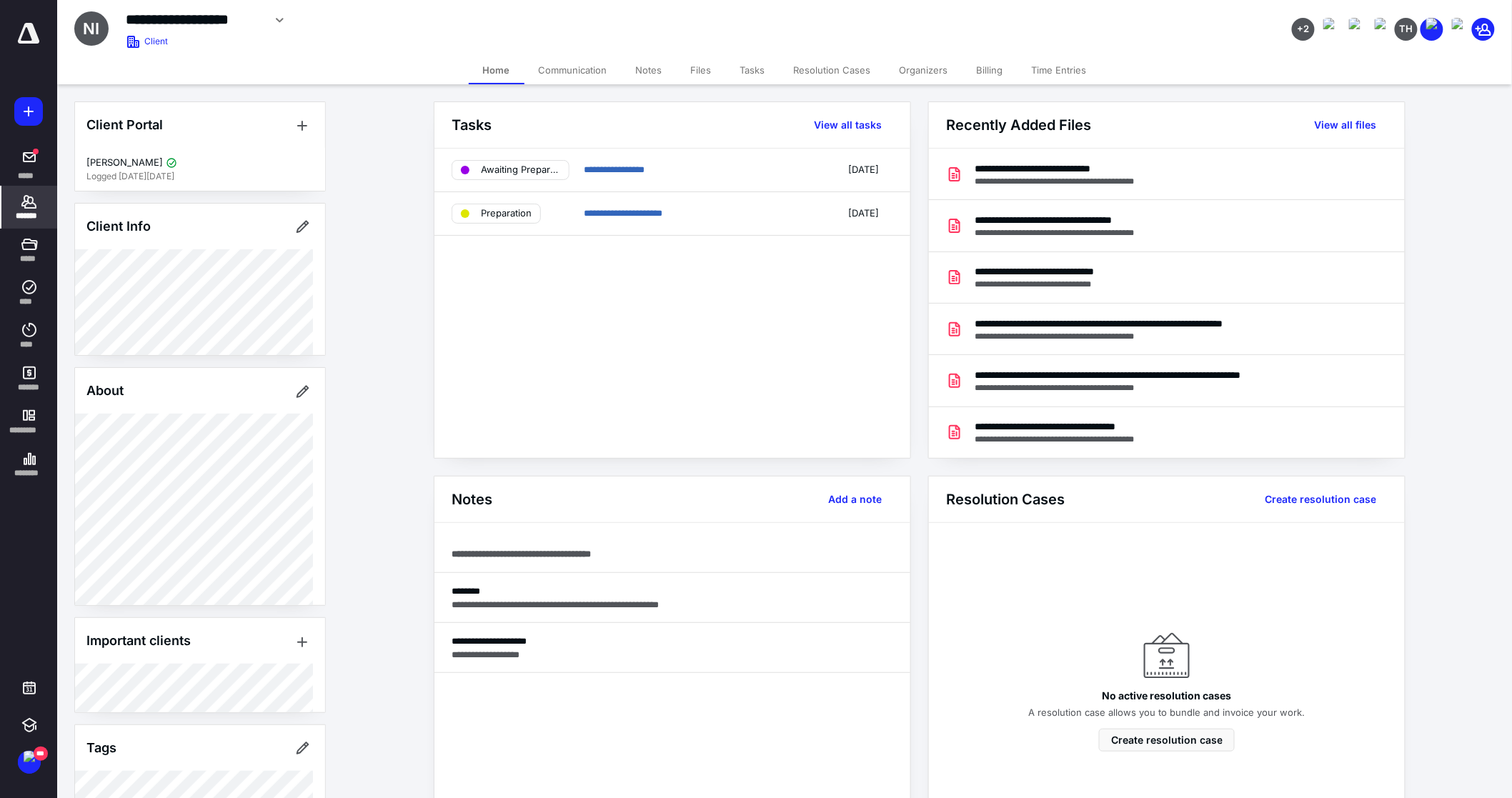 click on "Files" at bounding box center (701, 70) 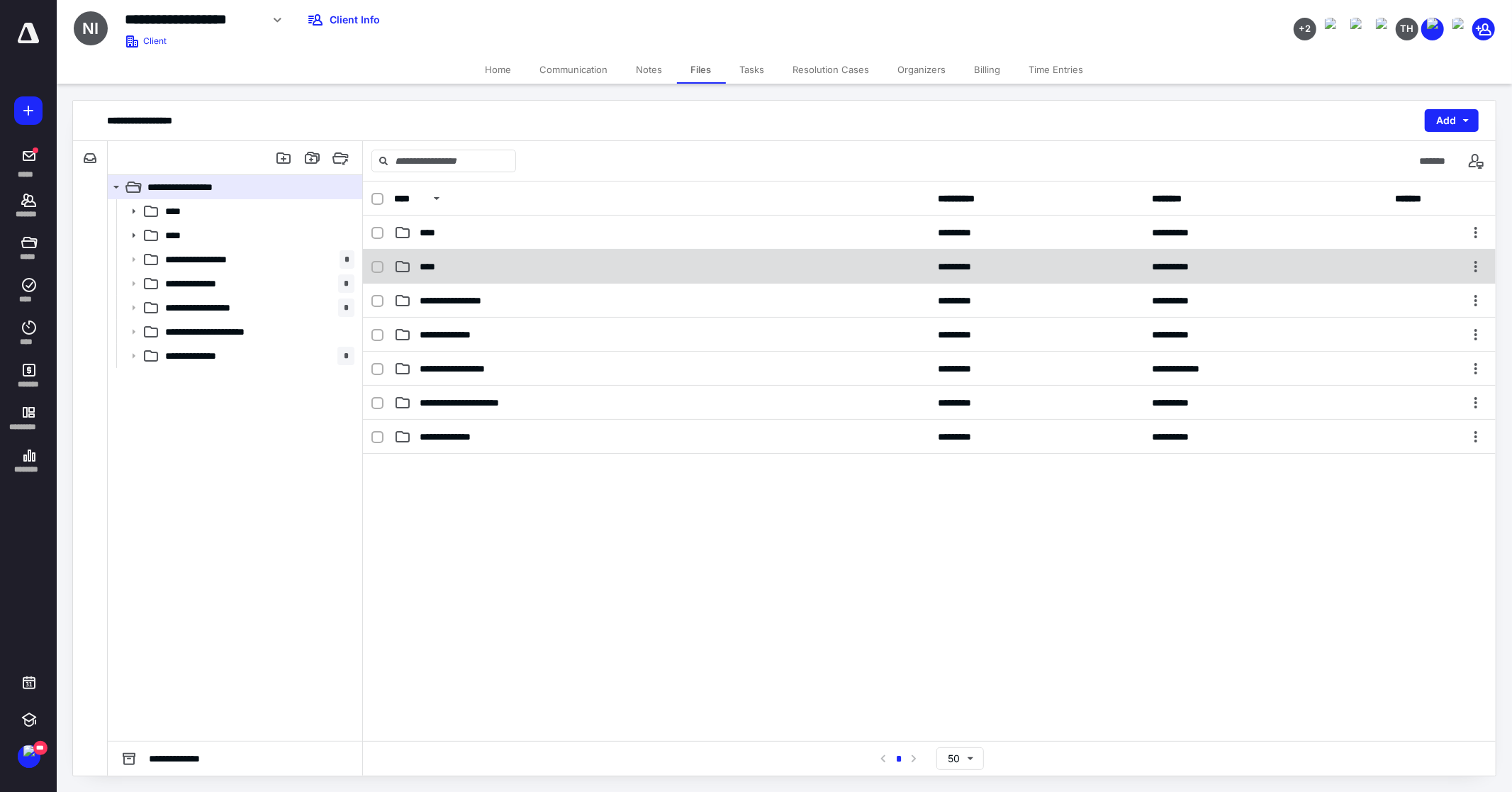 click on "****" at bounding box center [661, 267] 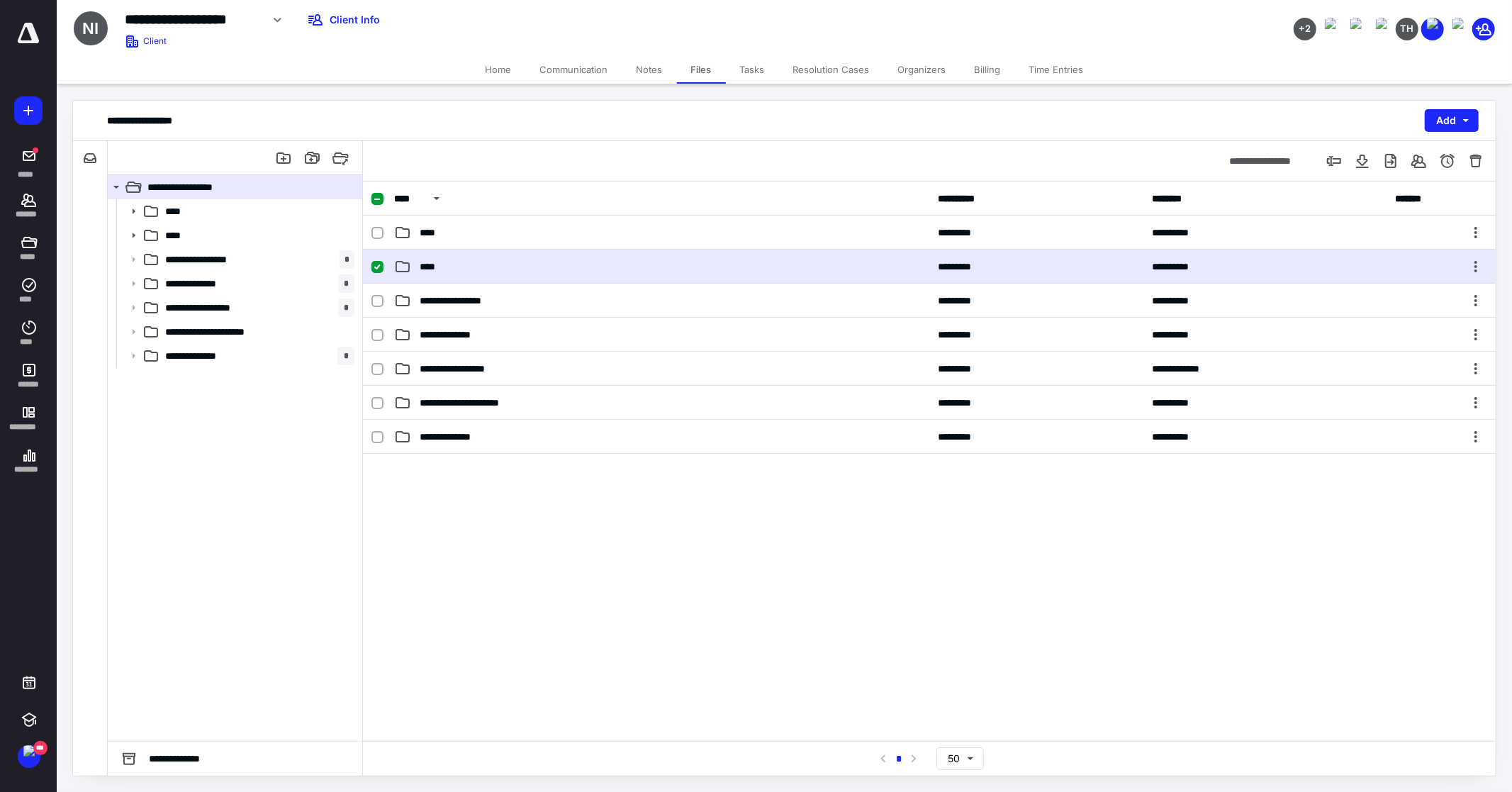 click on "****" at bounding box center (661, 267) 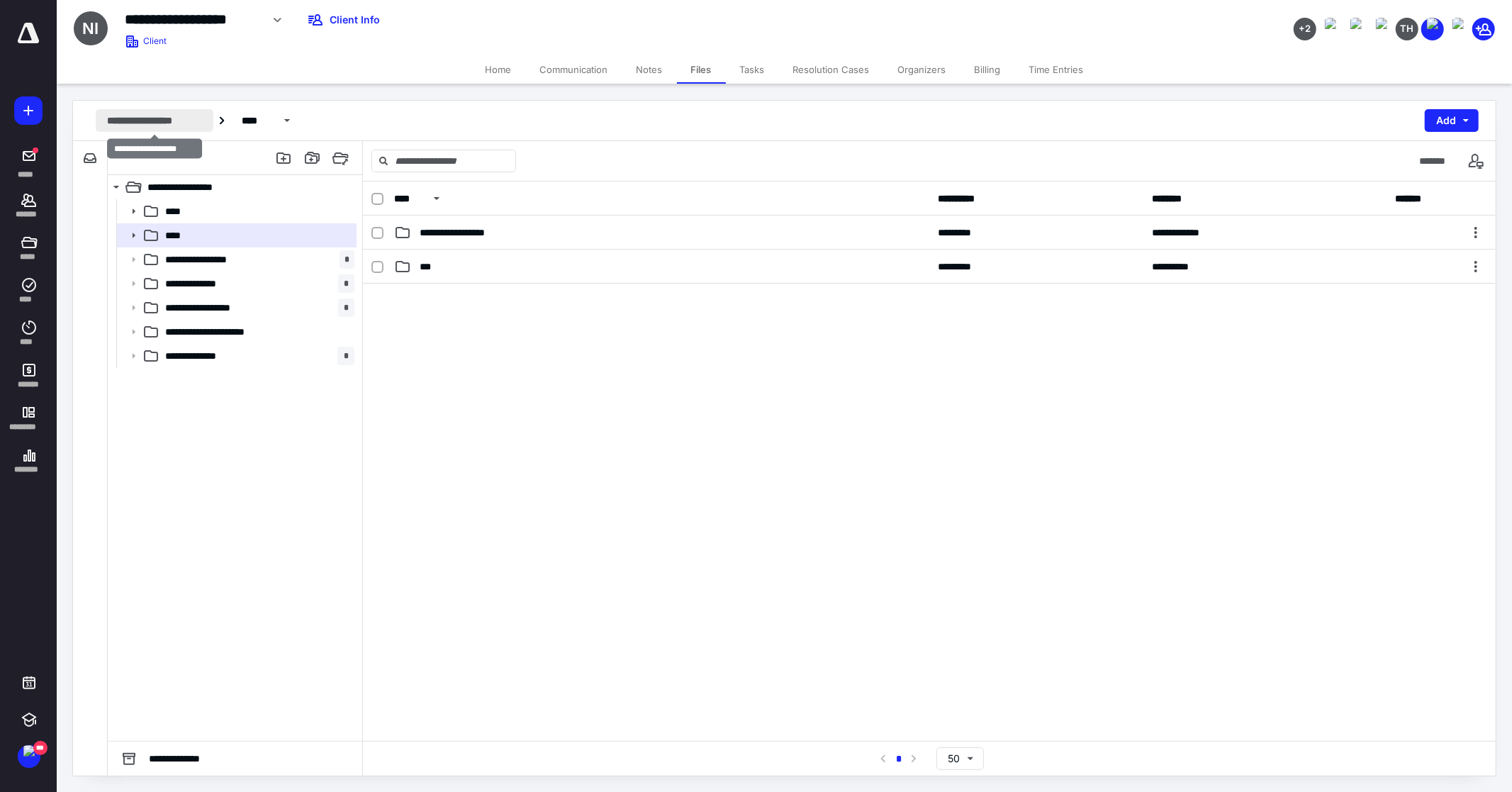 click on "**********" at bounding box center (155, 121) 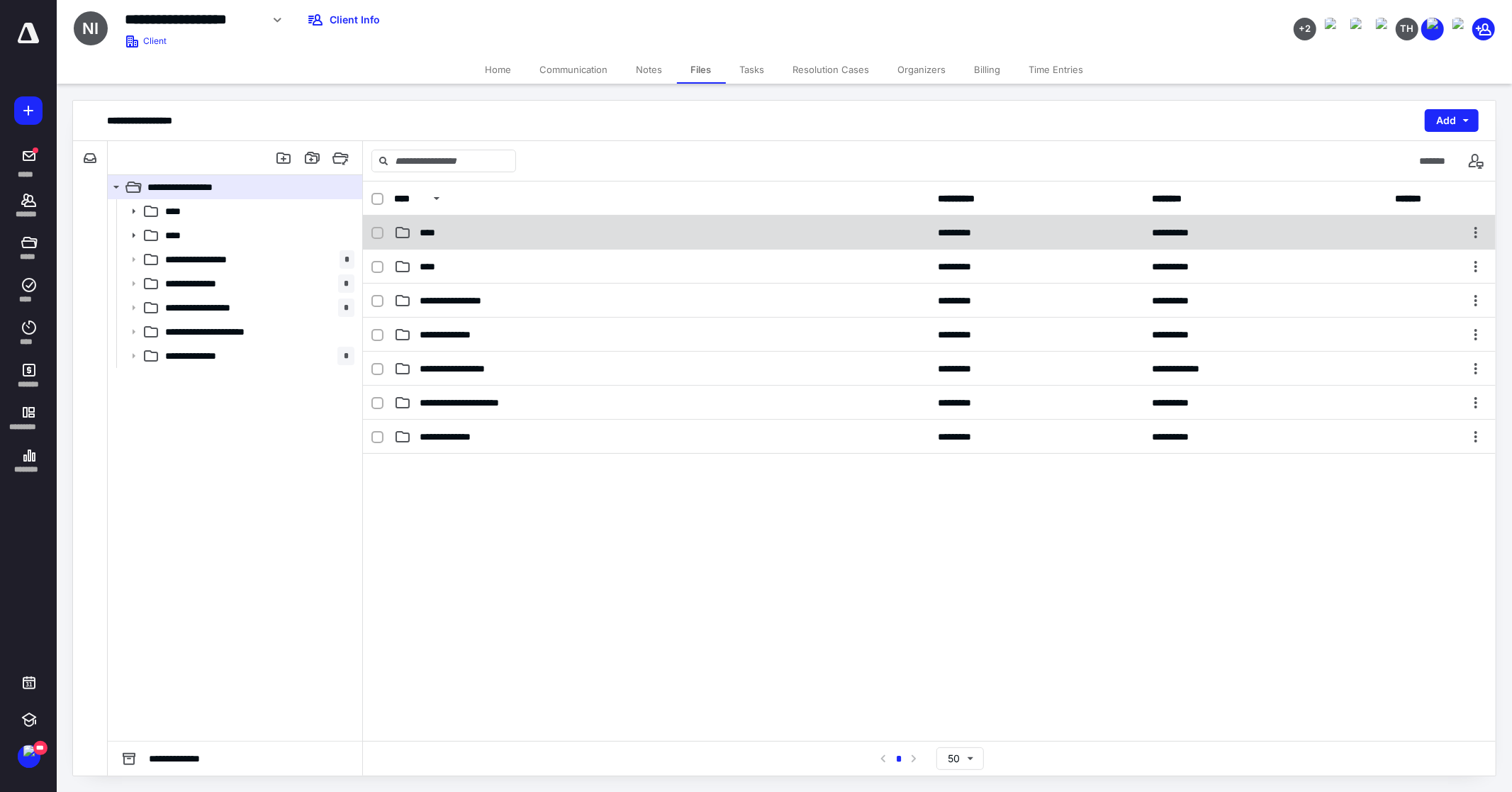 click on "****" at bounding box center (432, 233) 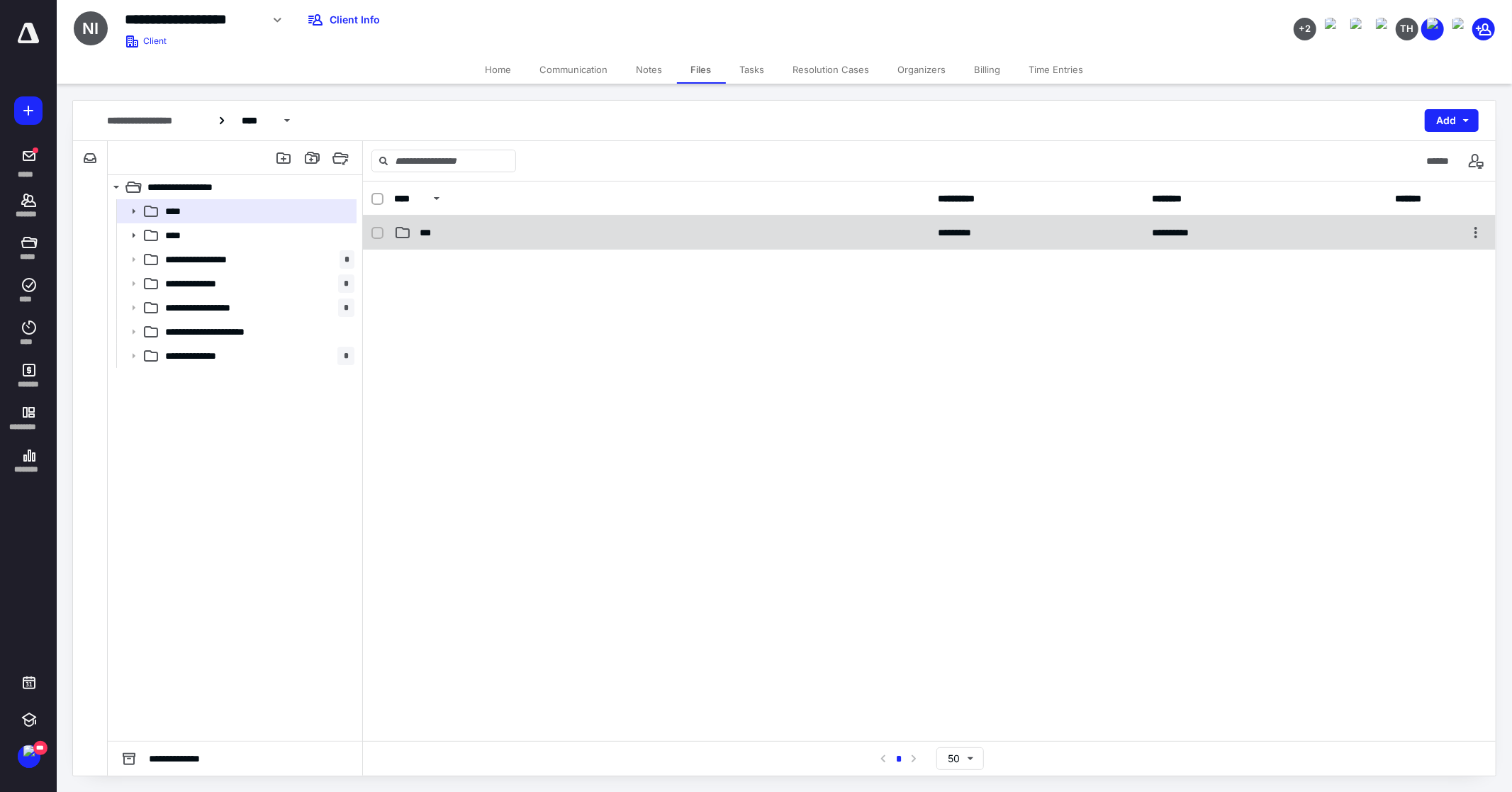 click on "***" at bounding box center (661, 233) 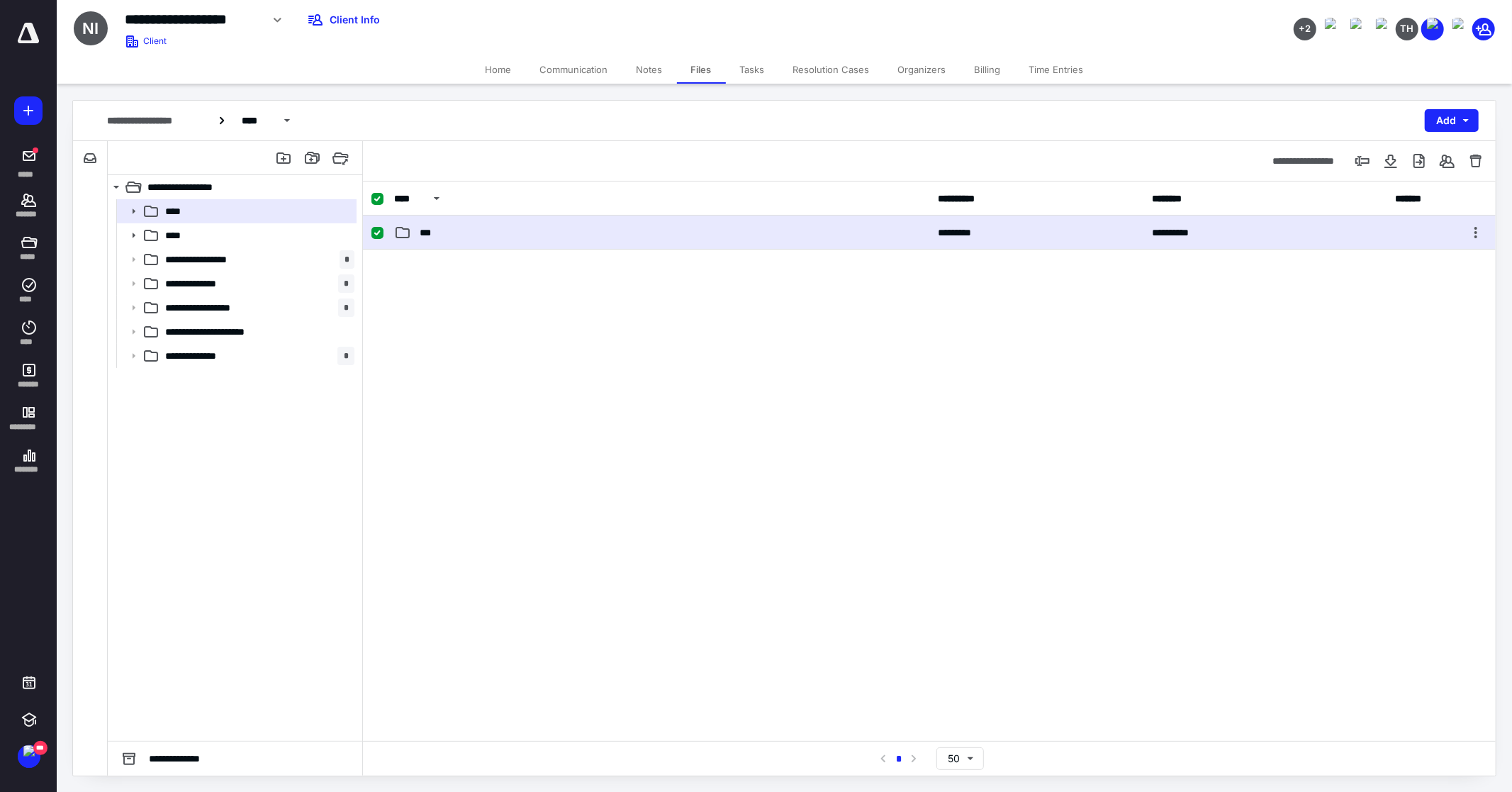 click on "***" at bounding box center [661, 233] 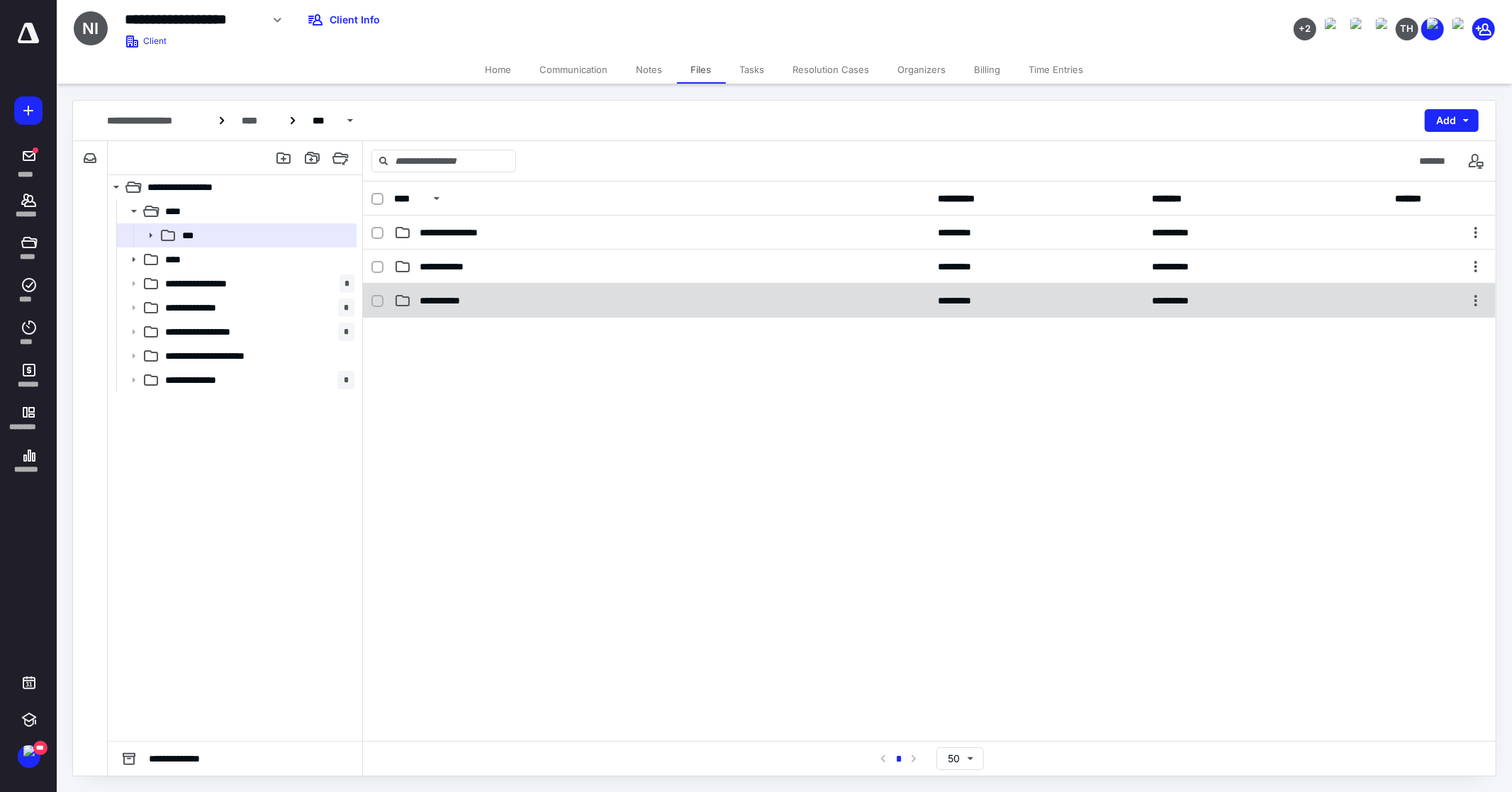 click on "**********" at bounding box center [447, 301] 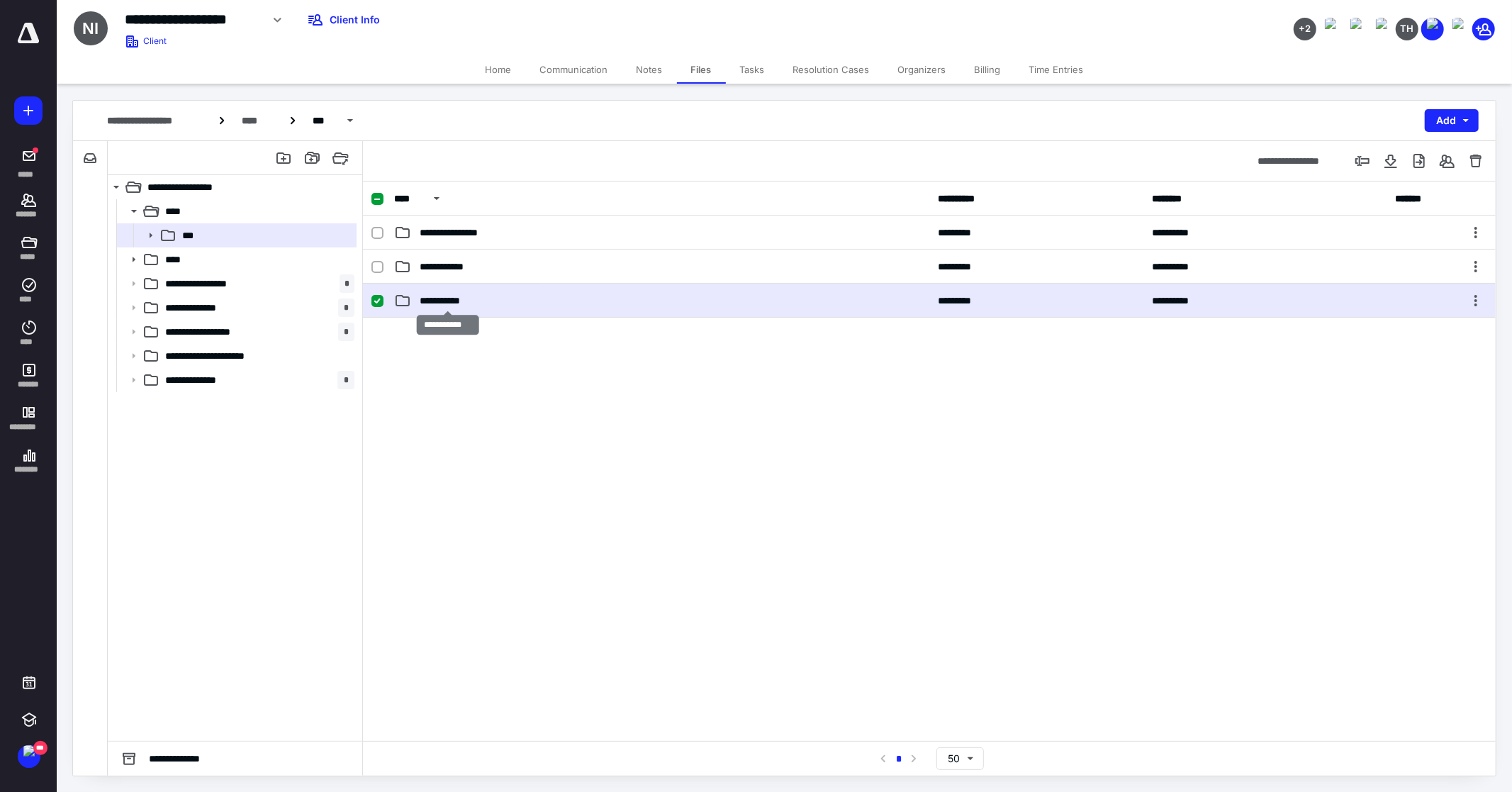 click on "**********" at bounding box center [447, 301] 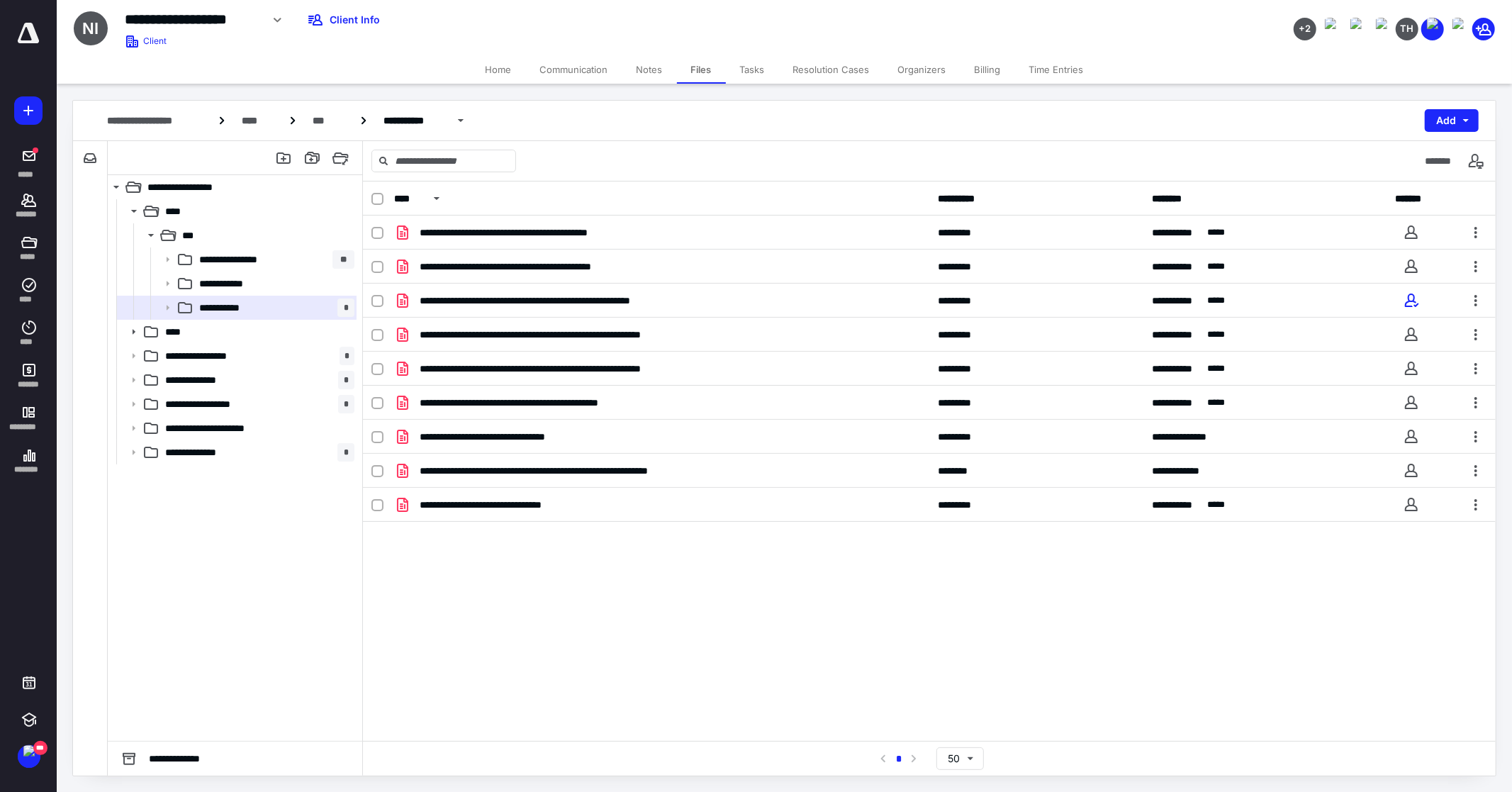 click on "**********" at bounding box center [929, 369] 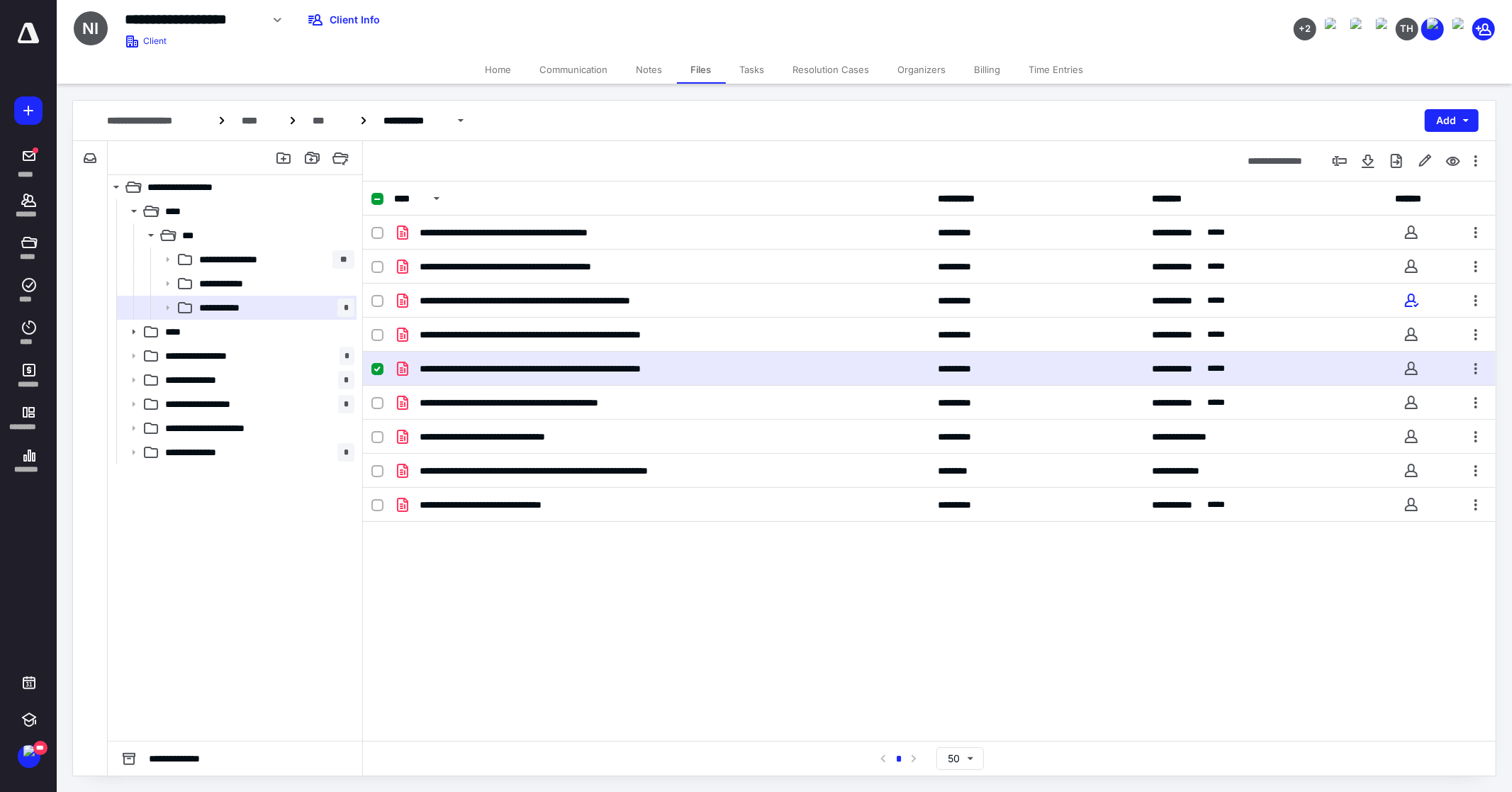 click on "**********" at bounding box center [929, 369] 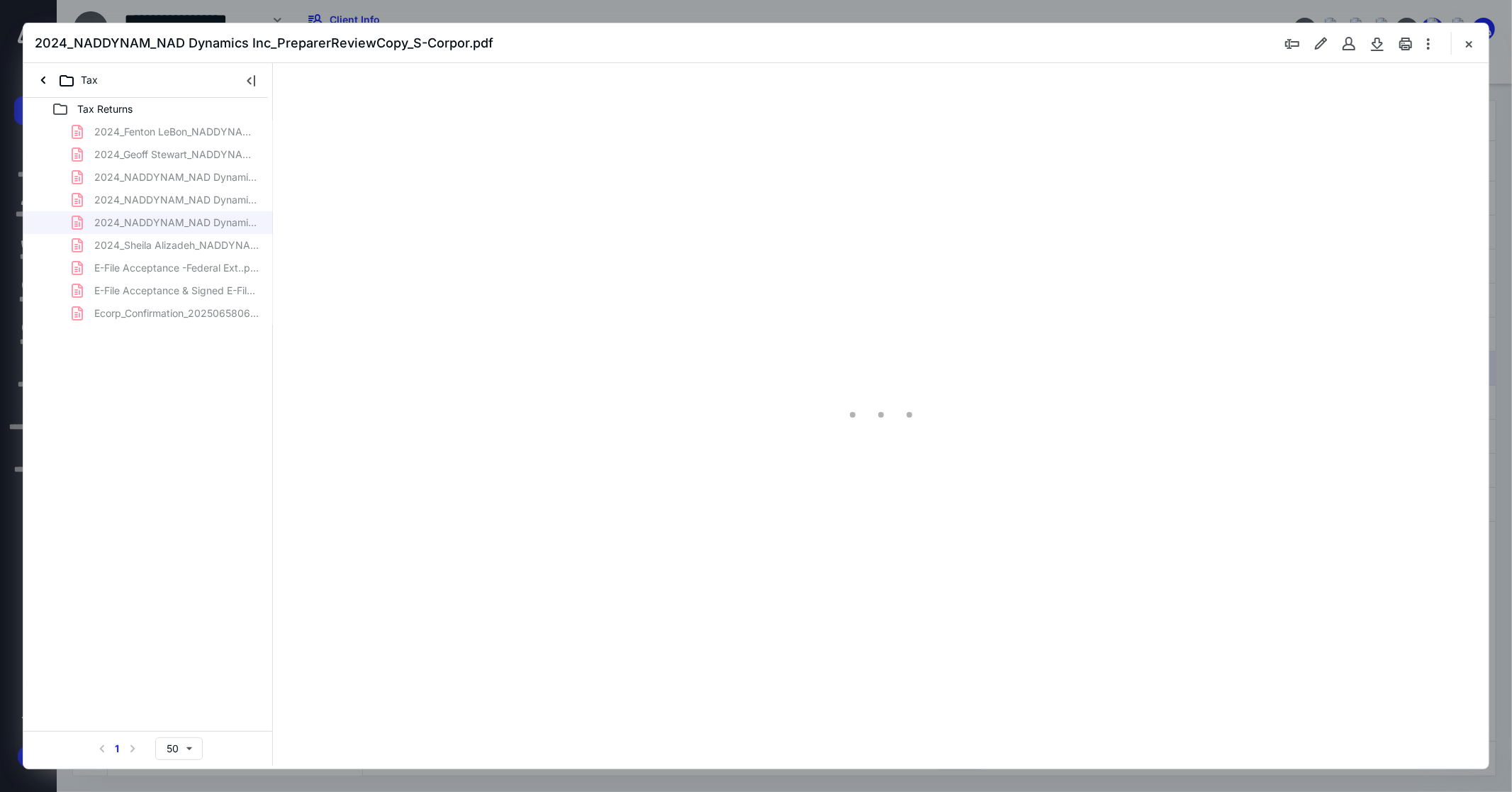 scroll, scrollTop: 0, scrollLeft: 0, axis: both 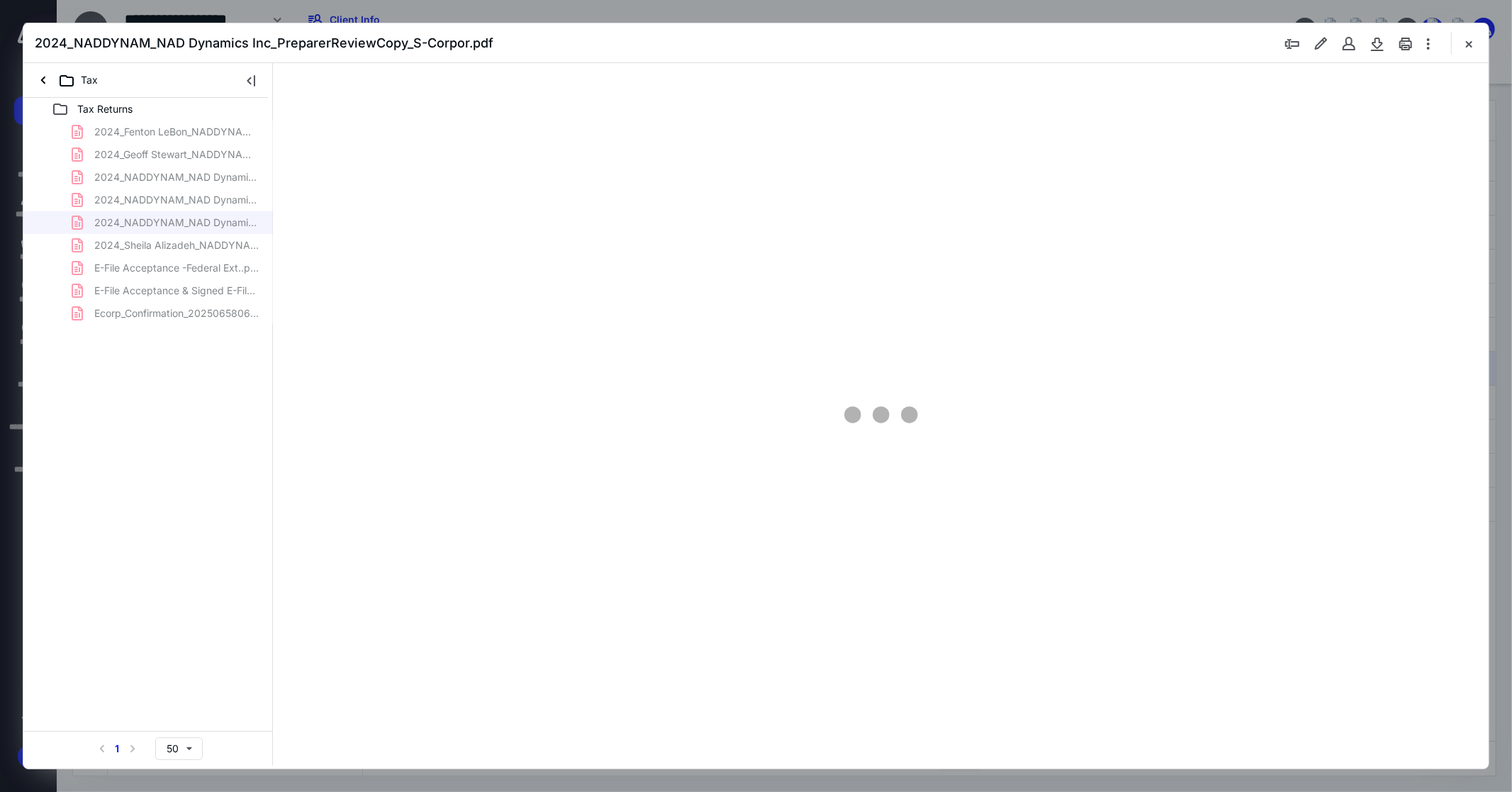 type on "115" 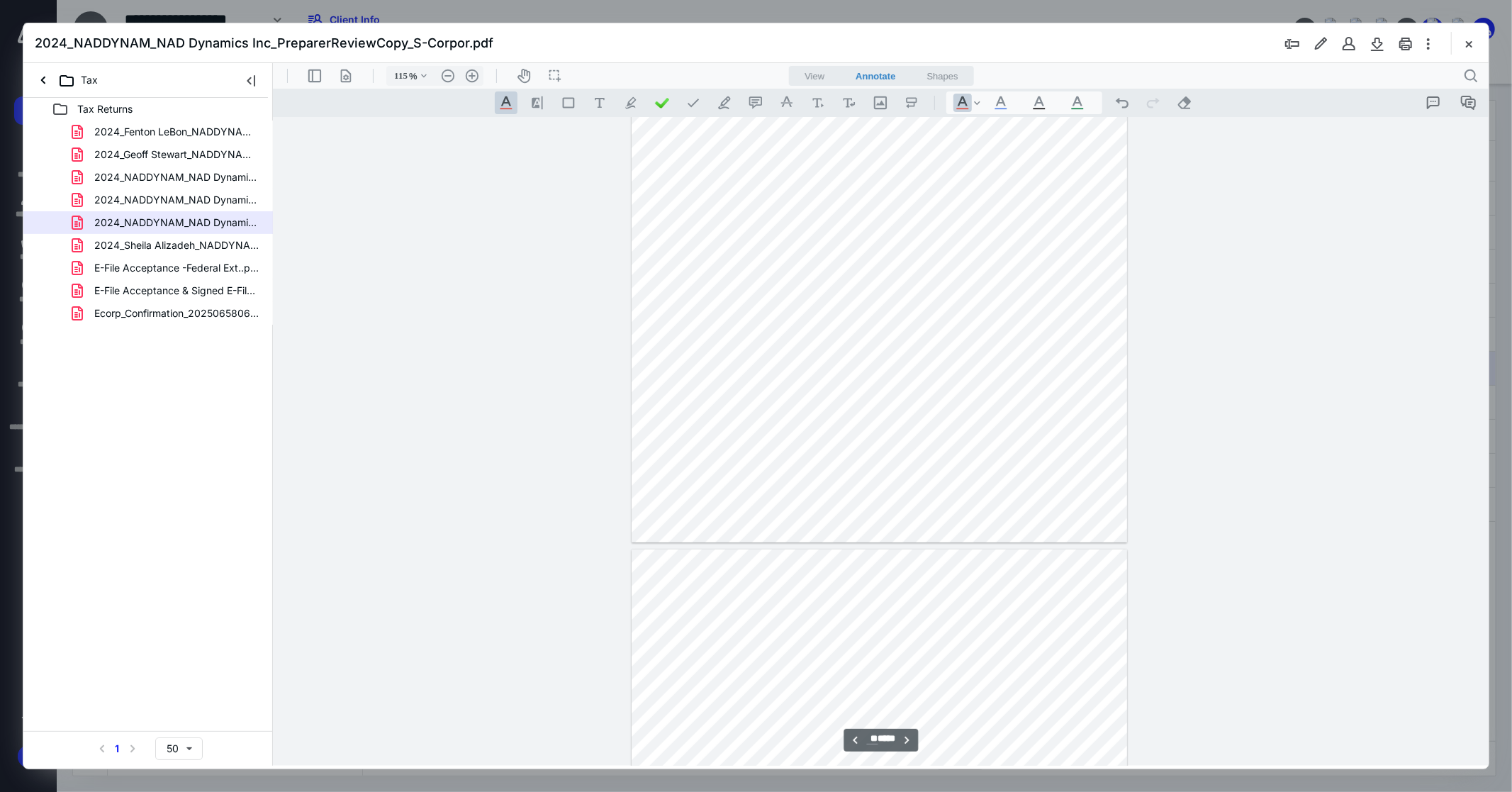 scroll, scrollTop: 13923, scrollLeft: 0, axis: vertical 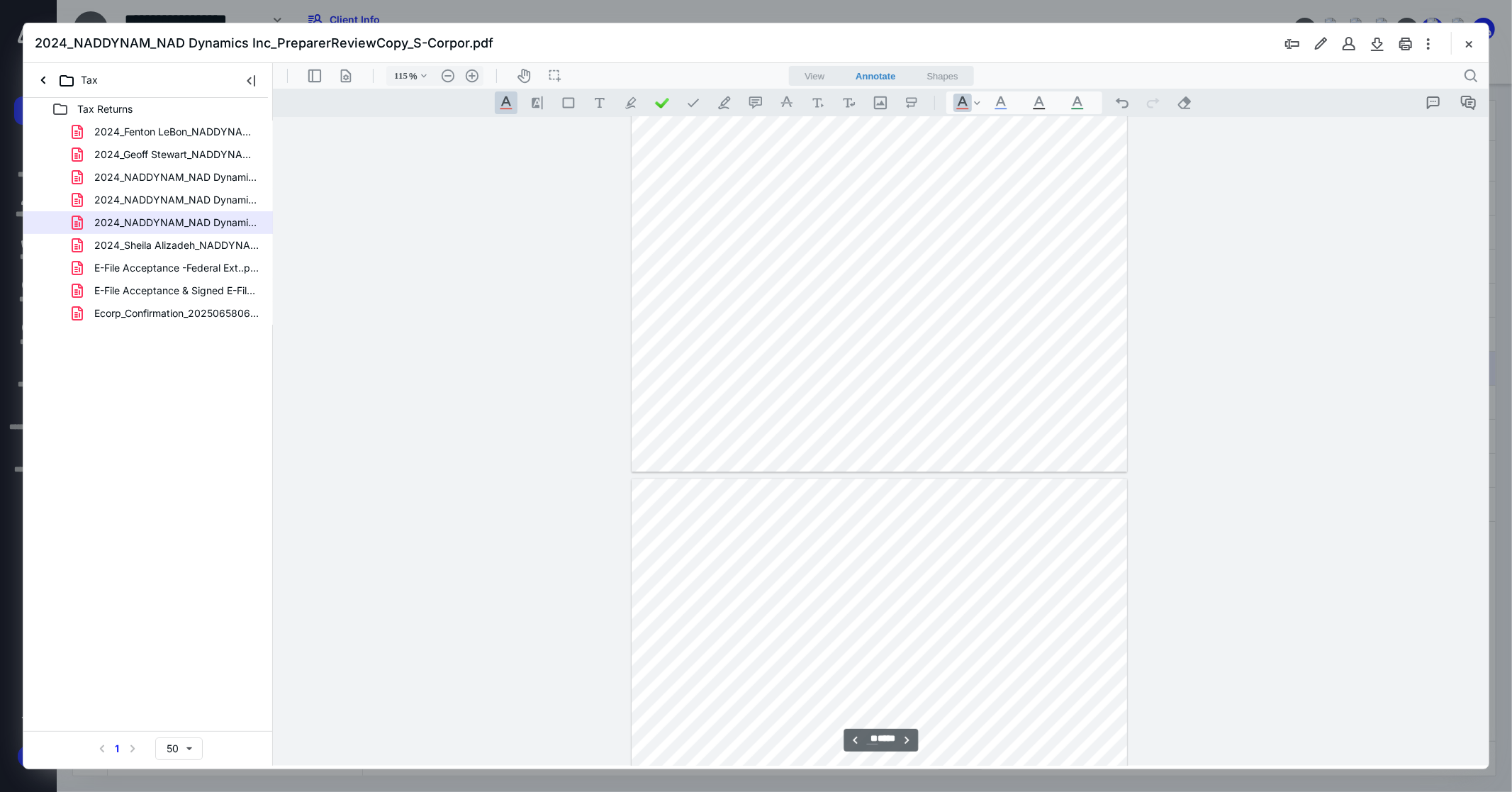 type on "**" 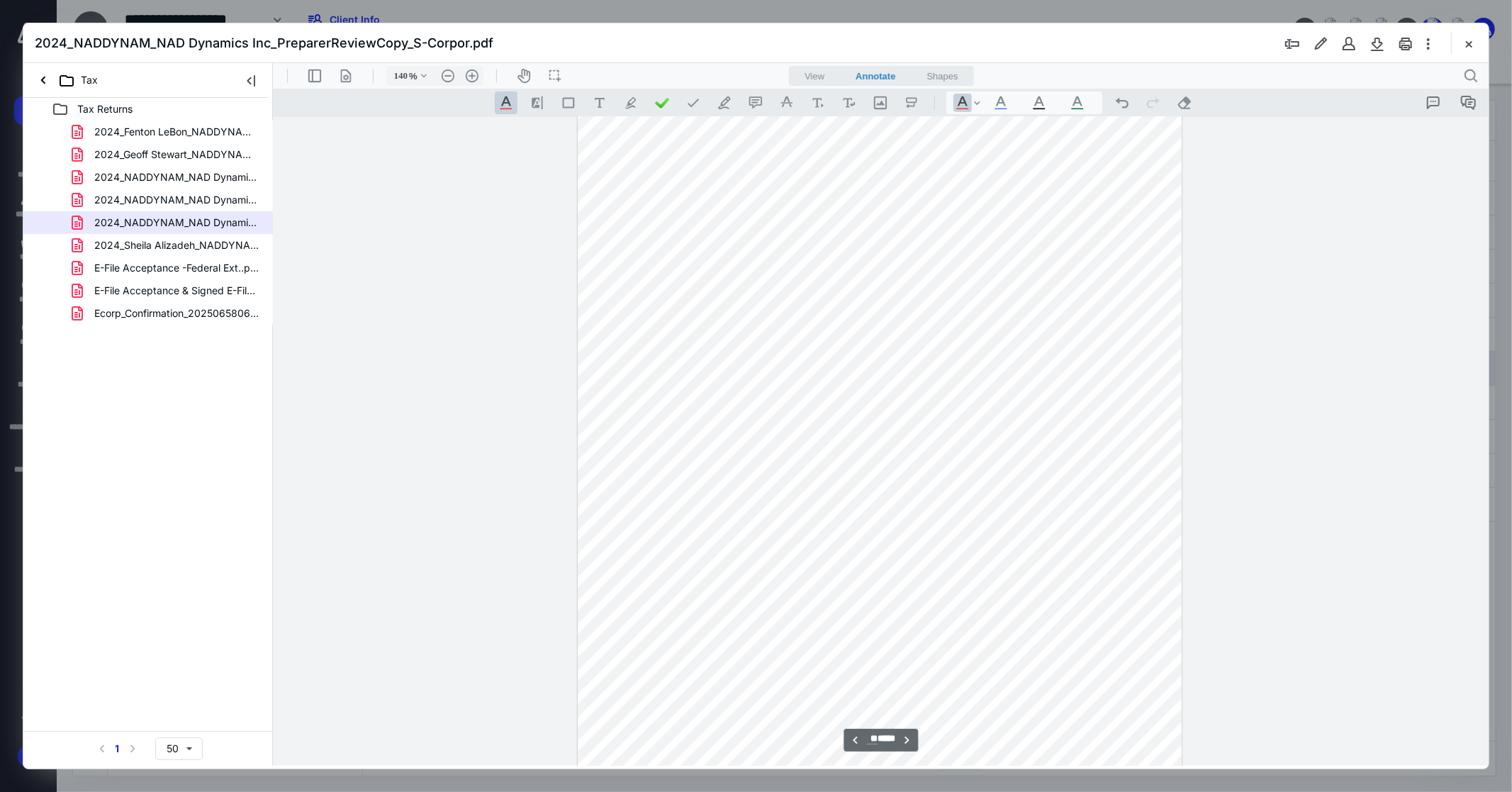 type on "165" 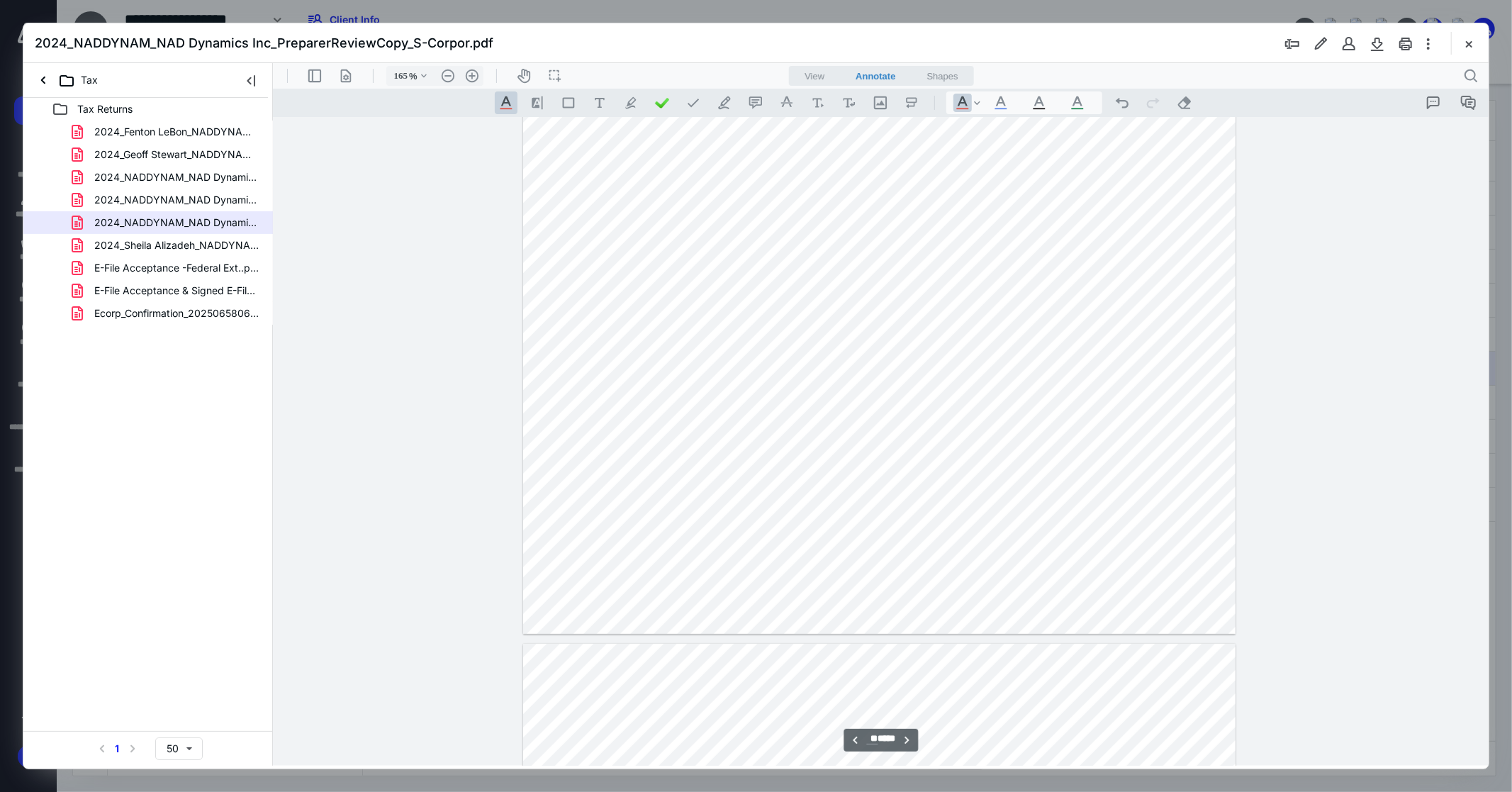scroll, scrollTop: 32375, scrollLeft: 0, axis: vertical 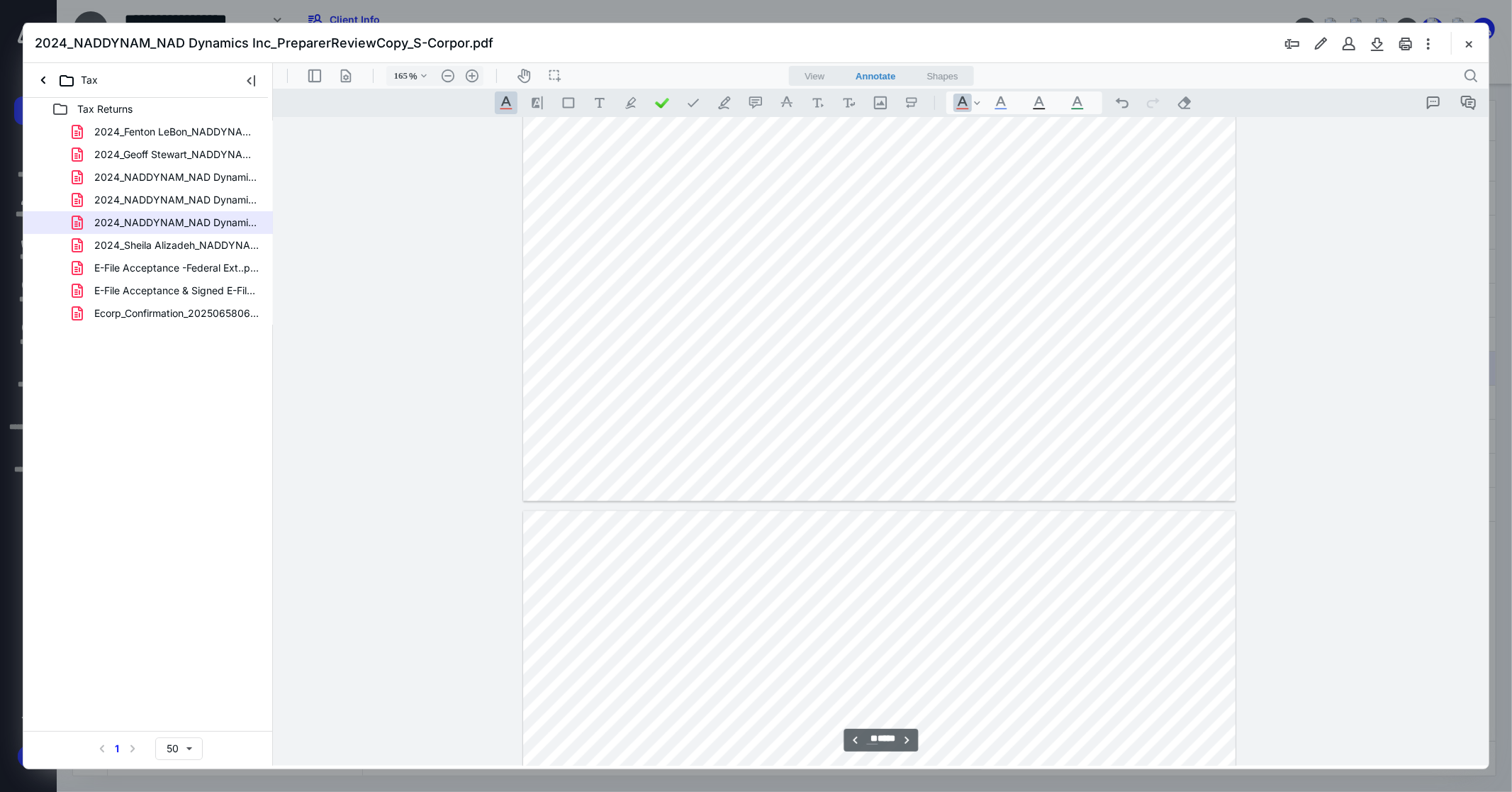 type on "**" 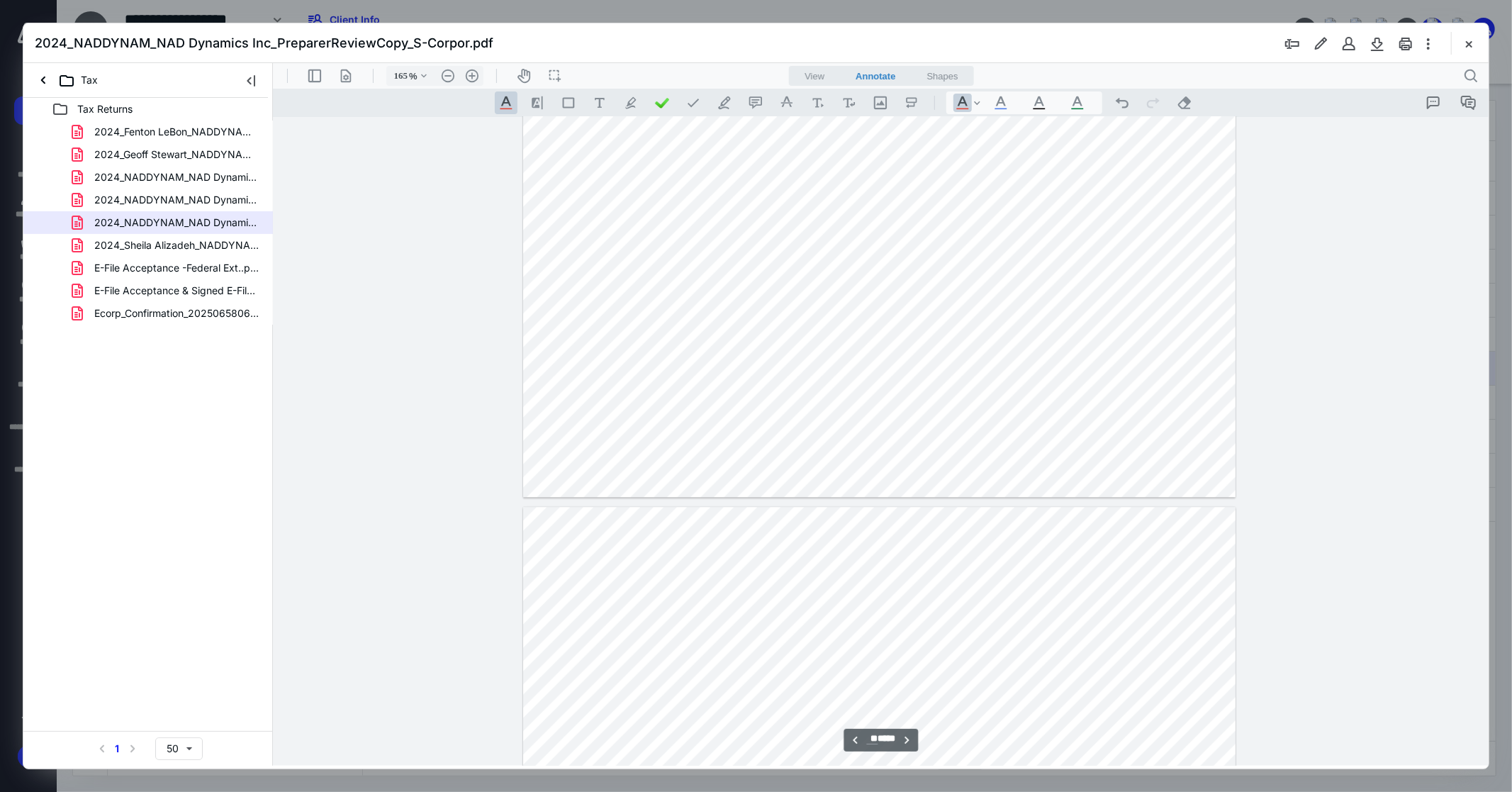scroll, scrollTop: 34896, scrollLeft: 0, axis: vertical 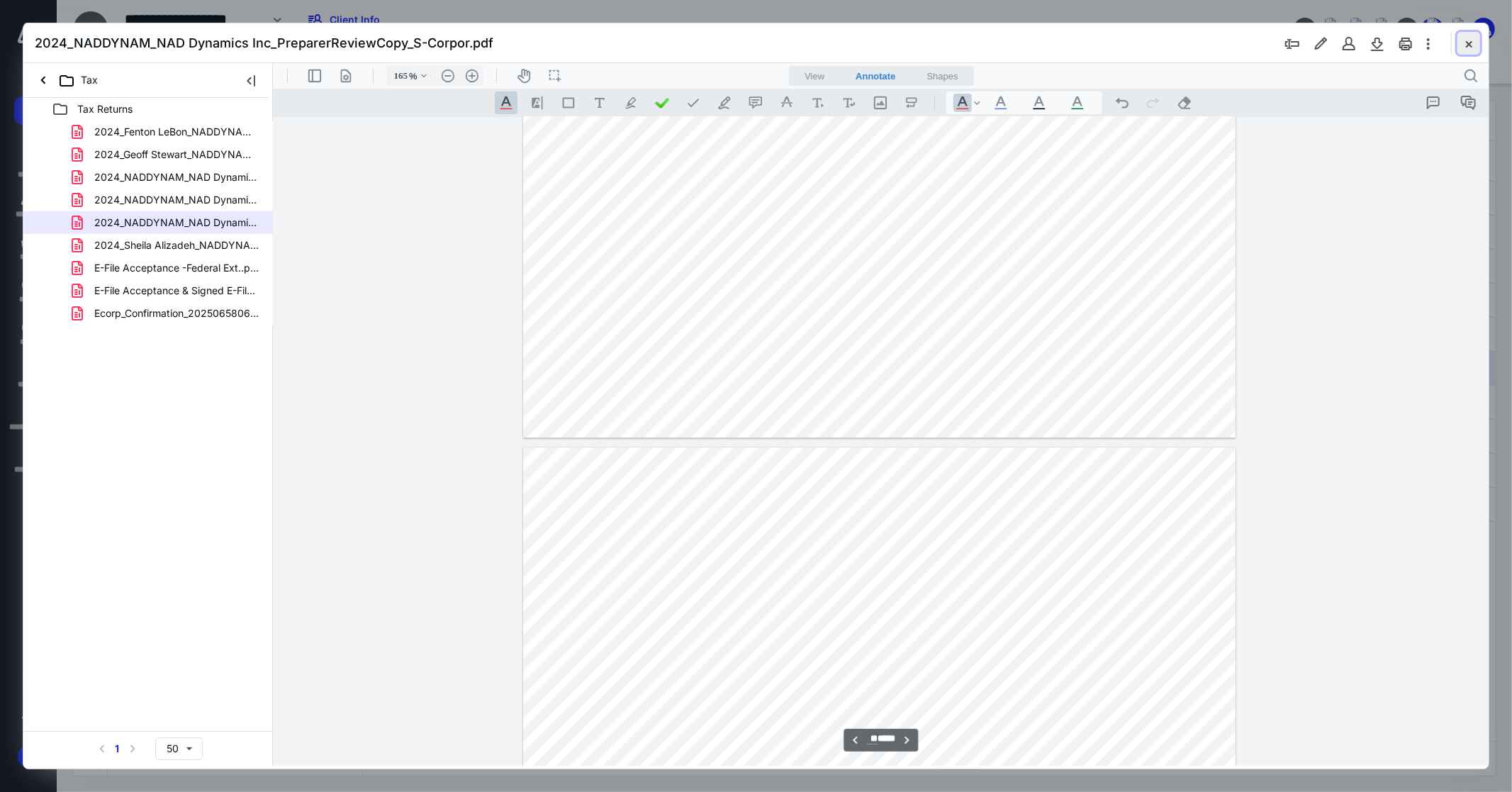 click at bounding box center (1469, 43) 